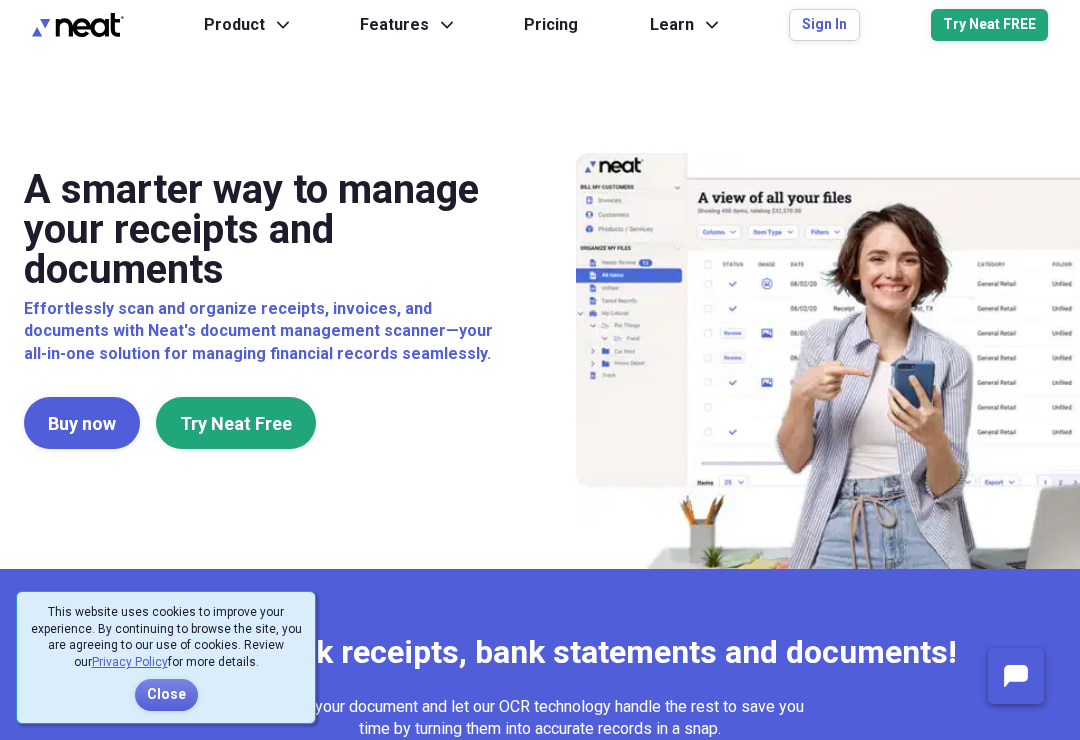 scroll, scrollTop: 0, scrollLeft: 0, axis: both 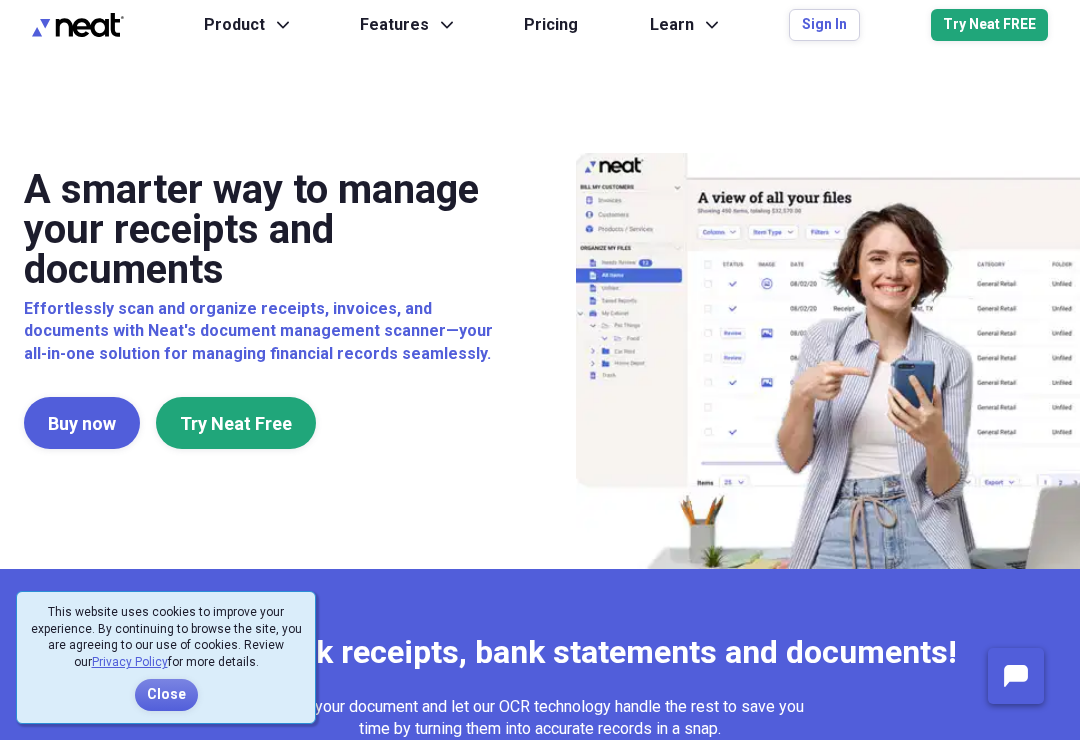 click on "Sign In" at bounding box center [824, 25] 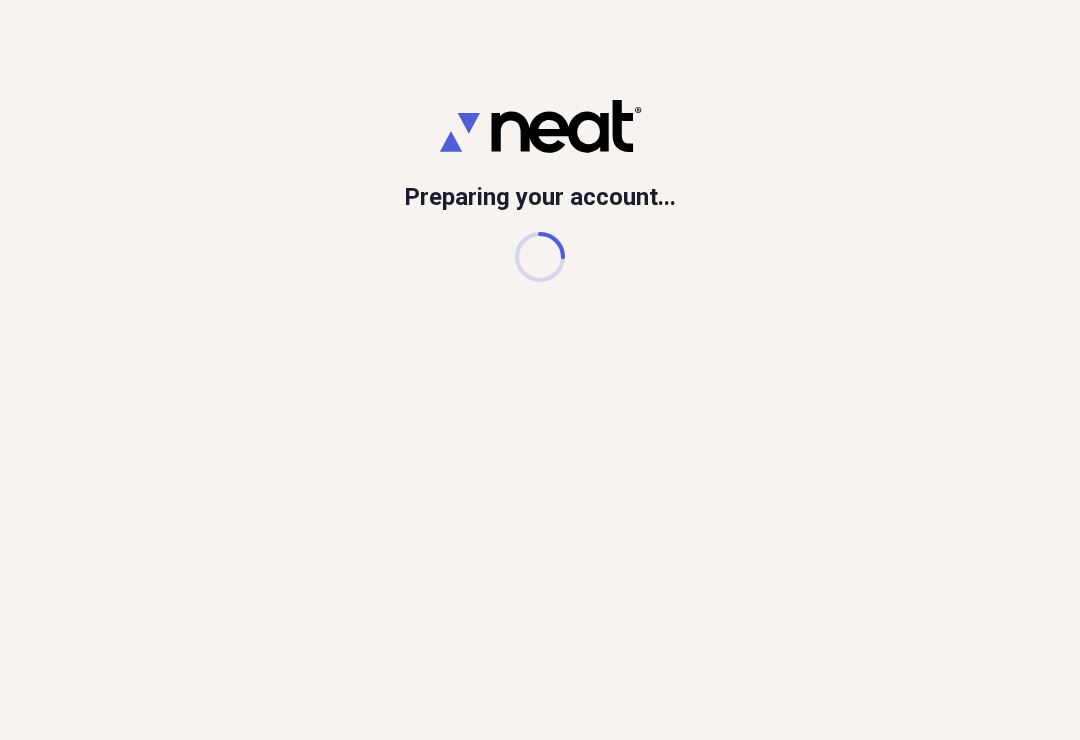 scroll, scrollTop: 0, scrollLeft: 0, axis: both 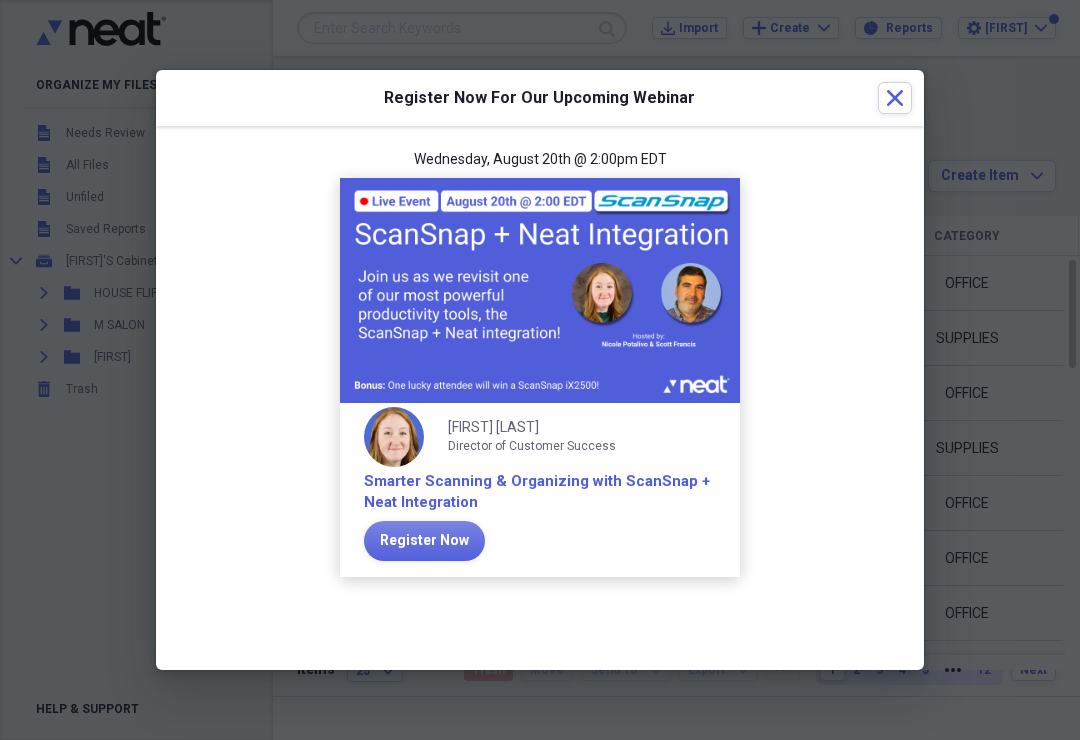 click on "Close" at bounding box center [895, 98] 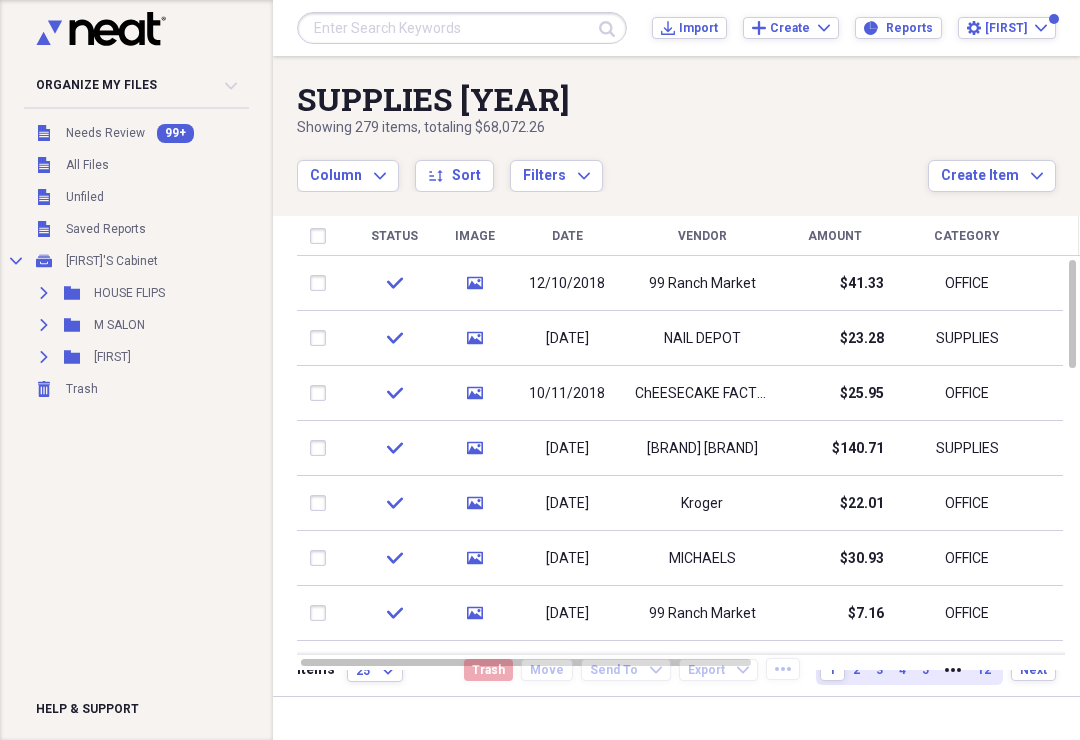 click at bounding box center [462, 28] 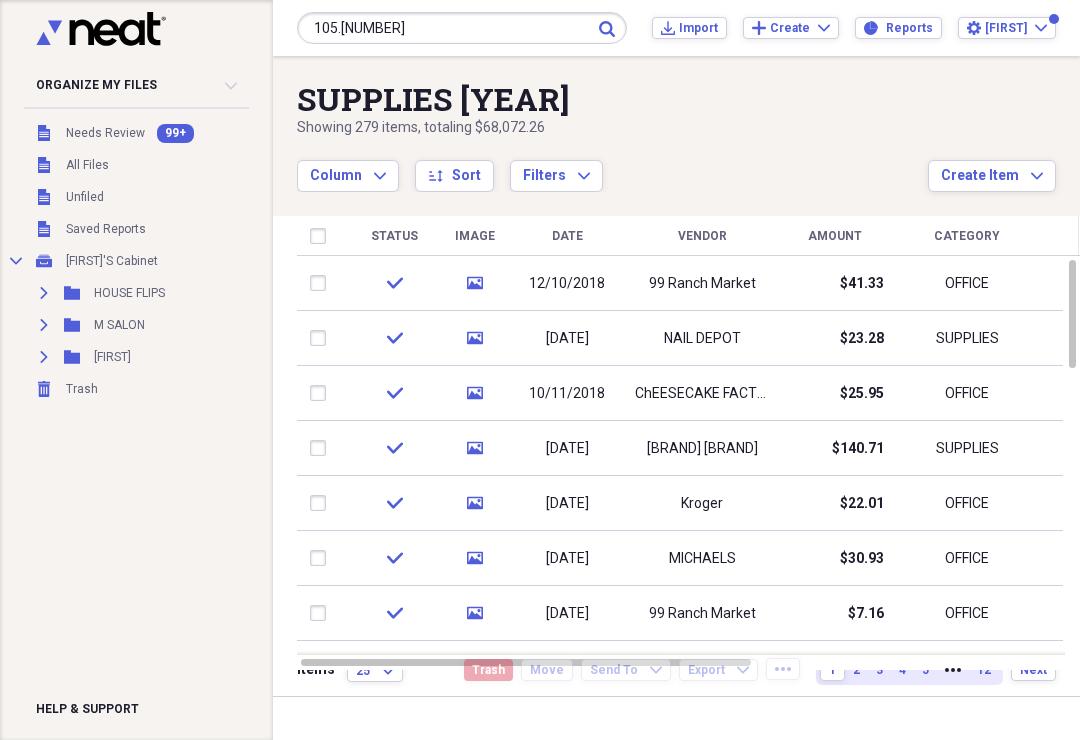 type on "105.96" 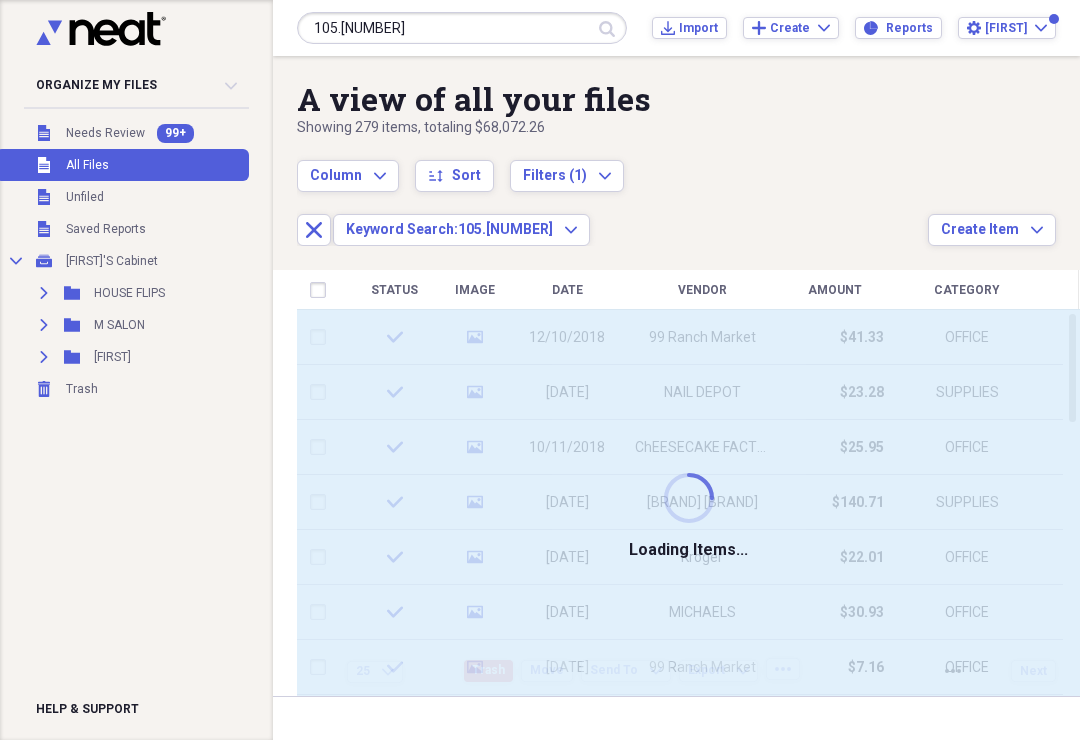 type 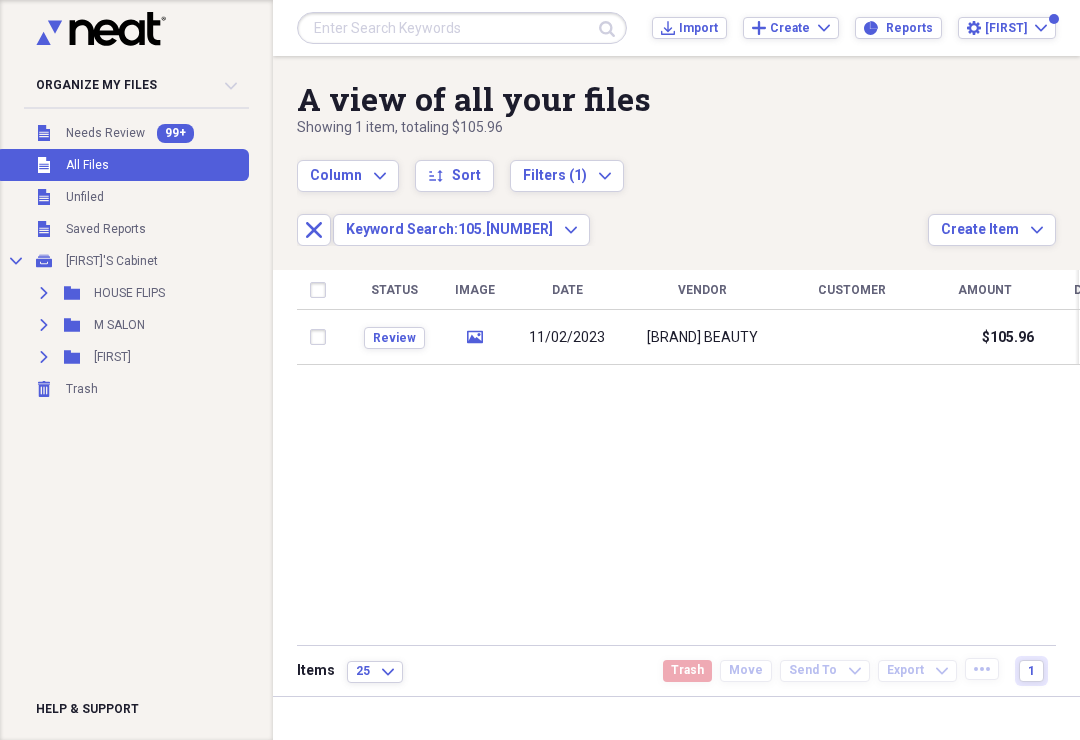 click on "11/02/2023" at bounding box center (567, 338) 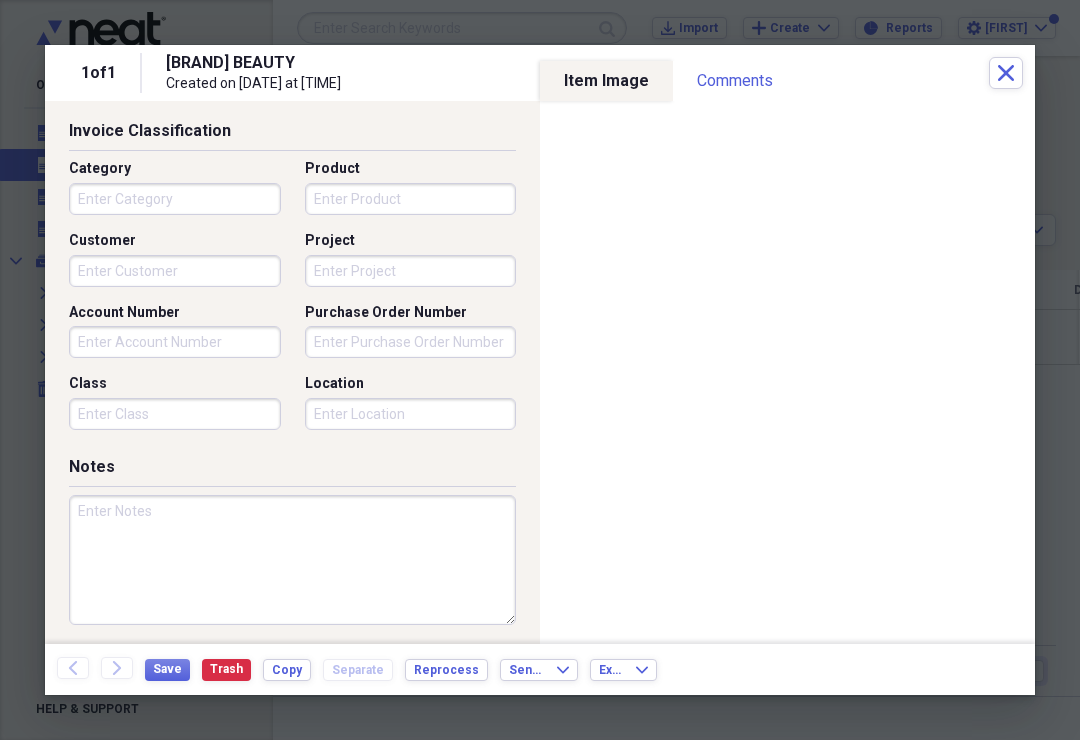 scroll, scrollTop: 404, scrollLeft: 0, axis: vertical 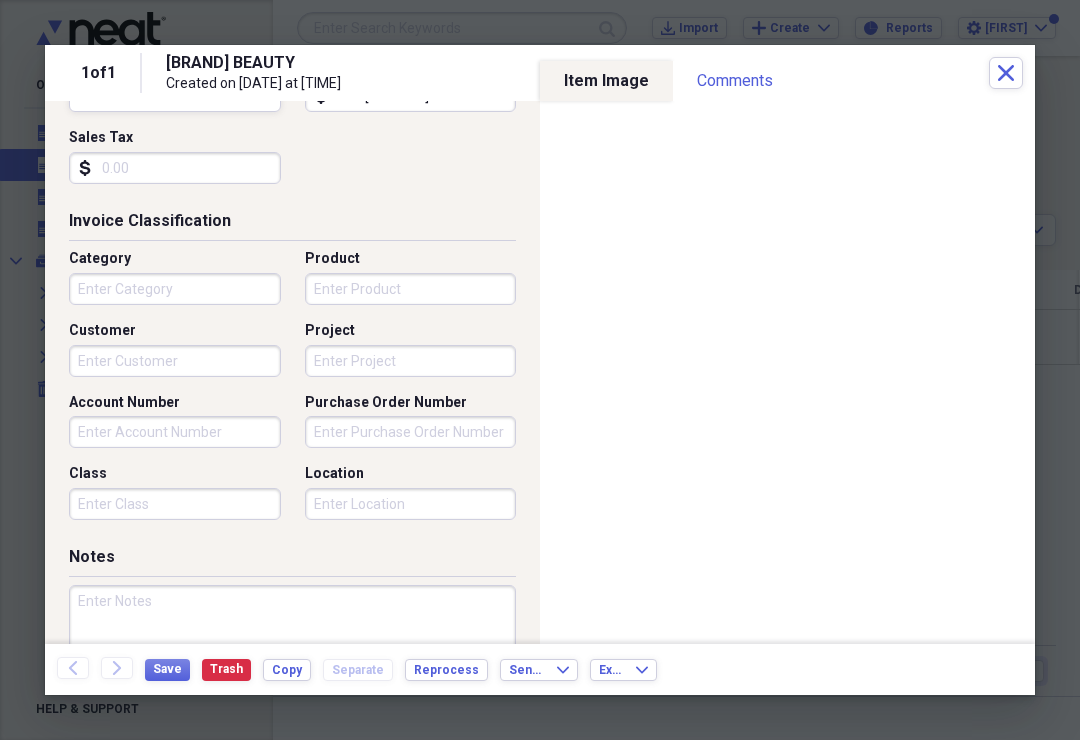 click on "Category" at bounding box center (175, 289) 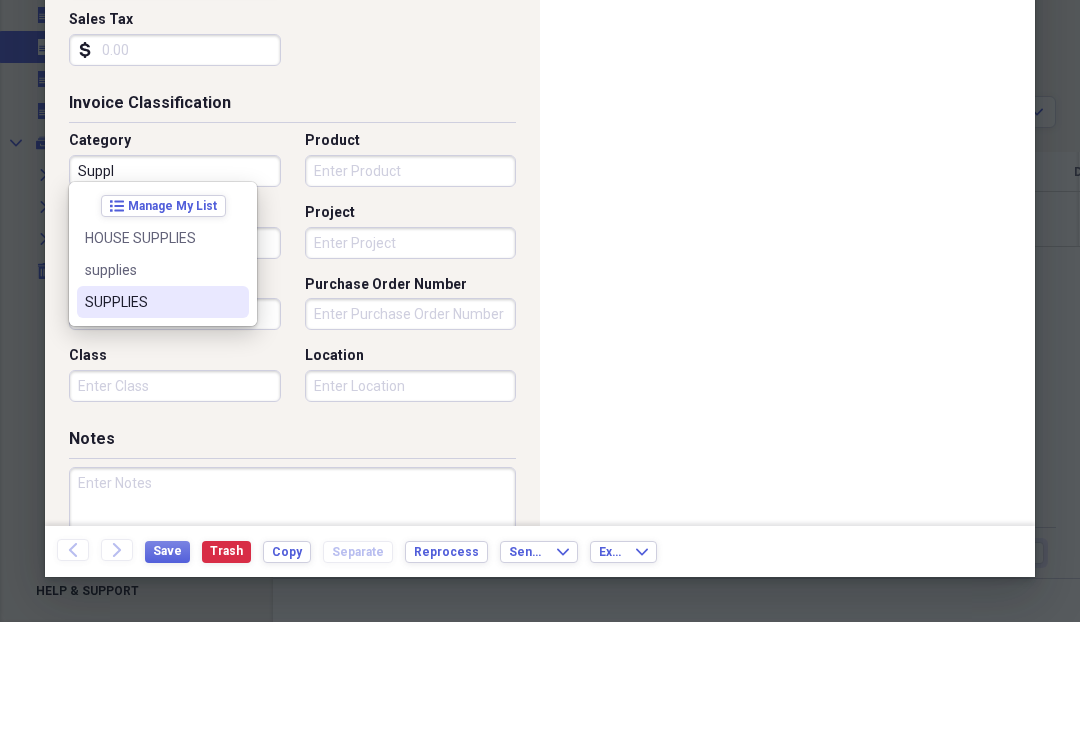 click on "SUPPLIES" at bounding box center (151, 420) 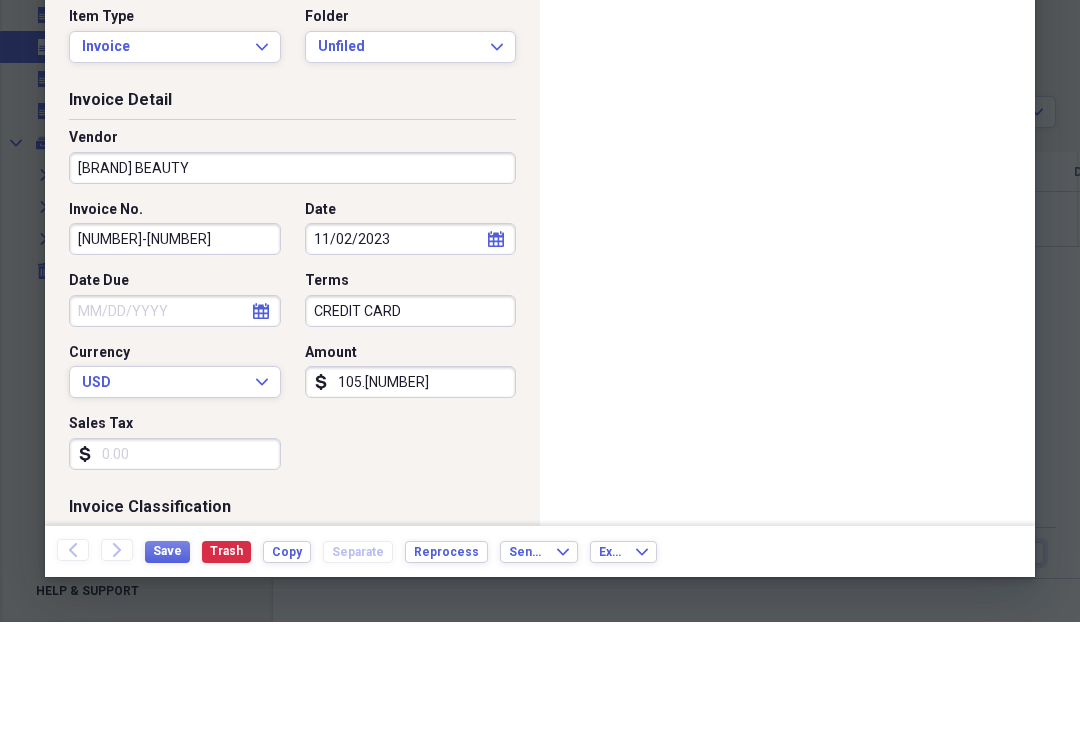 scroll, scrollTop: 0, scrollLeft: 0, axis: both 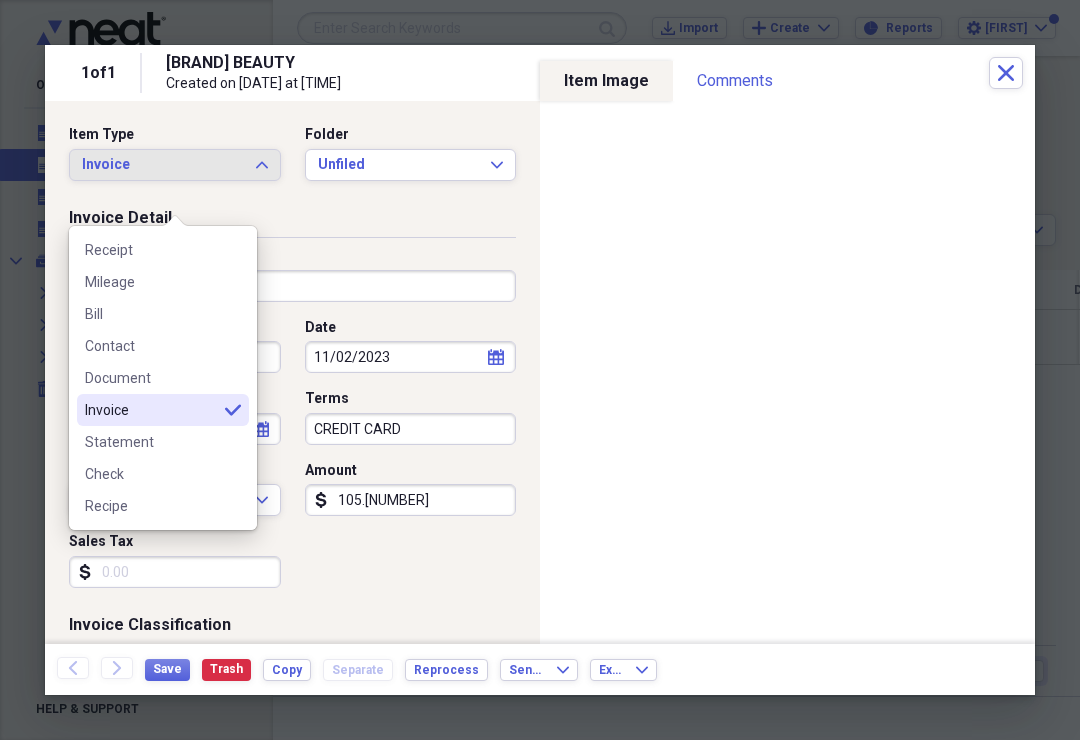 click on "Receipt" at bounding box center (151, 250) 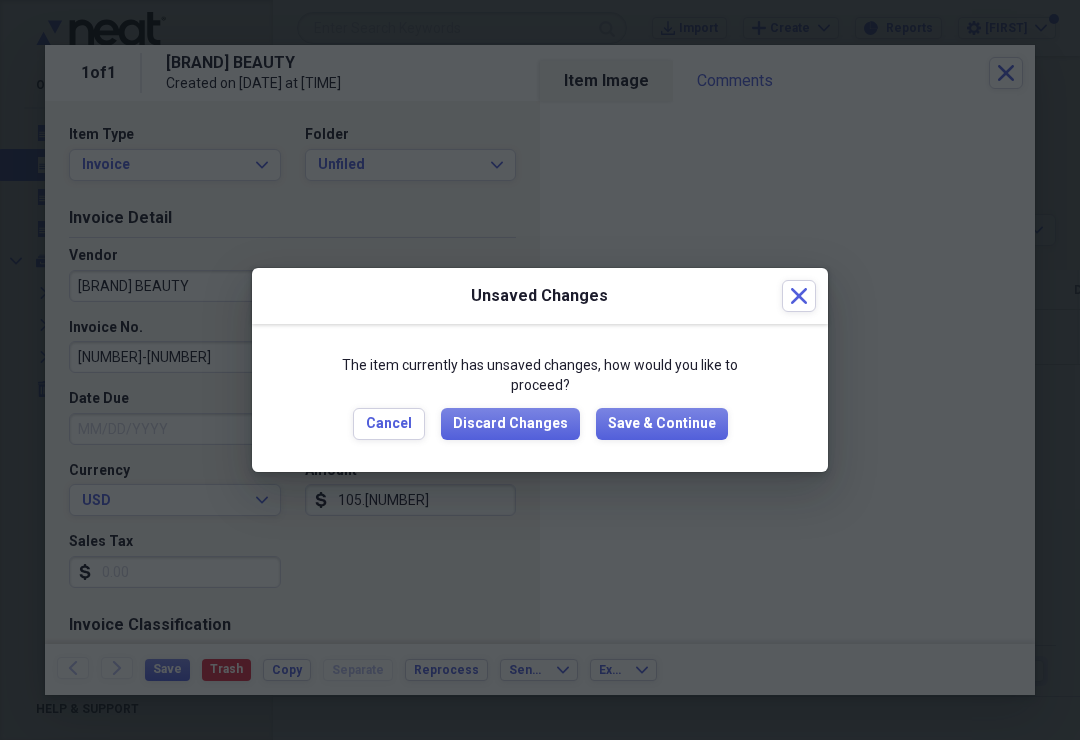 click on "Save & Continue" at bounding box center [662, 424] 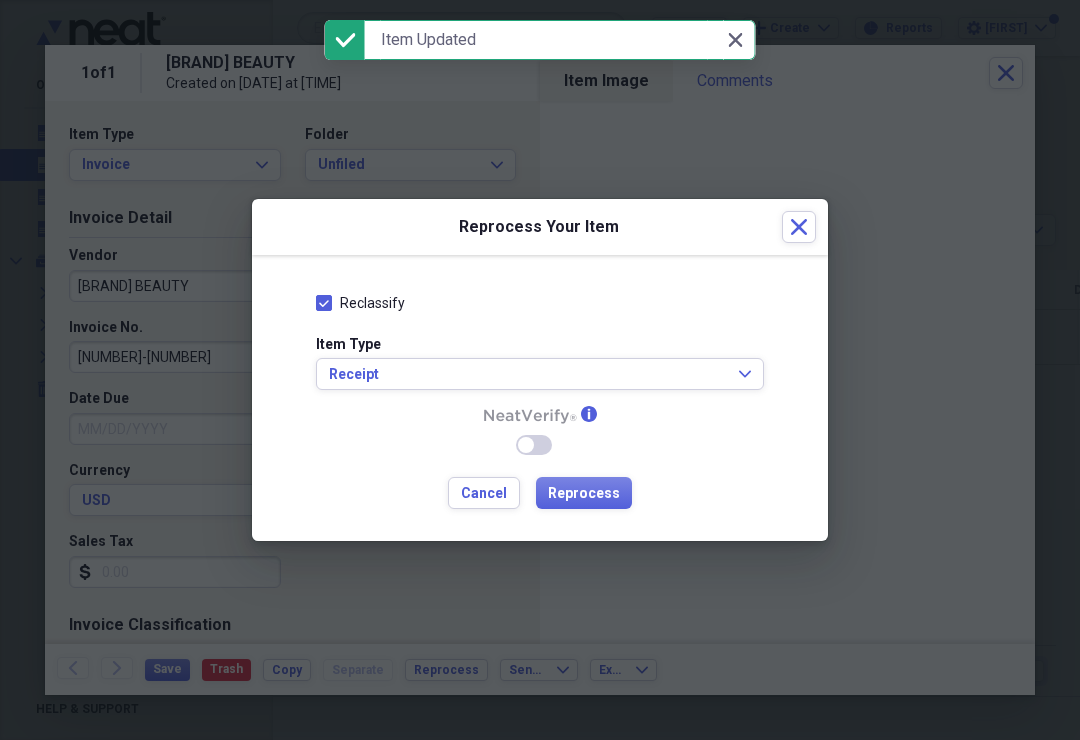 click on "Reprocess" at bounding box center [584, 494] 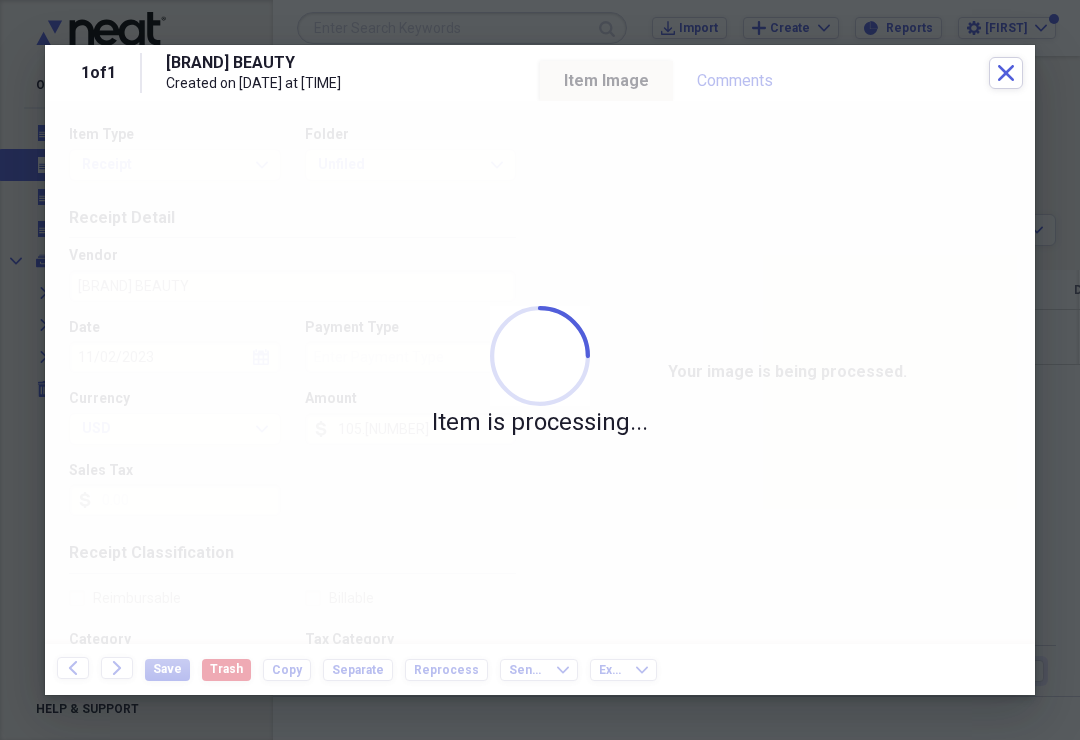 type on "Credit" 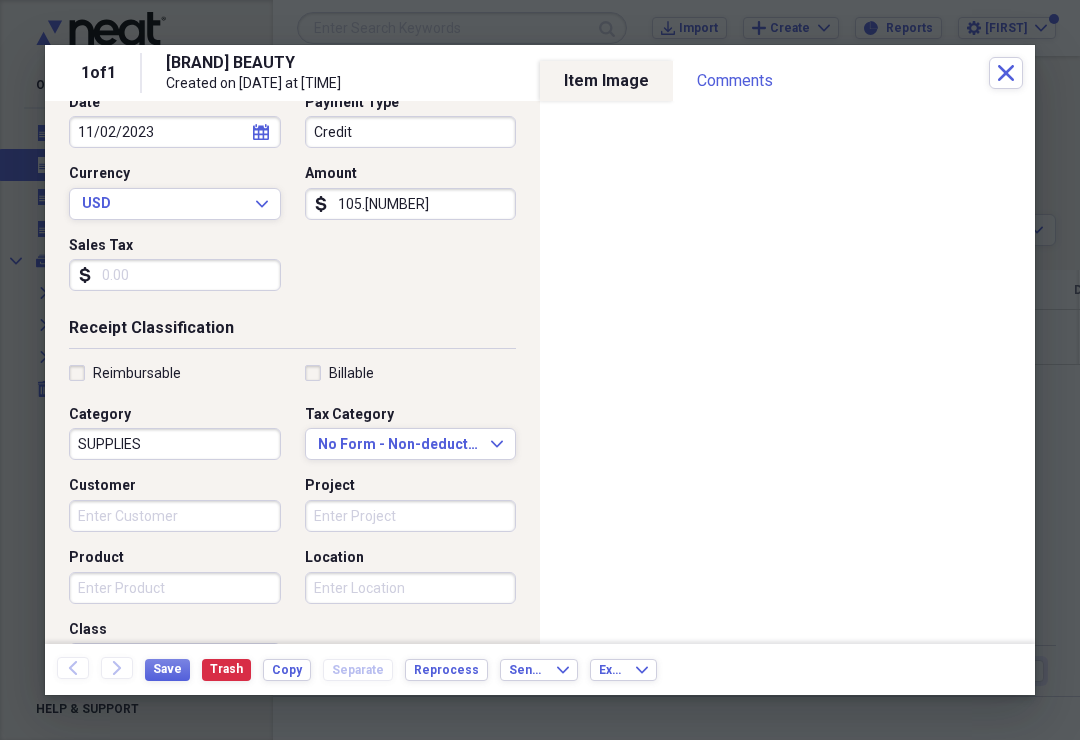 scroll, scrollTop: 232, scrollLeft: 0, axis: vertical 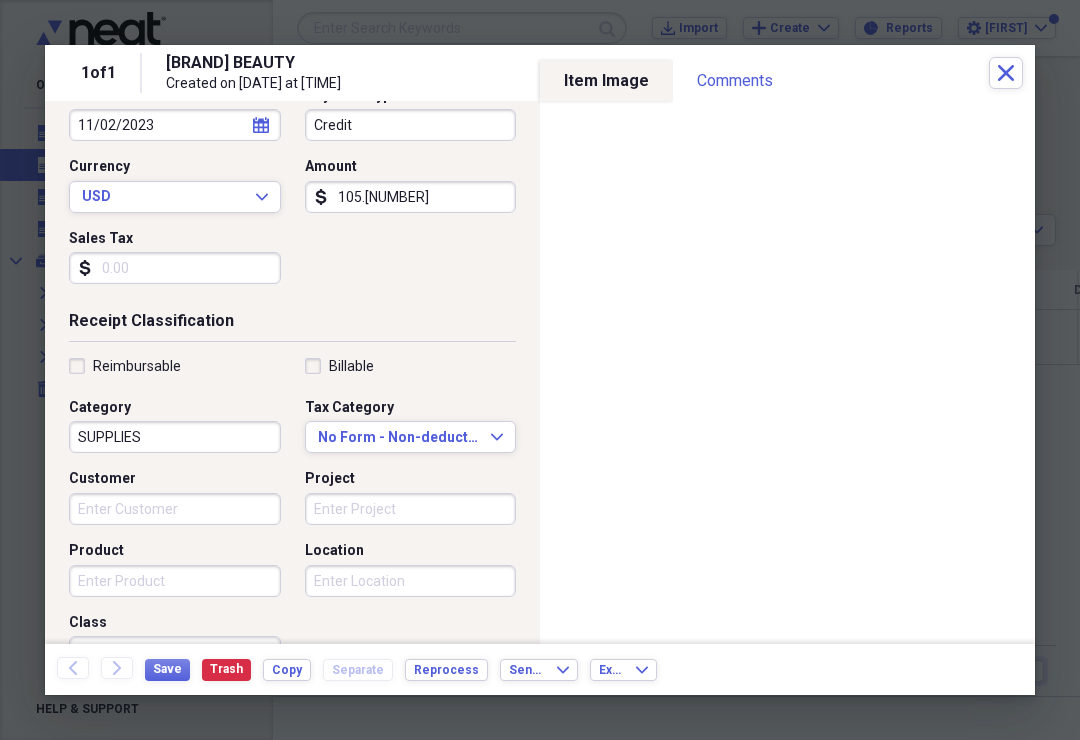 click on "Save" at bounding box center [167, 669] 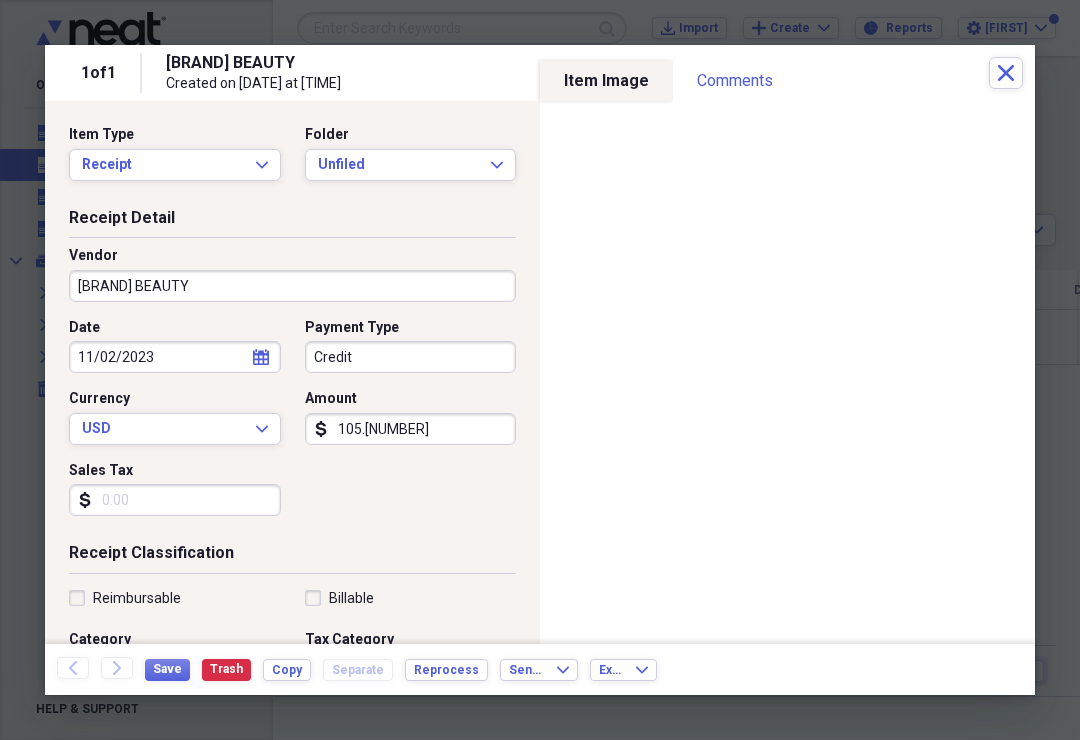 scroll, scrollTop: 0, scrollLeft: 0, axis: both 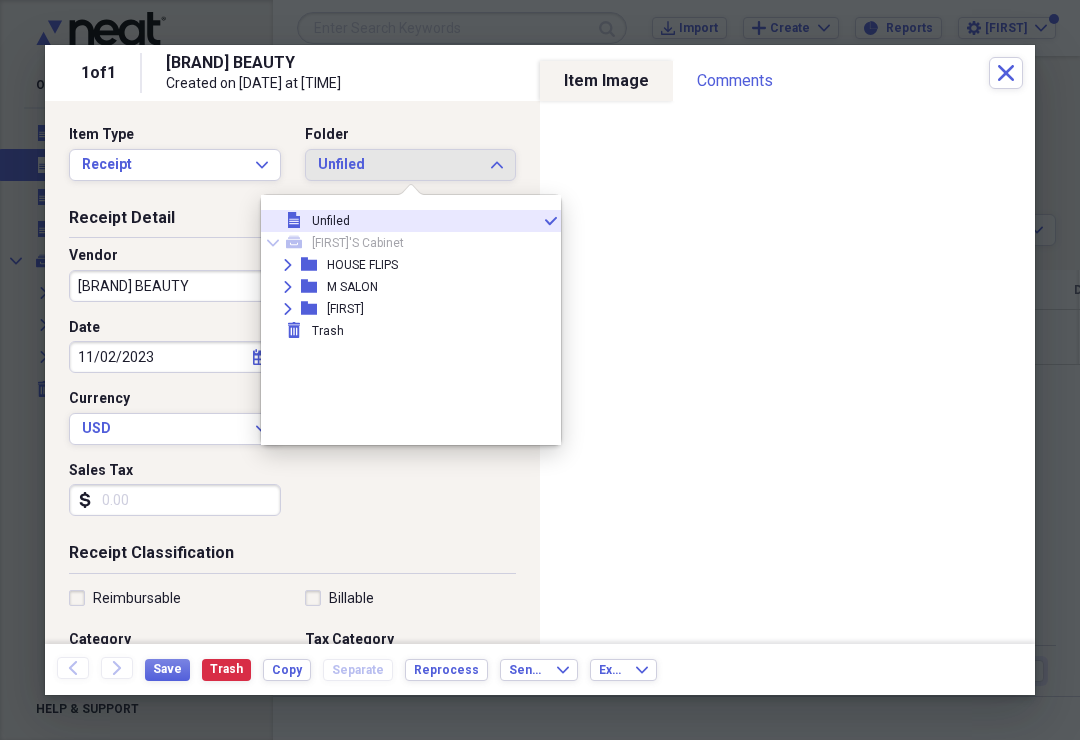 click on "M SALON" at bounding box center (352, 287) 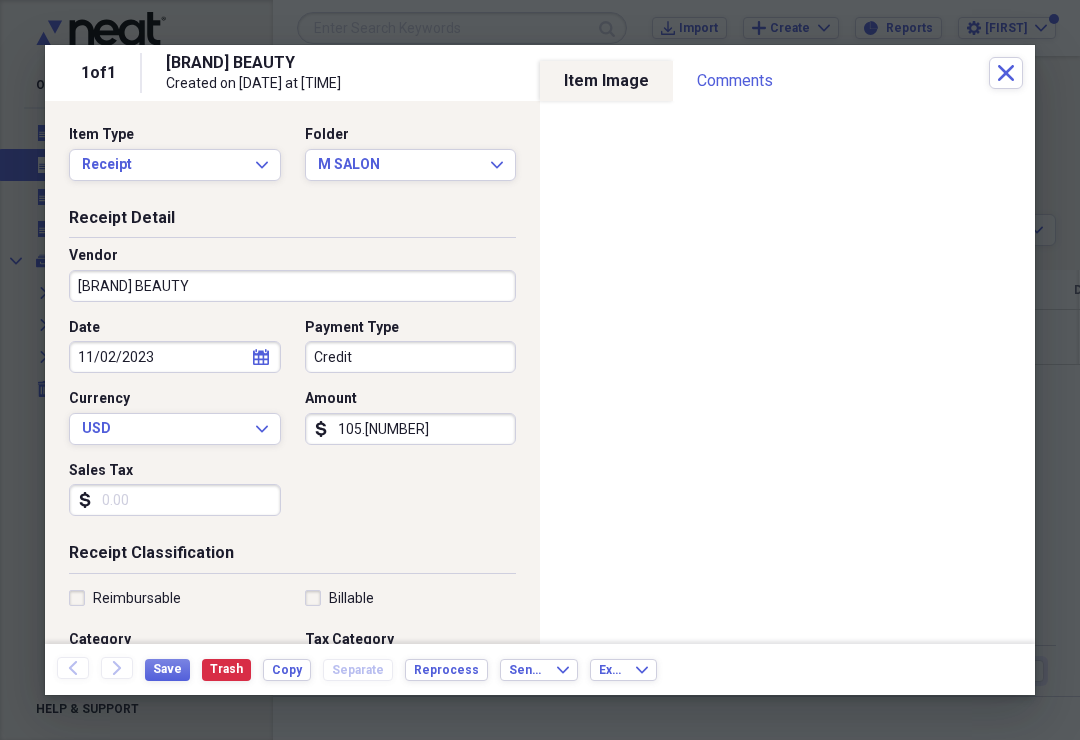 click on "Item Type Receipt Expand Folder M SALON Expand" at bounding box center [292, 166] 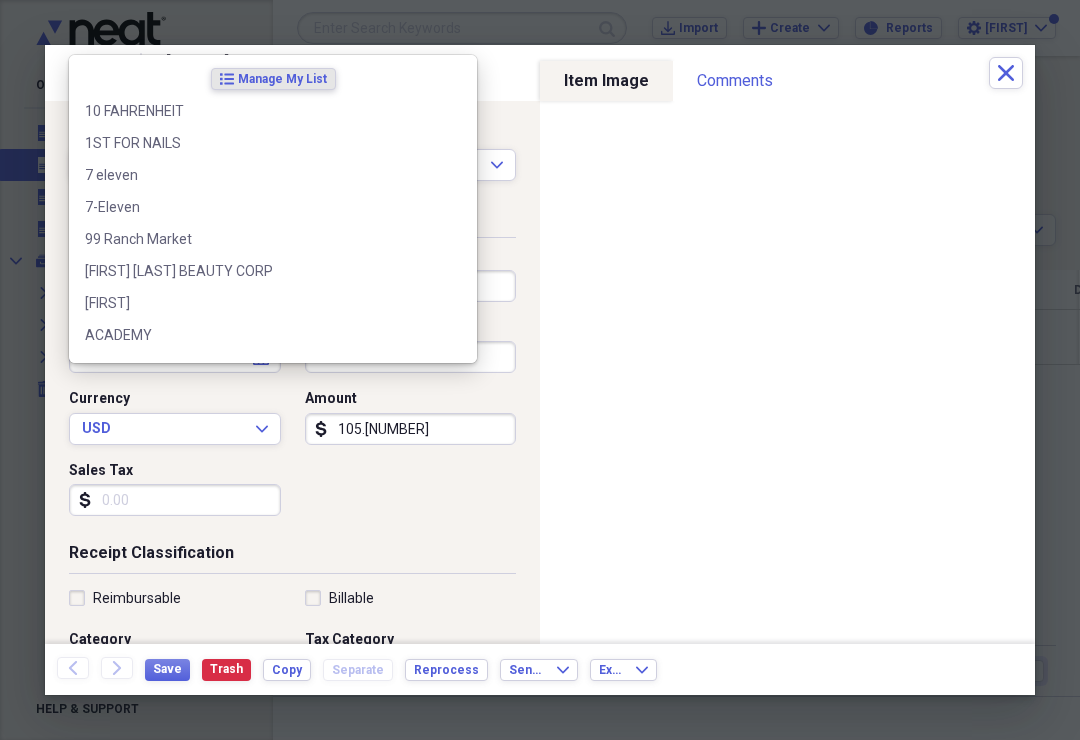 click on "MARLO BEAUTY Created on 07/19/2025 at 9:37 pm" at bounding box center (577, 73) 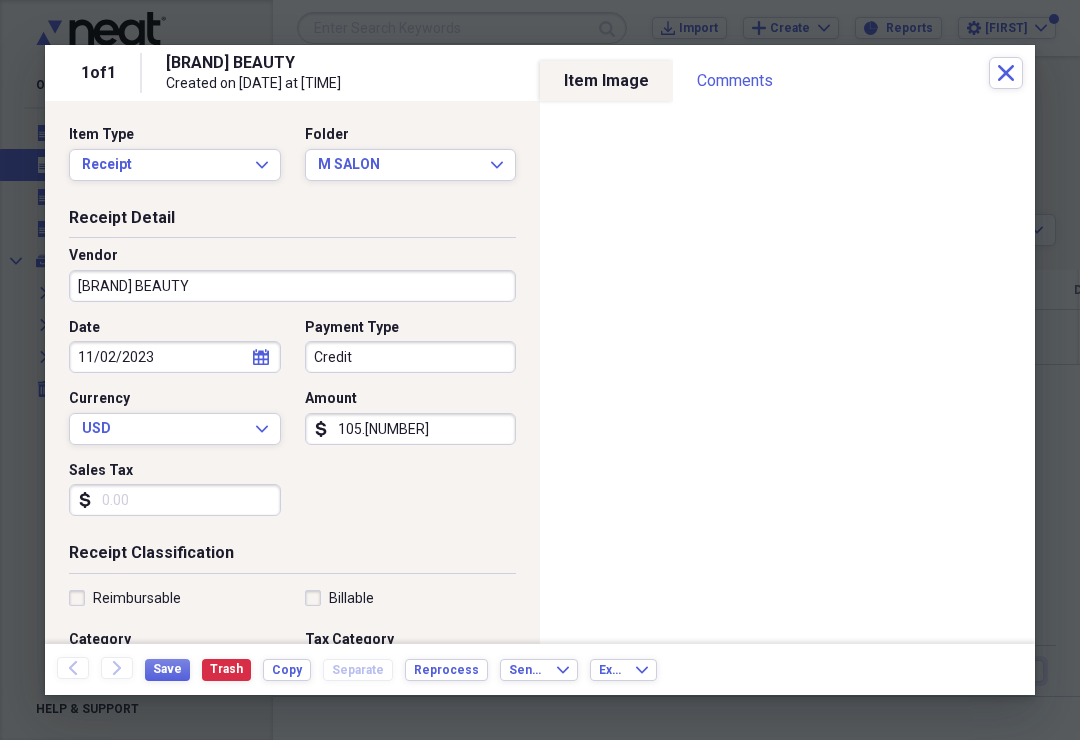 click on "M SALON Expand" at bounding box center (411, 165) 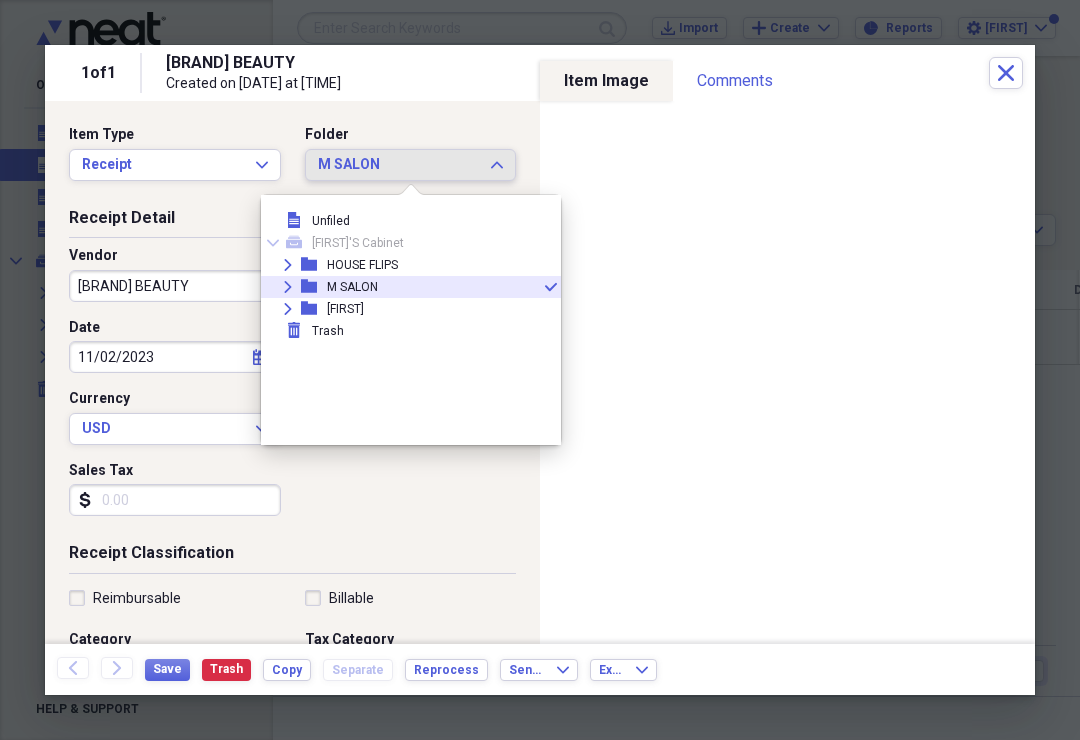 scroll, scrollTop: 0, scrollLeft: 0, axis: both 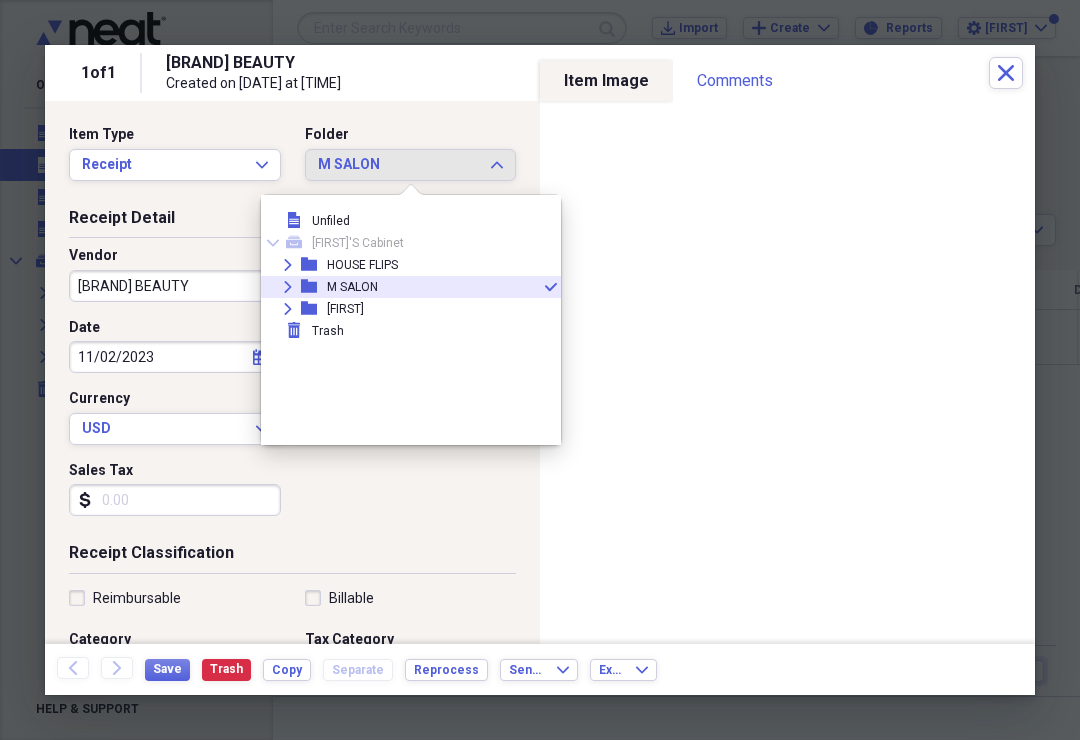 click on "Expand" at bounding box center [288, 287] 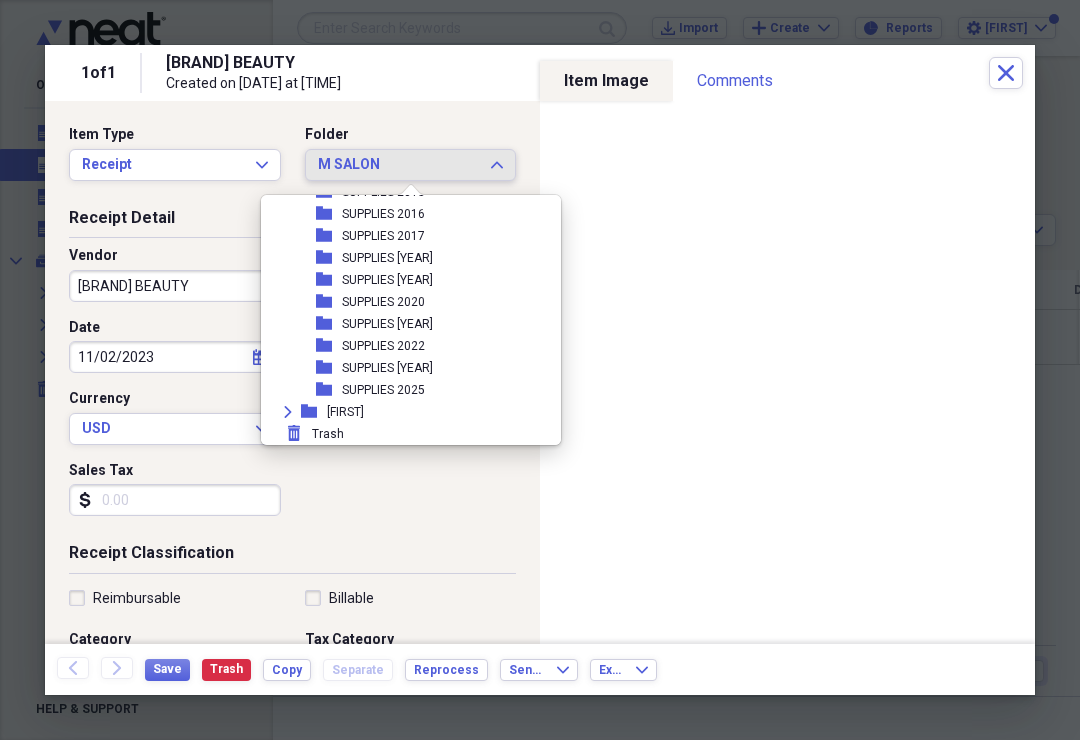 scroll, scrollTop: 447, scrollLeft: 0, axis: vertical 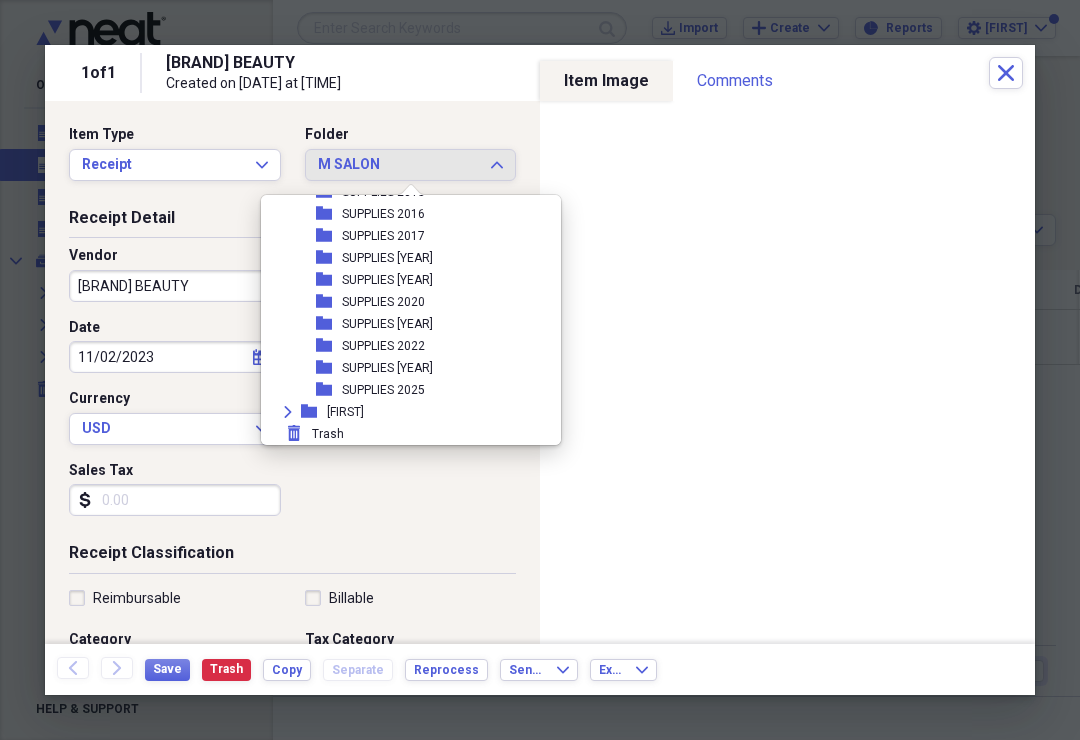click on "SUPPLIES 2023" at bounding box center (387, 368) 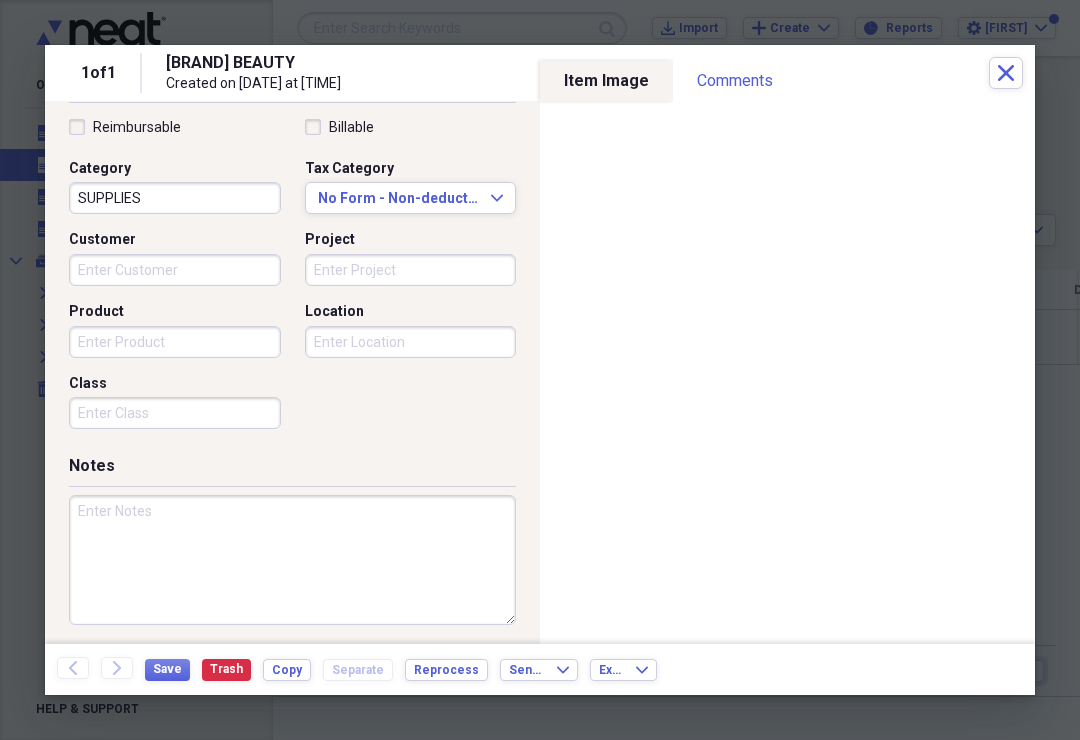 click at bounding box center (540, 370) 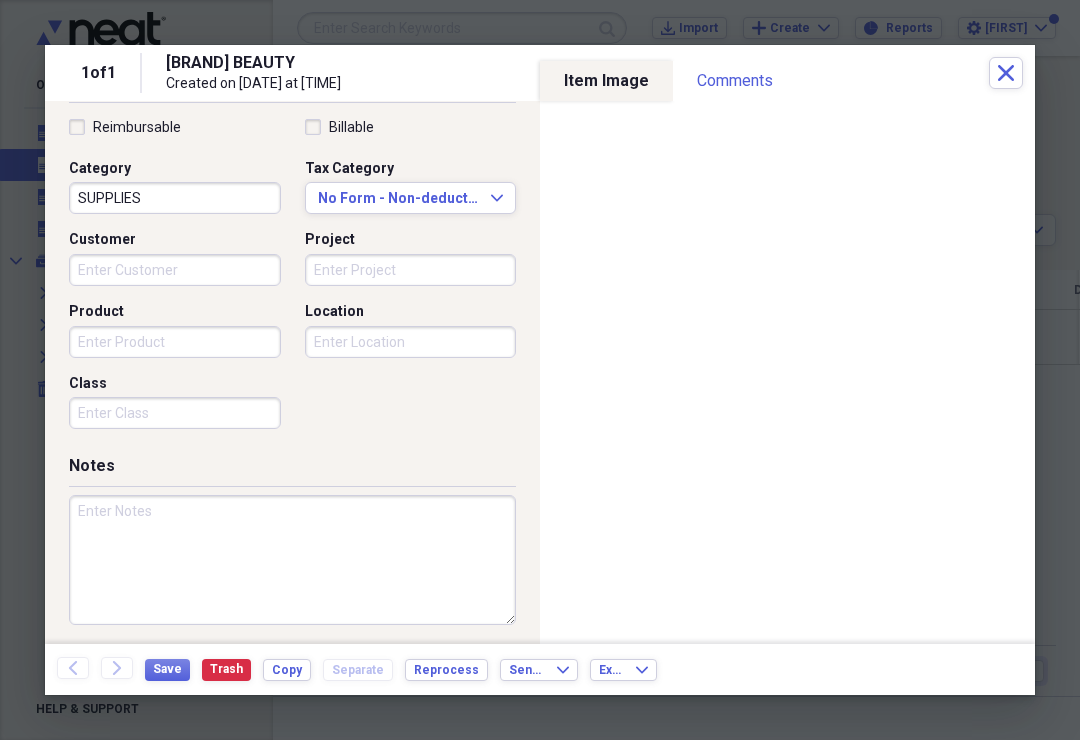 click at bounding box center (540, 370) 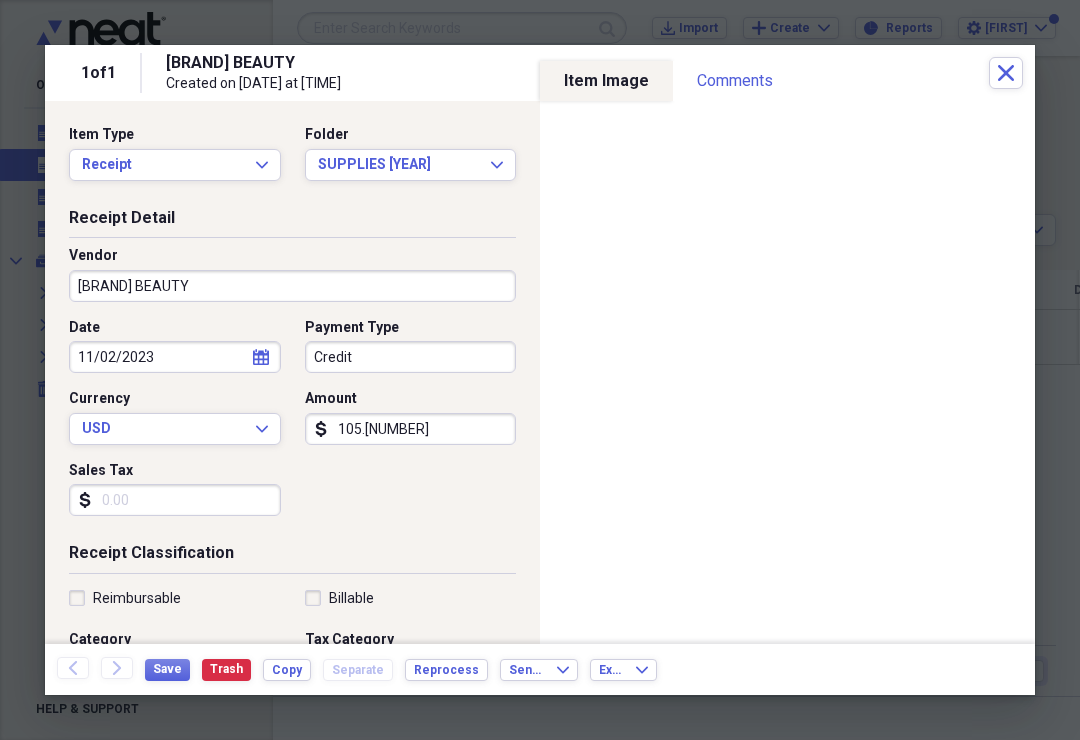 scroll, scrollTop: 0, scrollLeft: 0, axis: both 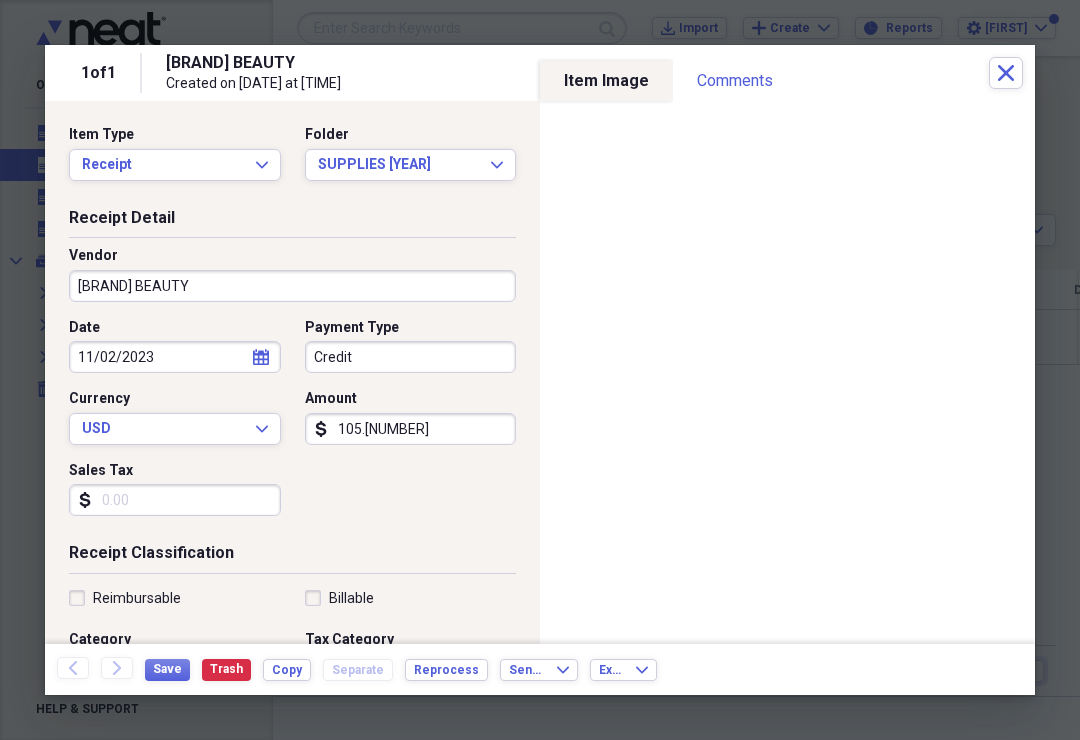 click at bounding box center [540, 370] 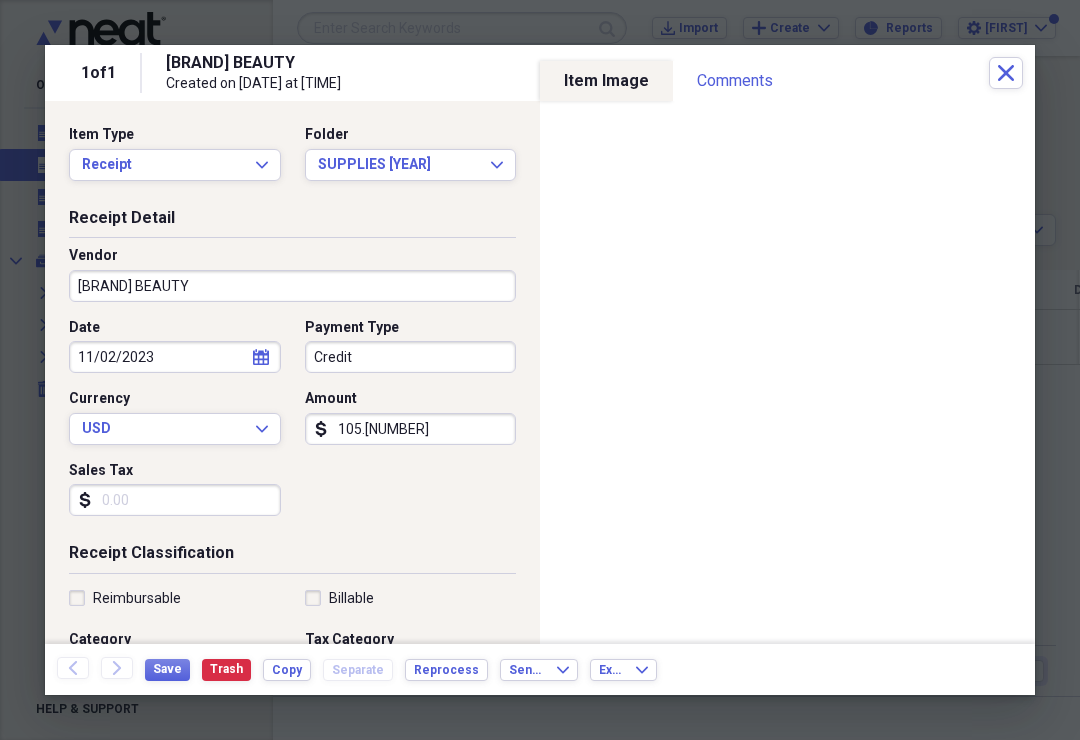 click at bounding box center (540, 370) 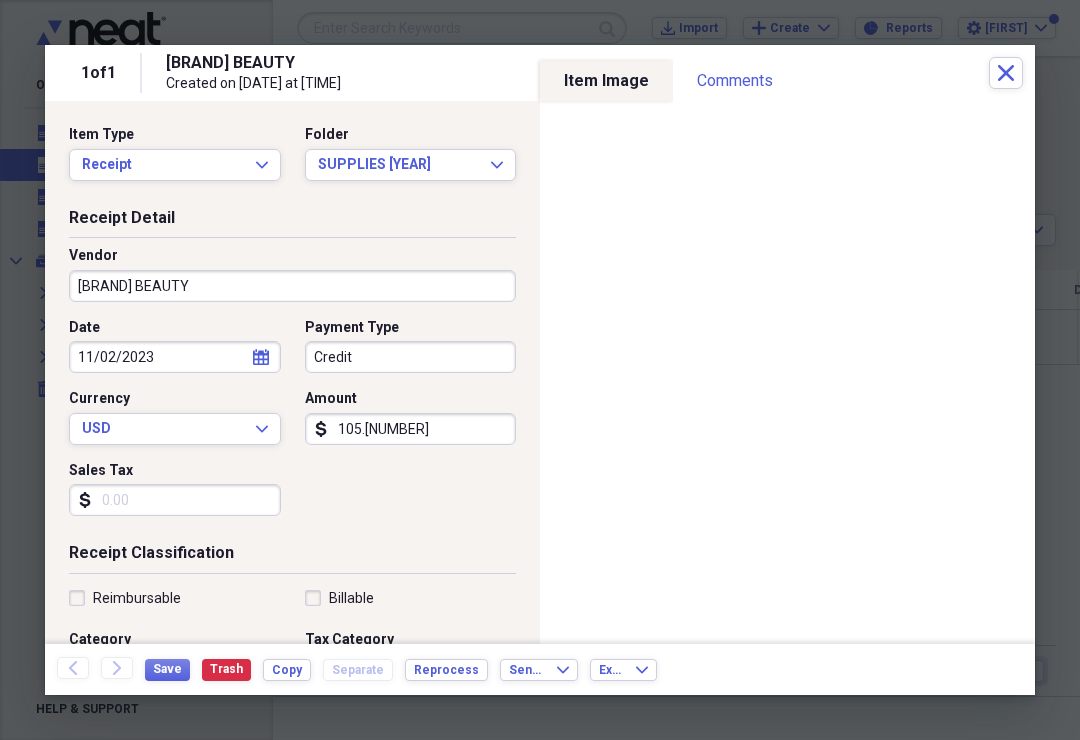 click on "1  of  1 MARLO BEAUTY Created on 07/19/2025 at 9:37 pm Close" at bounding box center [540, 73] 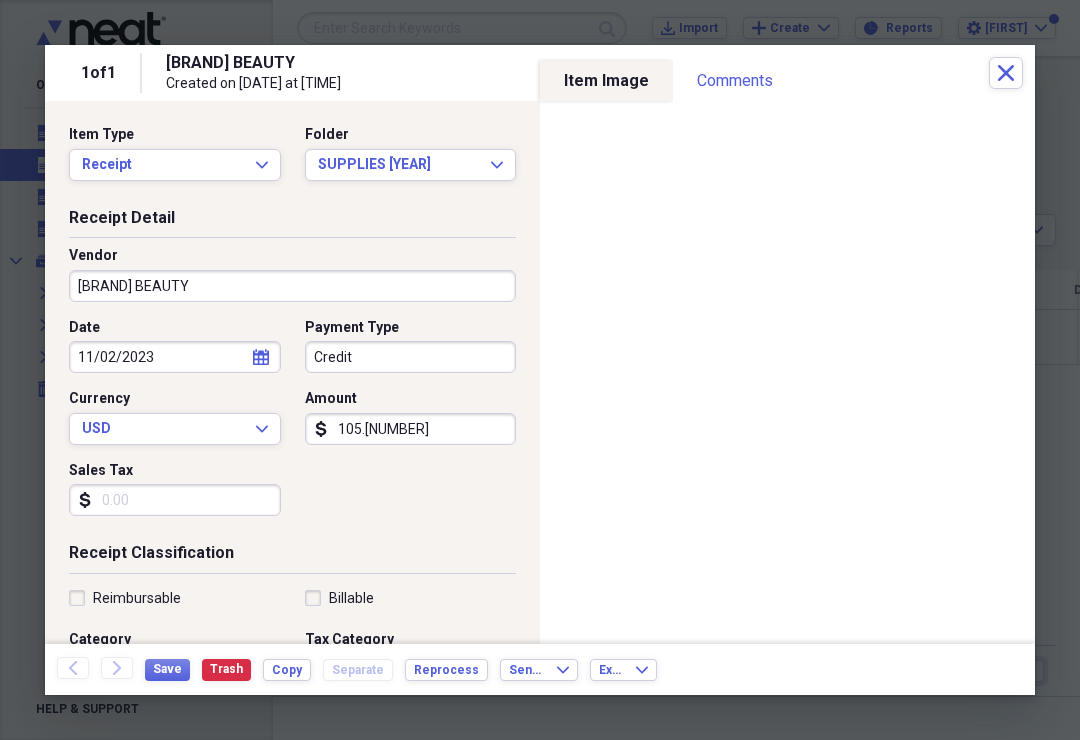 click on "1  of  1 MARLO BEAUTY Created on 07/19/2025 at 9:37 pm Close" at bounding box center [540, 73] 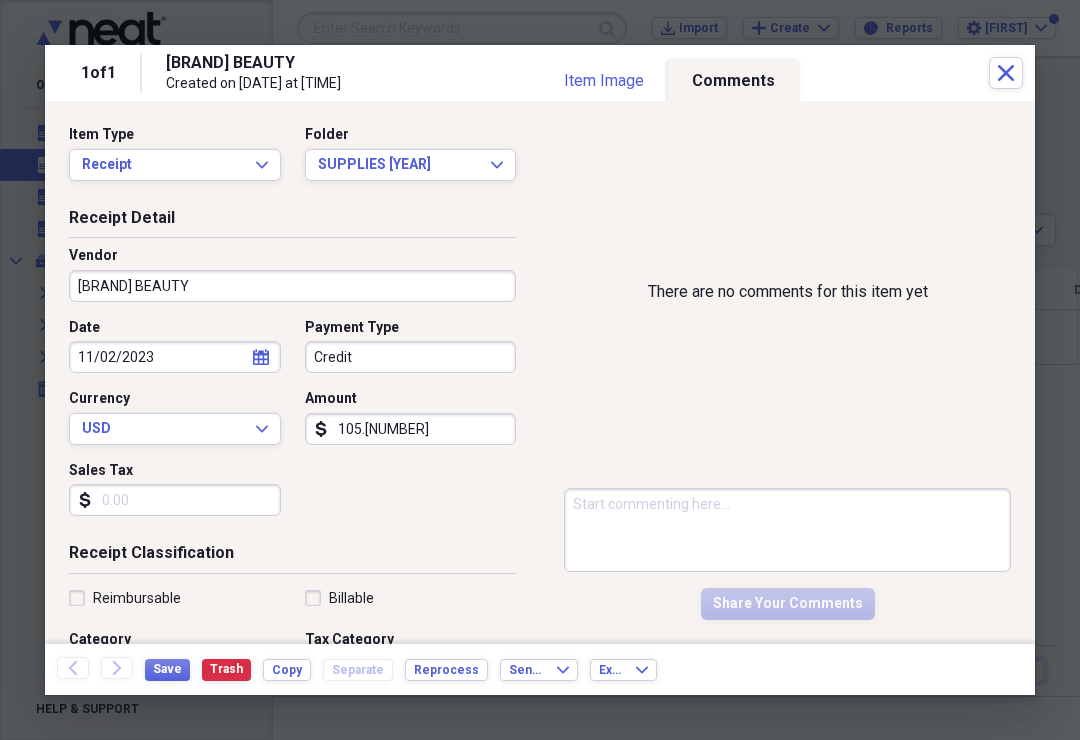 click on "Comments" at bounding box center [733, 81] 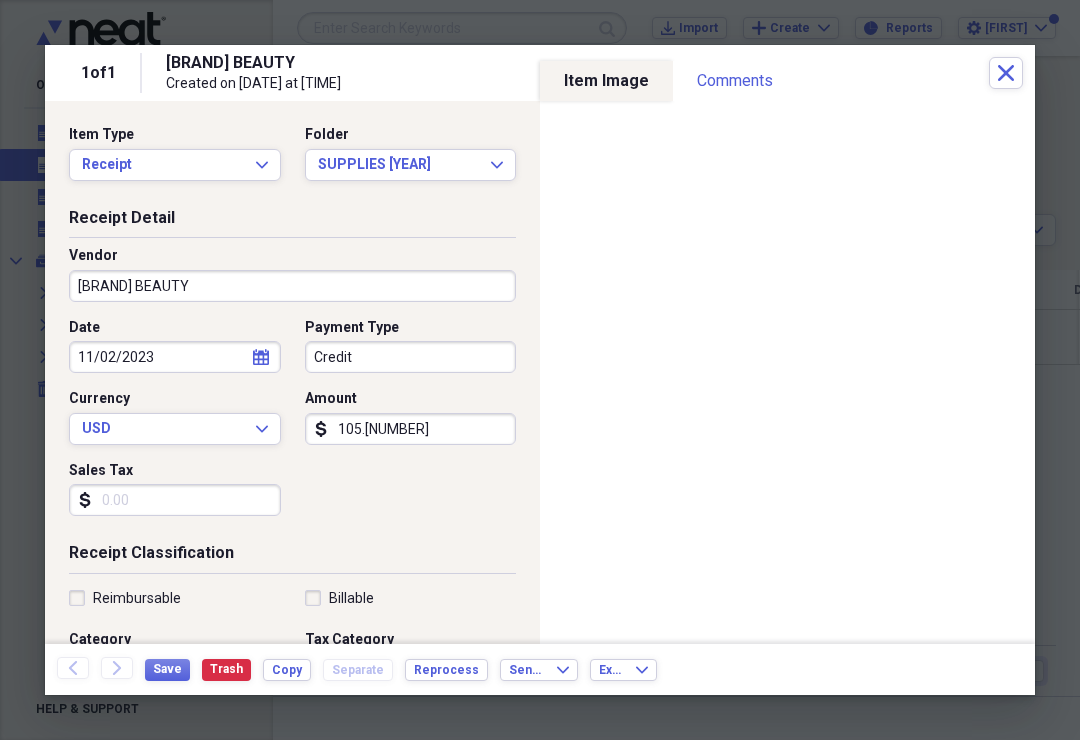 click on "1  of  1 MARLO BEAUTY Created on 07/19/2025 at 9:37 pm Close" at bounding box center (540, 73) 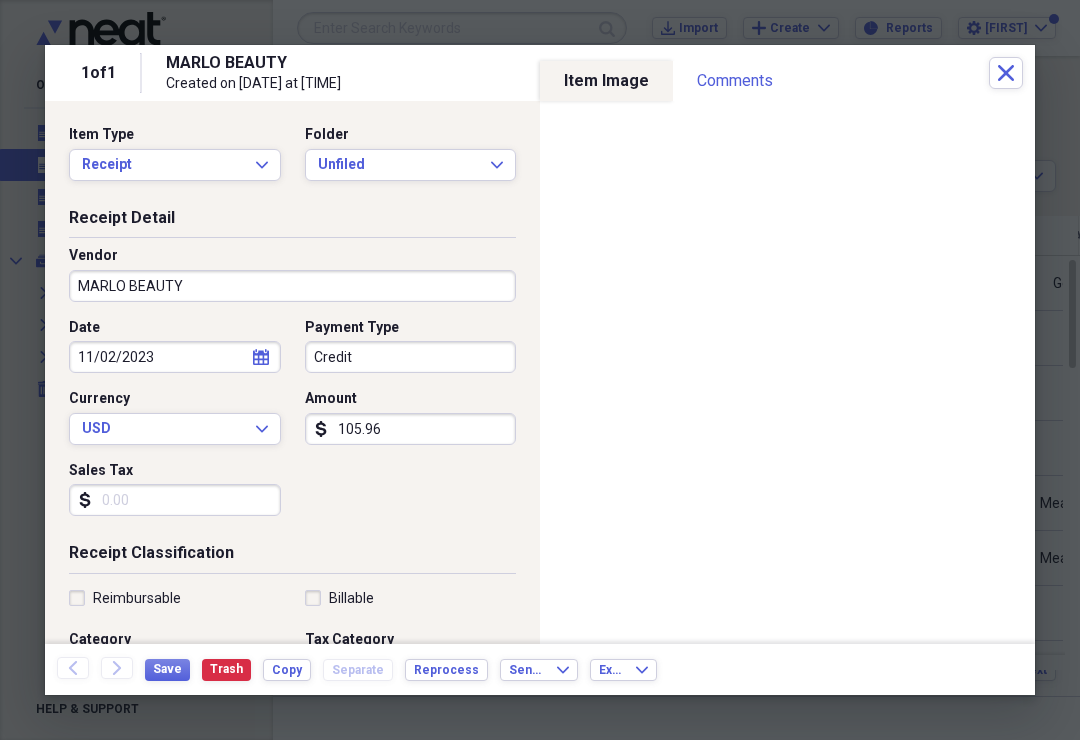 scroll, scrollTop: 0, scrollLeft: 0, axis: both 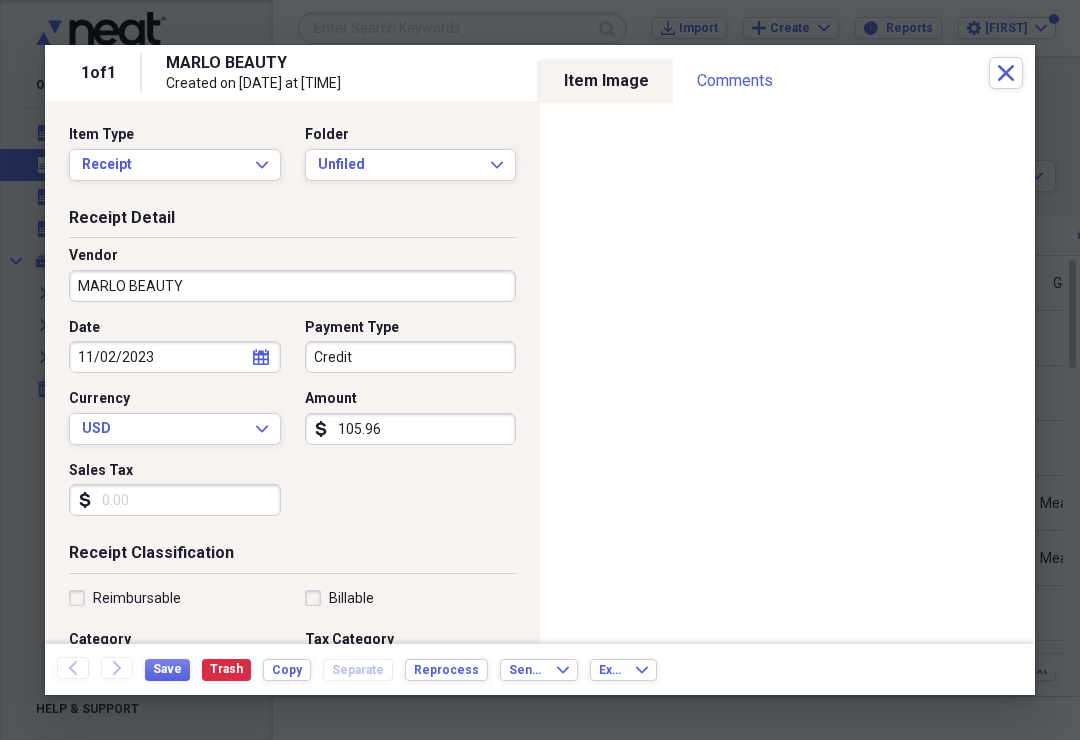 click on "Expand" 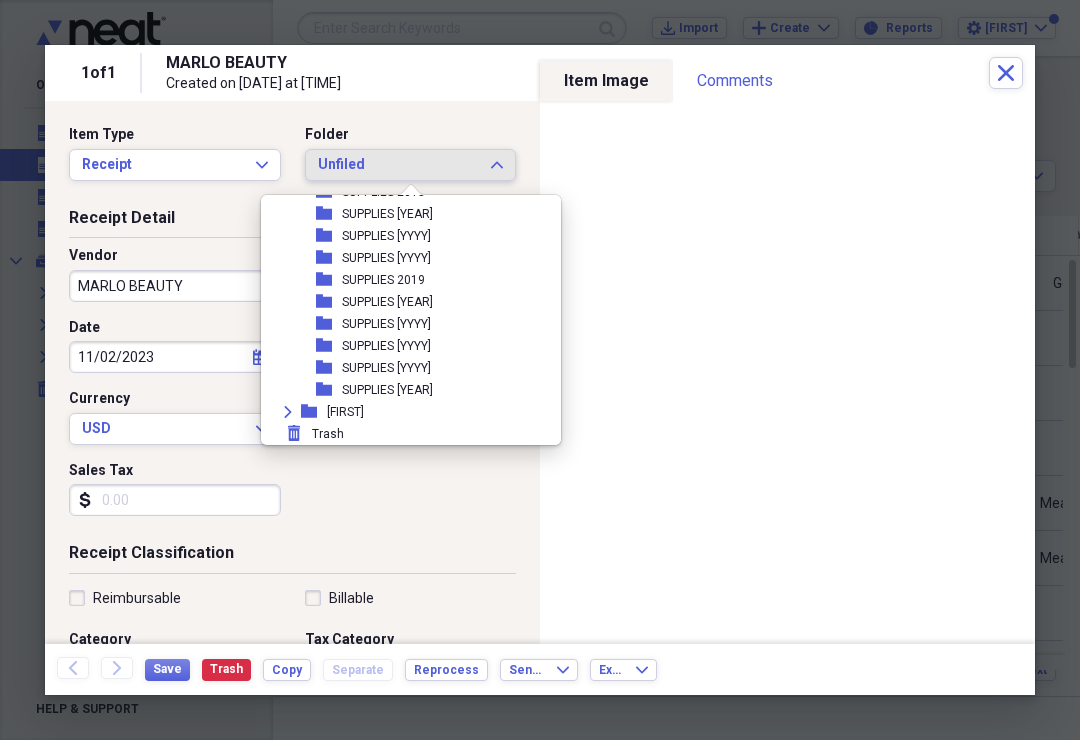 scroll, scrollTop: 447, scrollLeft: 0, axis: vertical 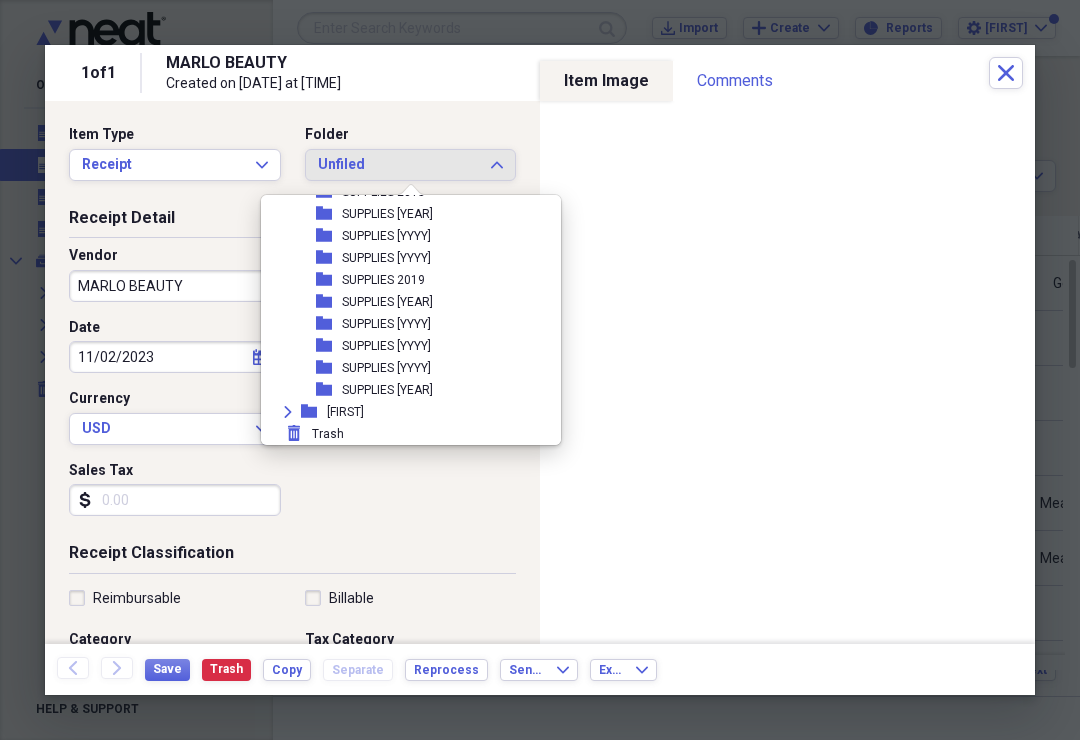 click on "SUPPLIES 2023" at bounding box center (386, 368) 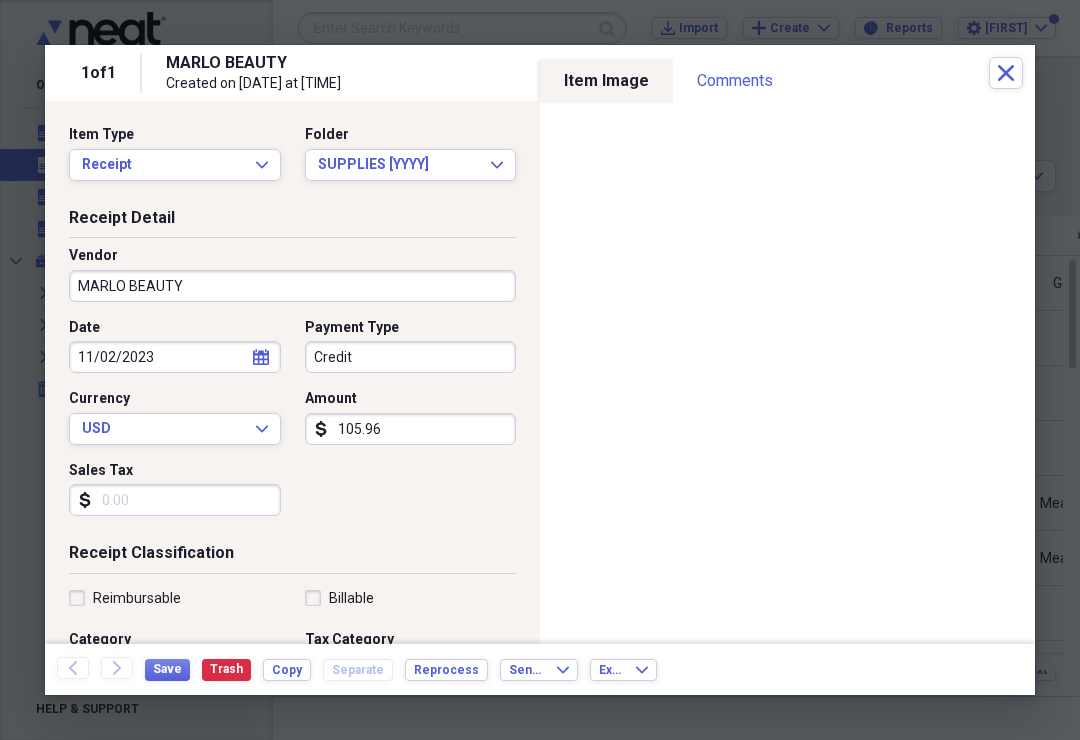 click on "Save" at bounding box center (167, 669) 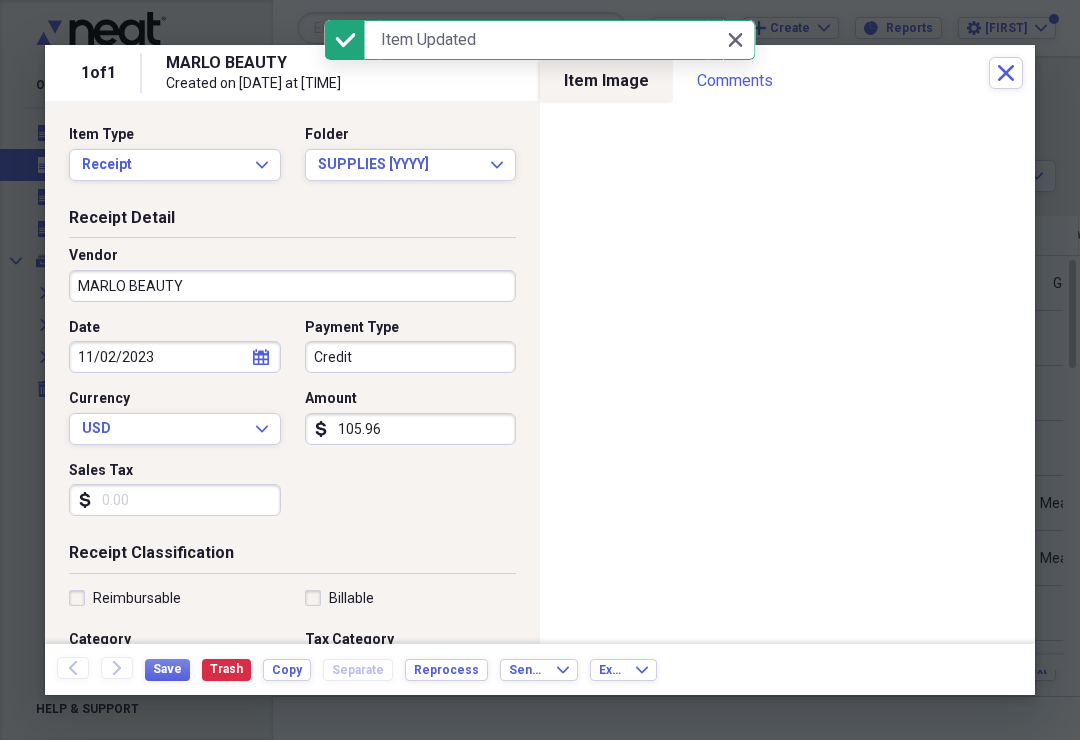click on "Close Close" at bounding box center (735, 40) 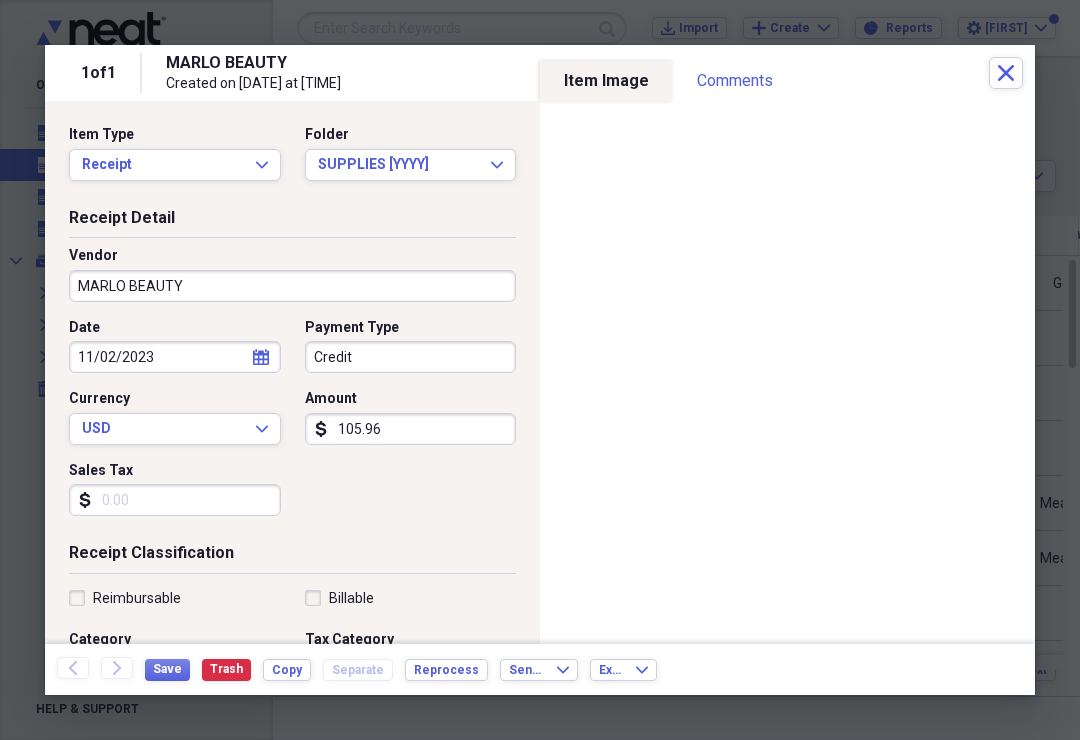 click 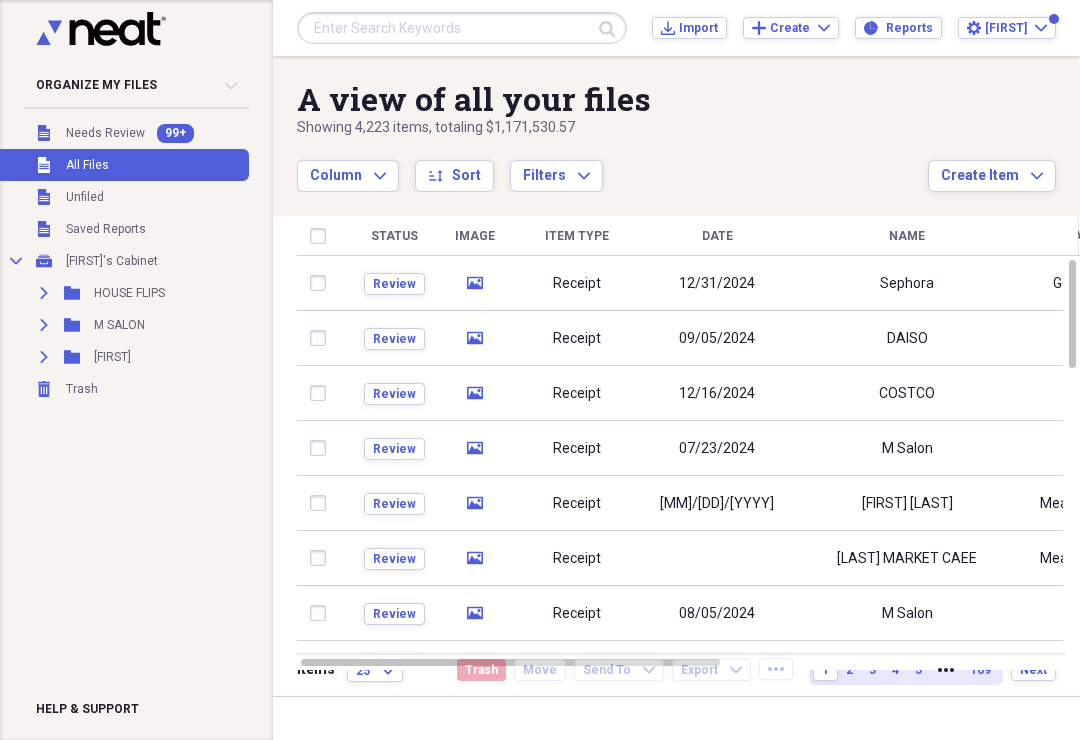 click at bounding box center [462, 28] 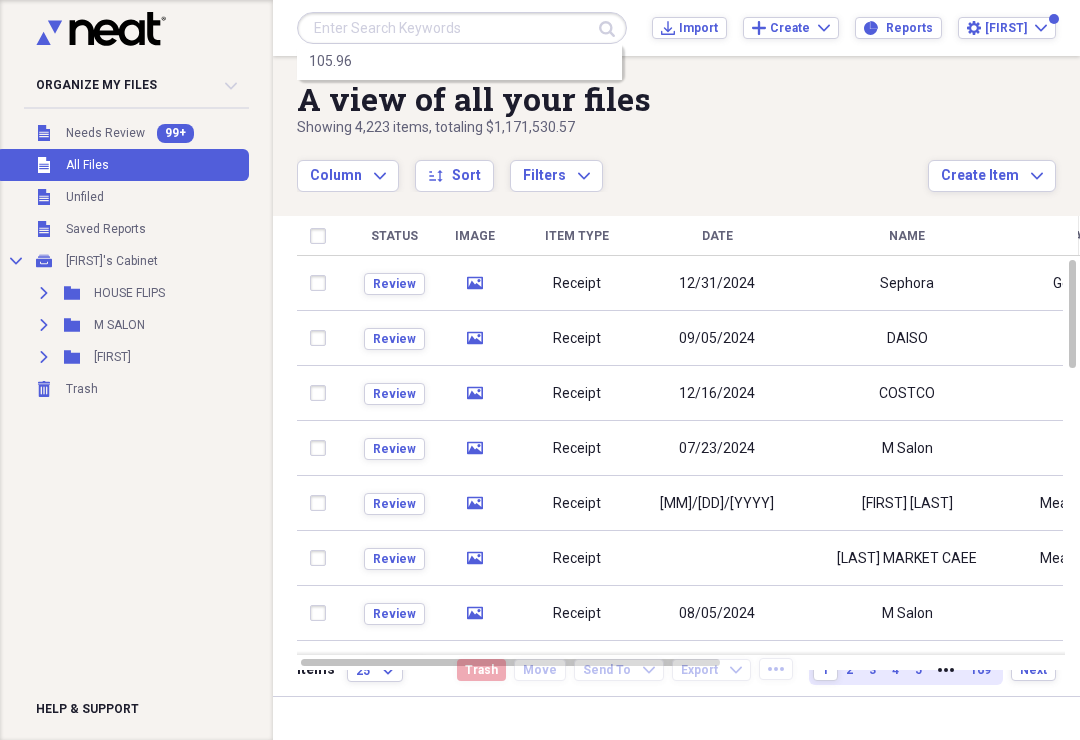 click on "105.96" at bounding box center [459, 62] 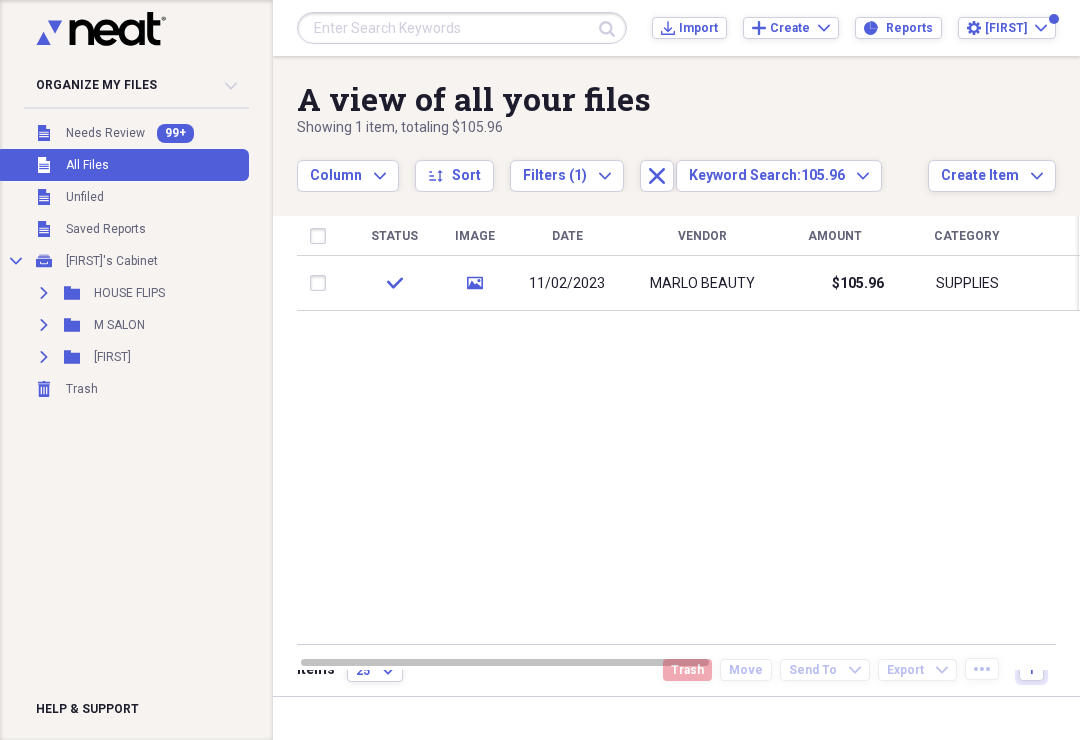click on "MARLO BEAUTY" at bounding box center (702, 283) 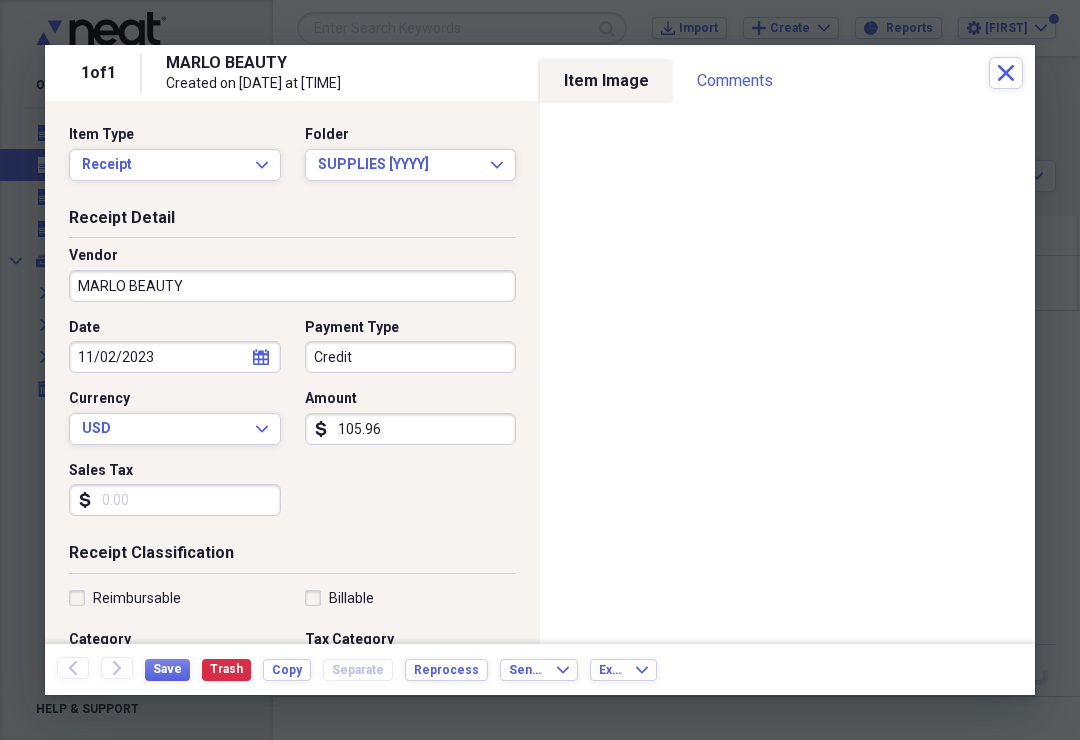 click on "Close" at bounding box center [1006, 73] 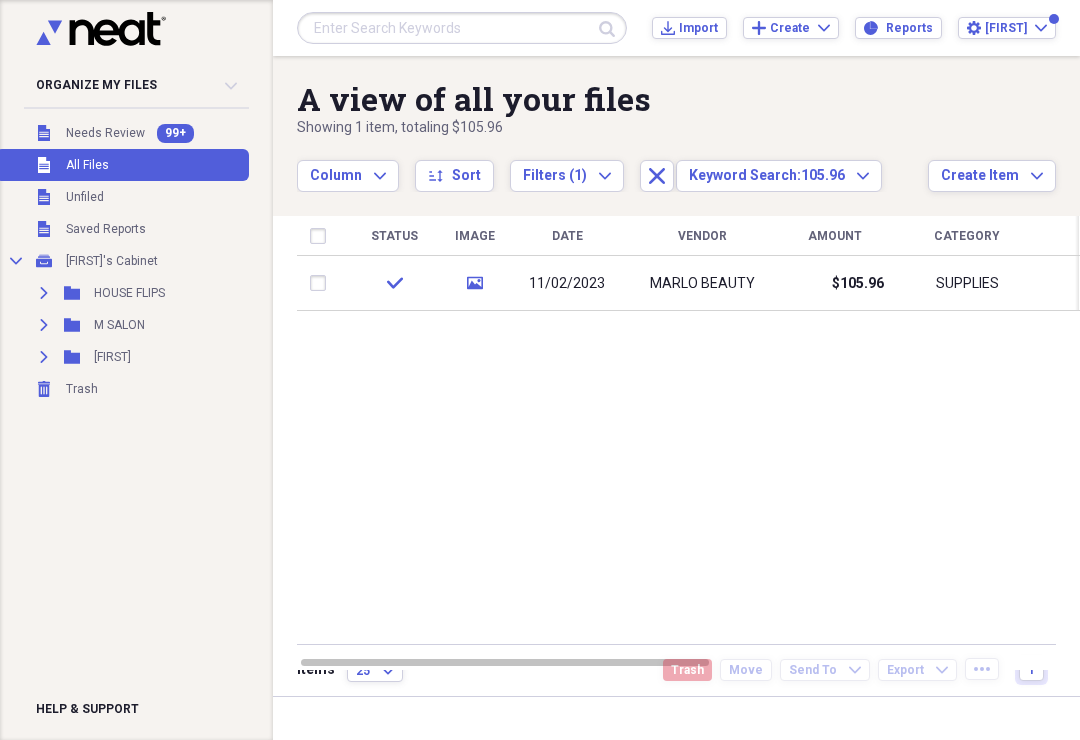click at bounding box center (462, 28) 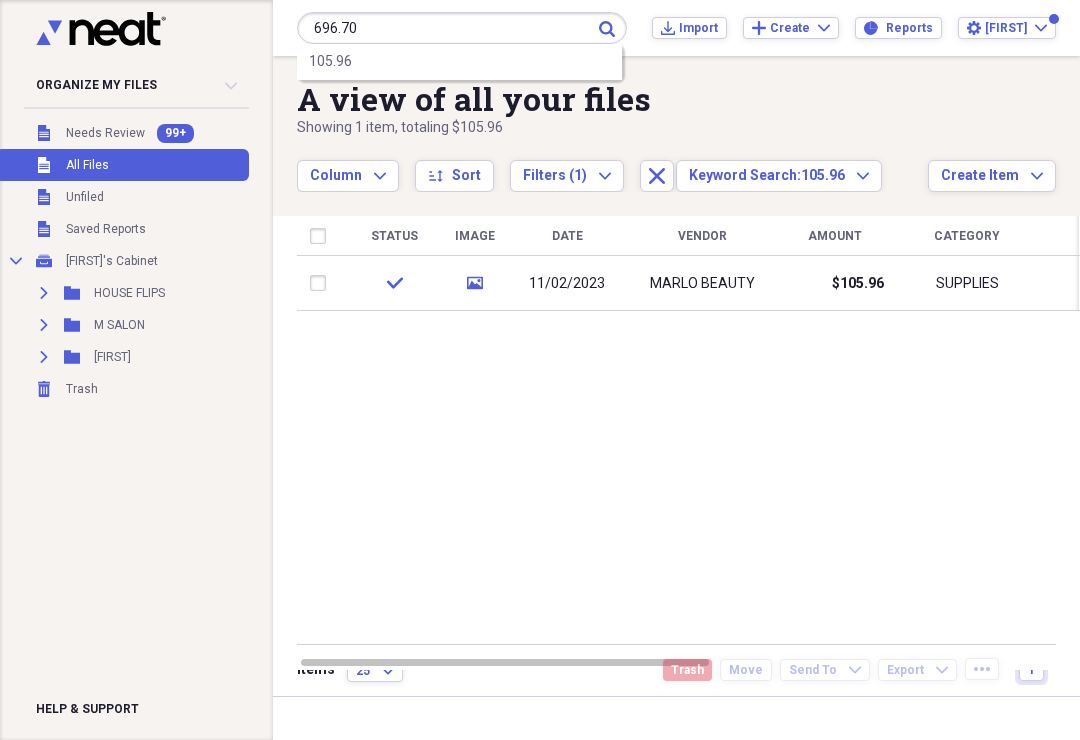 type on "696.70" 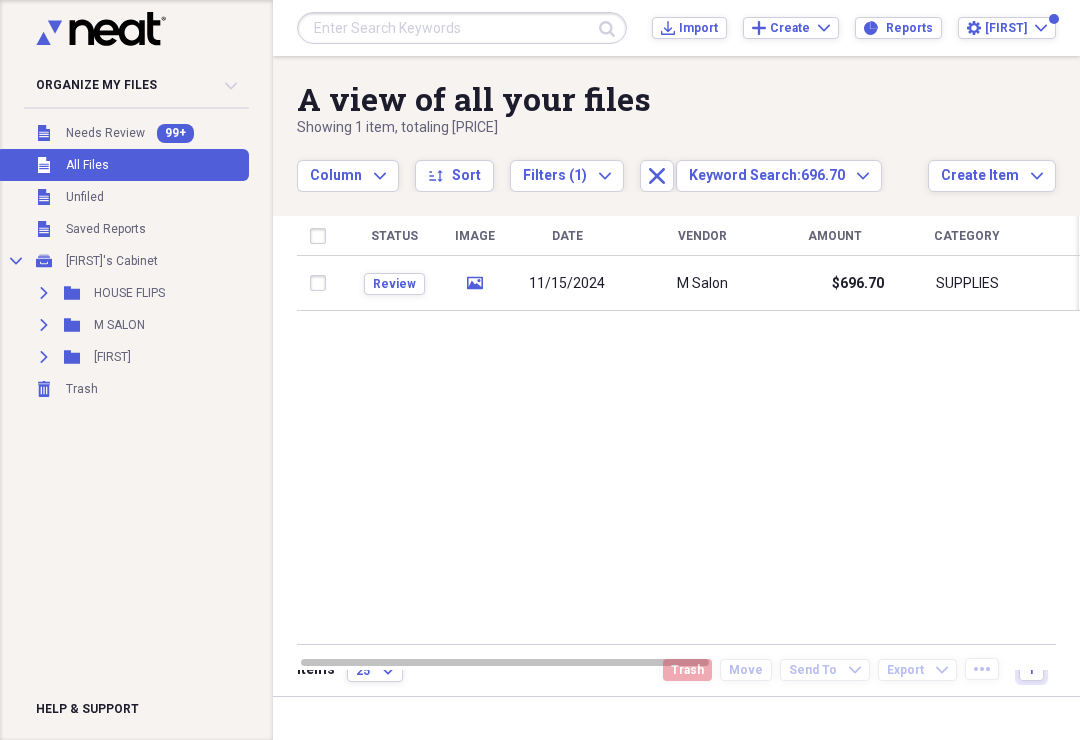 click on "M Salon" at bounding box center (702, 284) 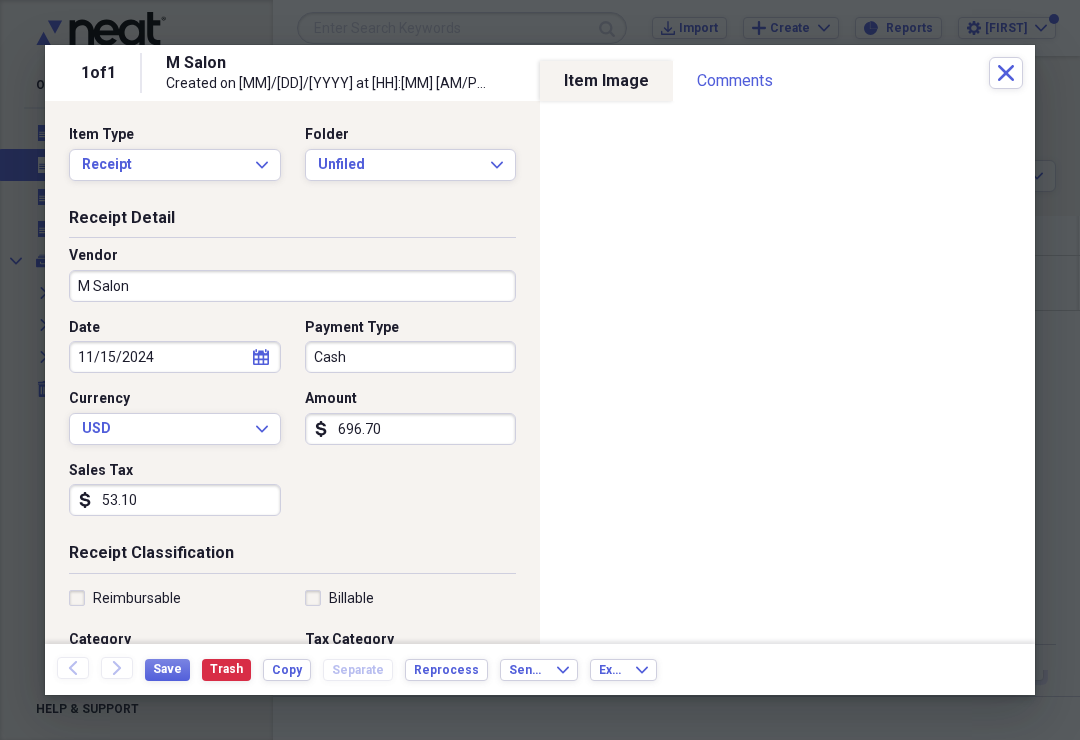 click on "Unfiled" at bounding box center [399, 165] 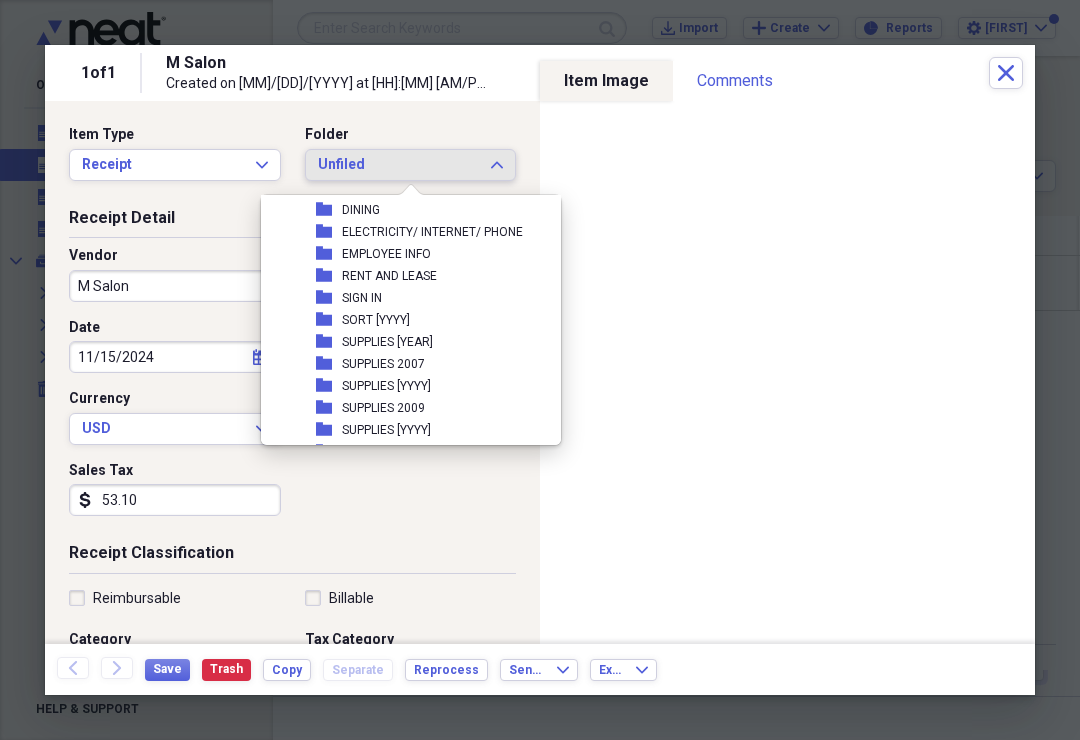 scroll, scrollTop: 100, scrollLeft: 0, axis: vertical 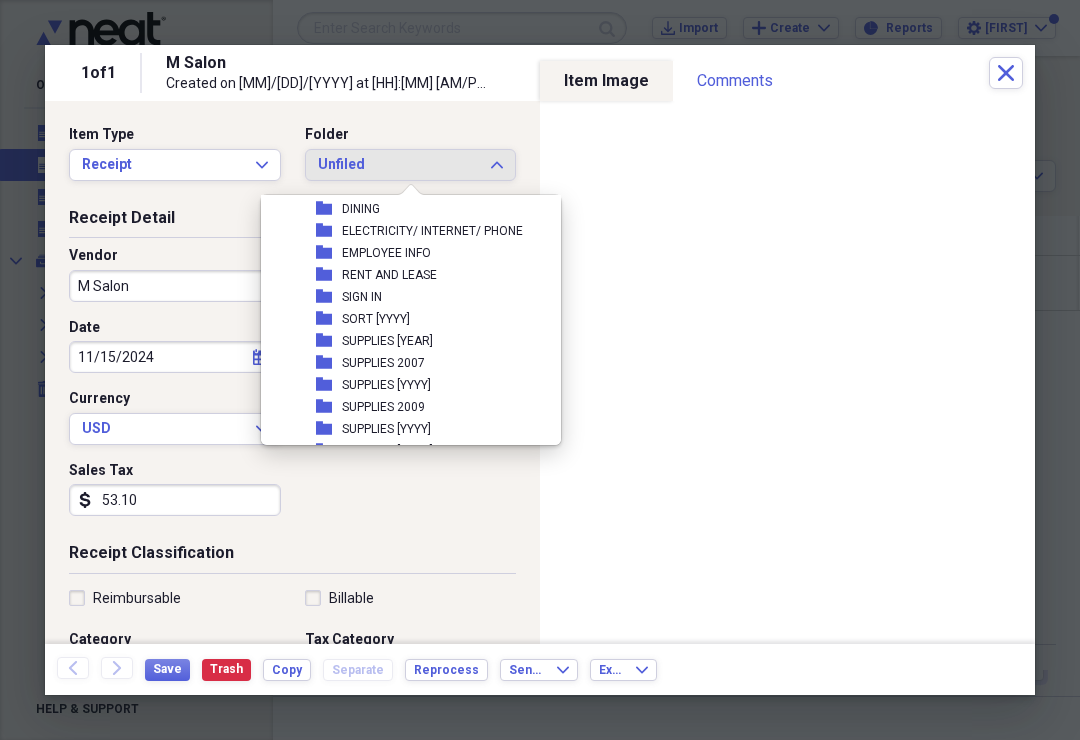 click on "SUPPLIES  2024" at bounding box center [387, 341] 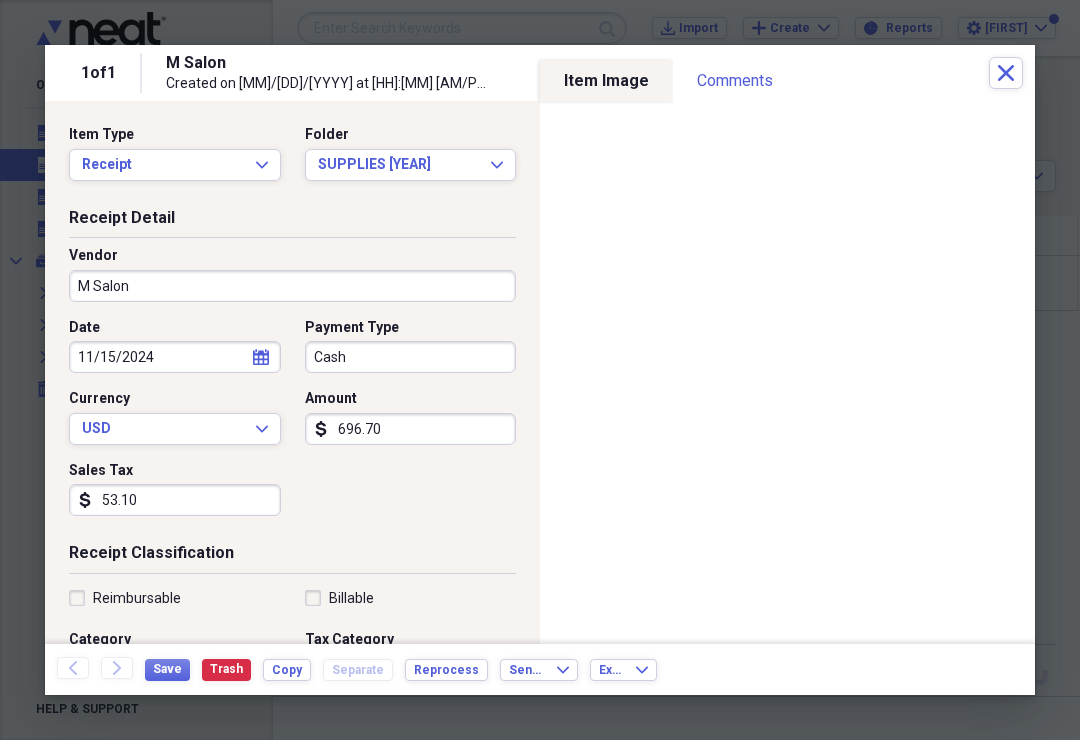 click on "M Salon" at bounding box center [292, 286] 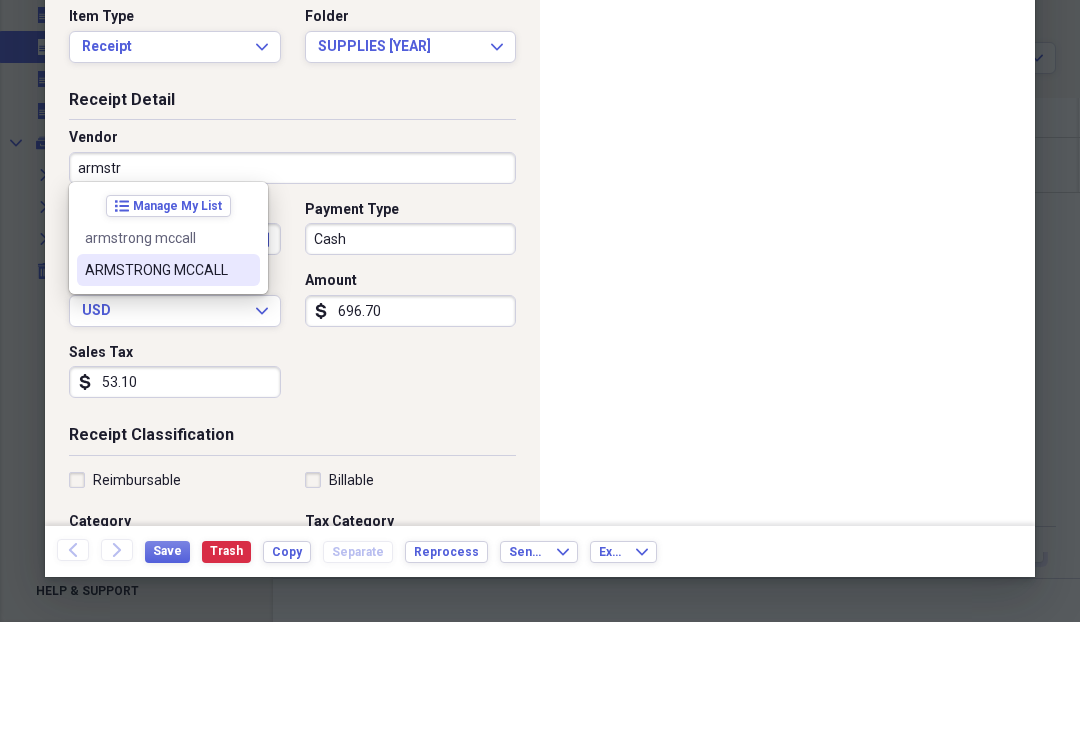 click on "ARMSTRONG MCCALL" at bounding box center [168, 388] 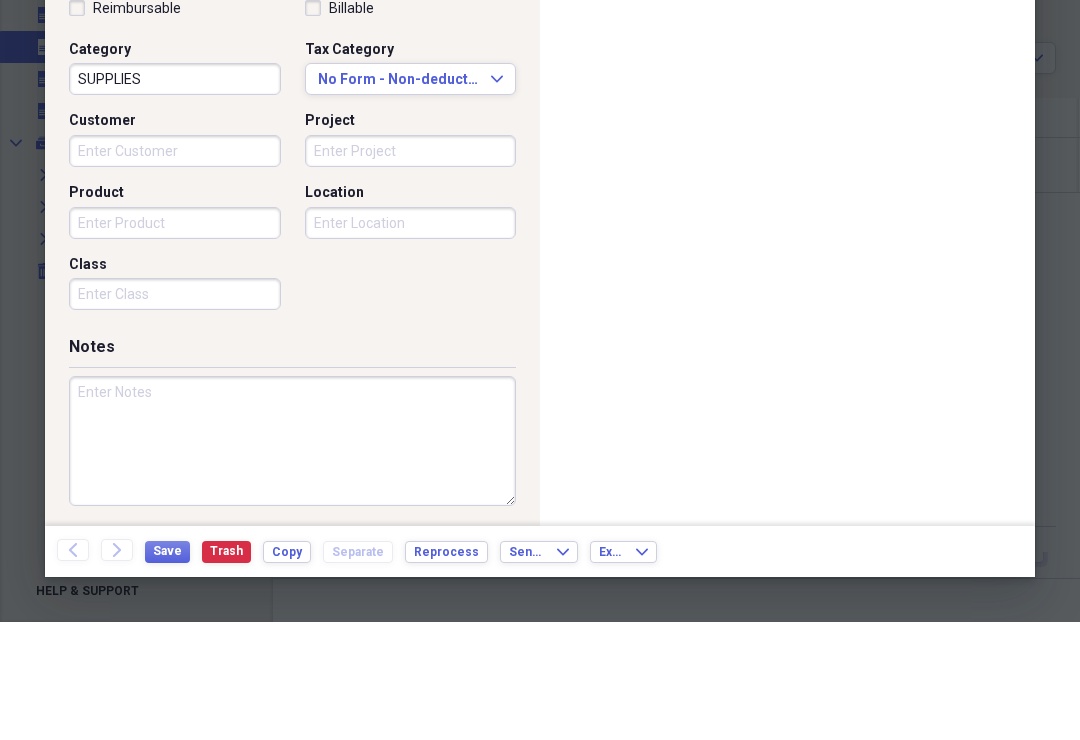 scroll, scrollTop: 471, scrollLeft: 0, axis: vertical 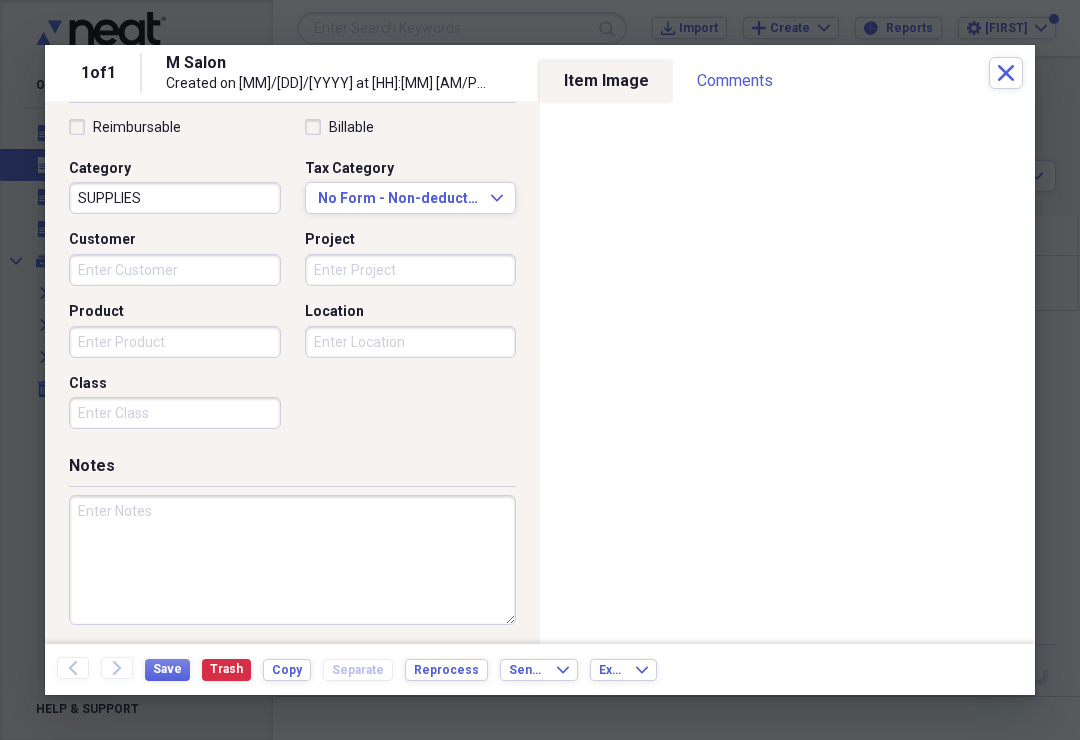 click on "Save" at bounding box center [167, 669] 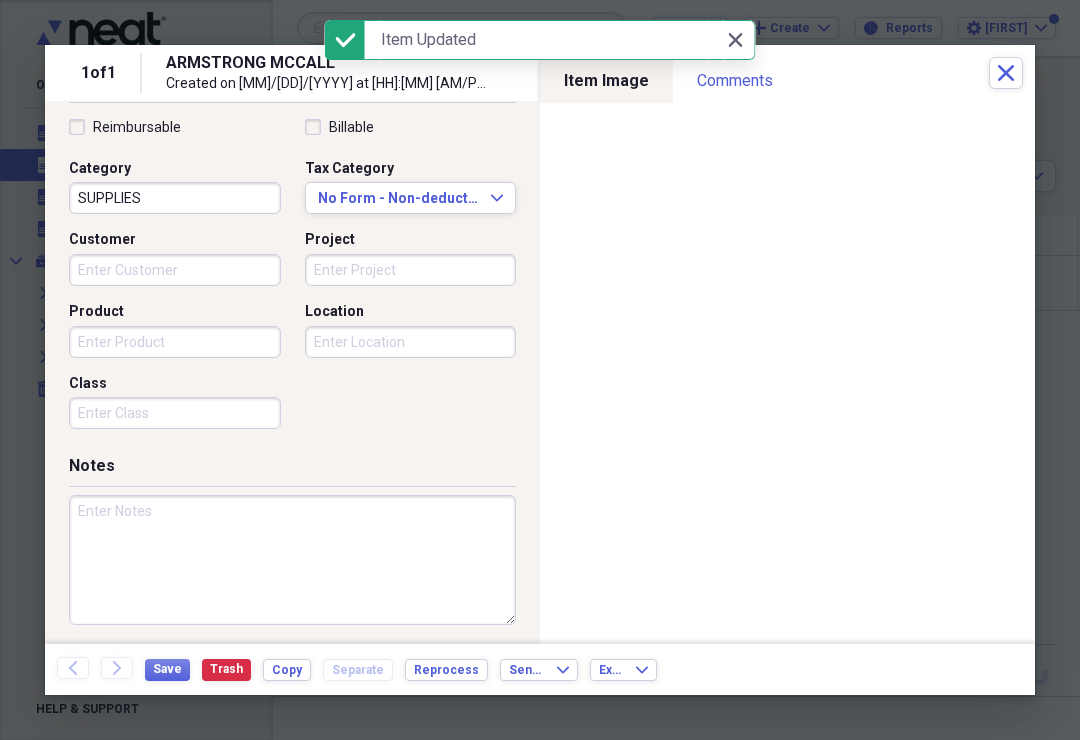 click on "Close" 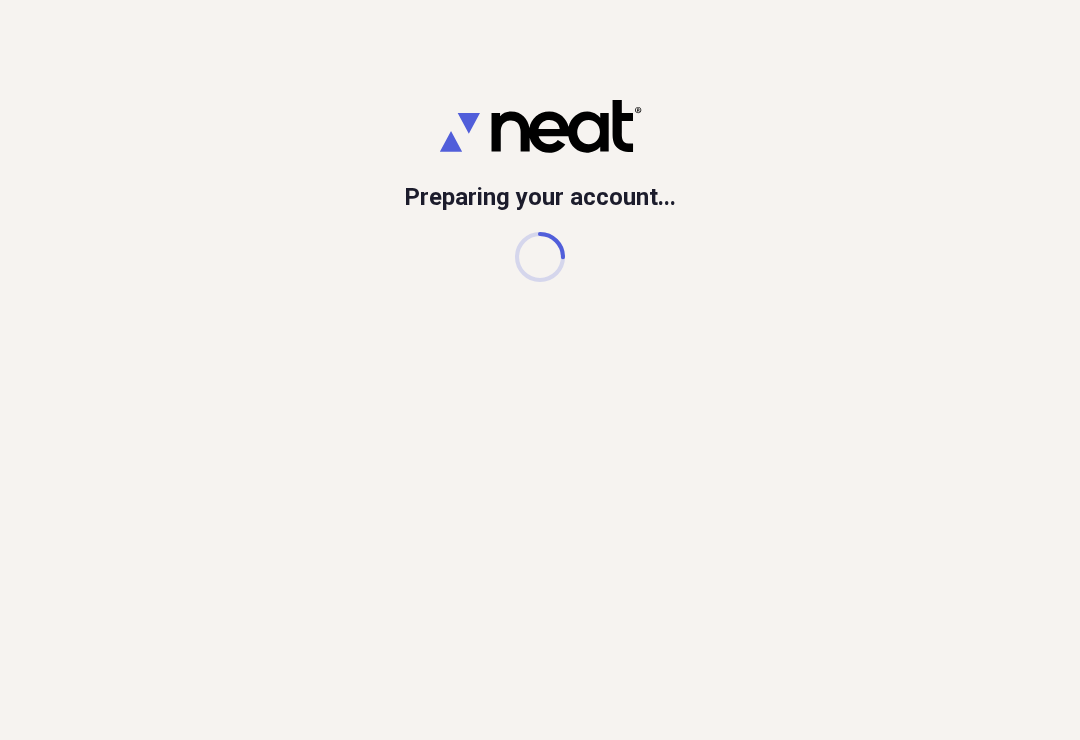 scroll, scrollTop: 0, scrollLeft: 0, axis: both 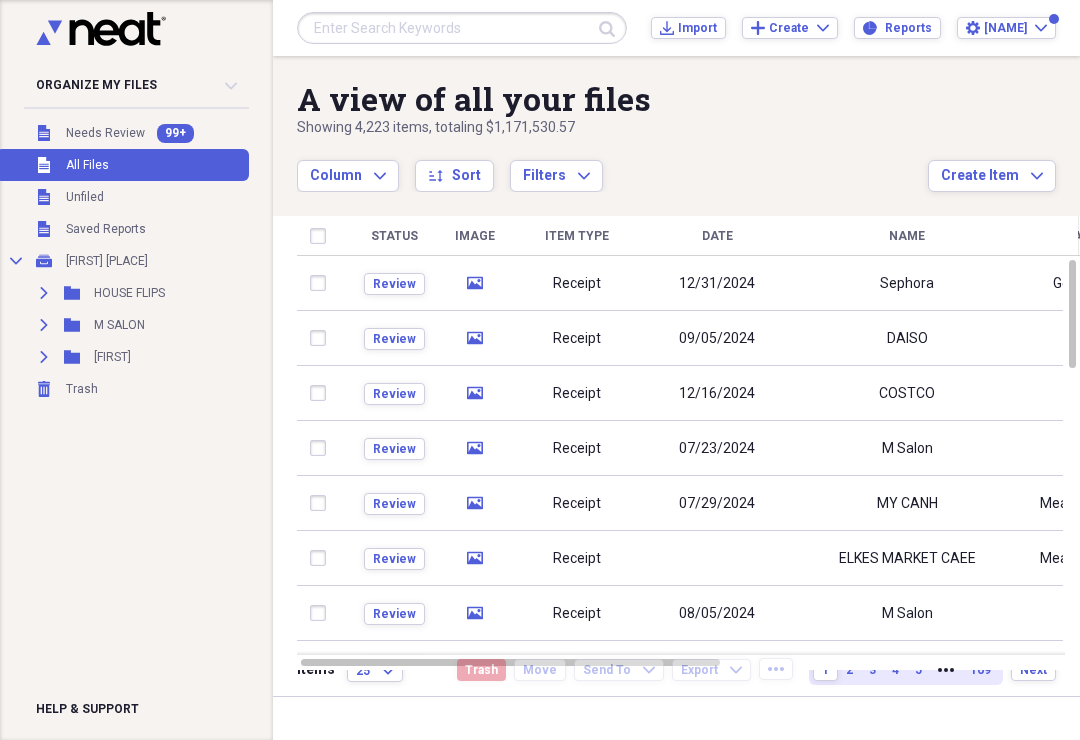 click at bounding box center (462, 28) 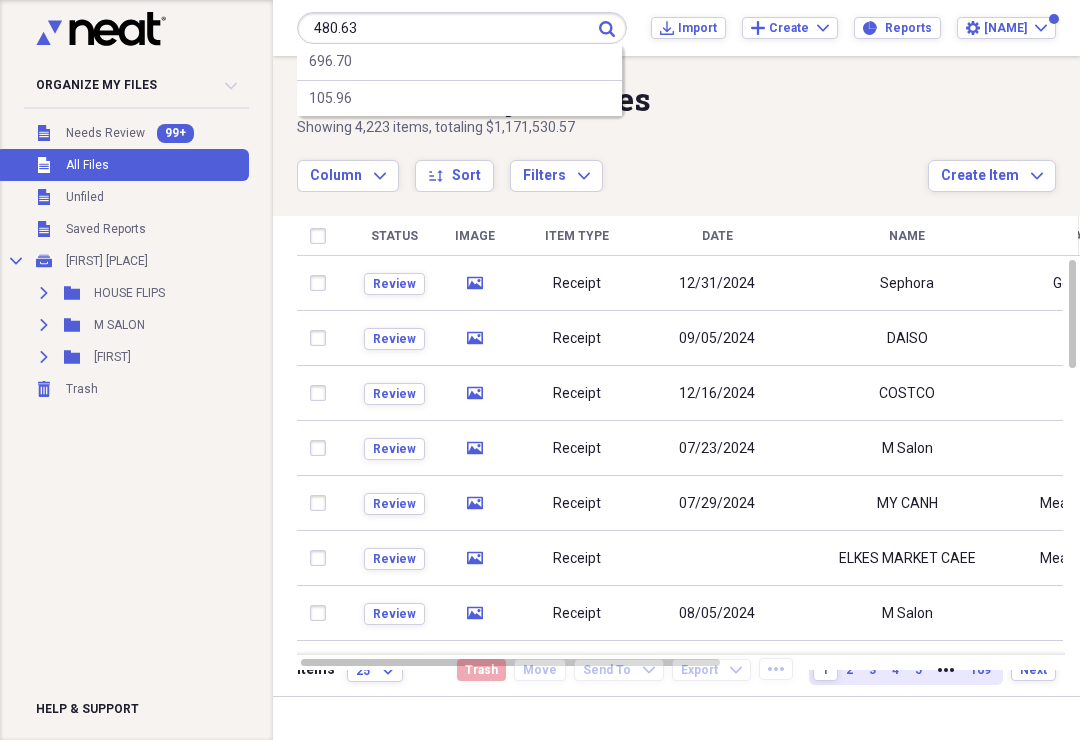 type on "480:63" 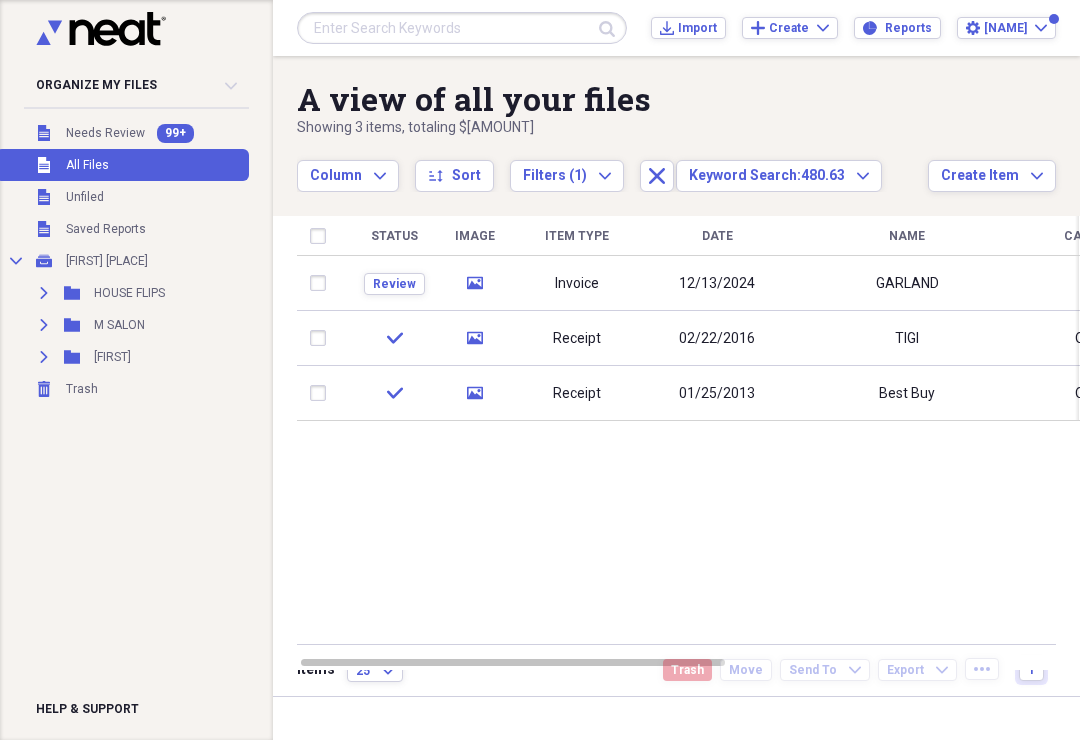 click on "Invoice" at bounding box center (577, 283) 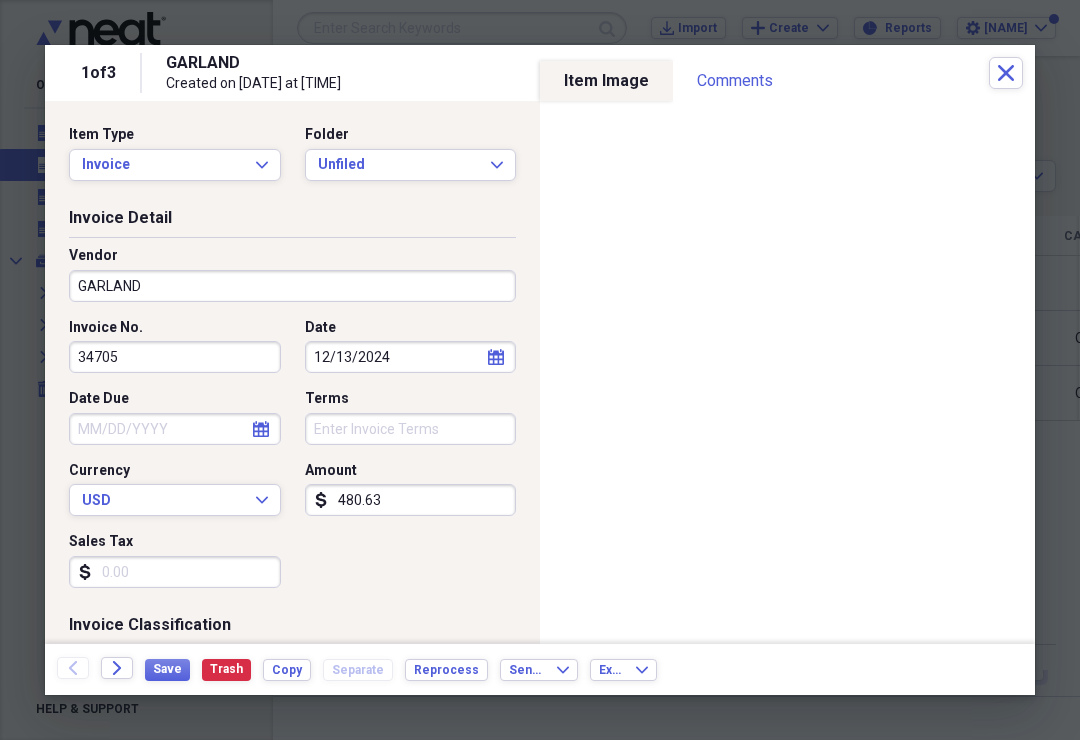 click on "Unfiled" at bounding box center (399, 165) 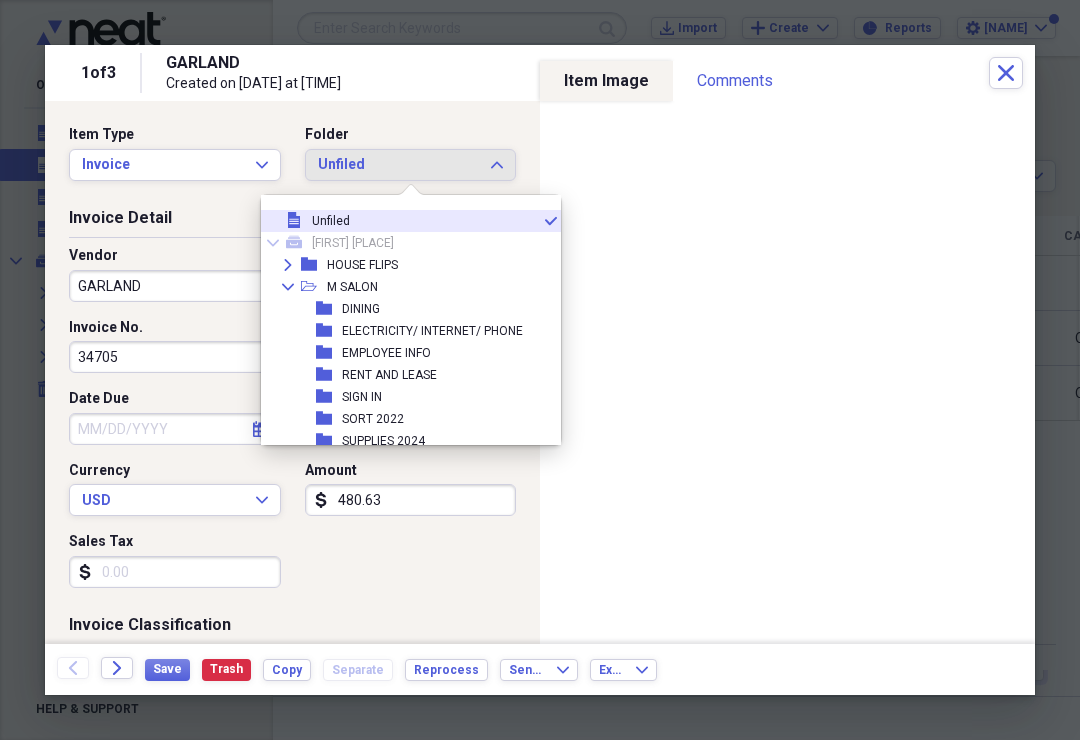 click on "folder SUPPLIES  2024" at bounding box center [403, 441] 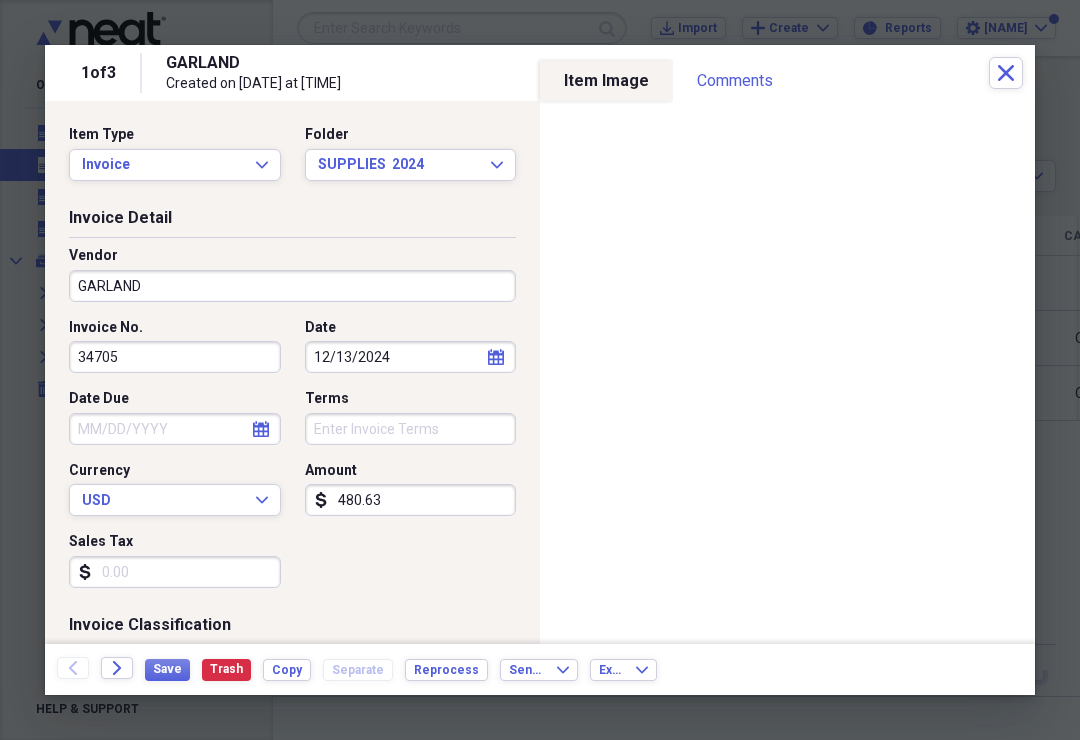 click on "GARLAND" at bounding box center [292, 286] 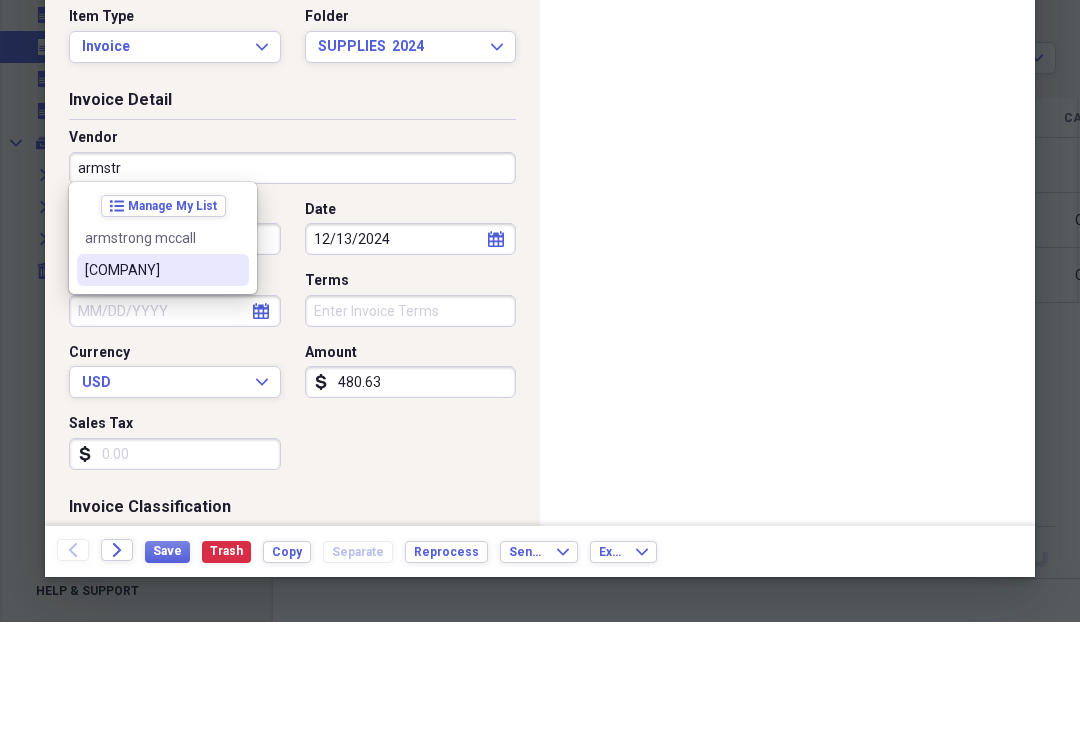 click on "ARMSTRONG MCCALL" at bounding box center [151, 388] 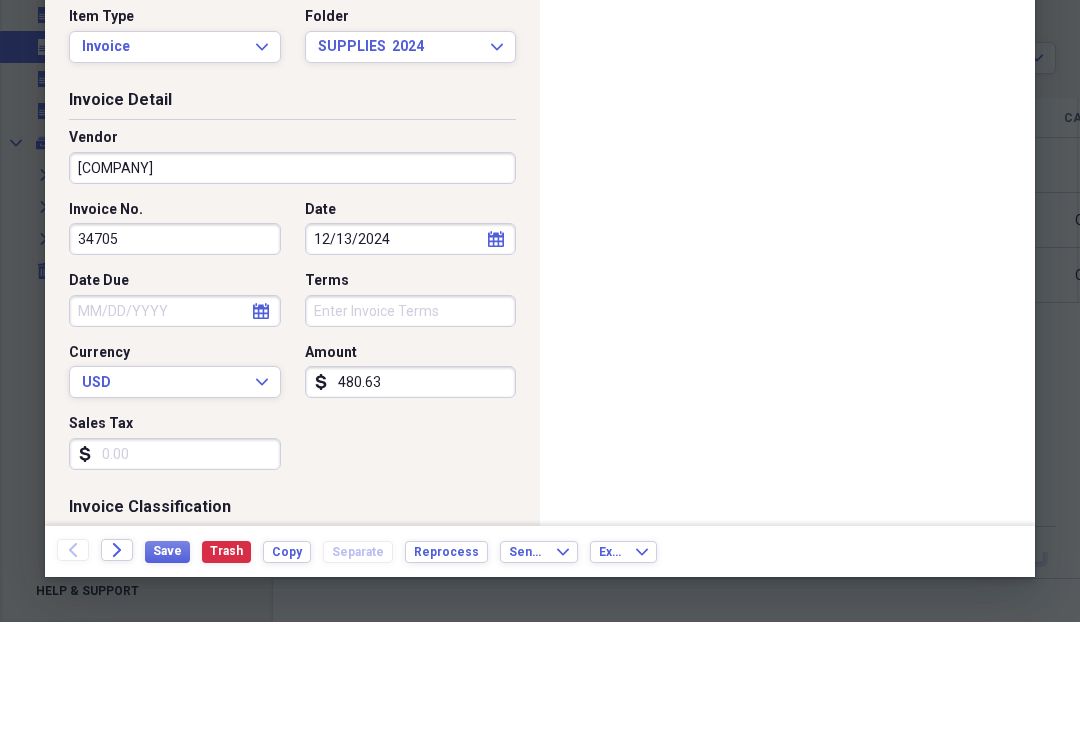 type on "SUPPLIES" 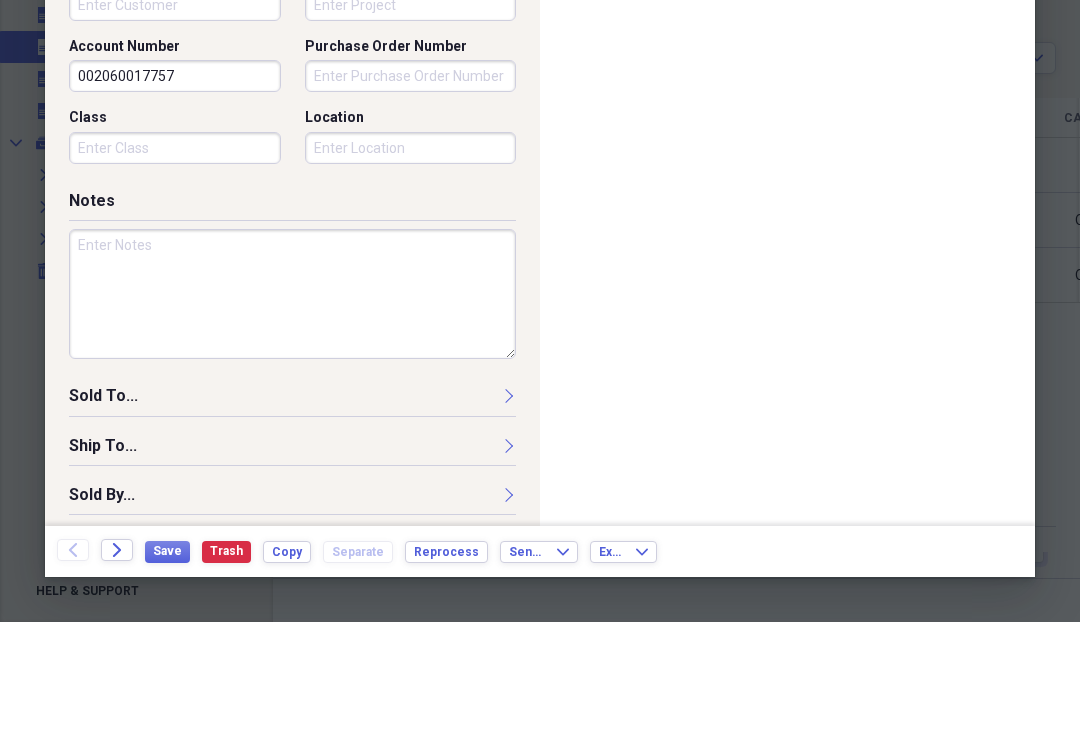 scroll, scrollTop: 641, scrollLeft: 0, axis: vertical 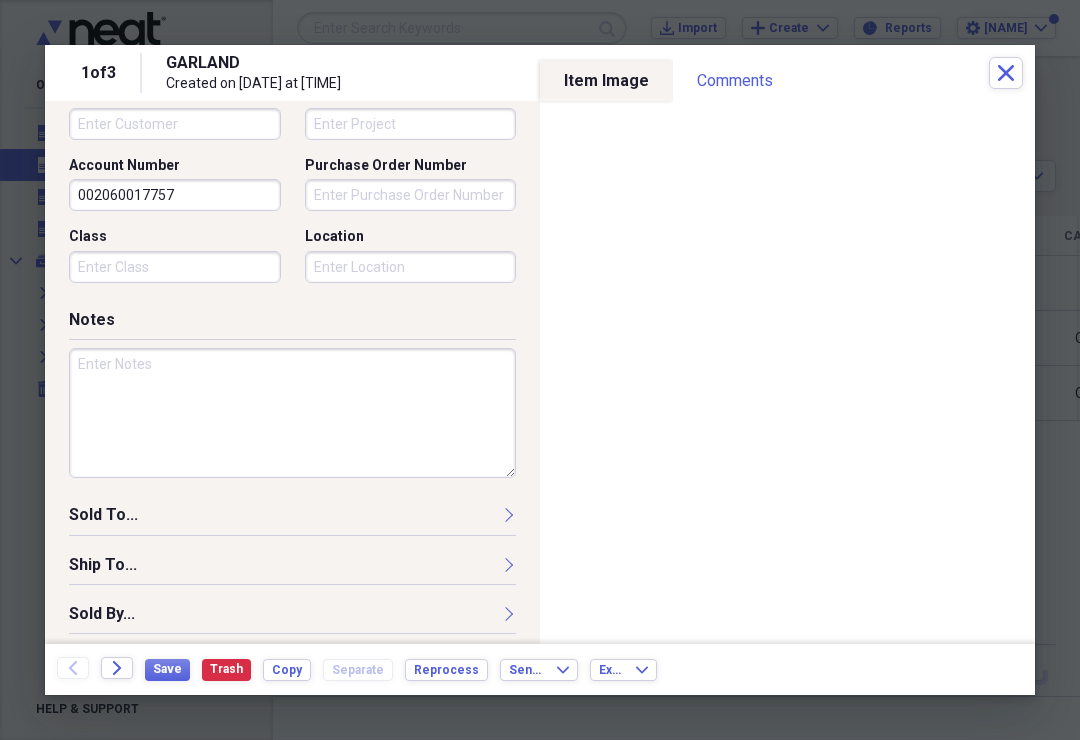 click on "Save" at bounding box center (167, 669) 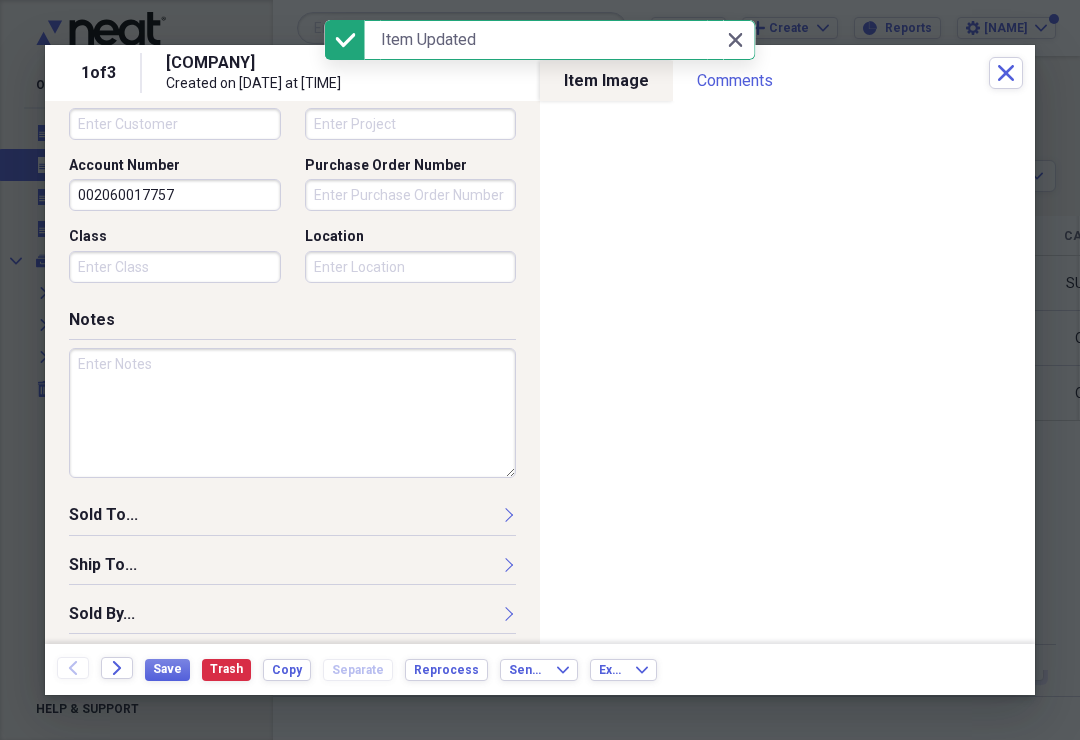 click on "Close" 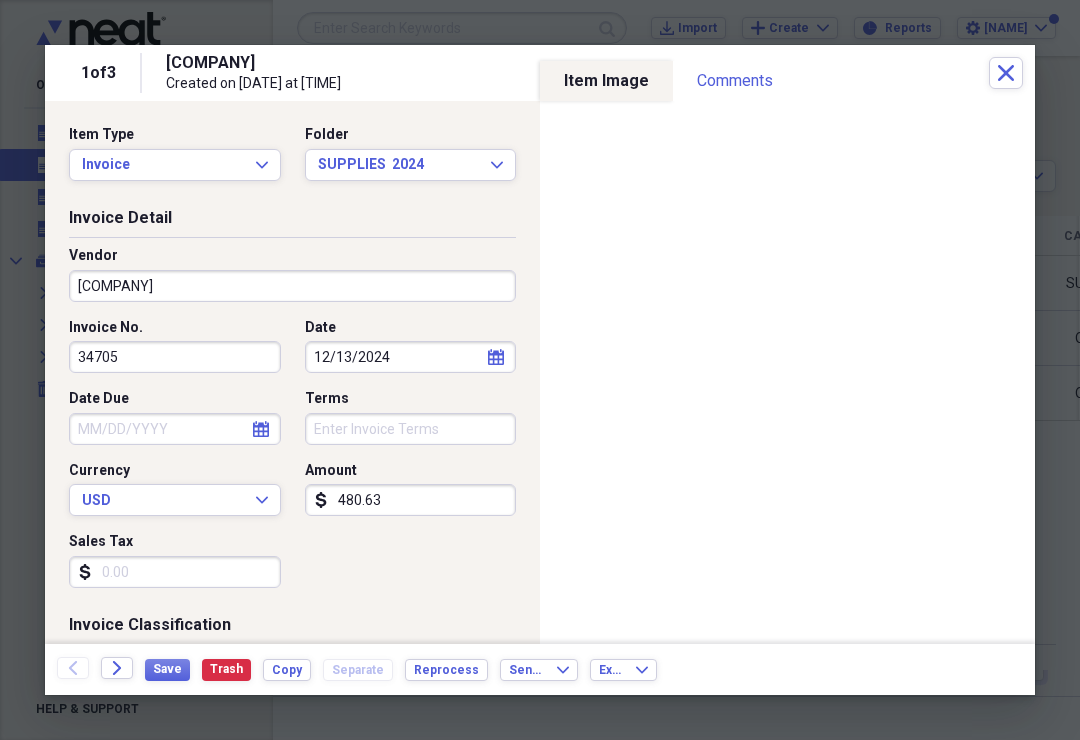 scroll, scrollTop: 0, scrollLeft: 0, axis: both 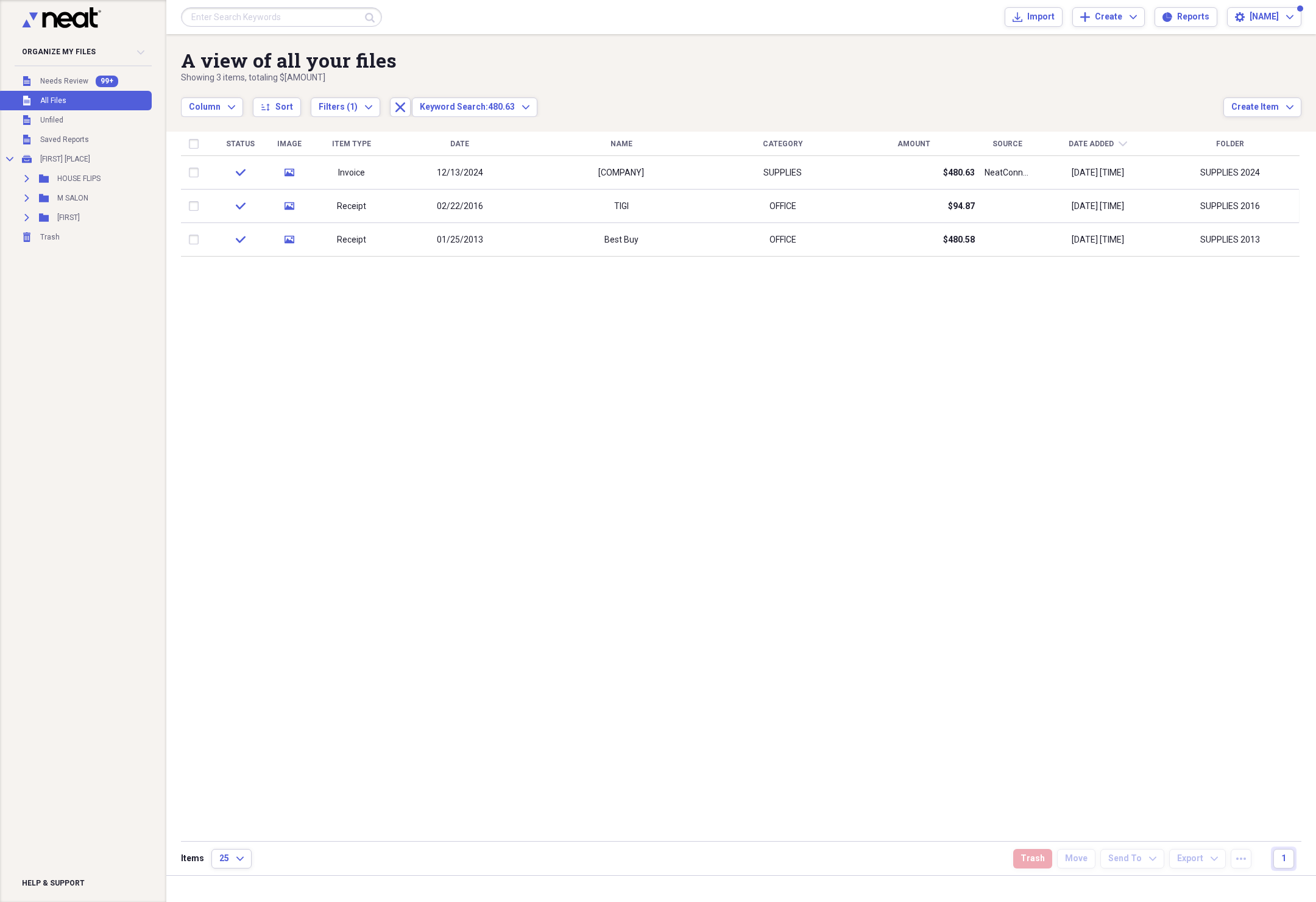 click on "Status Image Item Type Date Name Category Amount Source Date Added chevron-down Folder check media Invoice 12/13/2024 ARMSTRONG MCCALL SUPPLIES $480.63 NeatConnect 07/14/2025 8:35 pm SUPPLIES  2024 check media Receipt 02/22/2016 TIGI OFFICE $94.87 03/16/2016 9:50 pm SUPPLIES 2016 check media Receipt 01/25/2013 Best Buy OFFICE $480.58 04/11/2015 12:23 am SUPPLIES 2013" at bounding box center [740, 503] 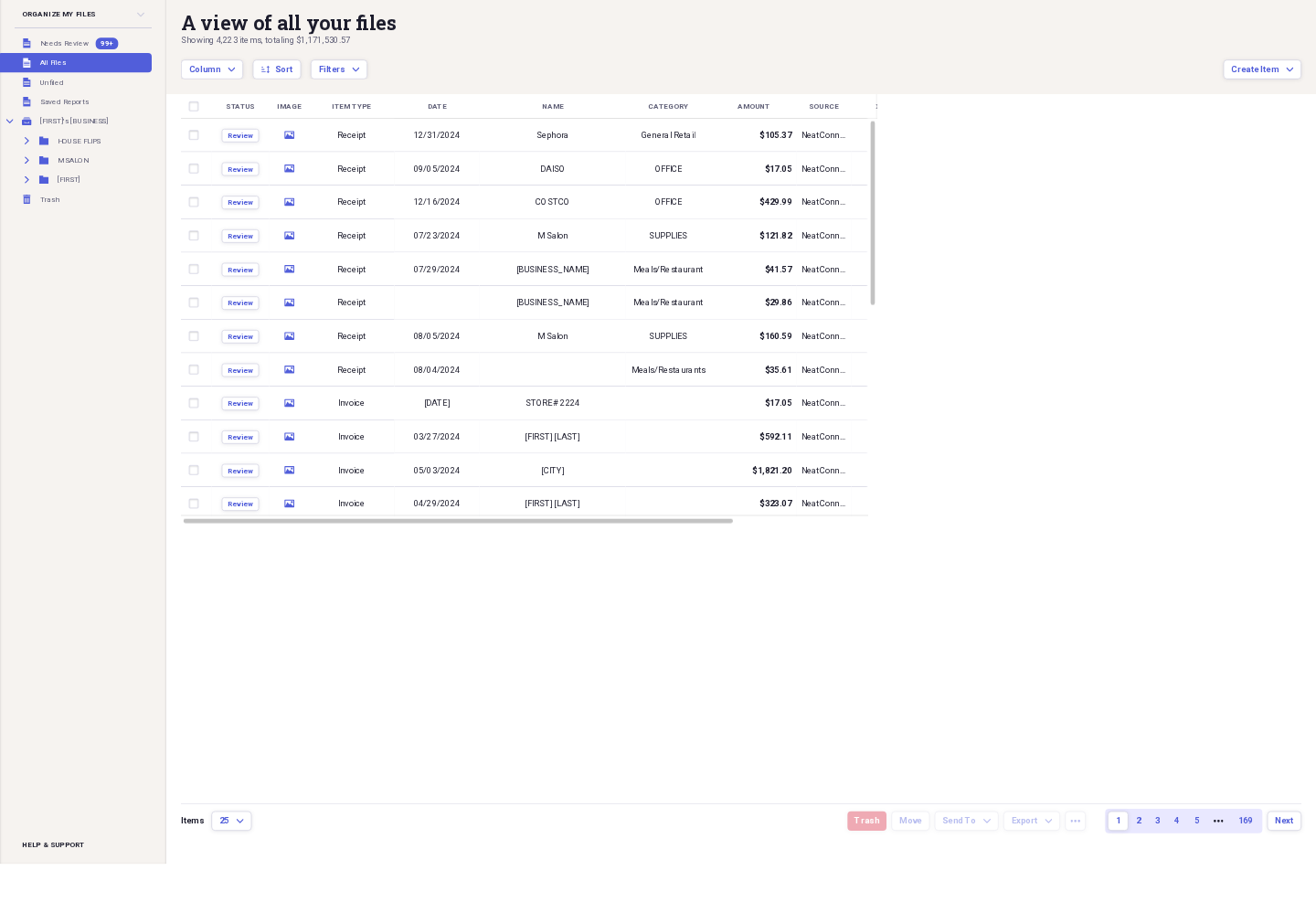scroll, scrollTop: 0, scrollLeft: 0, axis: both 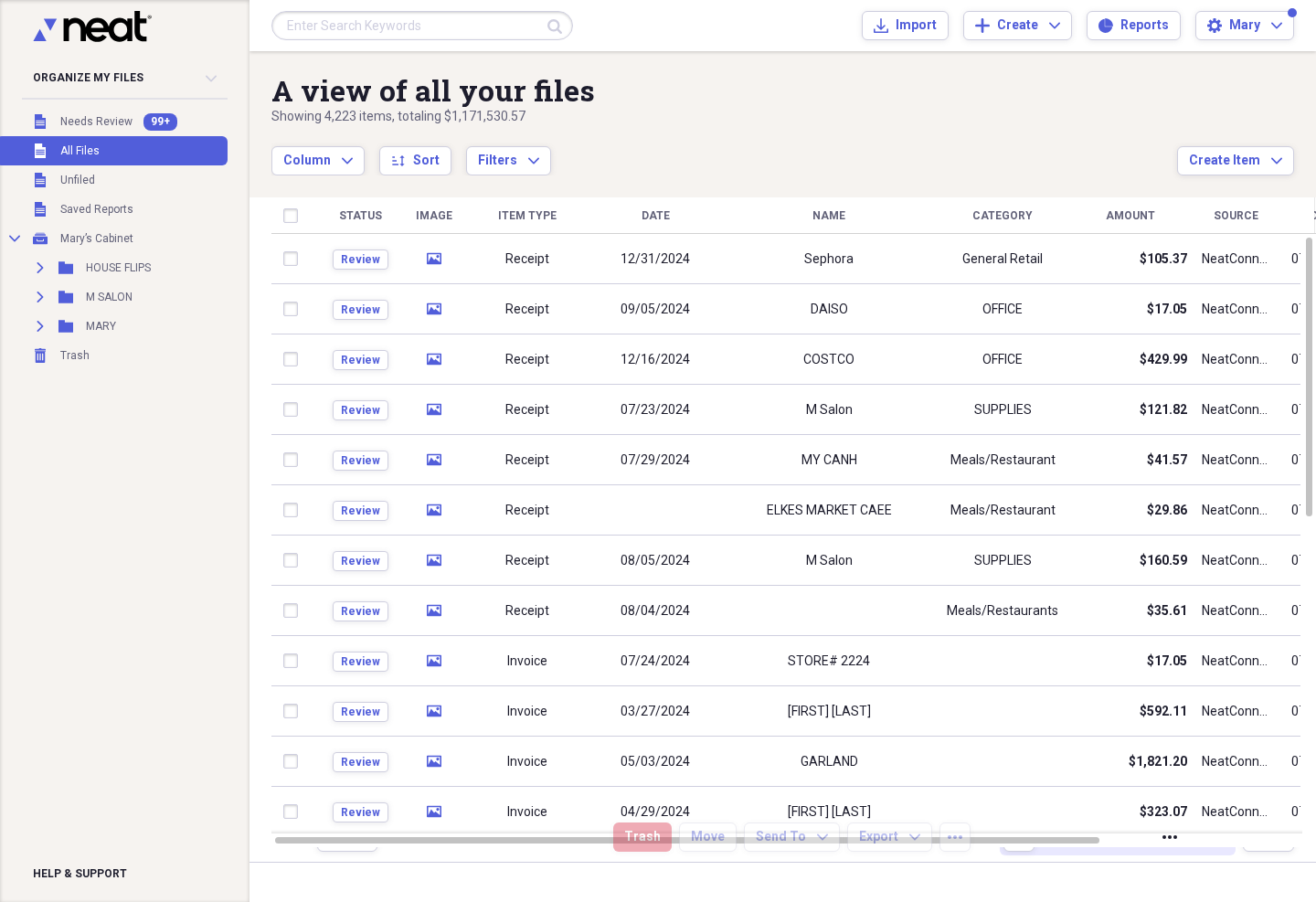 click at bounding box center [422, 26] 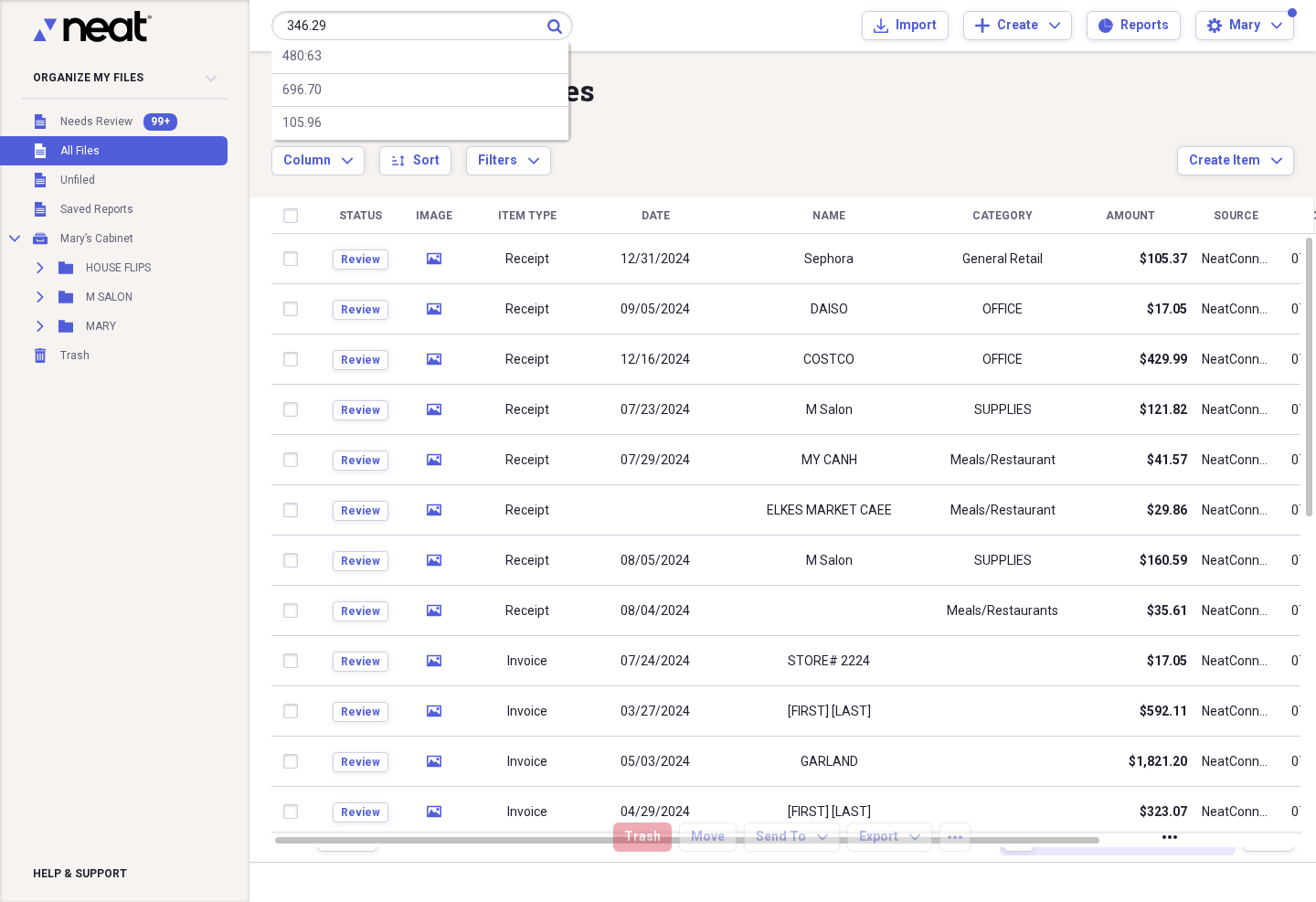 type on "346.29" 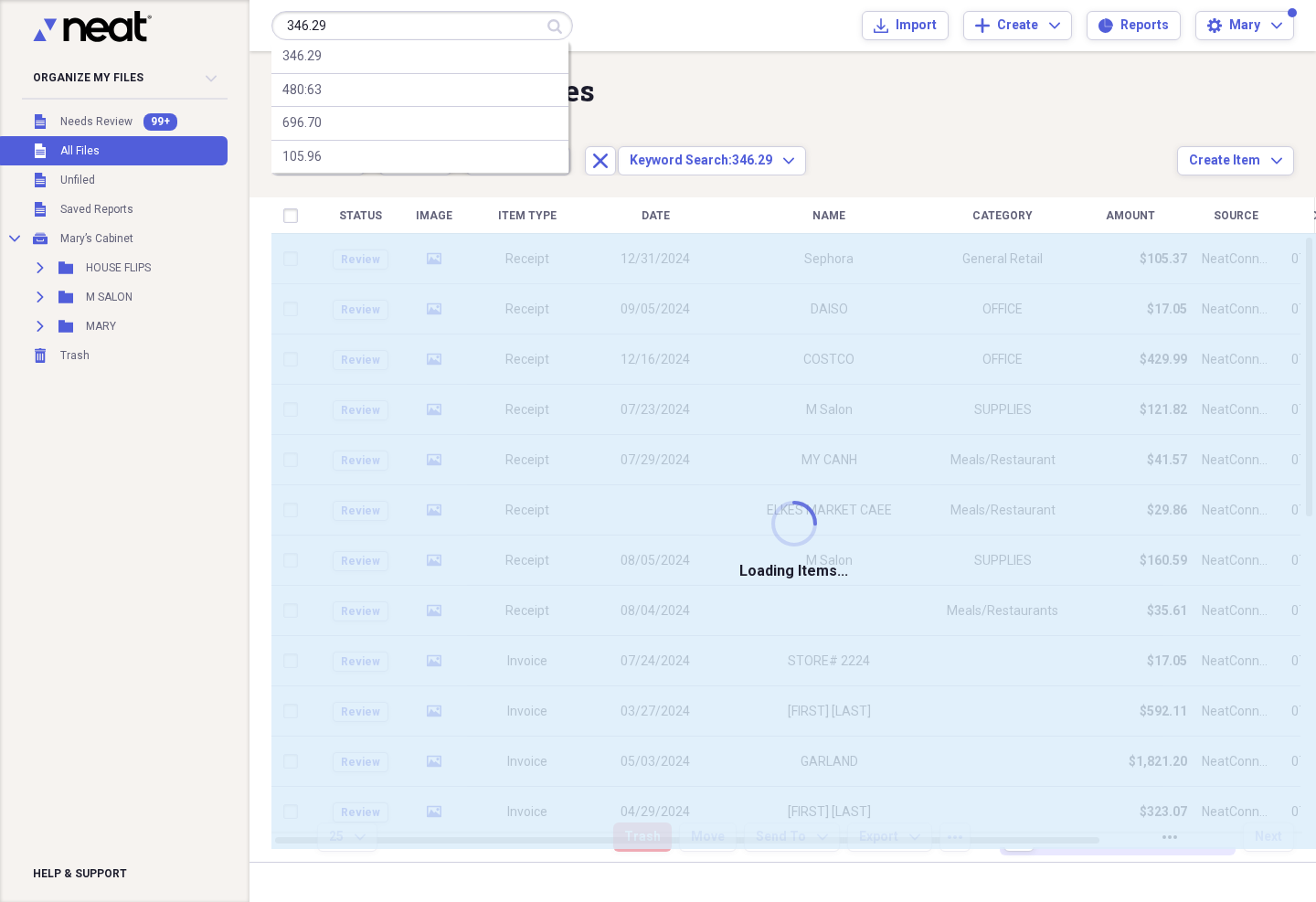 type 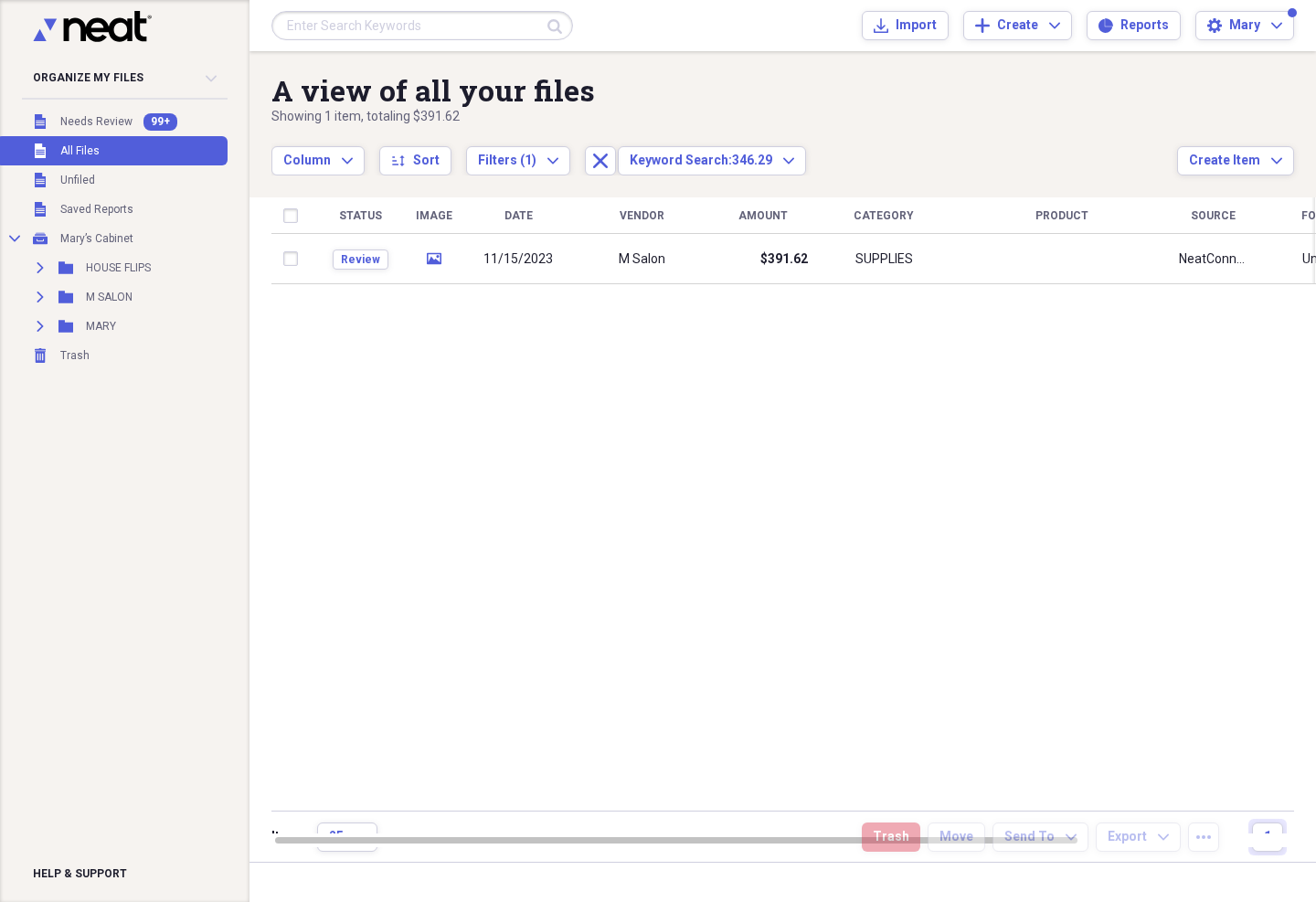 click on "M Salon" at bounding box center [642, 260] 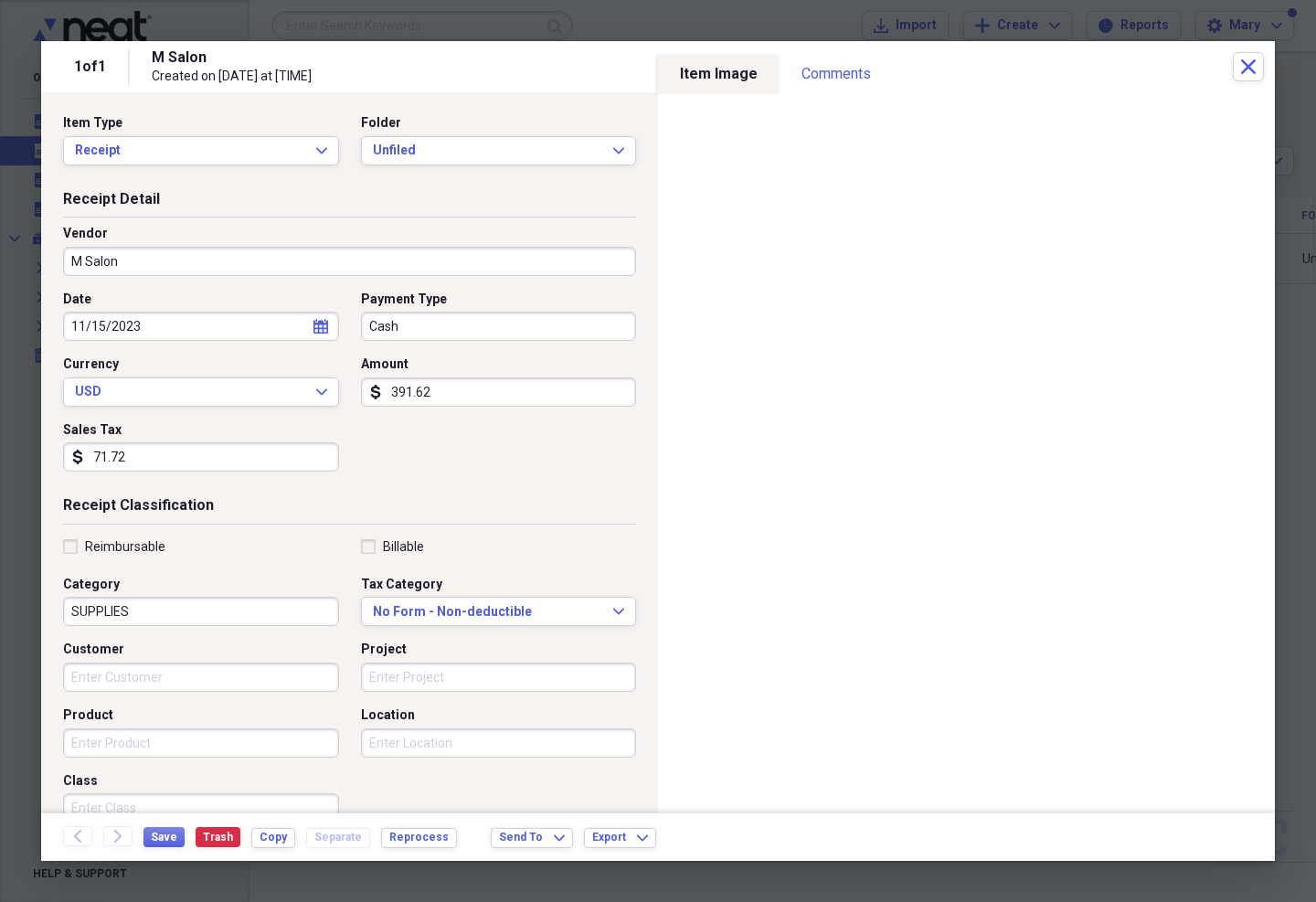 click on "Unfiled" at bounding box center (488, 151) 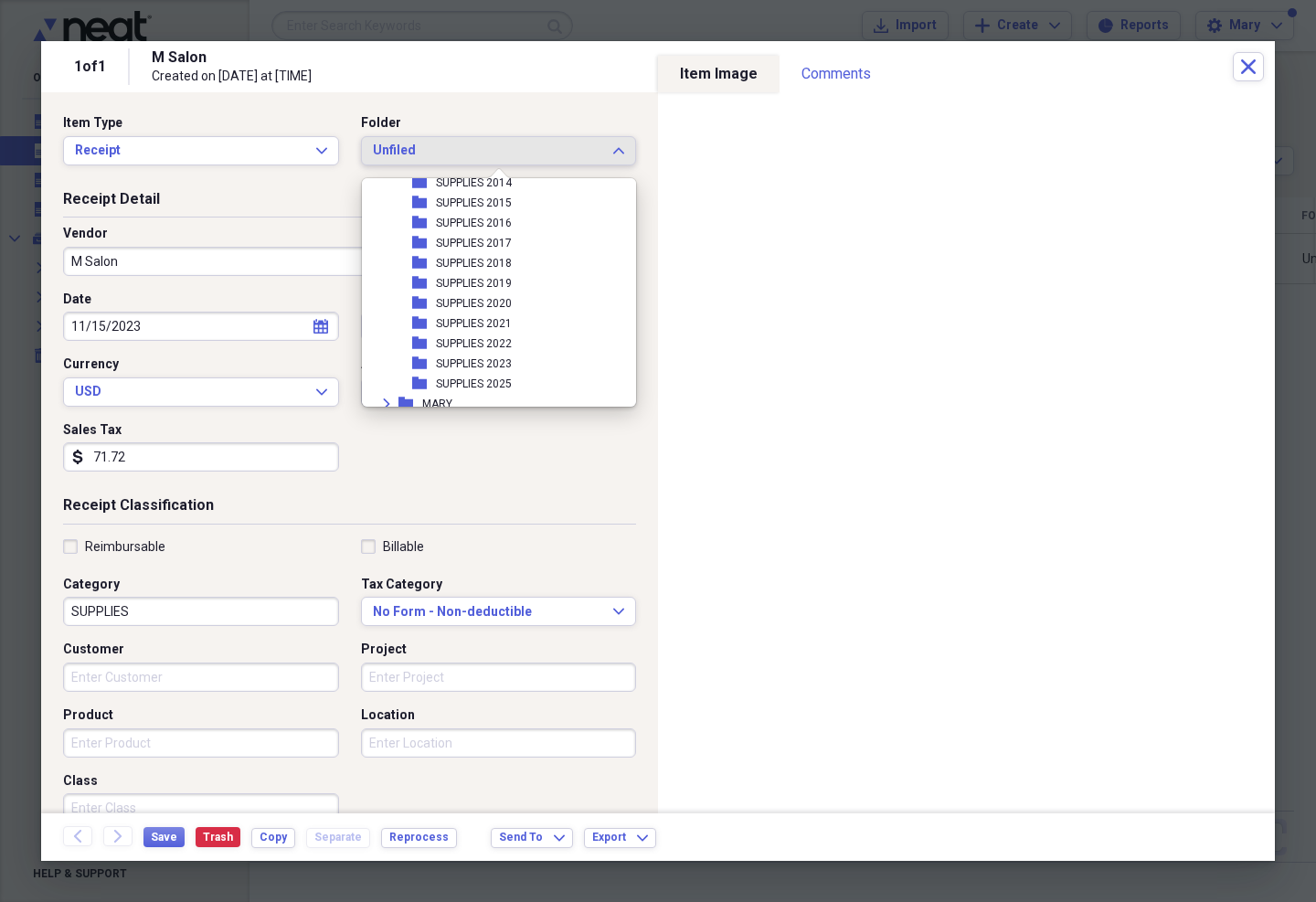 scroll, scrollTop: 379, scrollLeft: 0, axis: vertical 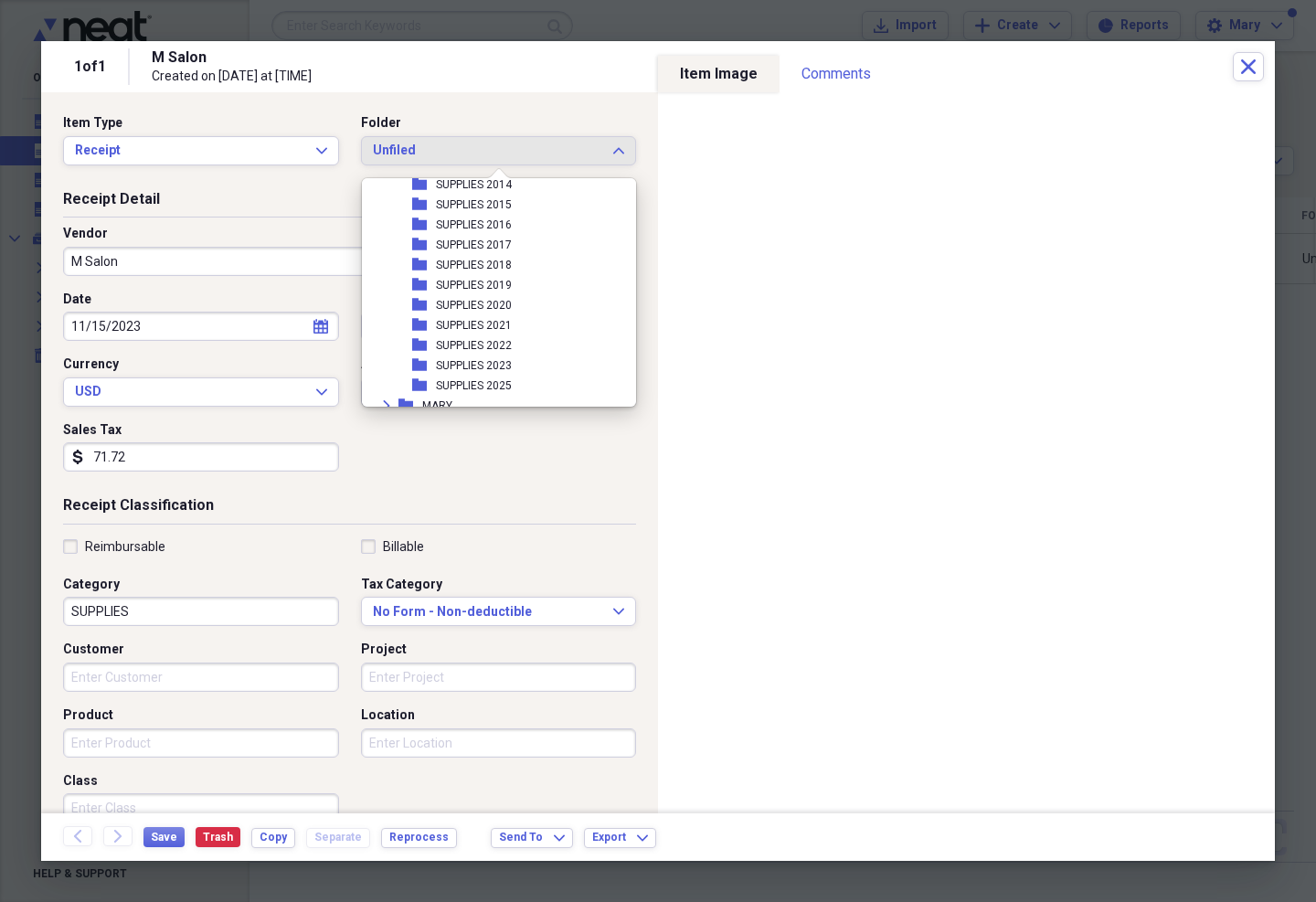 click on "SUPPLIES 2023" at bounding box center [473, 366] 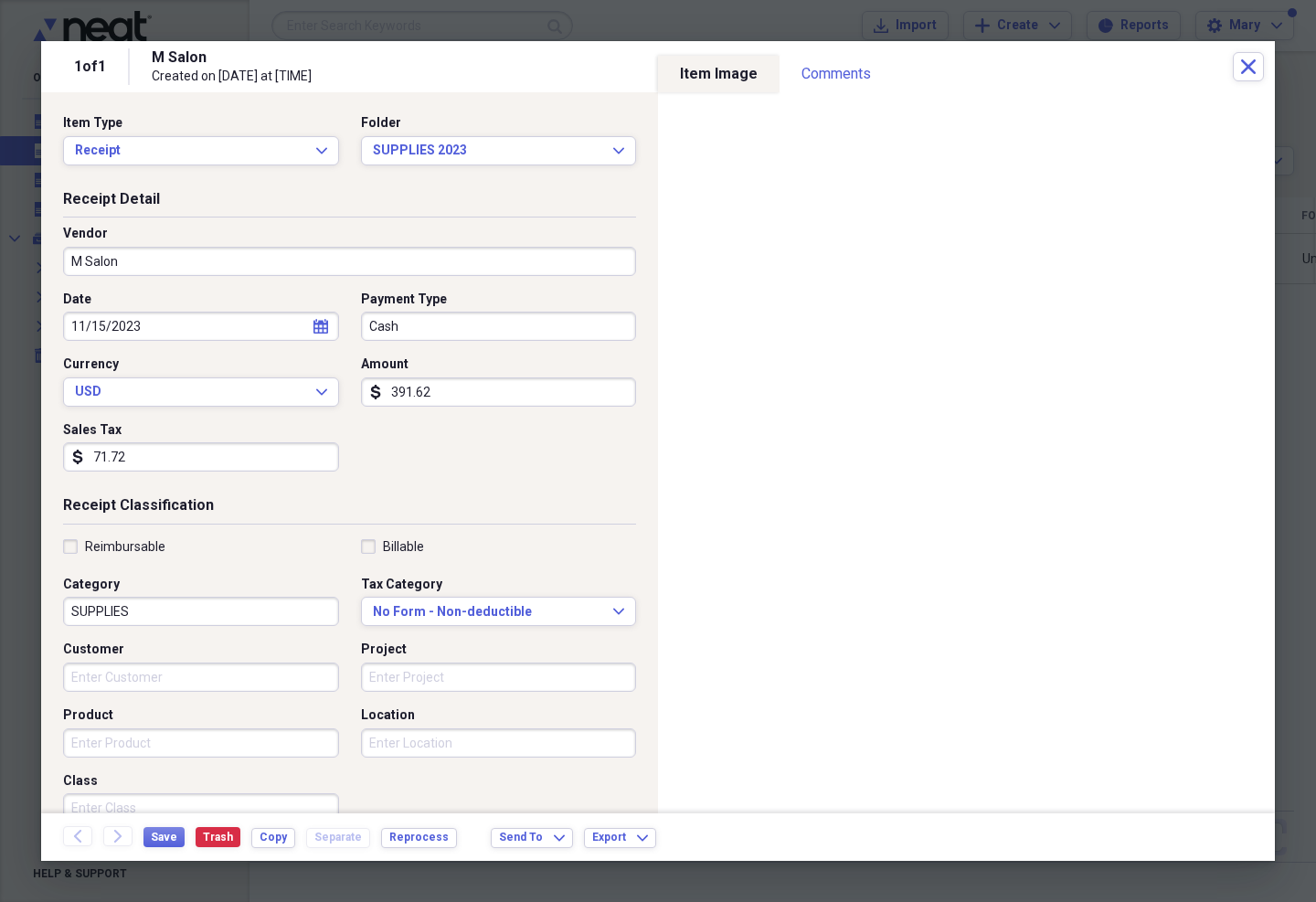 click on "M Salon" at bounding box center (349, 261) 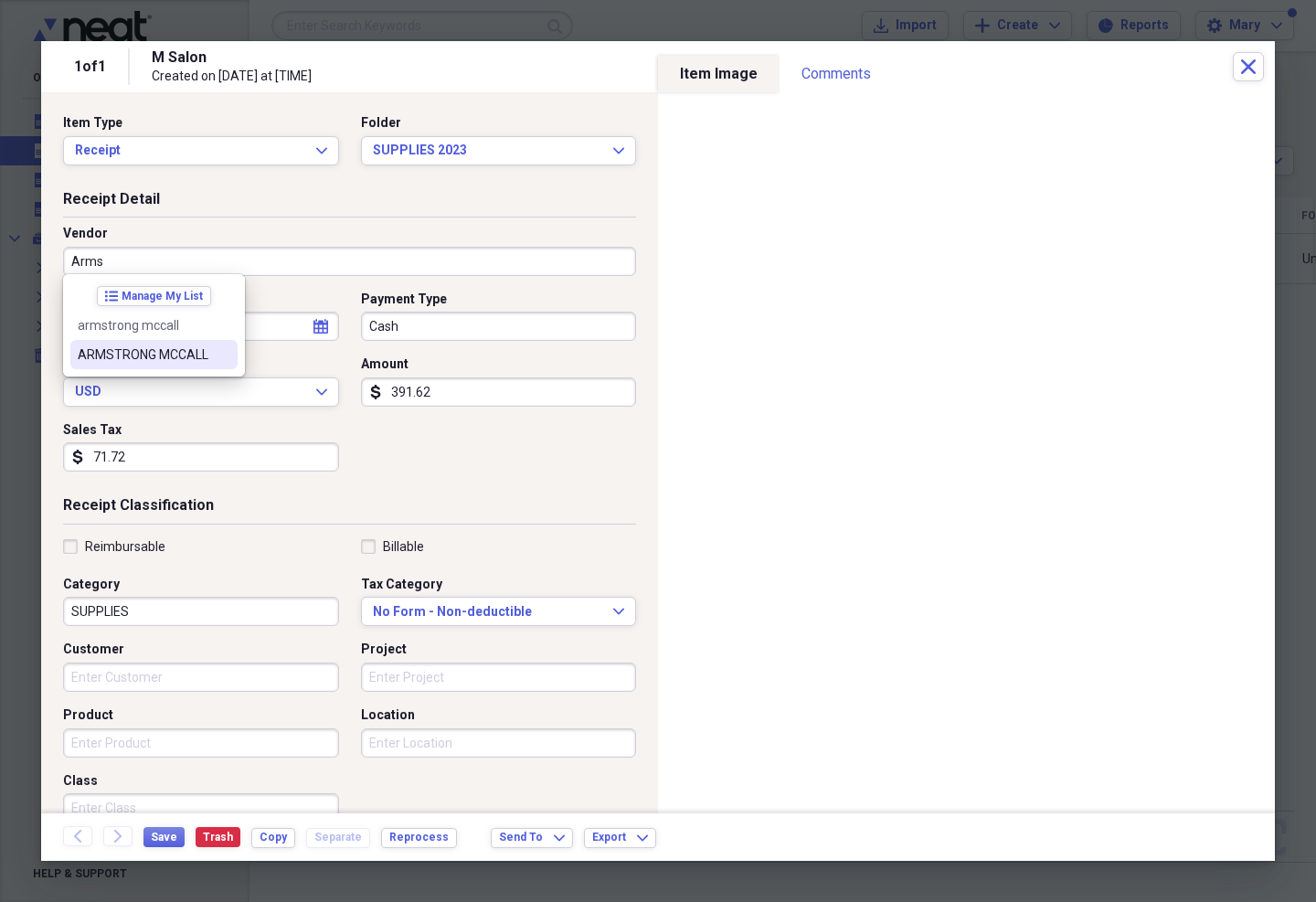 click on "ARMSTRONG MCCALL" at bounding box center (143, 355) 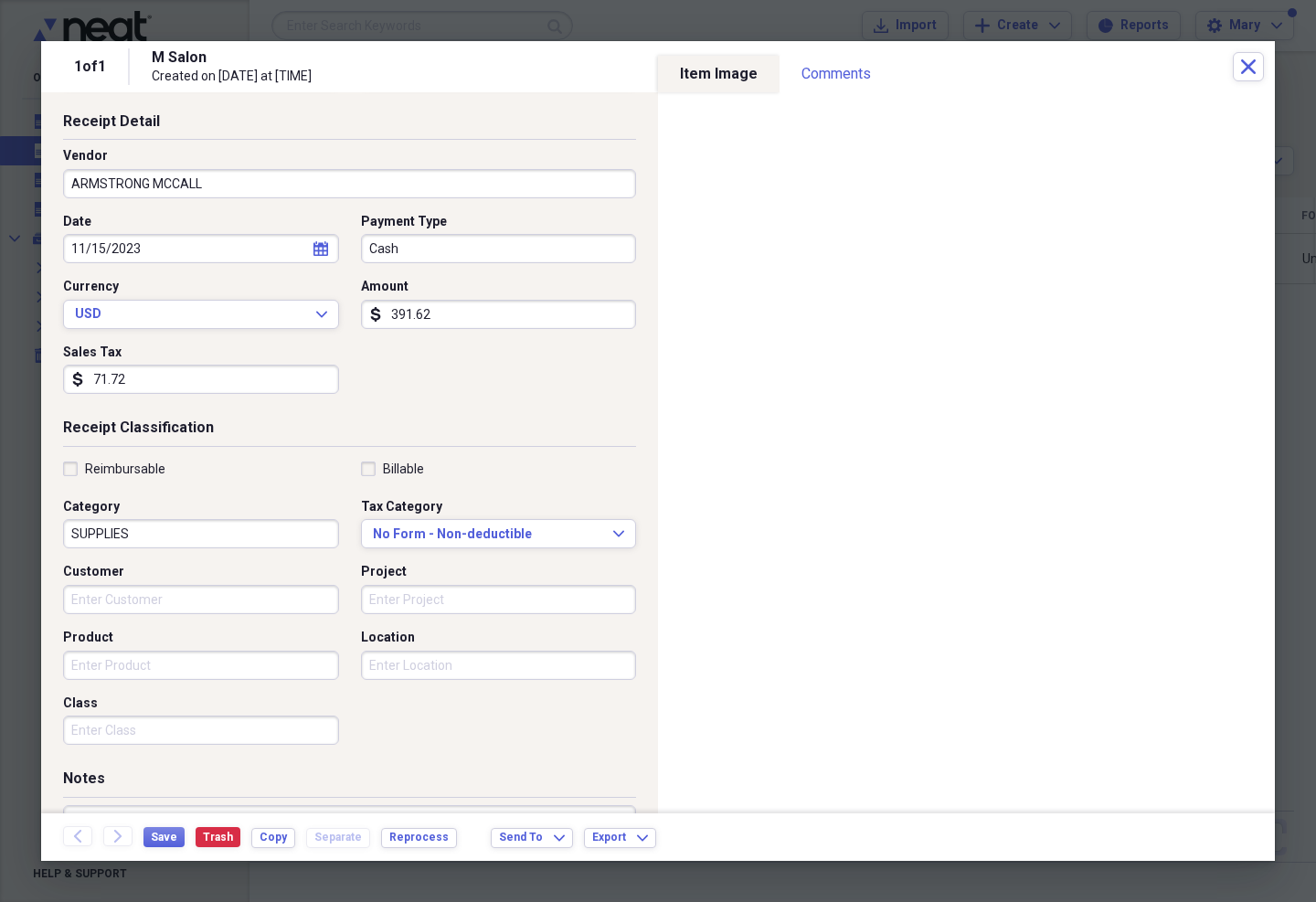 scroll, scrollTop: 133, scrollLeft: 0, axis: vertical 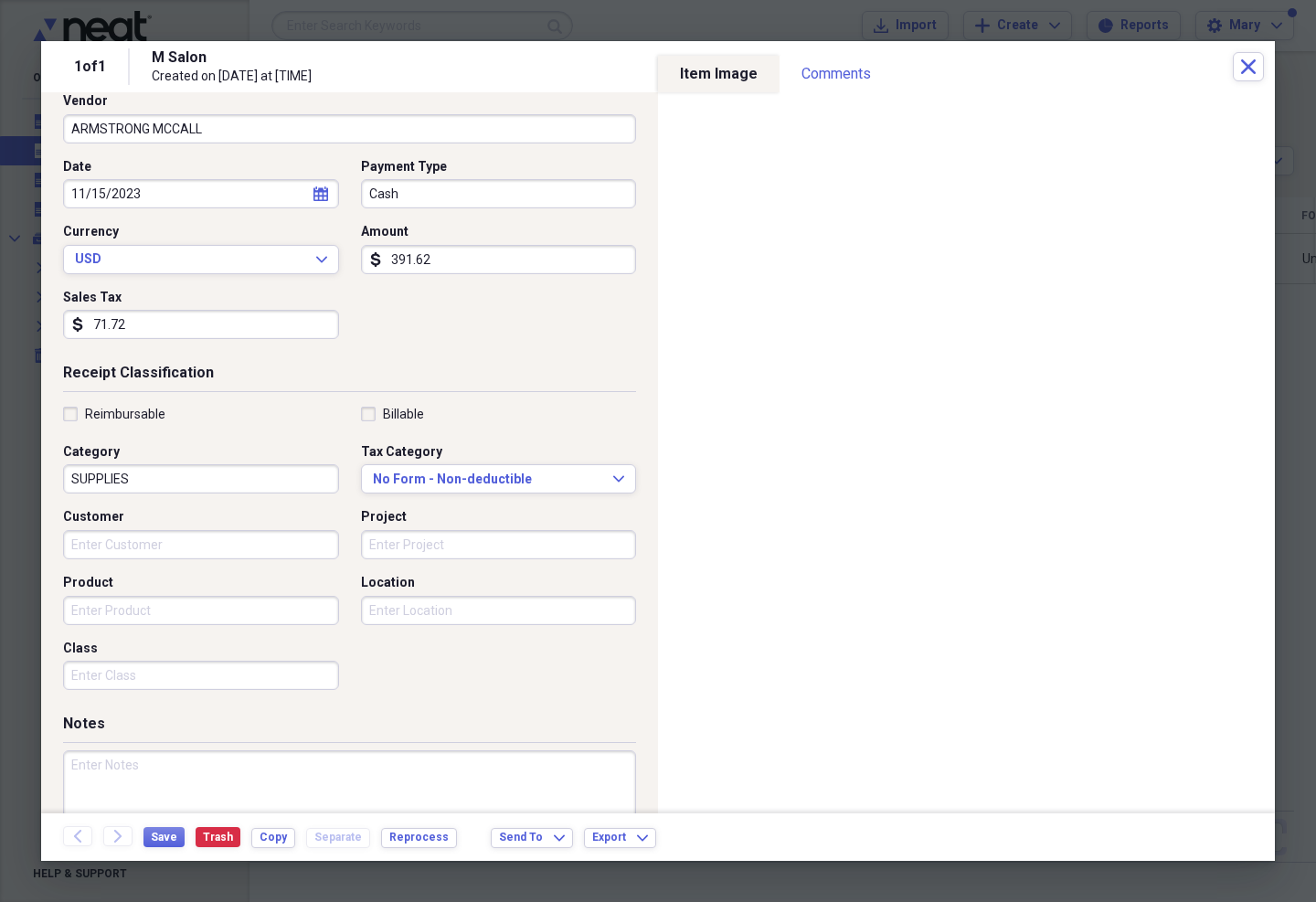 click on "391.62" at bounding box center (499, 260) 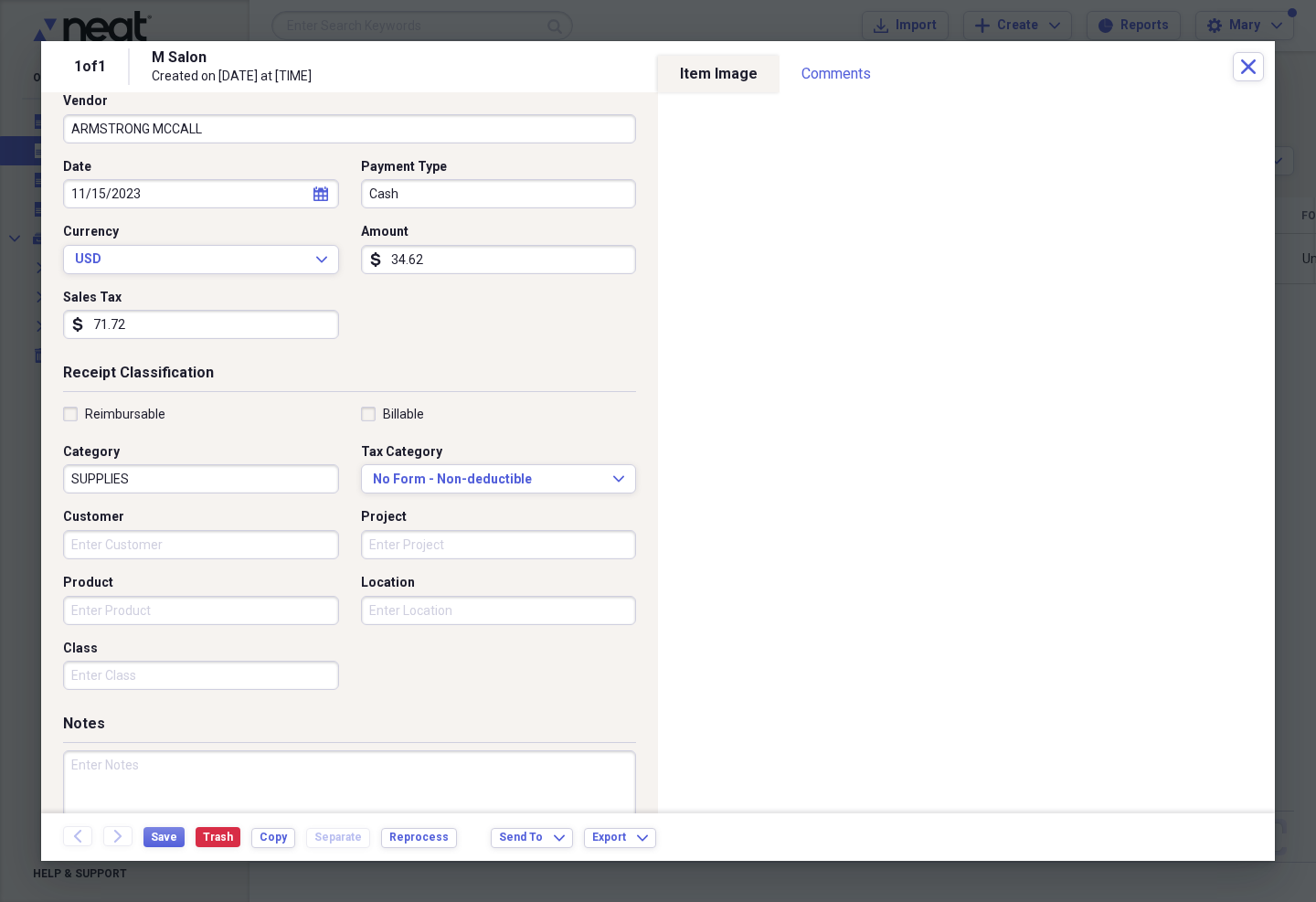 type on "346.29" 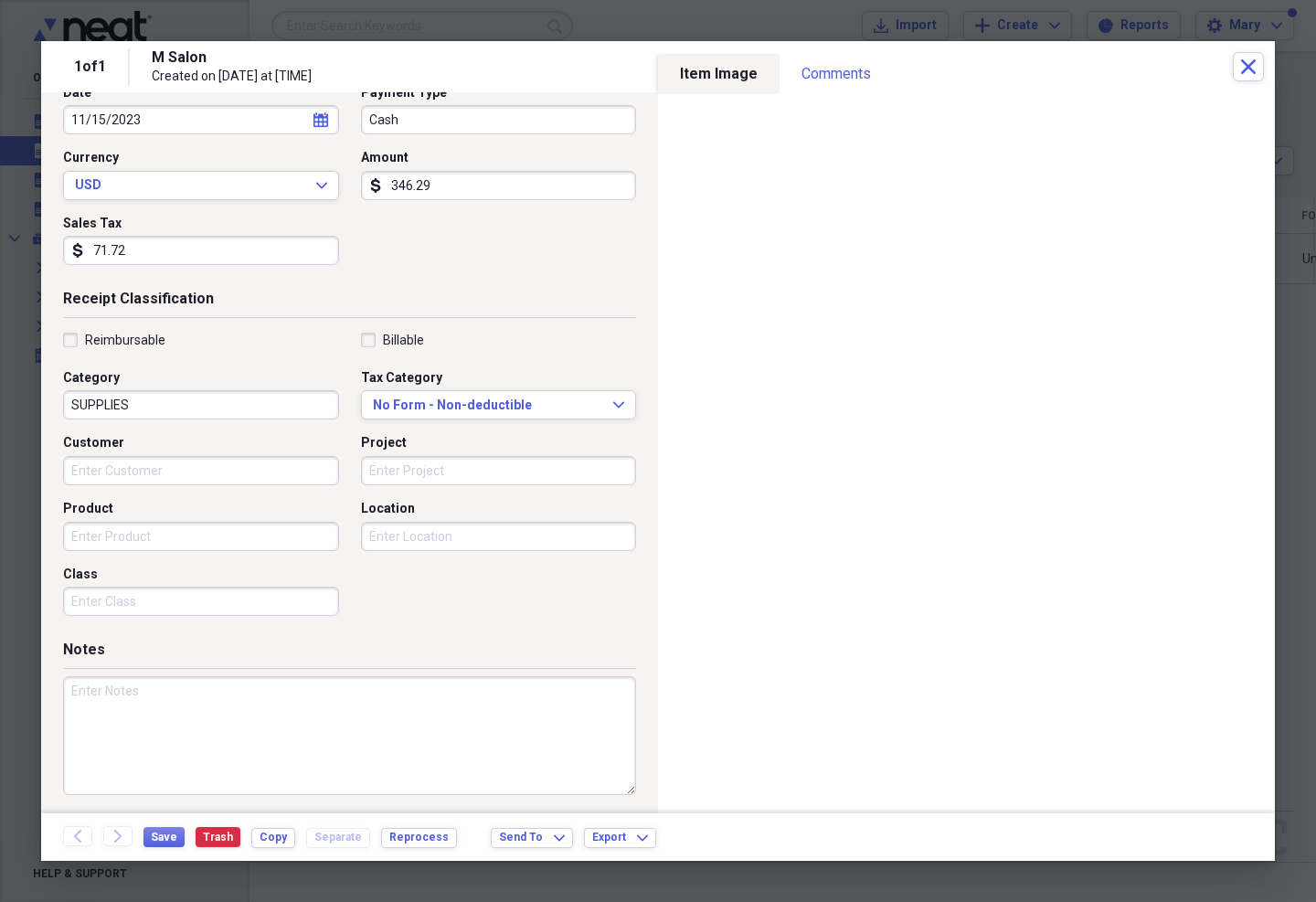 scroll, scrollTop: 206, scrollLeft: 0, axis: vertical 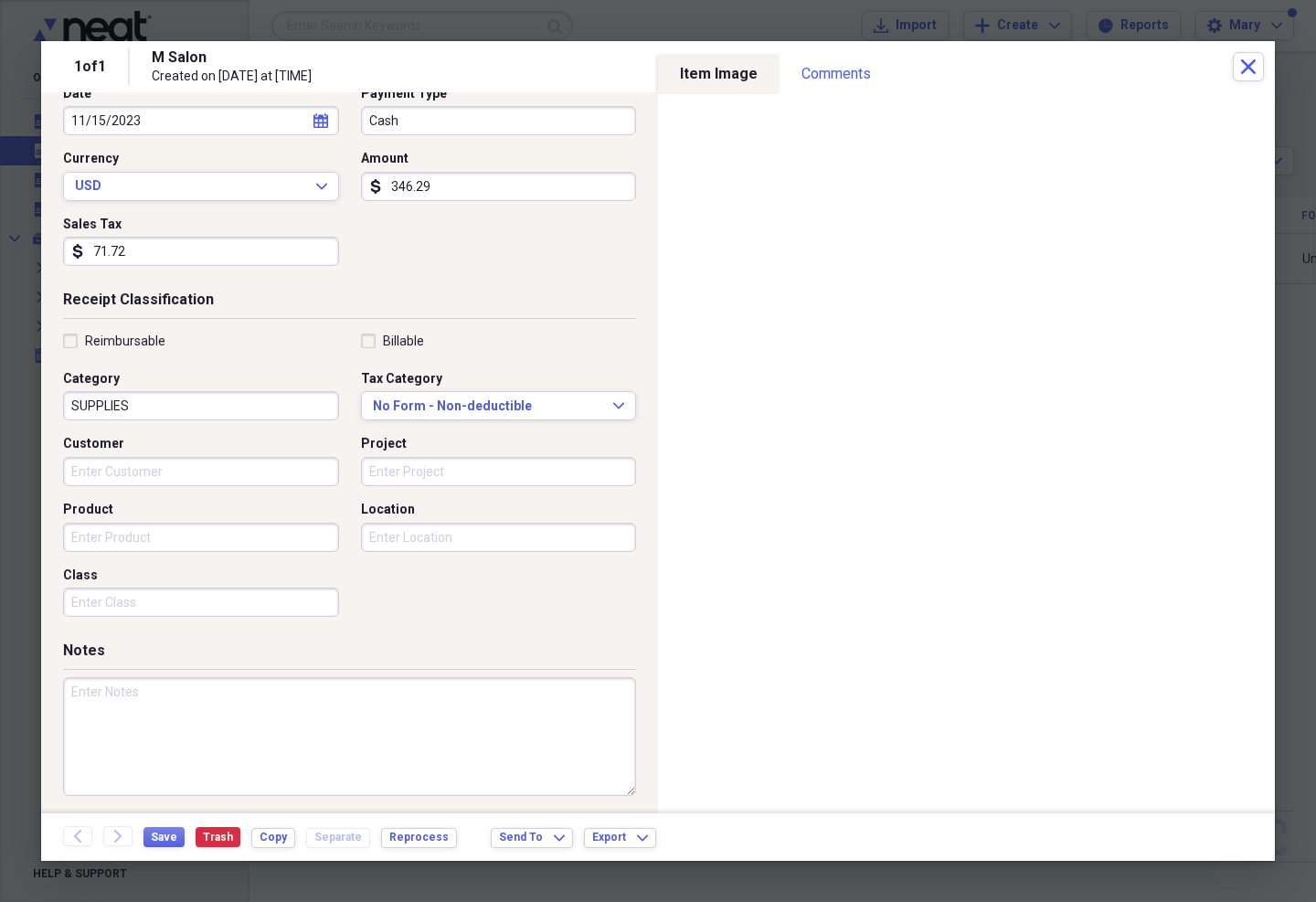 click on "71.72" at bounding box center [201, 251] 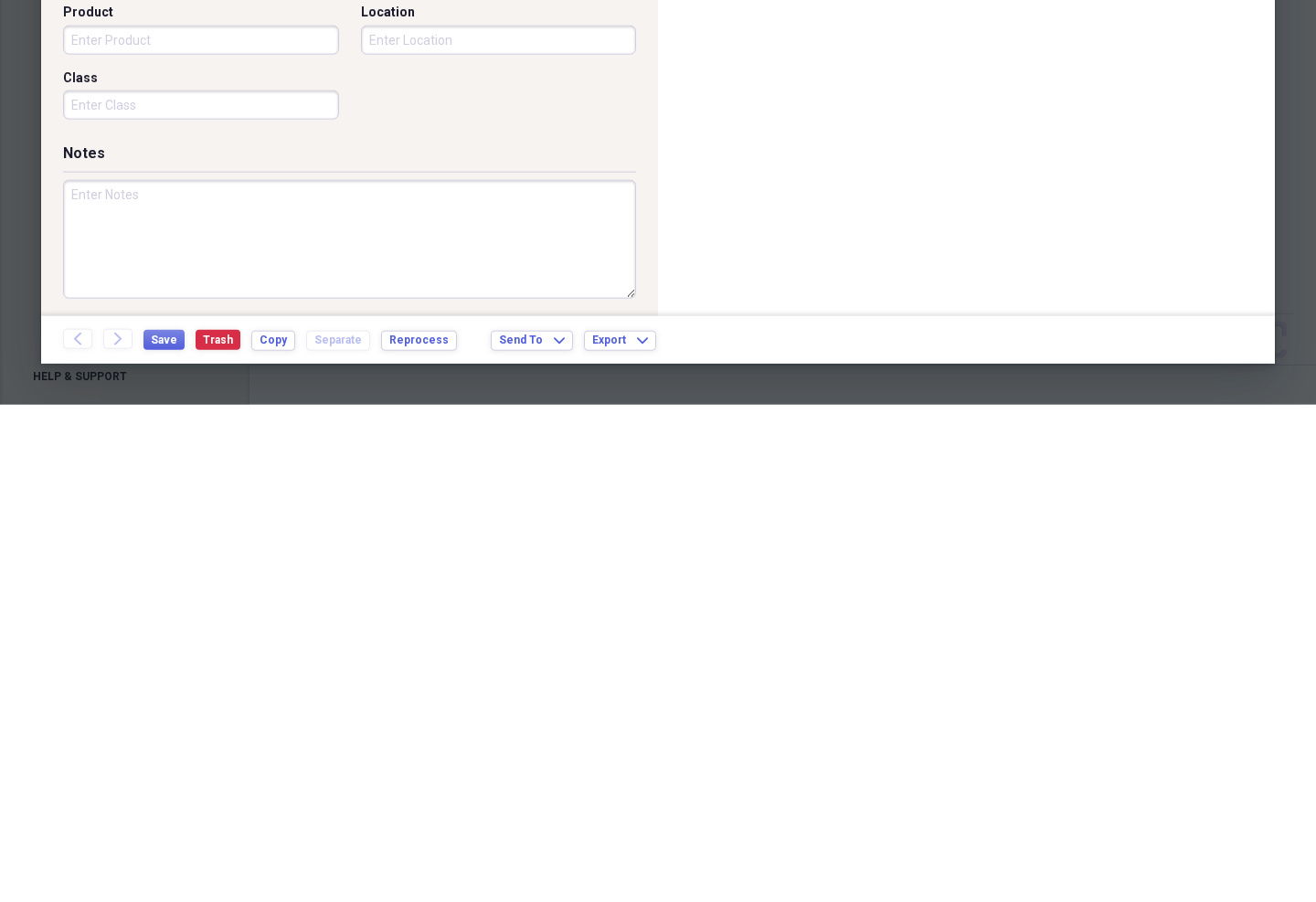 scroll, scrollTop: 37, scrollLeft: 0, axis: vertical 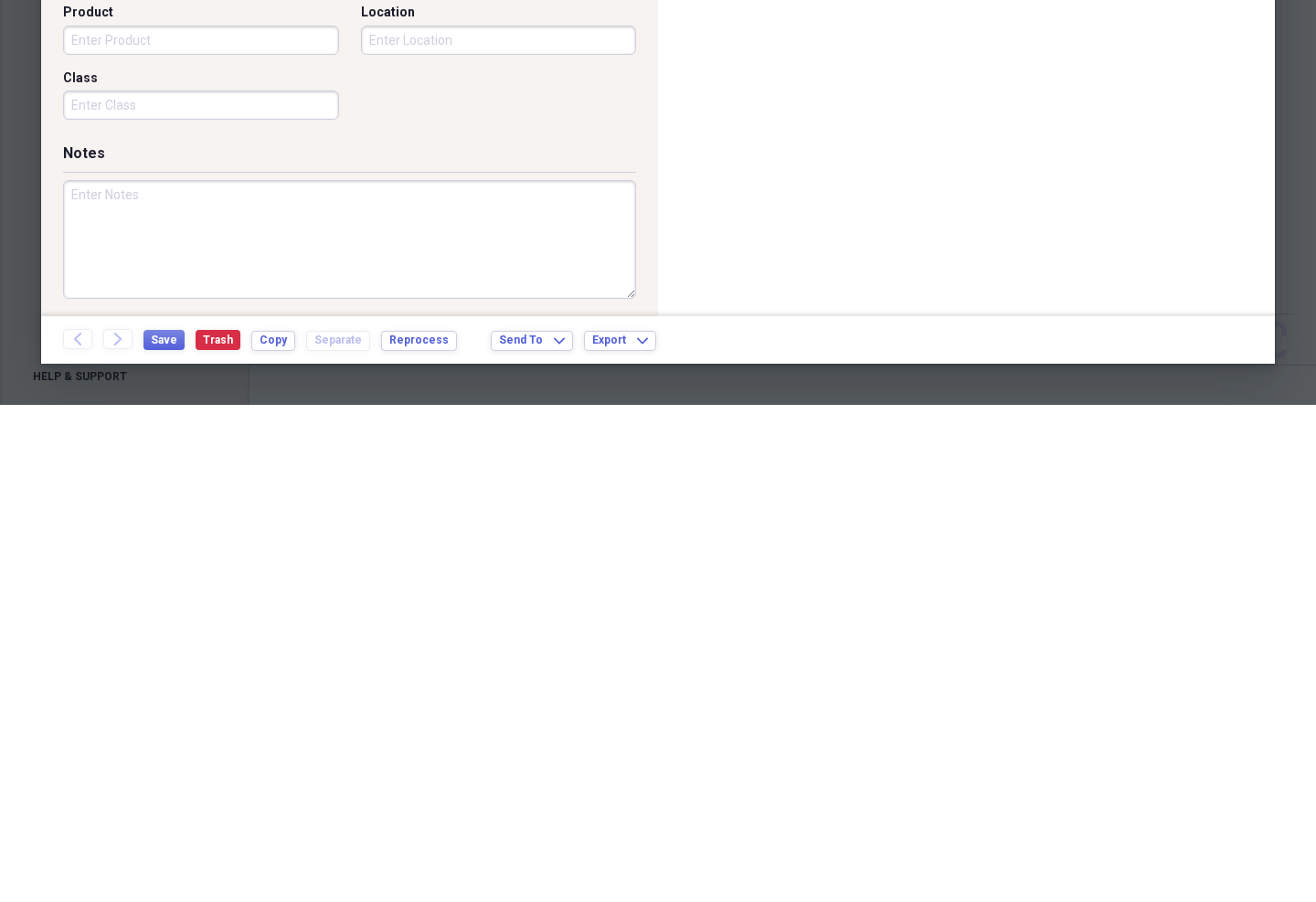 click on "Save" at bounding box center [164, 837] 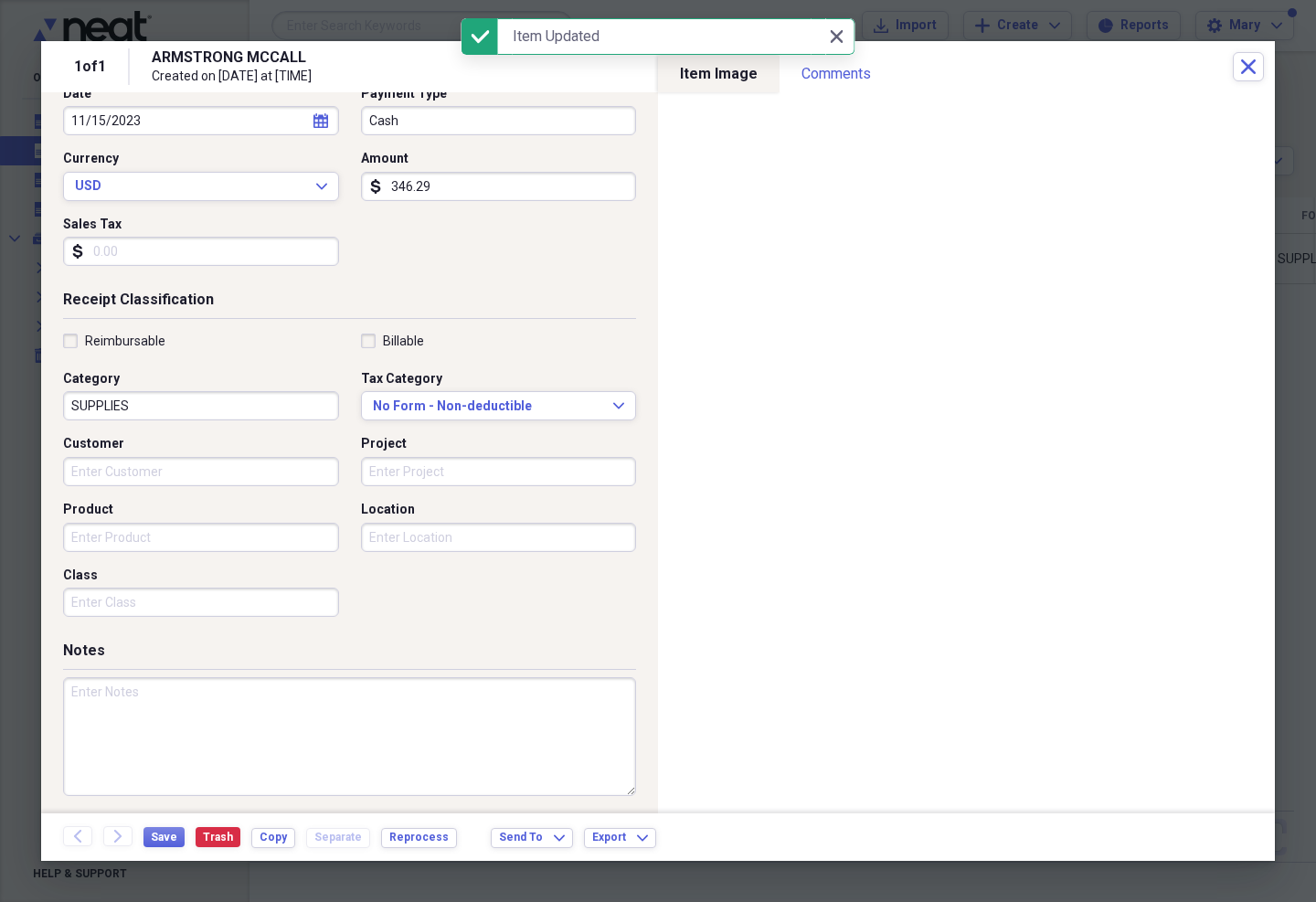 click on "Close Close" at bounding box center [836, 37] 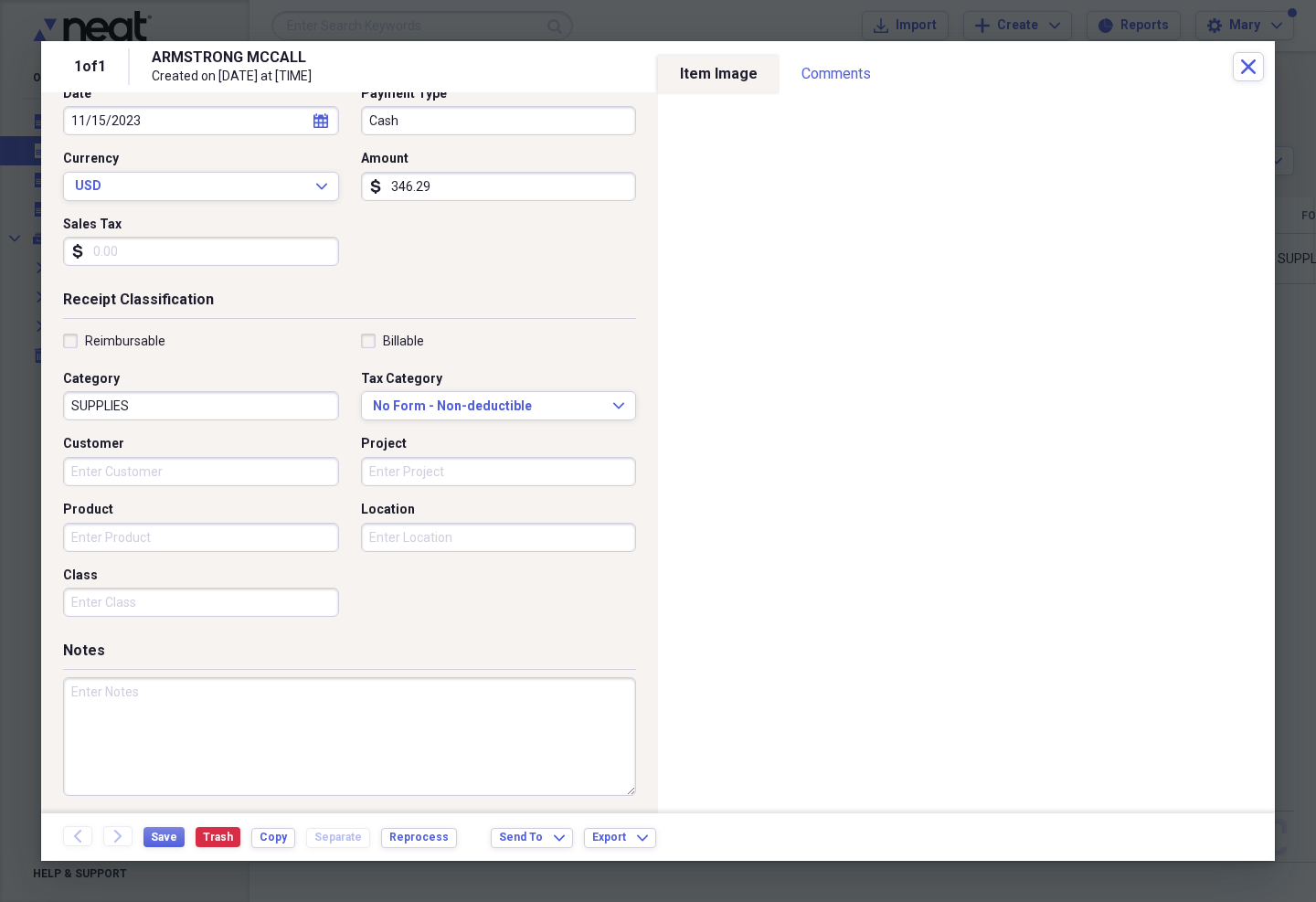 click 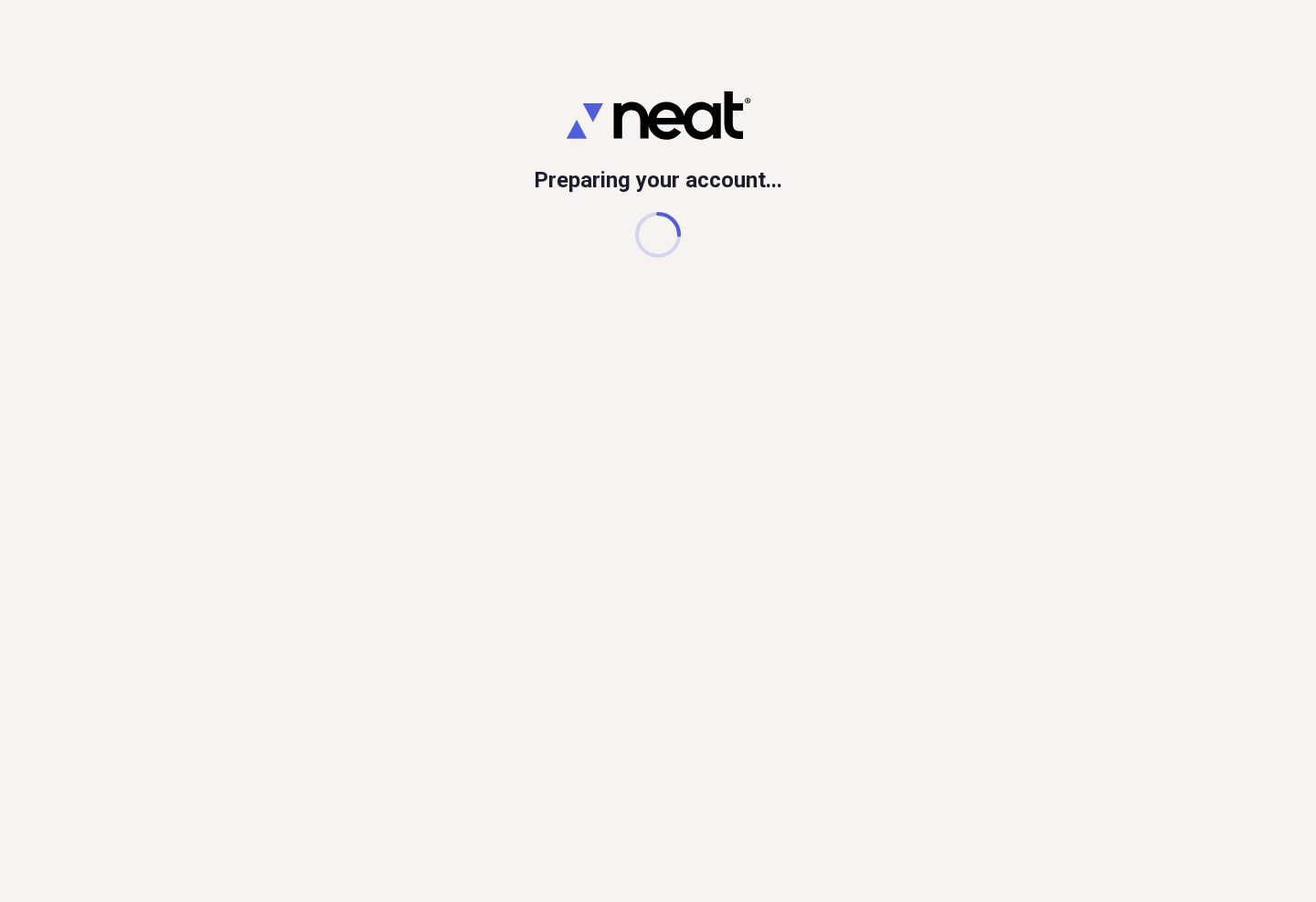 scroll, scrollTop: 0, scrollLeft: 0, axis: both 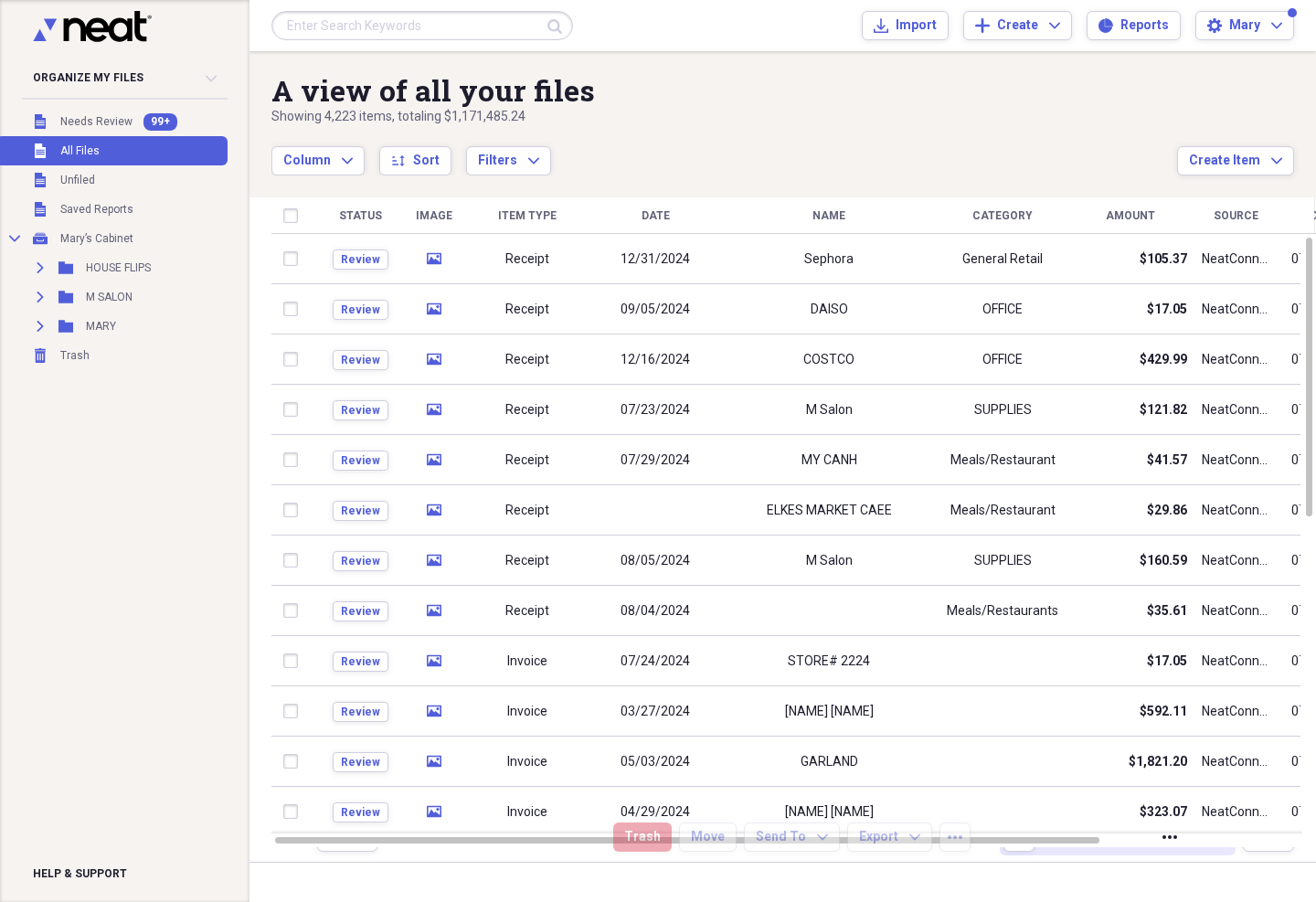 click at bounding box center (422, 26) 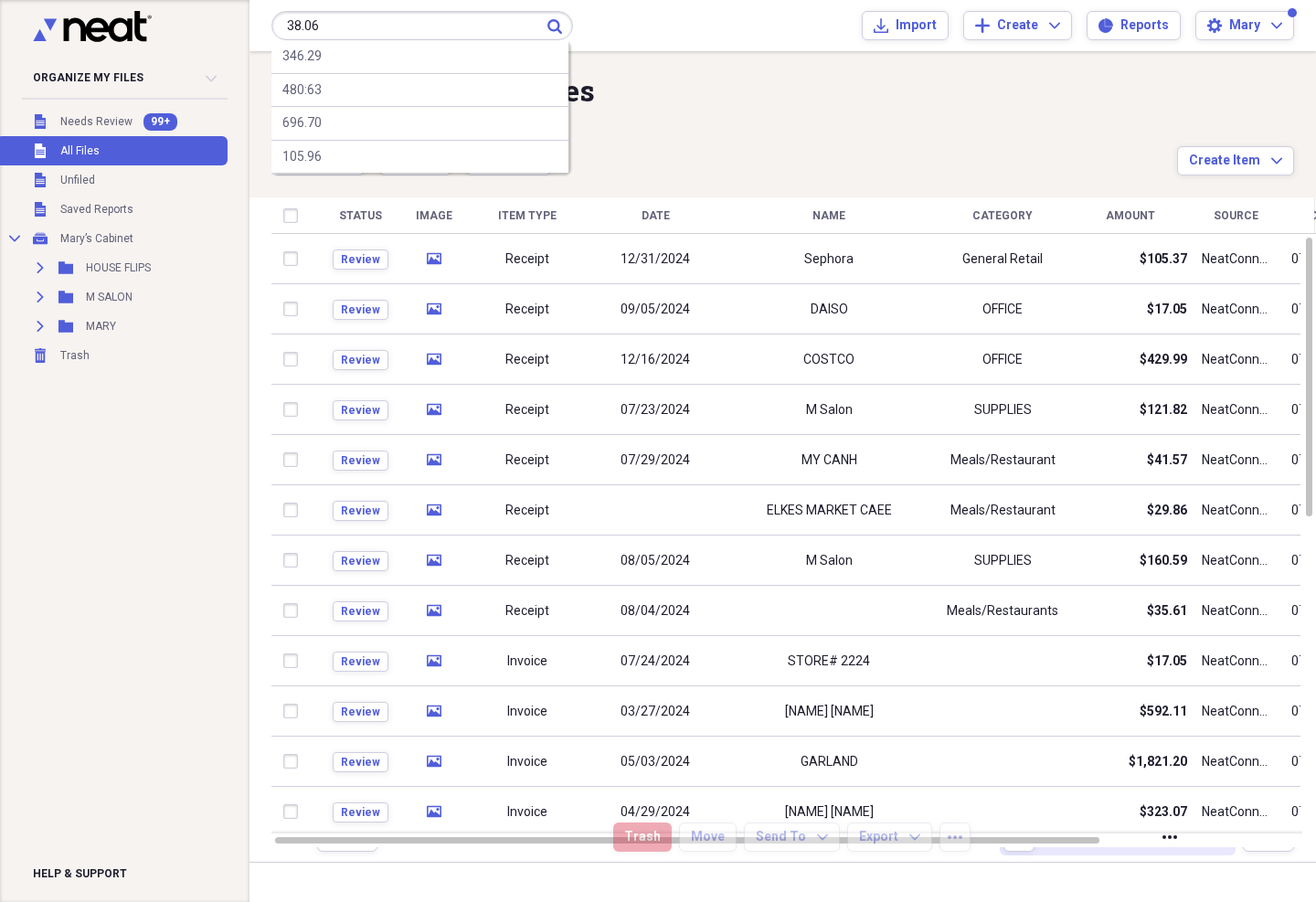 type on "38.06" 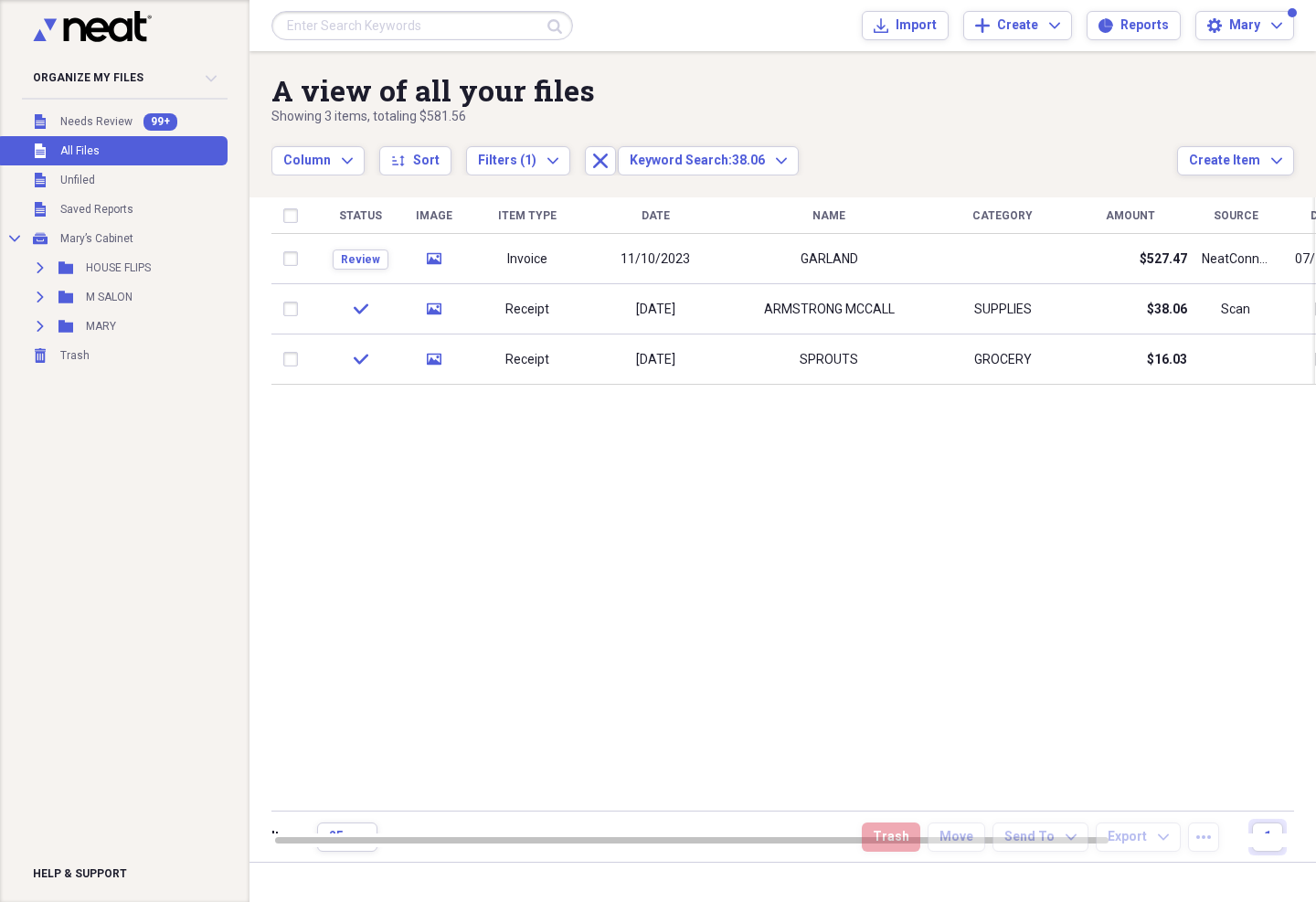 click 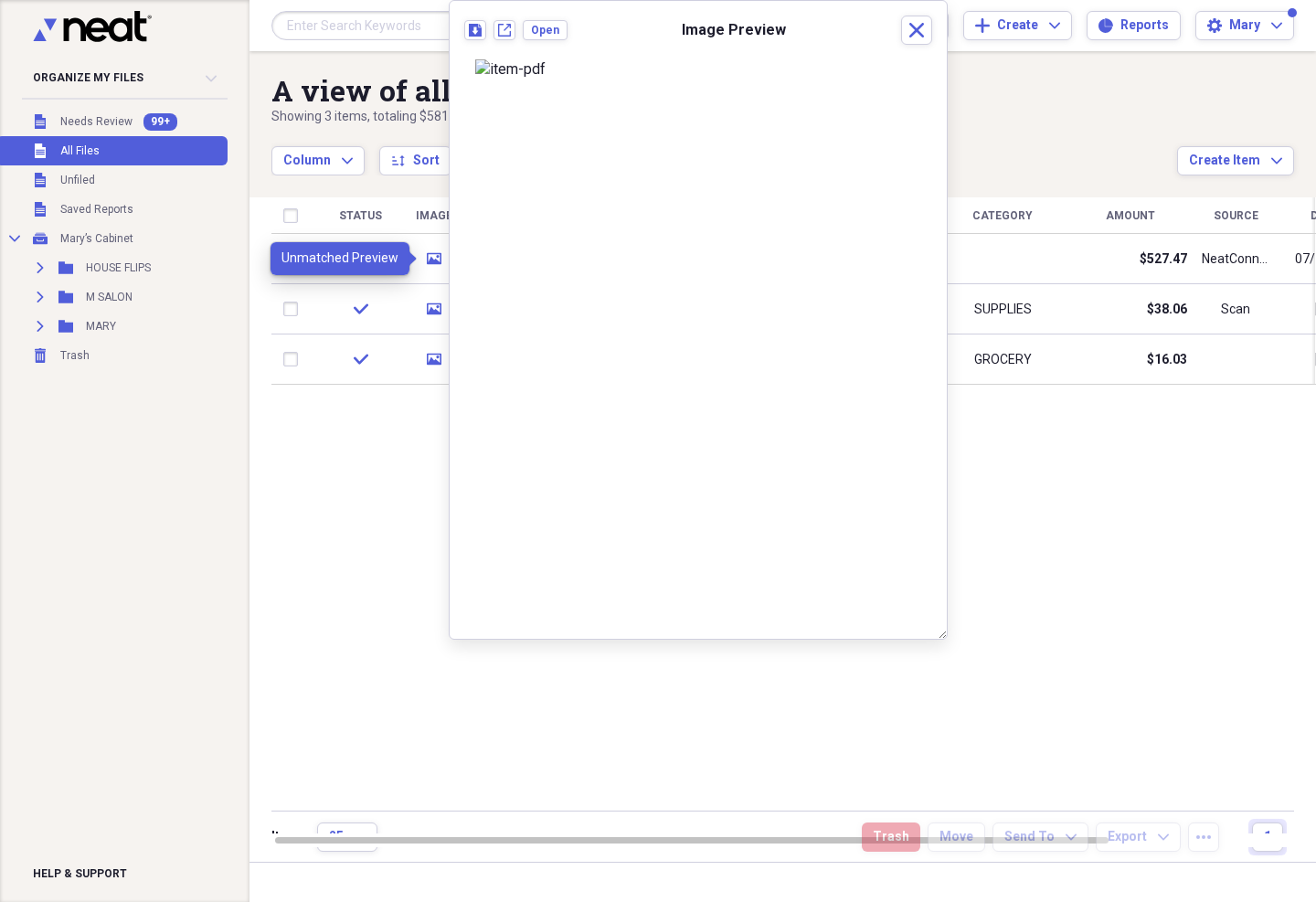 click on "SUPPLIES" at bounding box center [1003, 309] 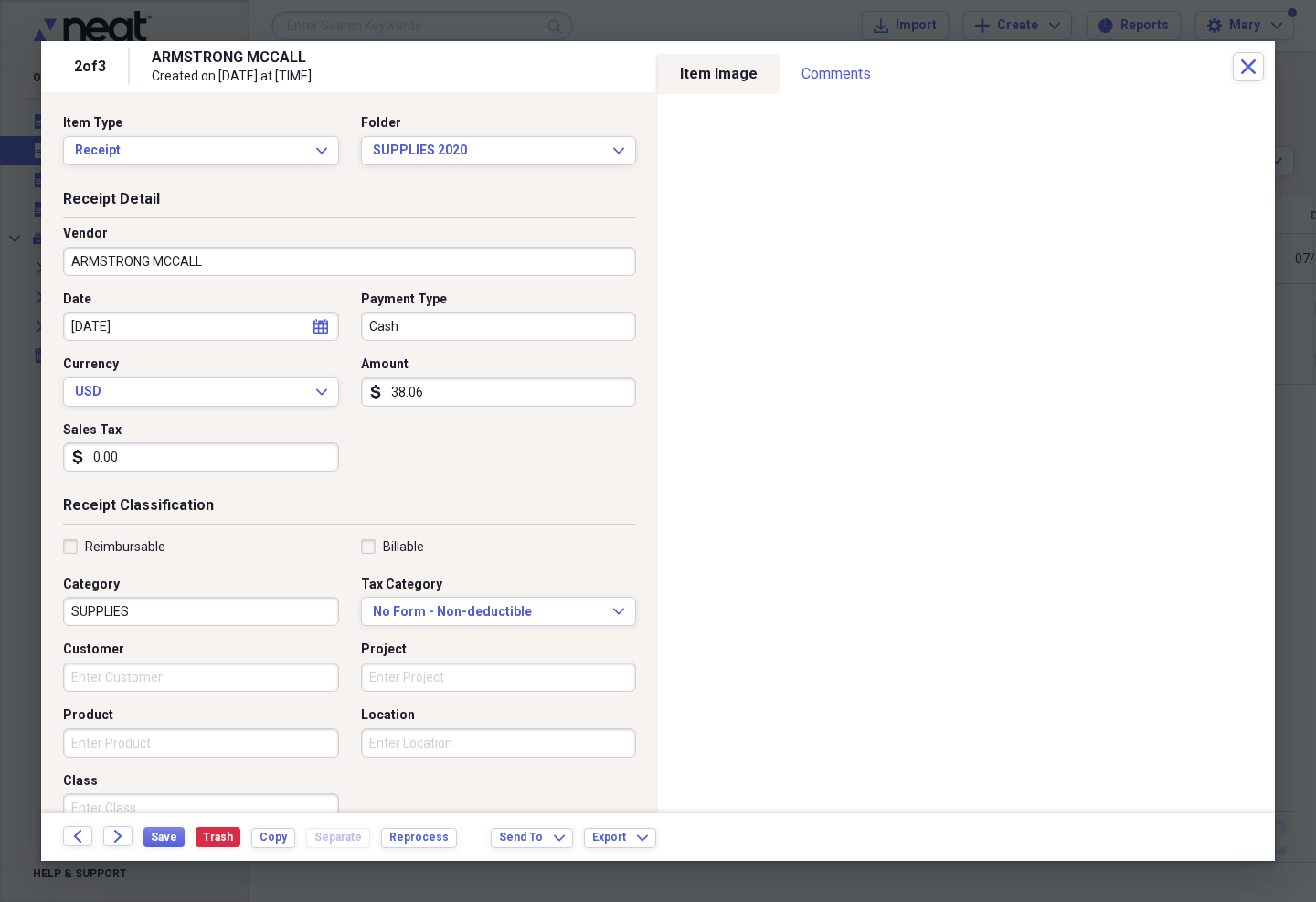 click 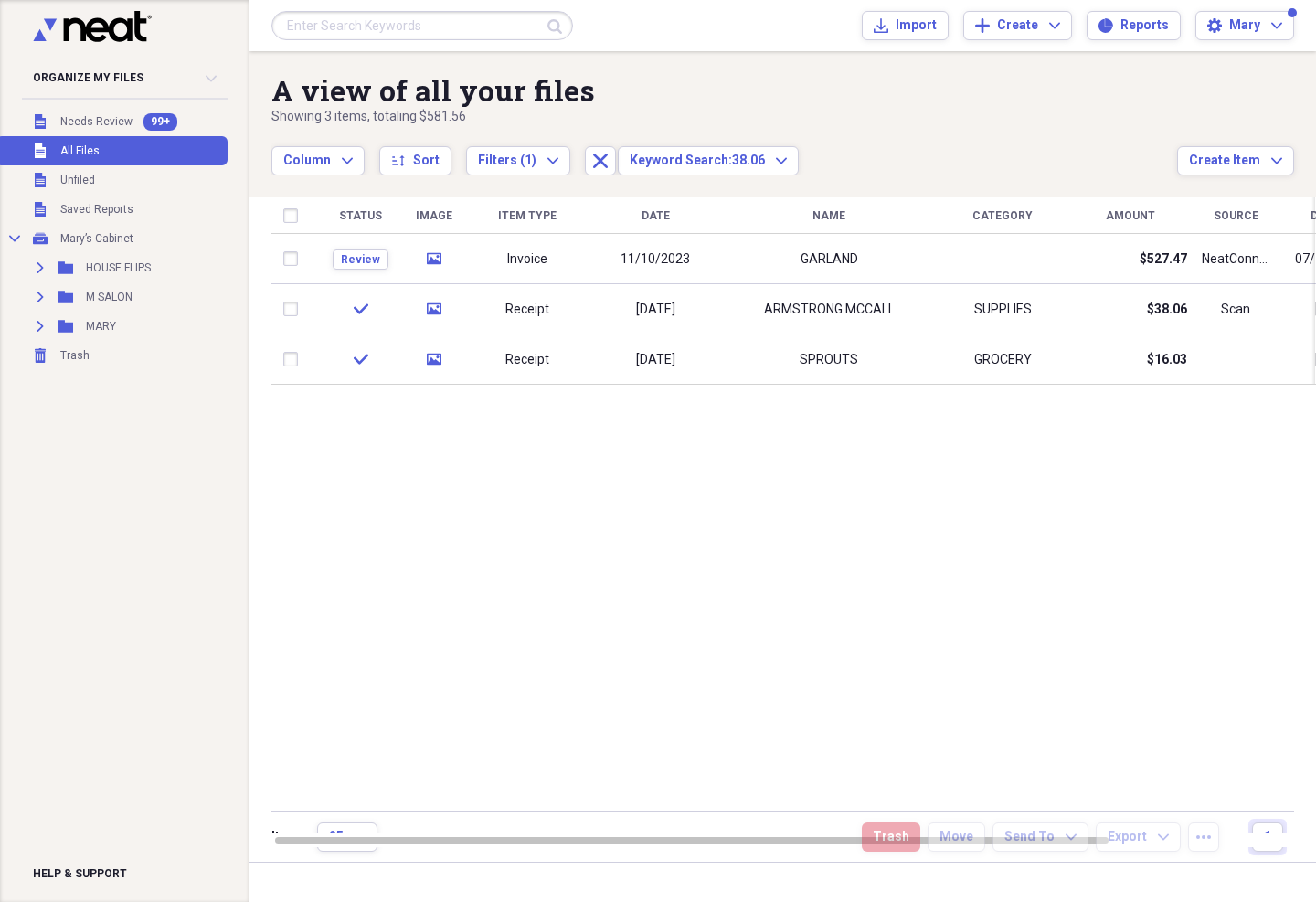 click on "11/10/2023" at bounding box center (655, 259) 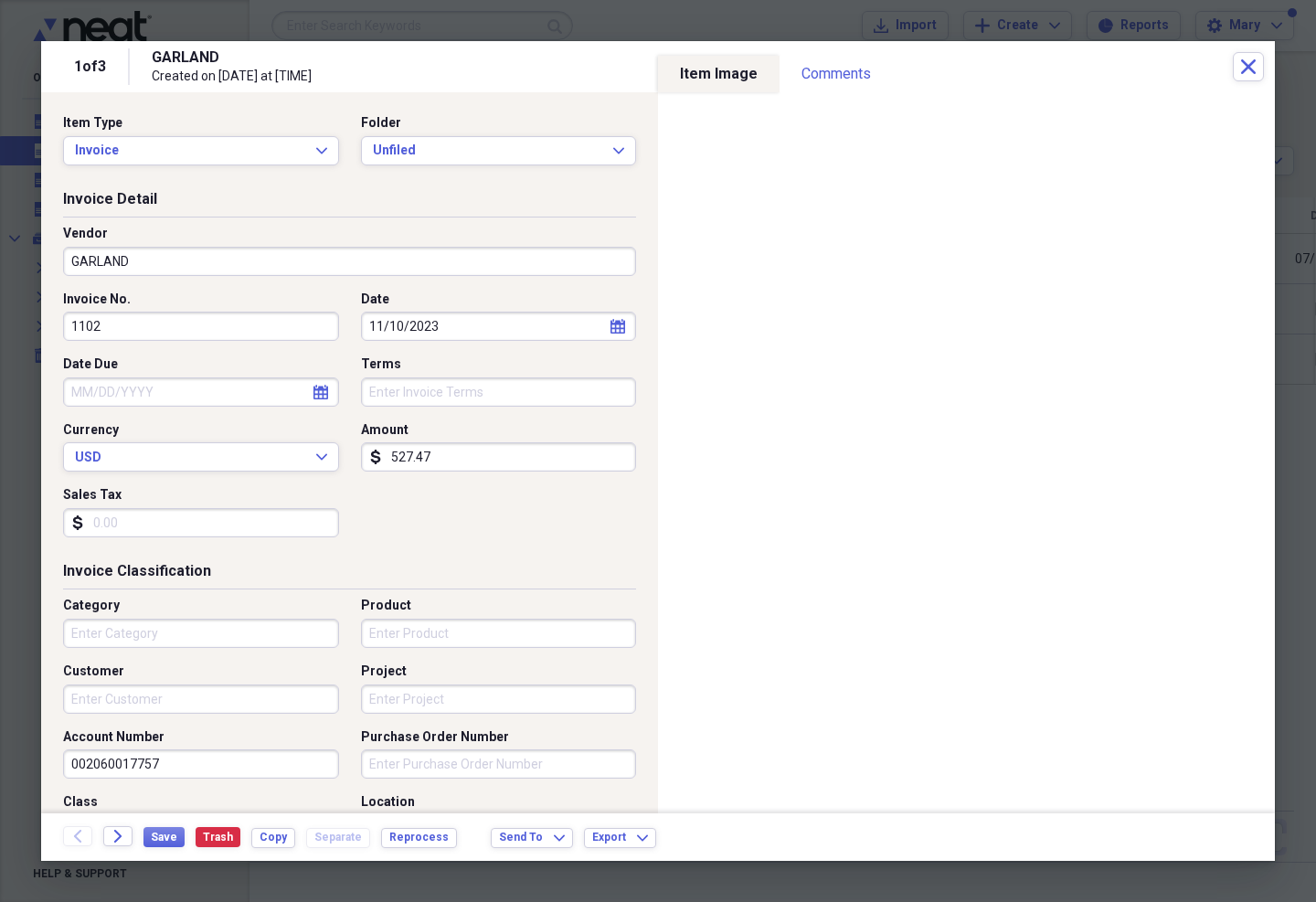 click on "Invoice" at bounding box center [190, 151] 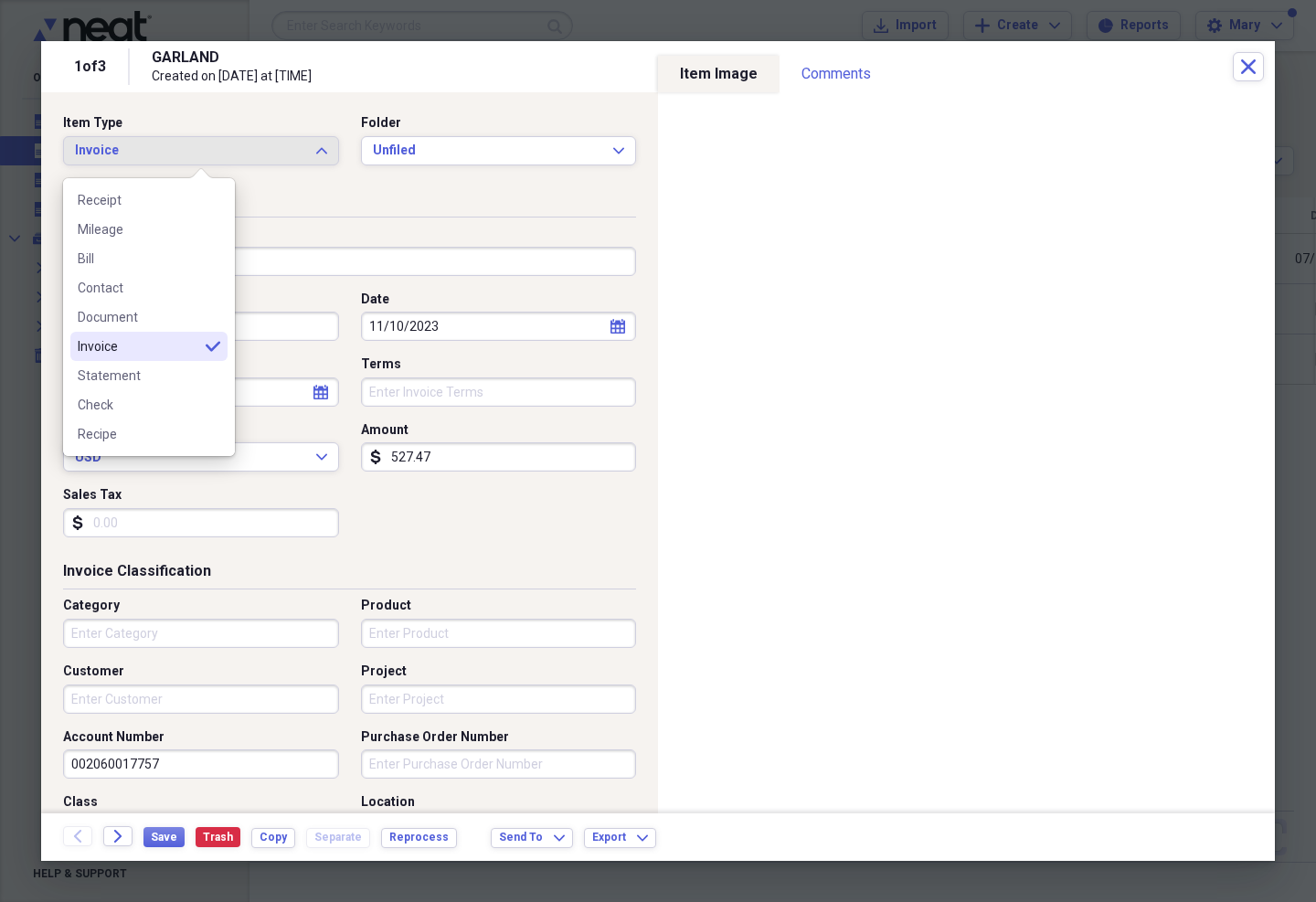 click on "Receipt" at bounding box center [138, 200] 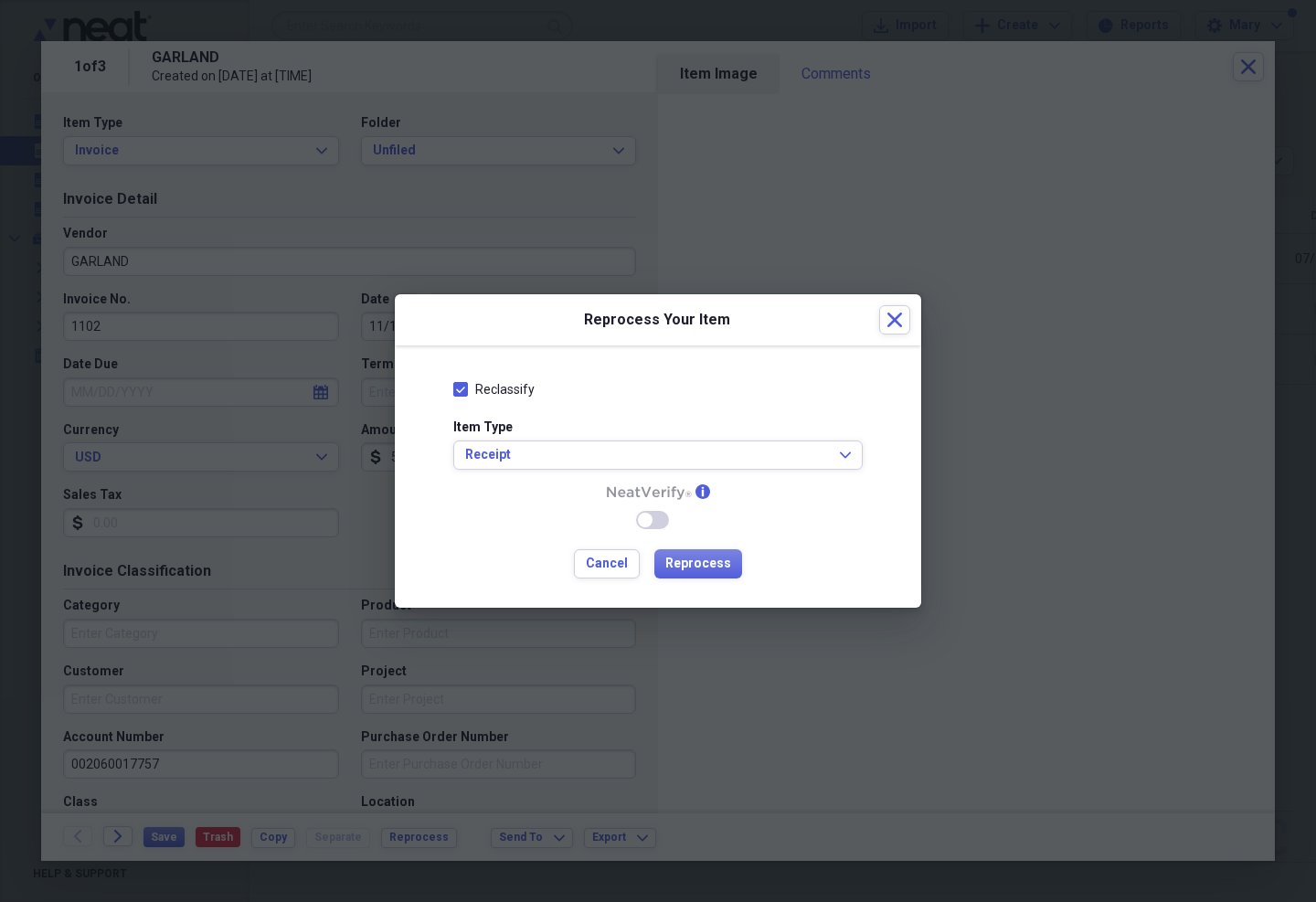 click on "Reprocess" at bounding box center (698, 564) 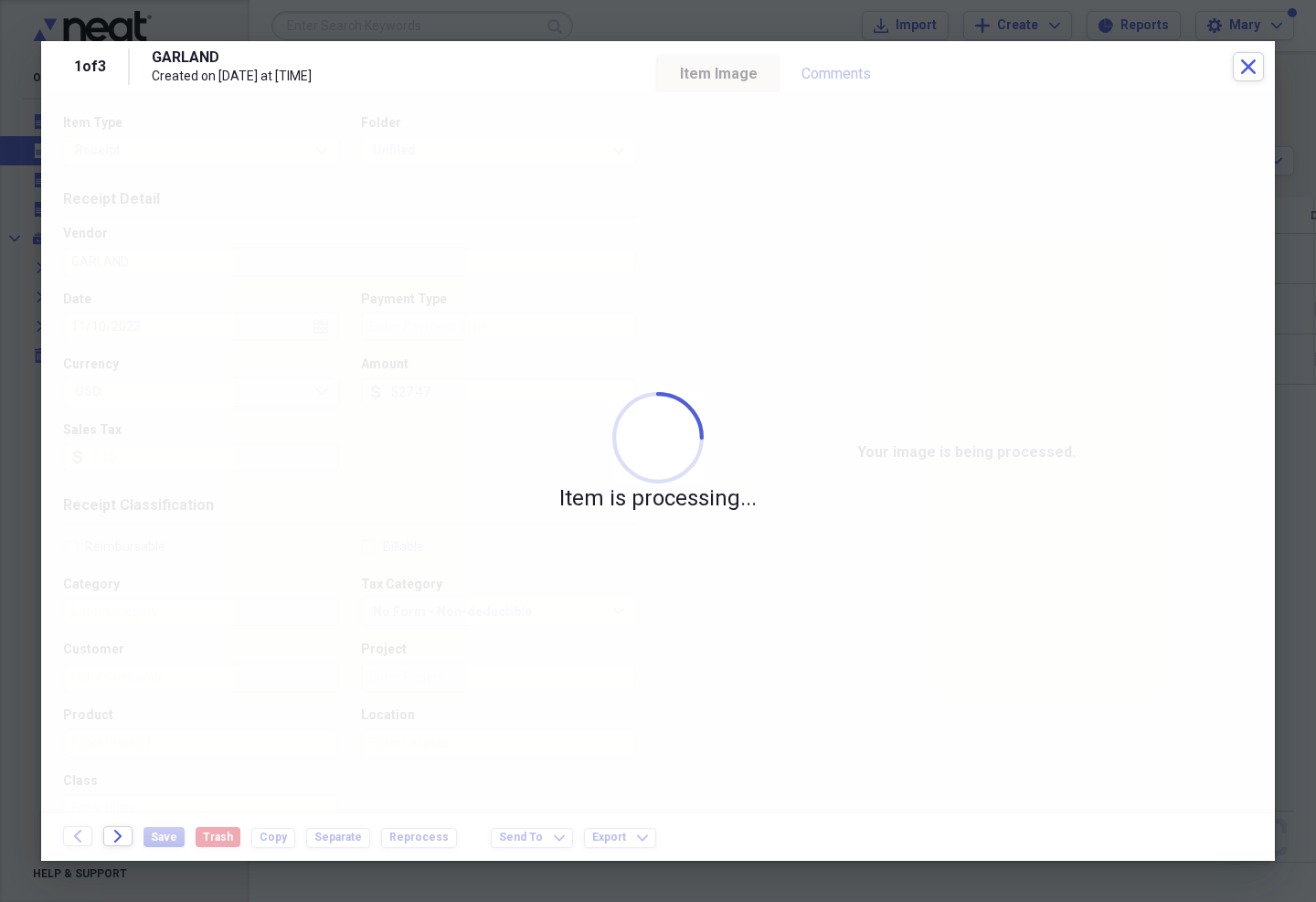 type on "Cash" 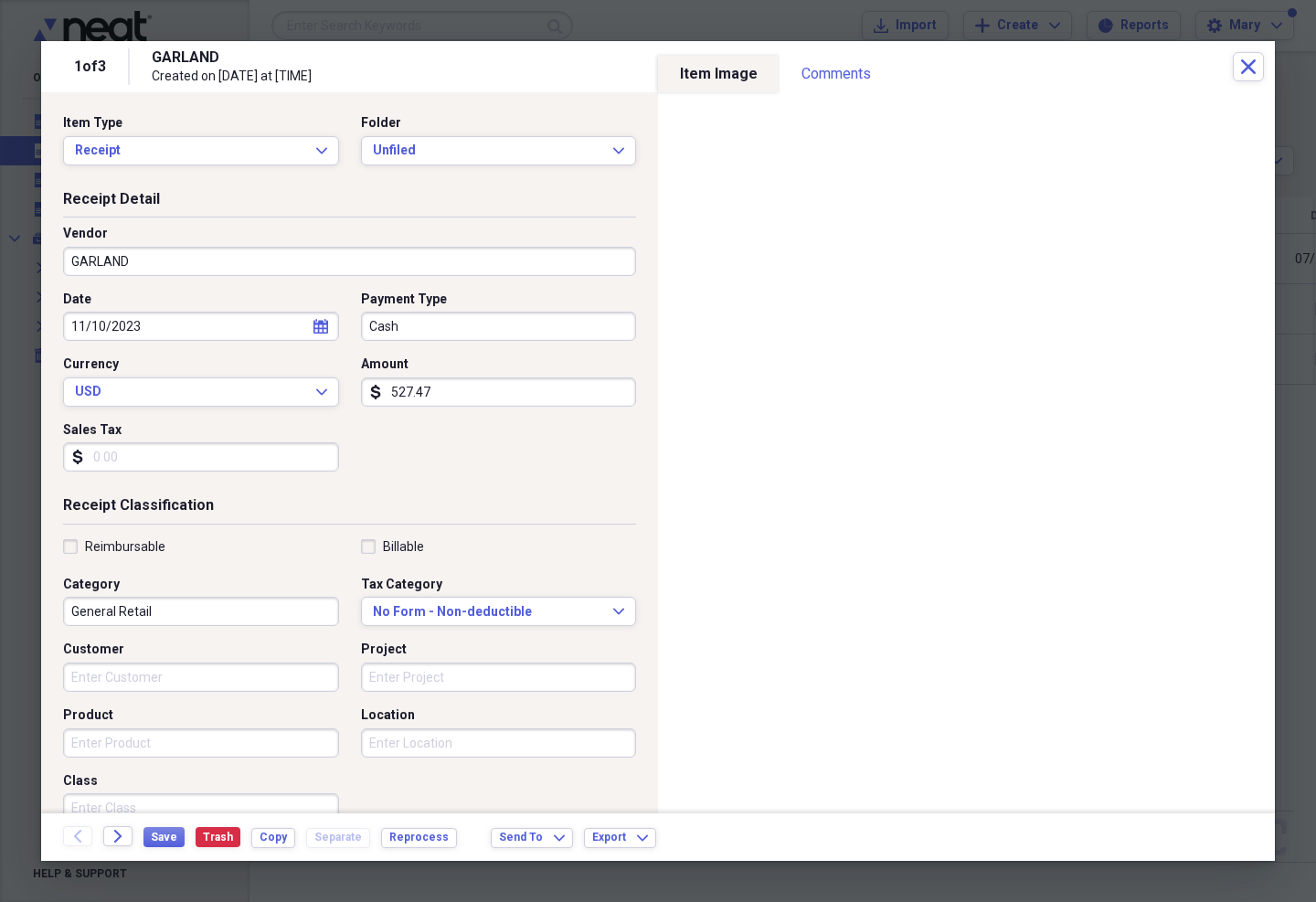 click on "Unfiled" at bounding box center [488, 151] 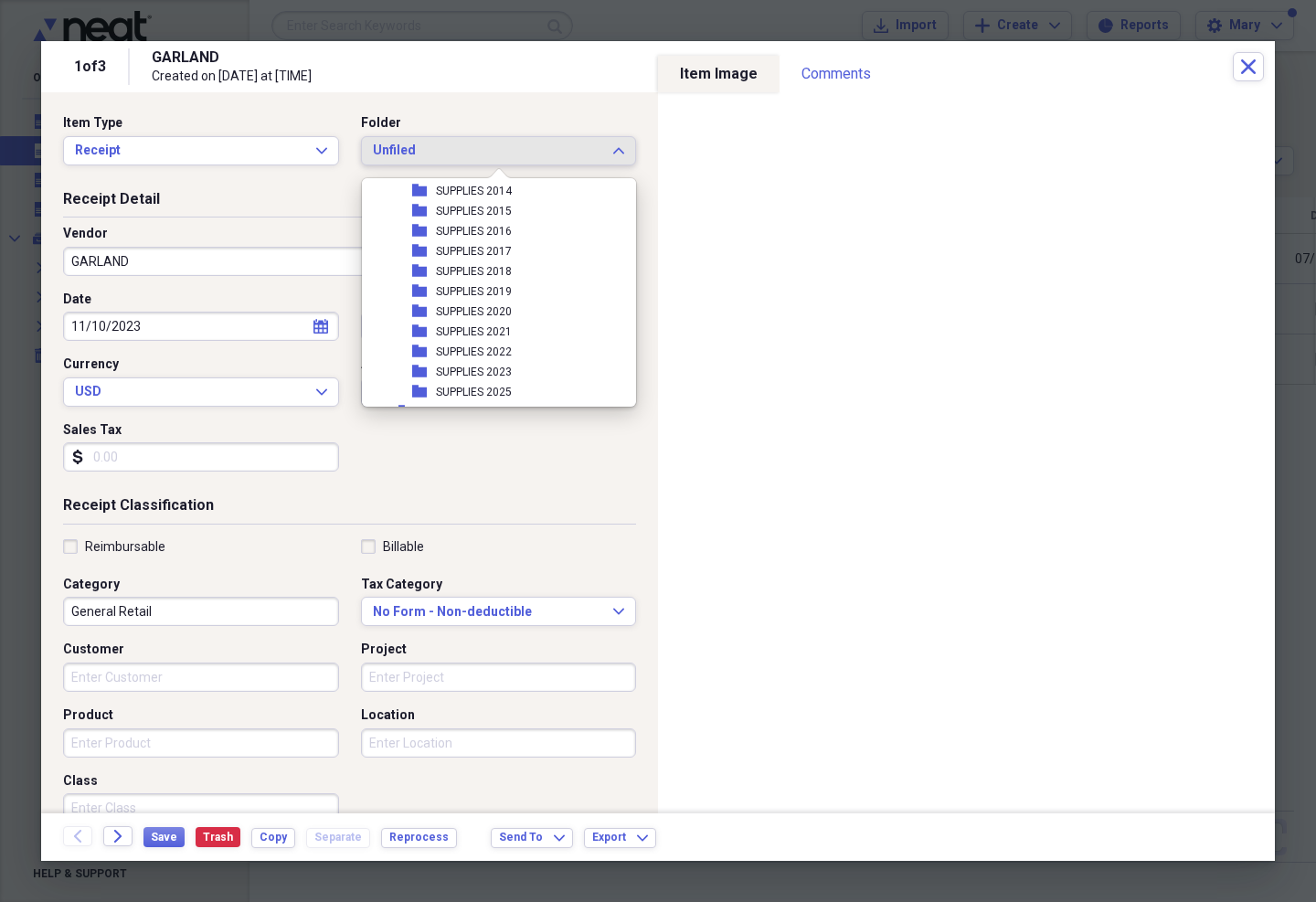 scroll, scrollTop: 390, scrollLeft: 0, axis: vertical 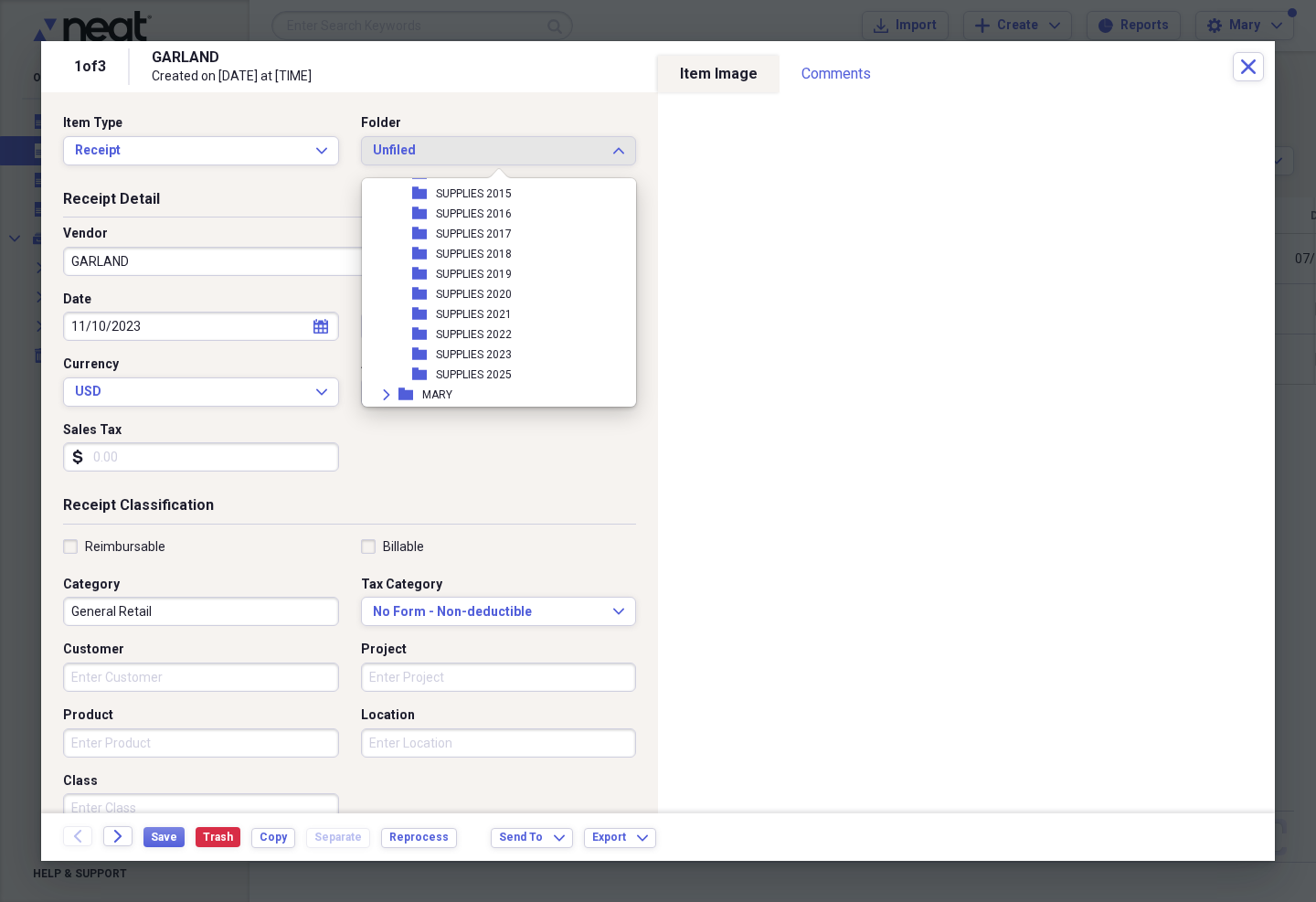 click on "SUPPLIES 2023" at bounding box center [473, 355] 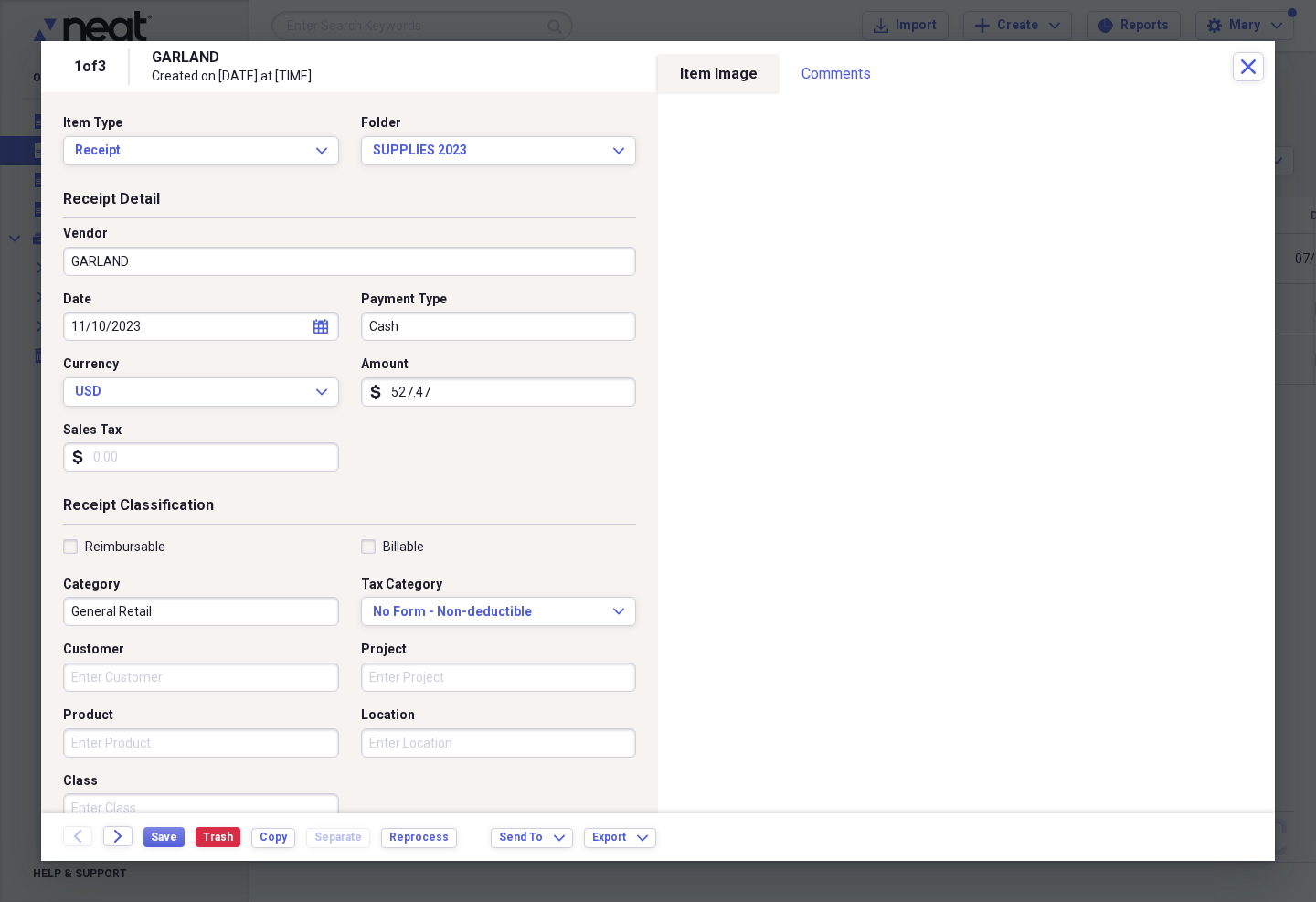 click on "GARLAND" at bounding box center (349, 261) 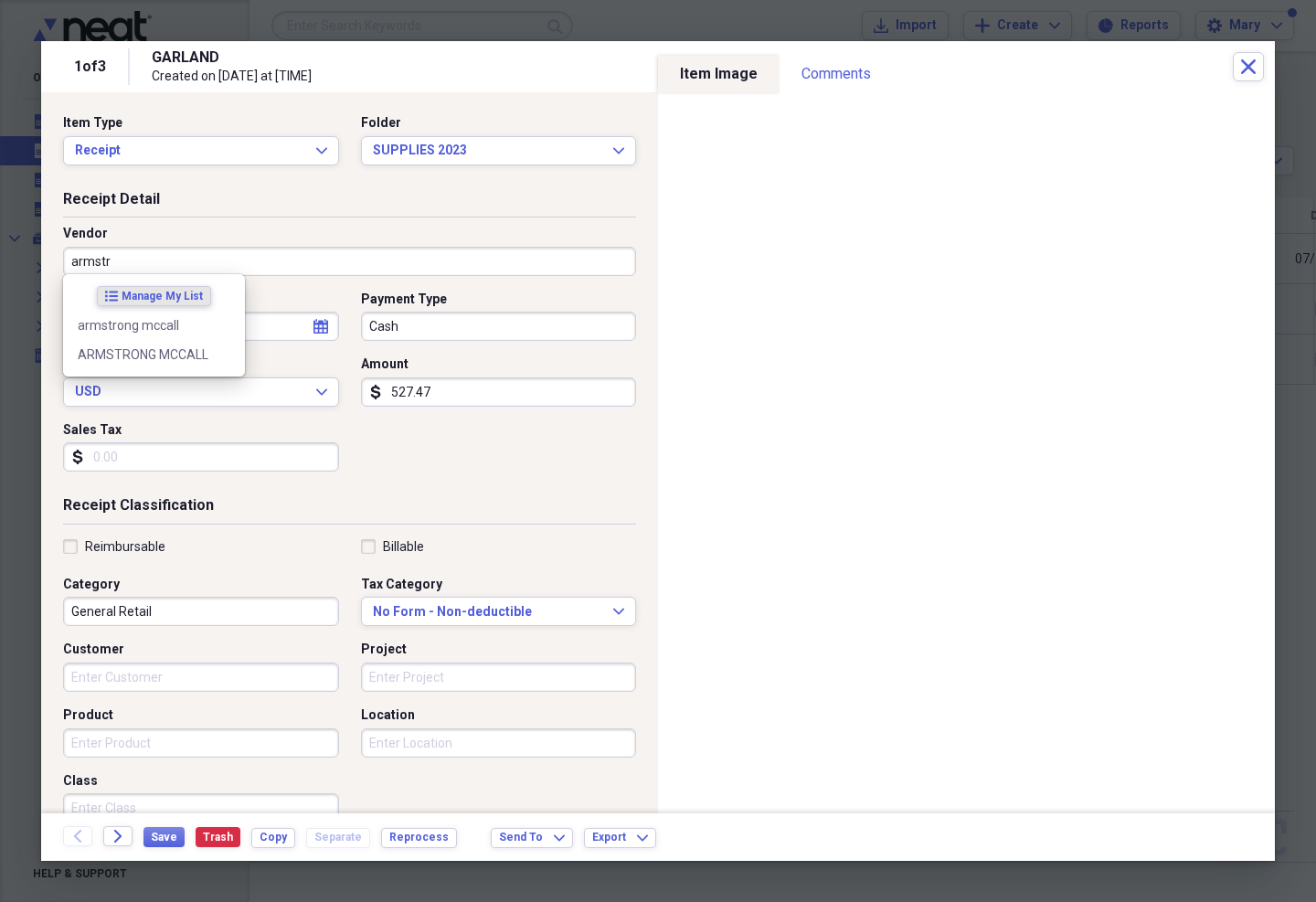 click on "ARMSTRONG MCCALL" at bounding box center (143, 355) 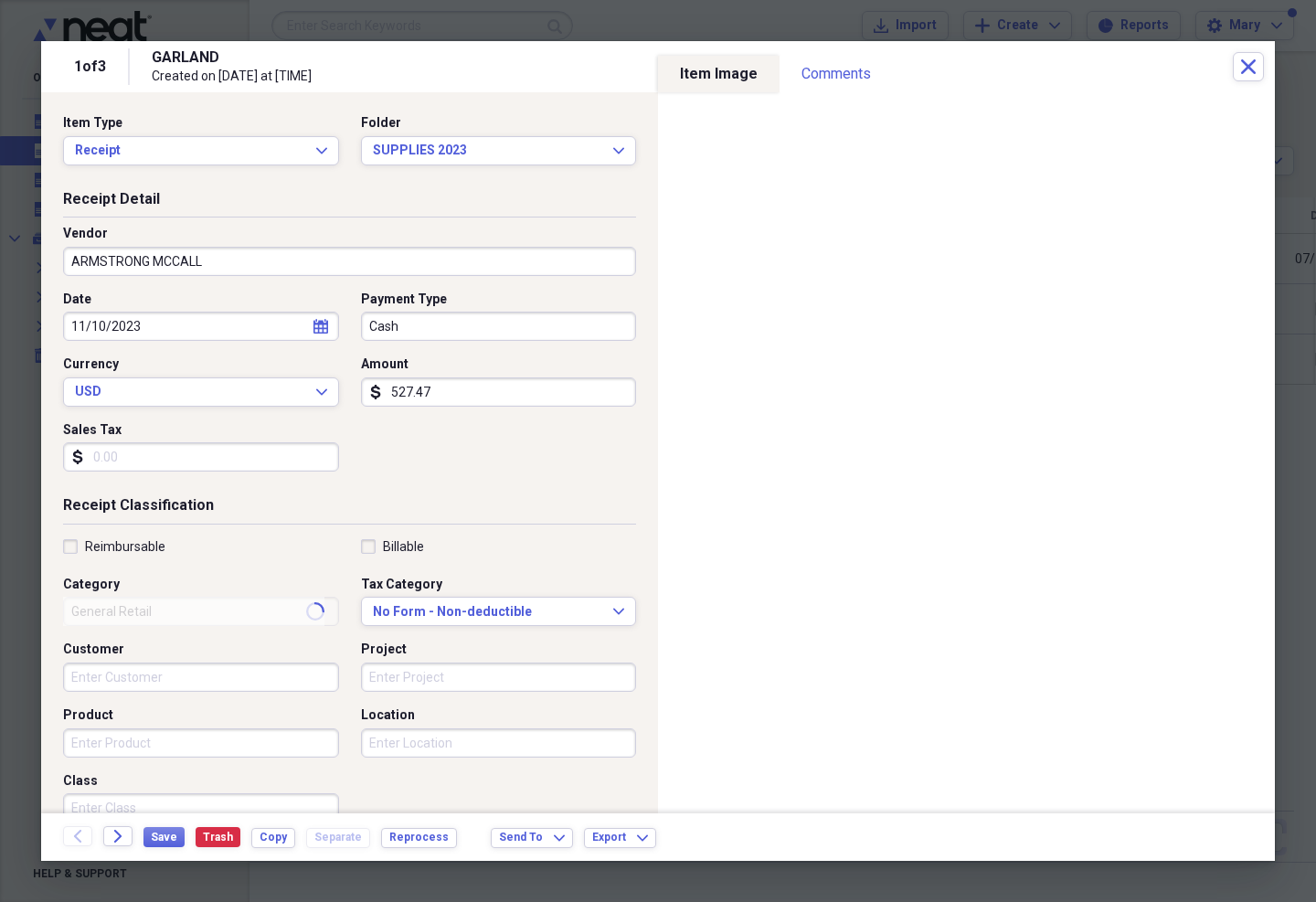 type on "SUPPLIES" 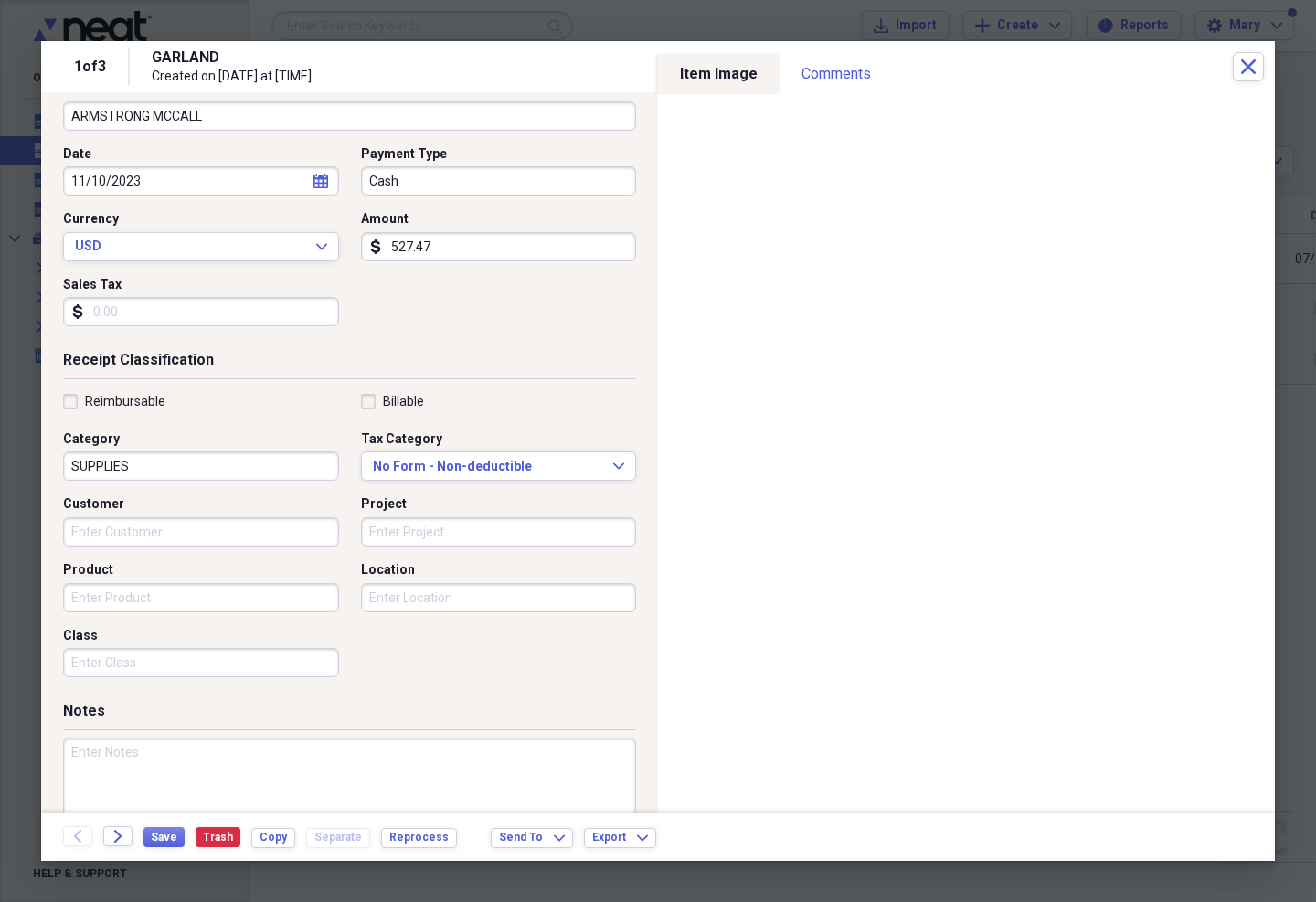 scroll, scrollTop: 133, scrollLeft: 0, axis: vertical 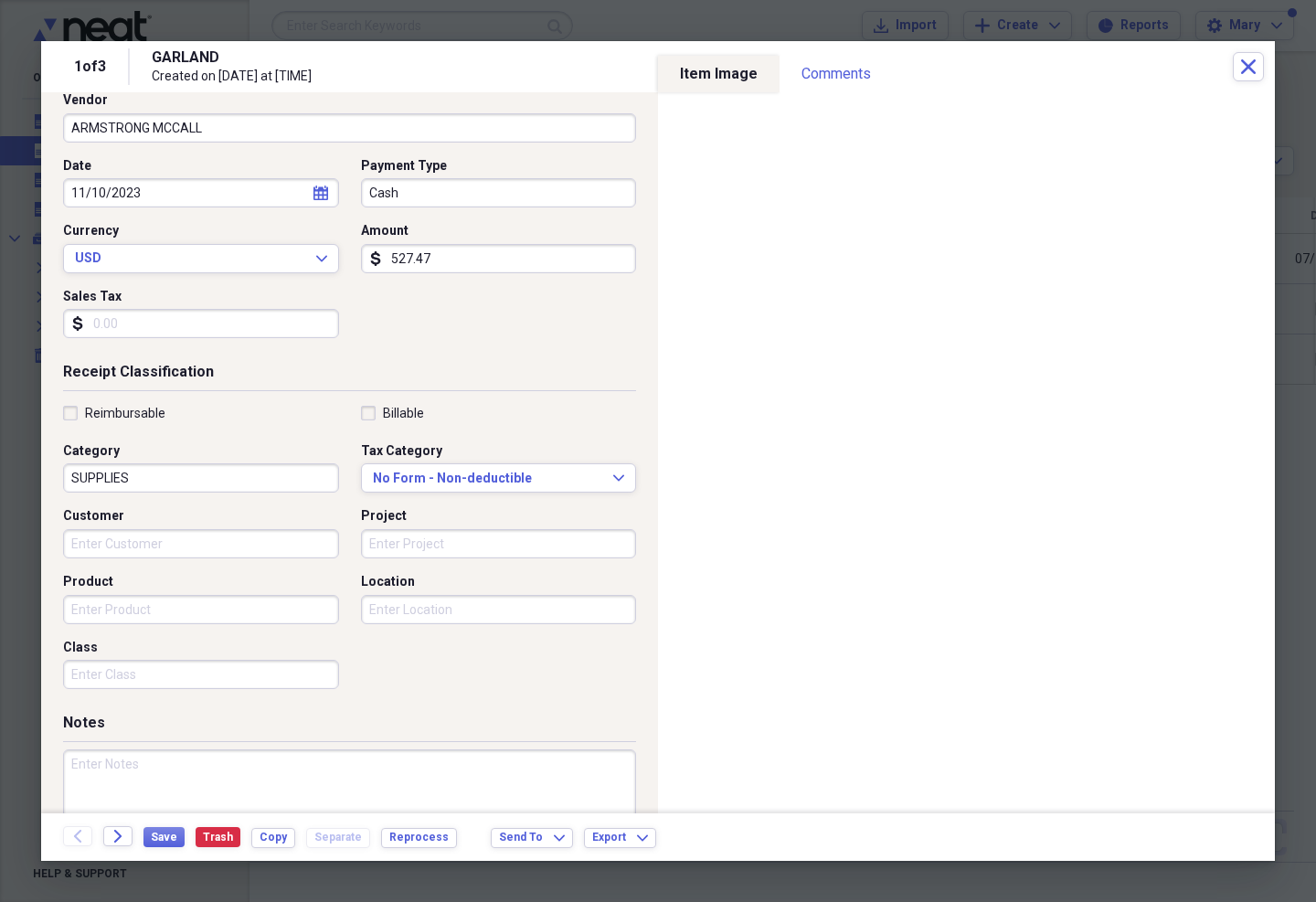 click on "527.47" at bounding box center [499, 259] 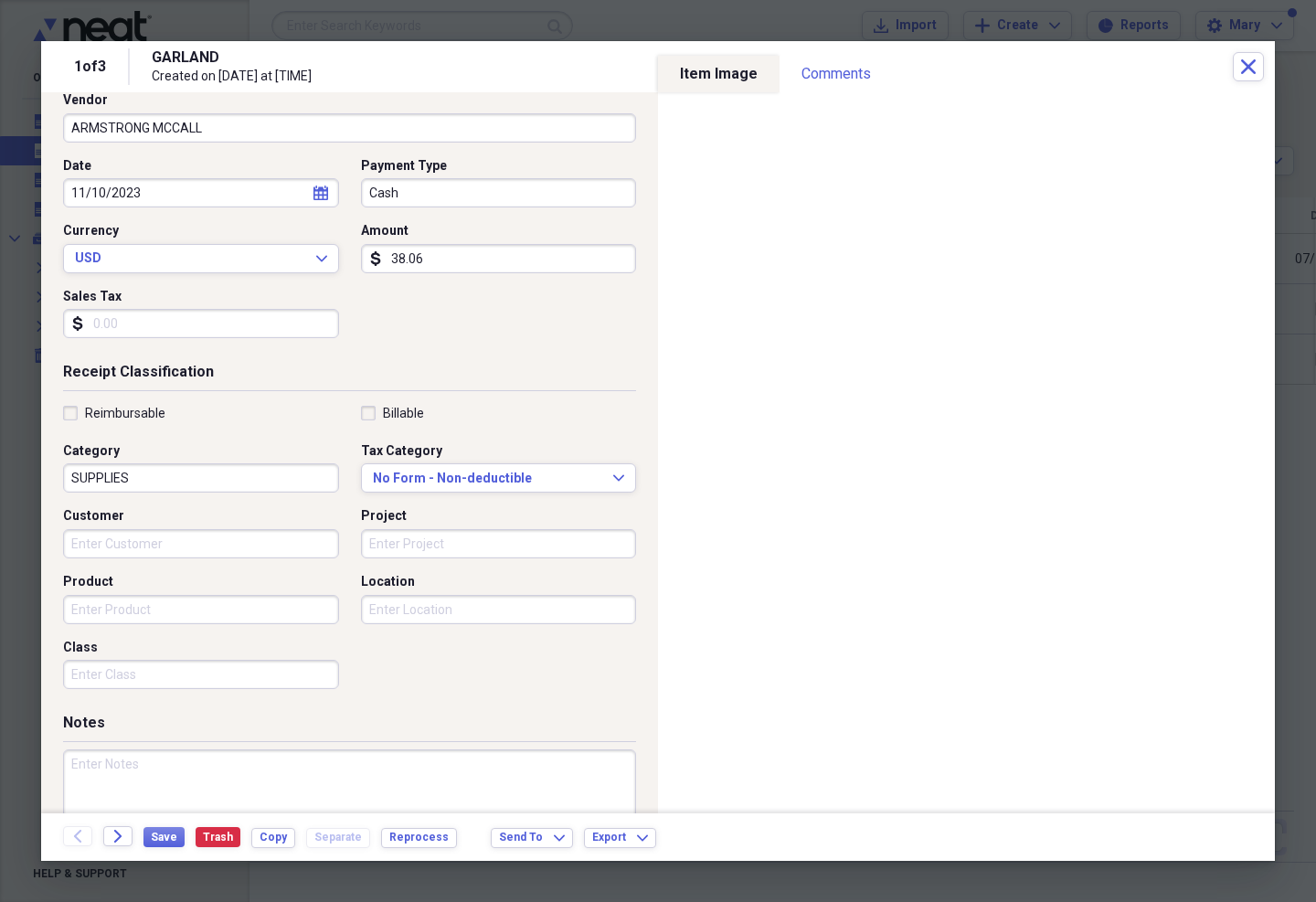 type on "38.06" 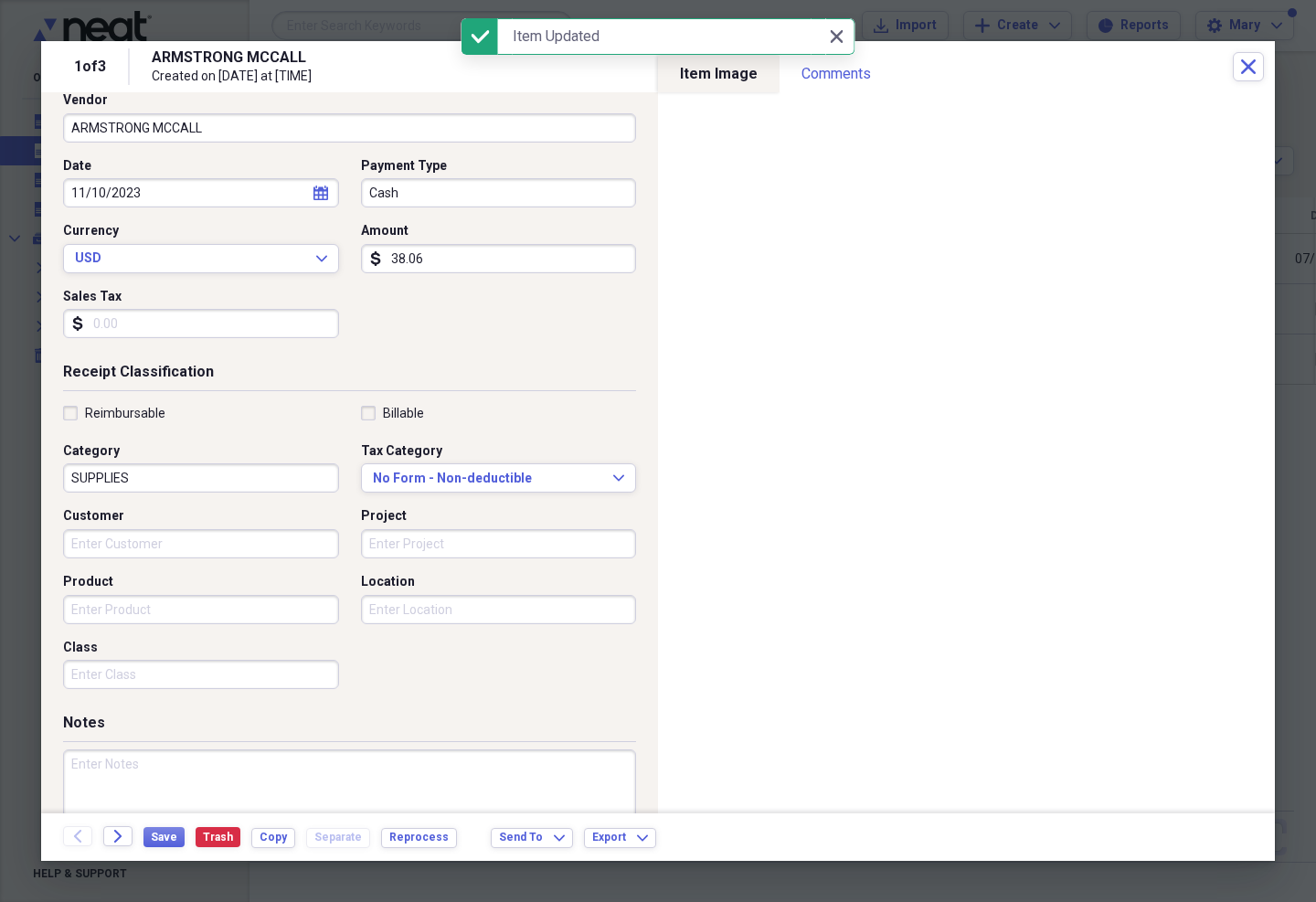 click on "Close Close" at bounding box center [836, 37] 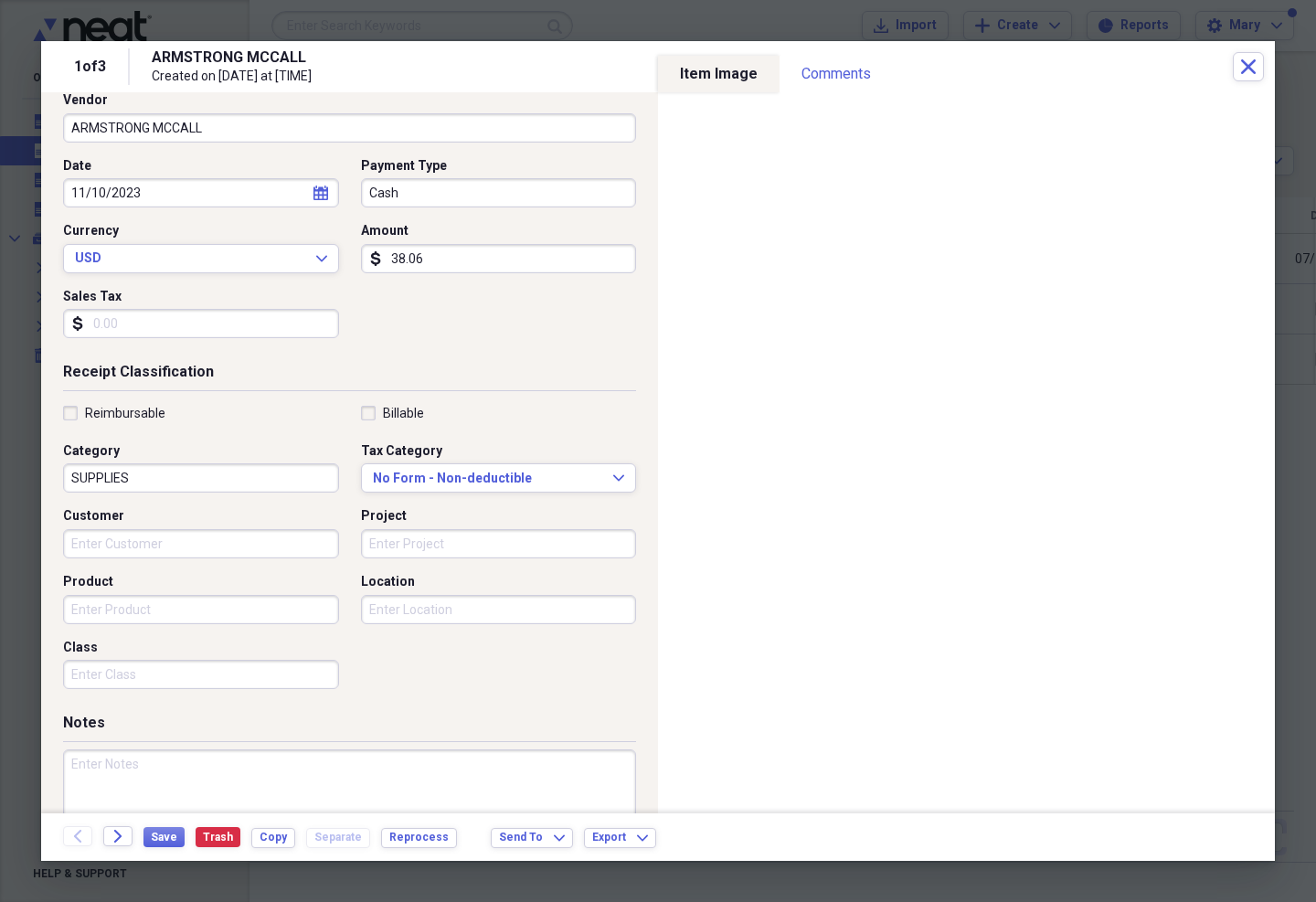 click 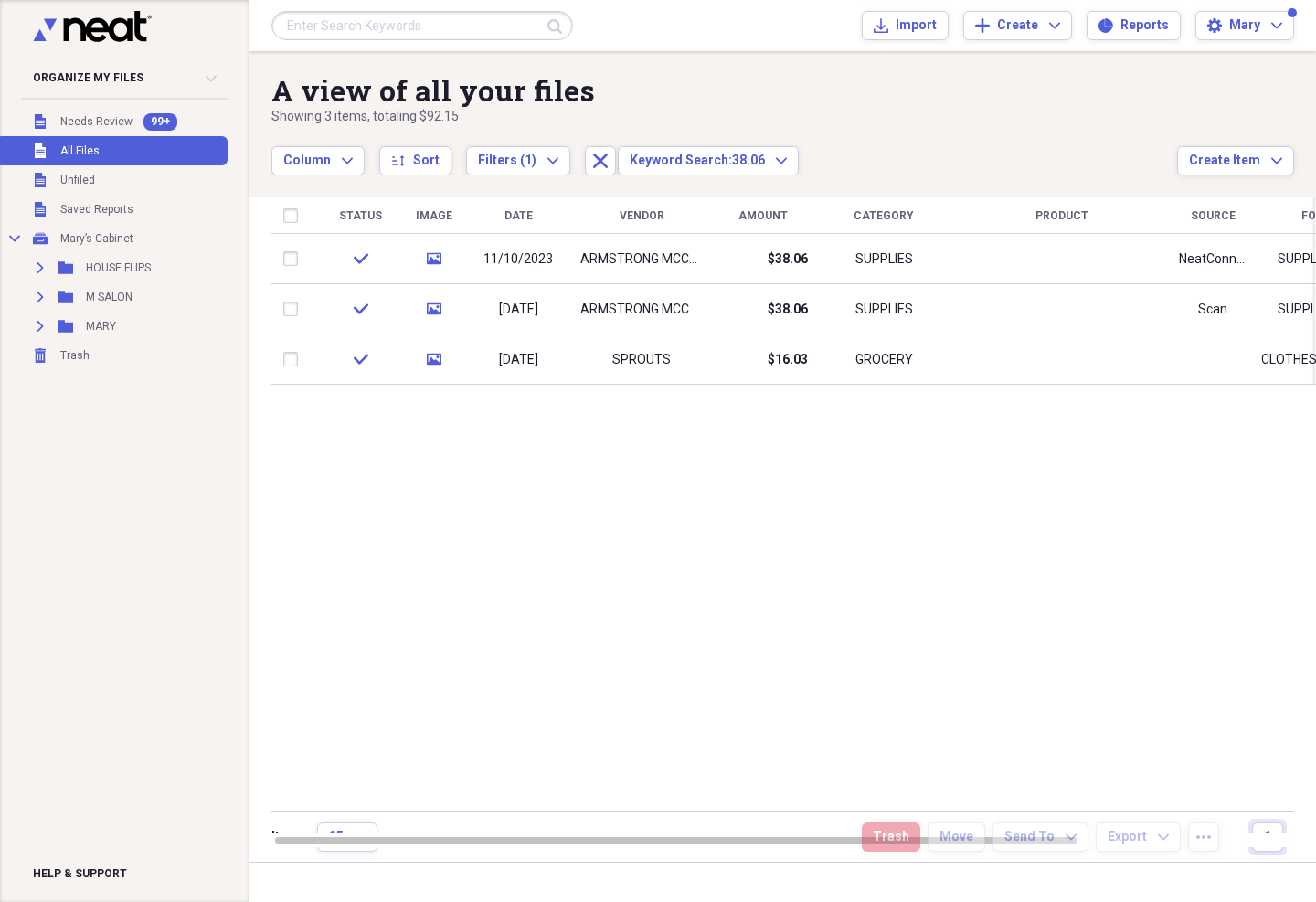 click at bounding box center (422, 26) 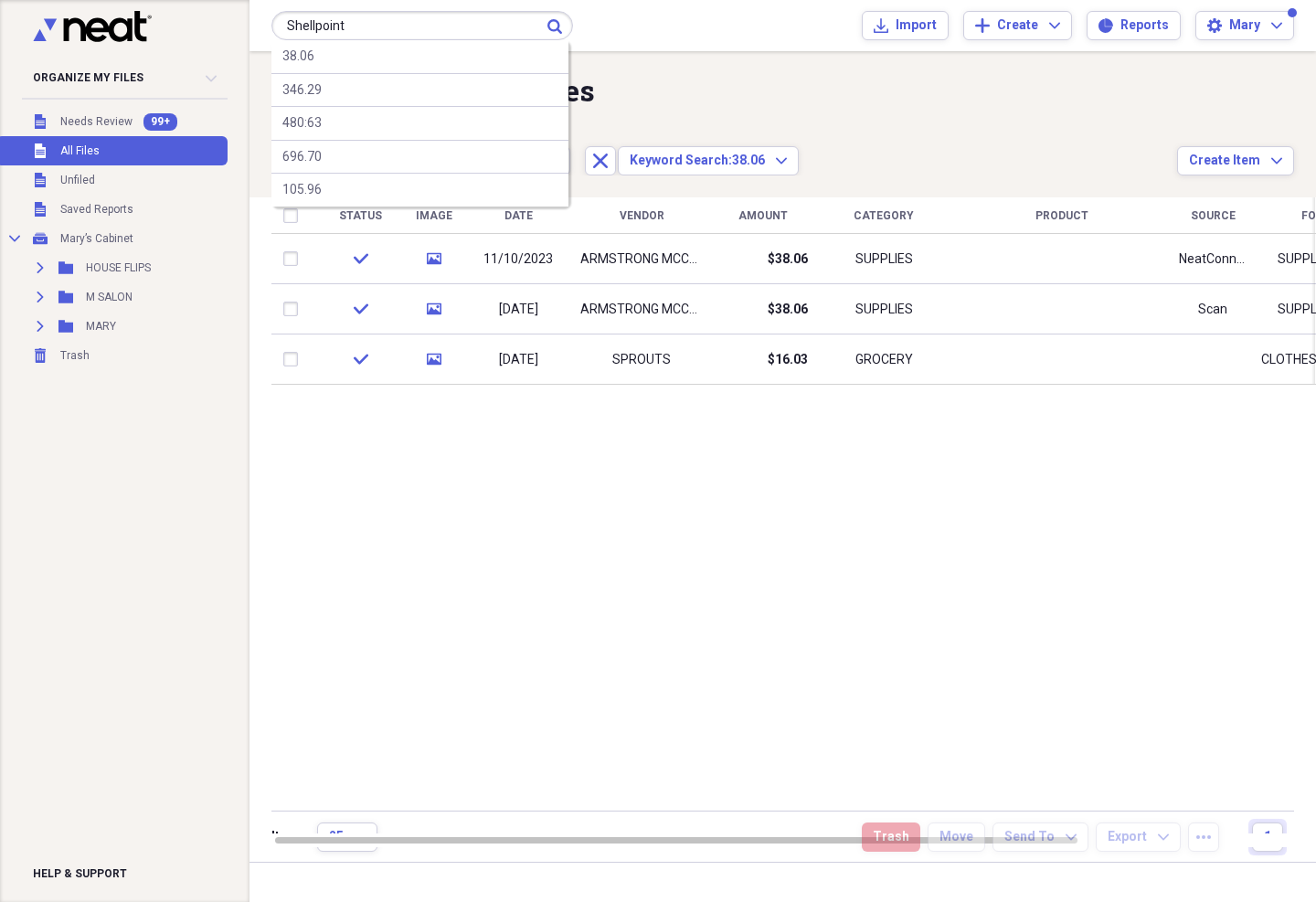 type on "Shellpoint" 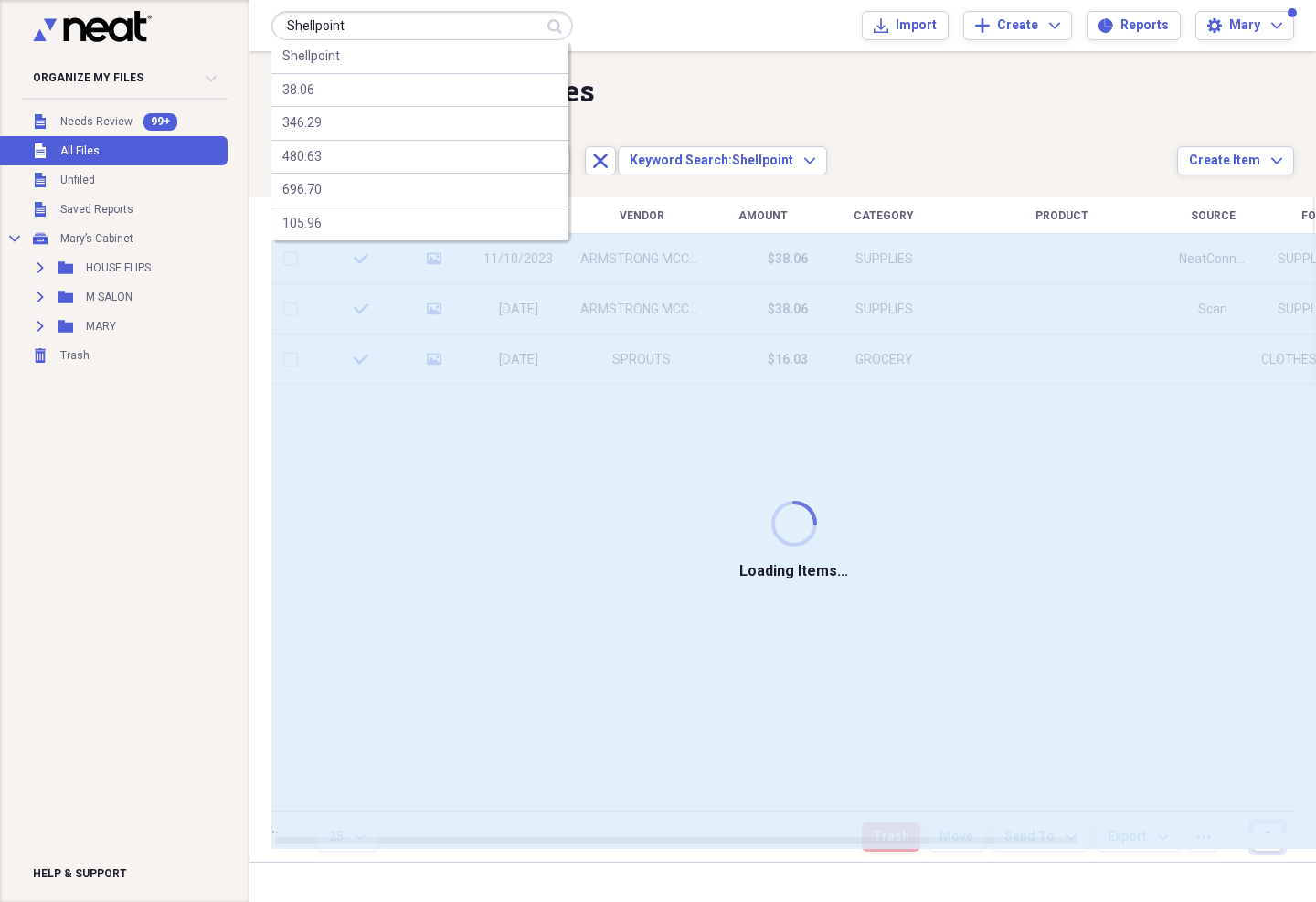 type 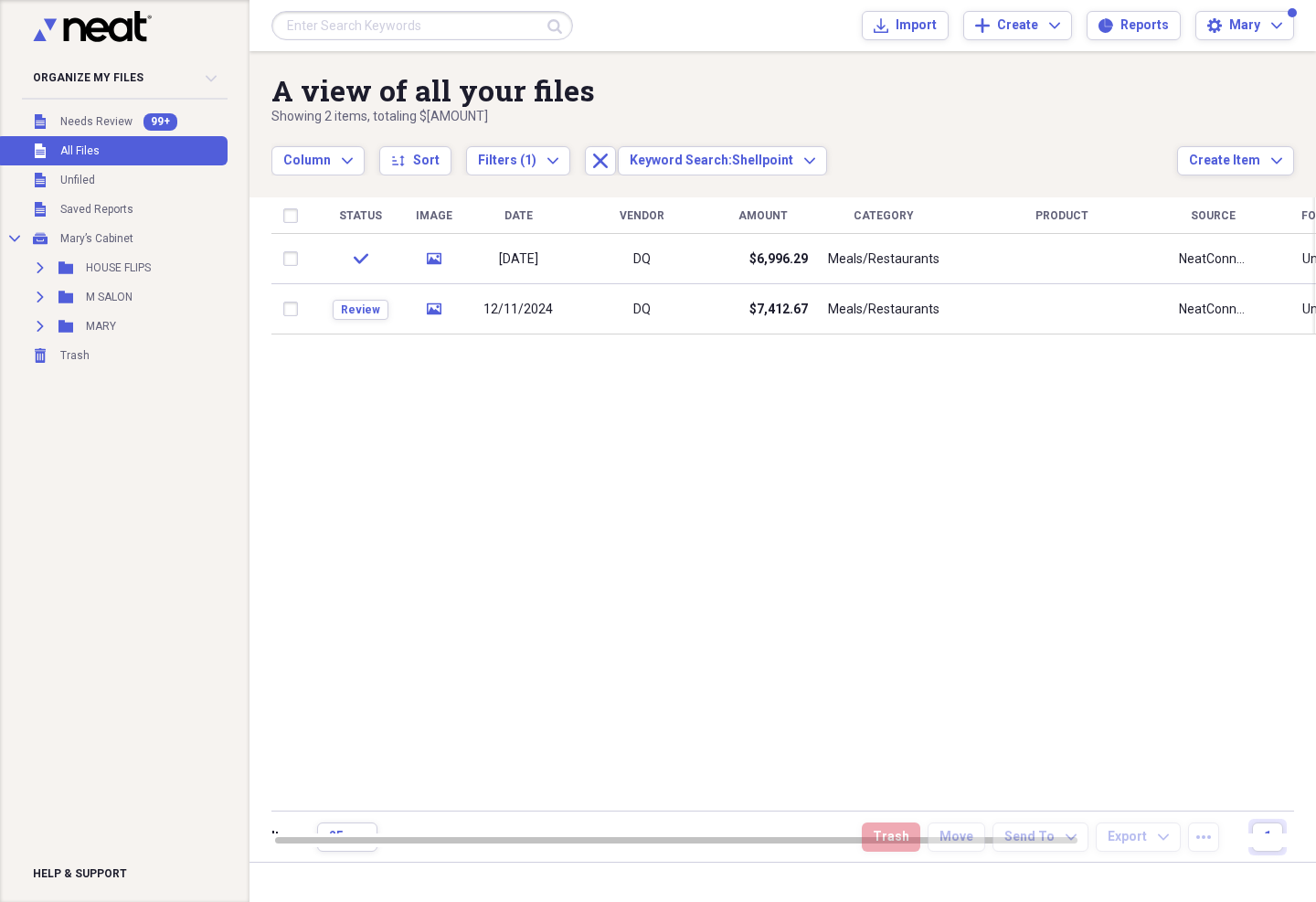 click 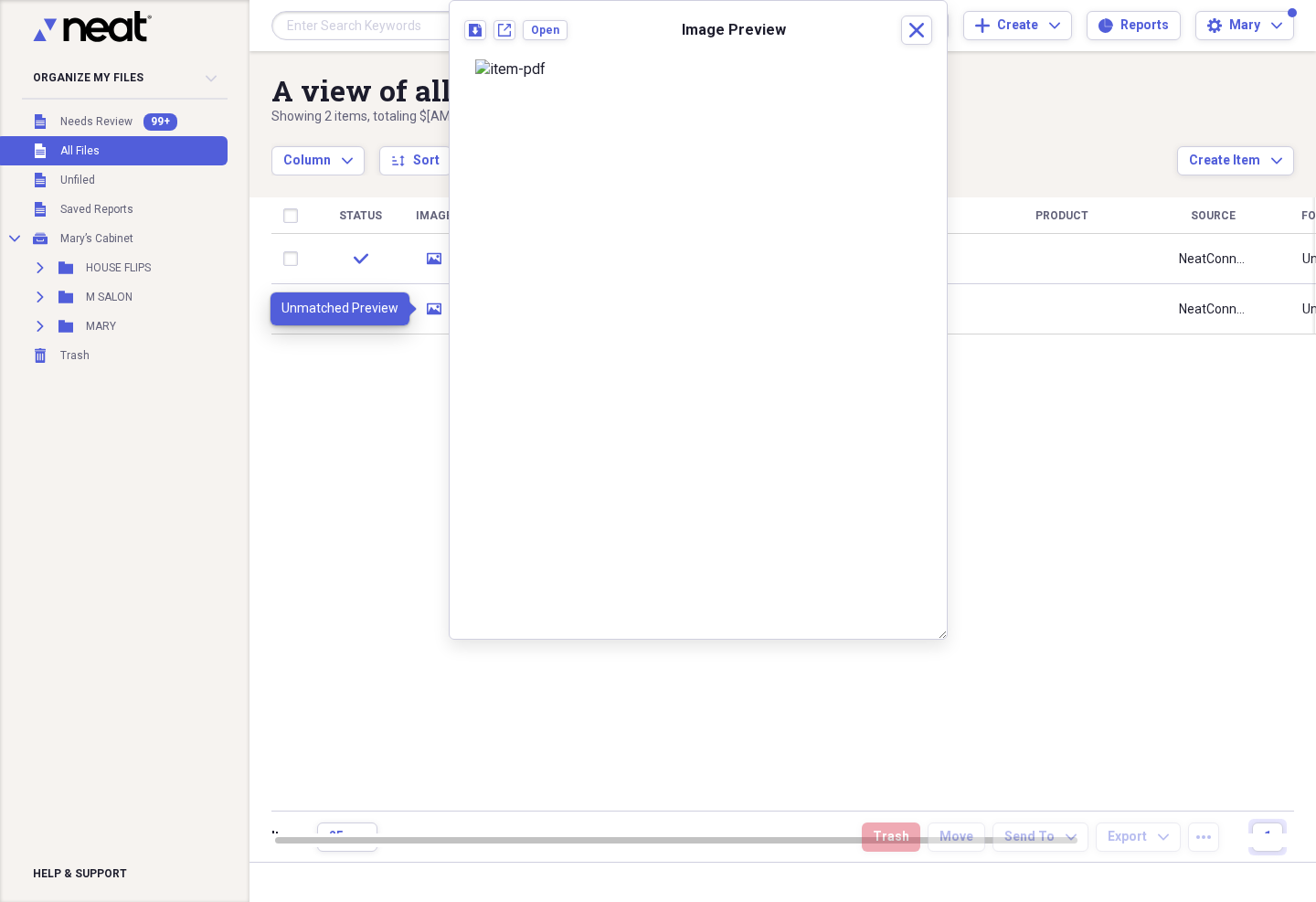 click on "Status Image Date Vendor Amount Category Product Source Folder Billable Reimbursable check media 09/09/2024 DQ $6,996.29 Meals/Restaurants NeatConnect Unfiled Review media 12/11/2024 DQ $7,412.67 Meals/Restaurants NeatConnect Unfiled" at bounding box center [793, 515] 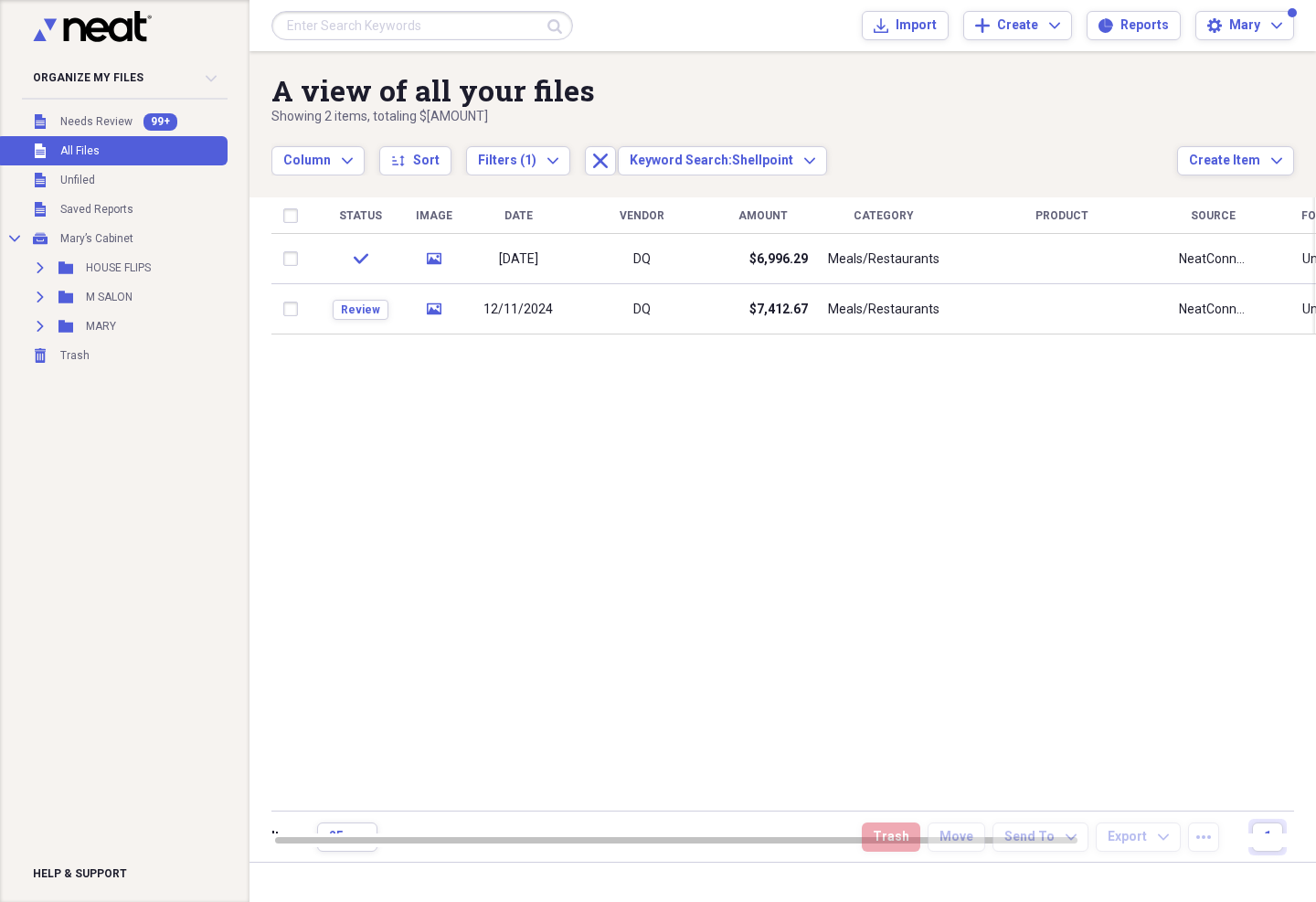 click on "Review" at bounding box center (360, 310) 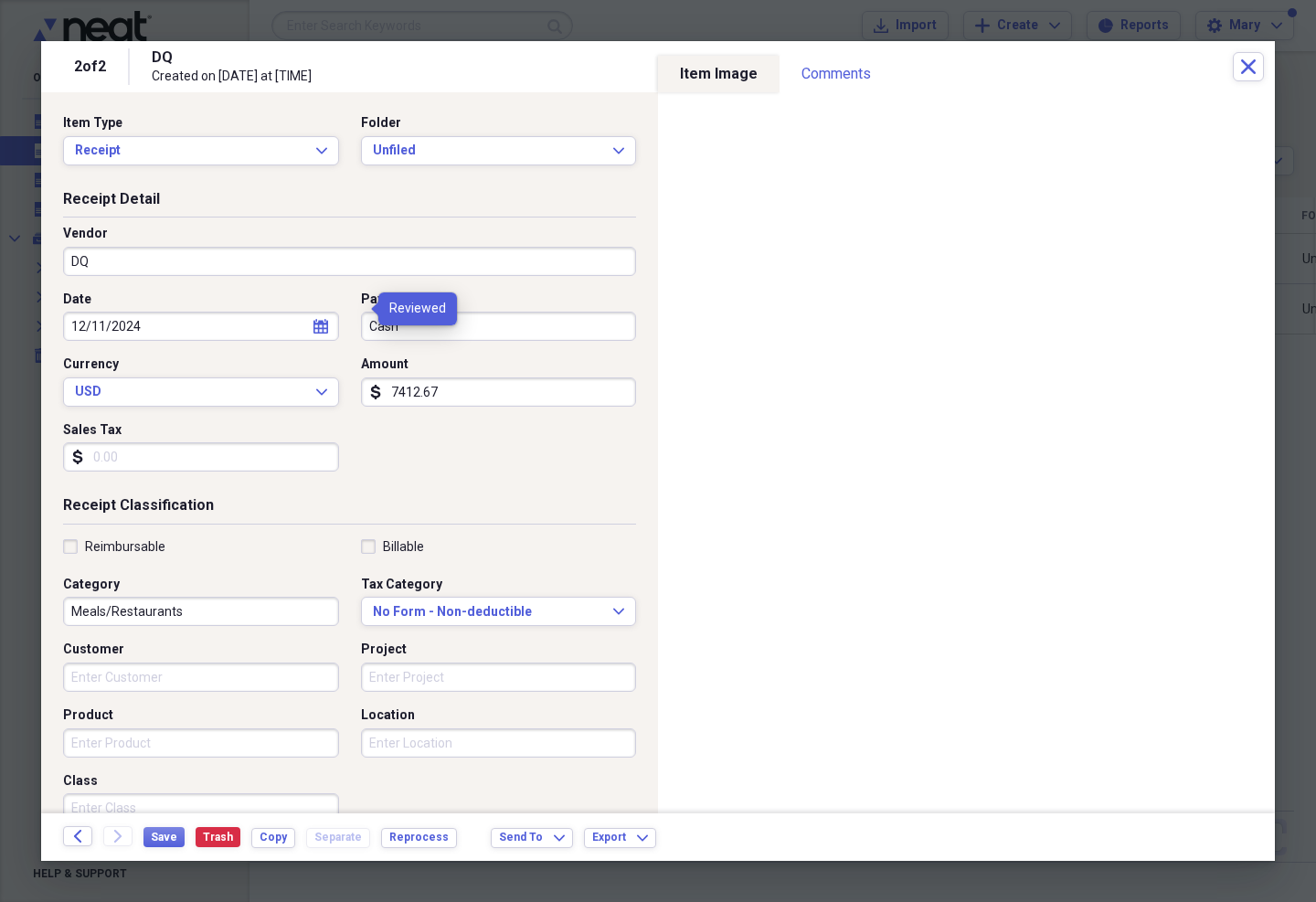 click on "Receipt Expand" at bounding box center [201, 151] 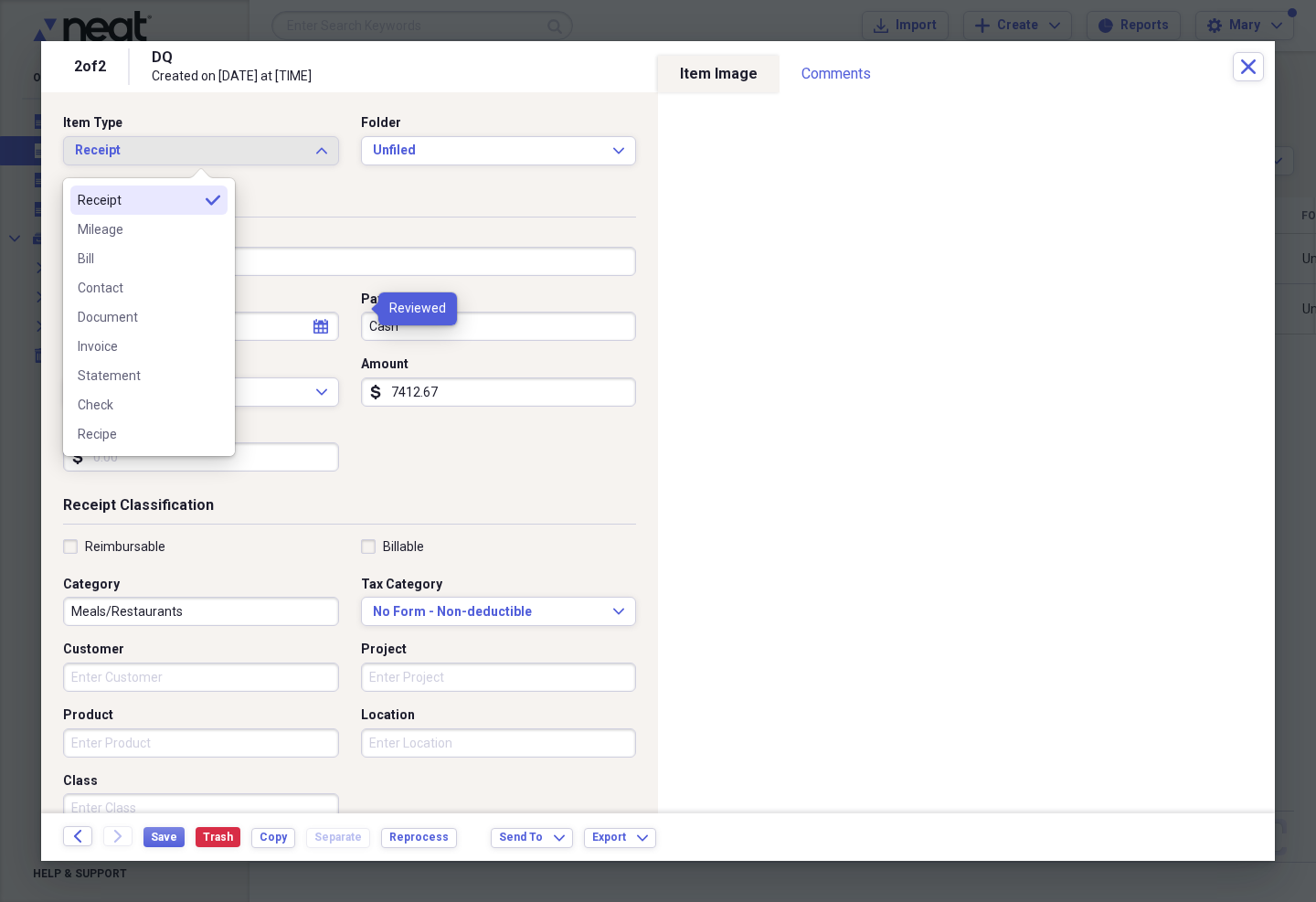 click on "Invoice" at bounding box center [149, 346] 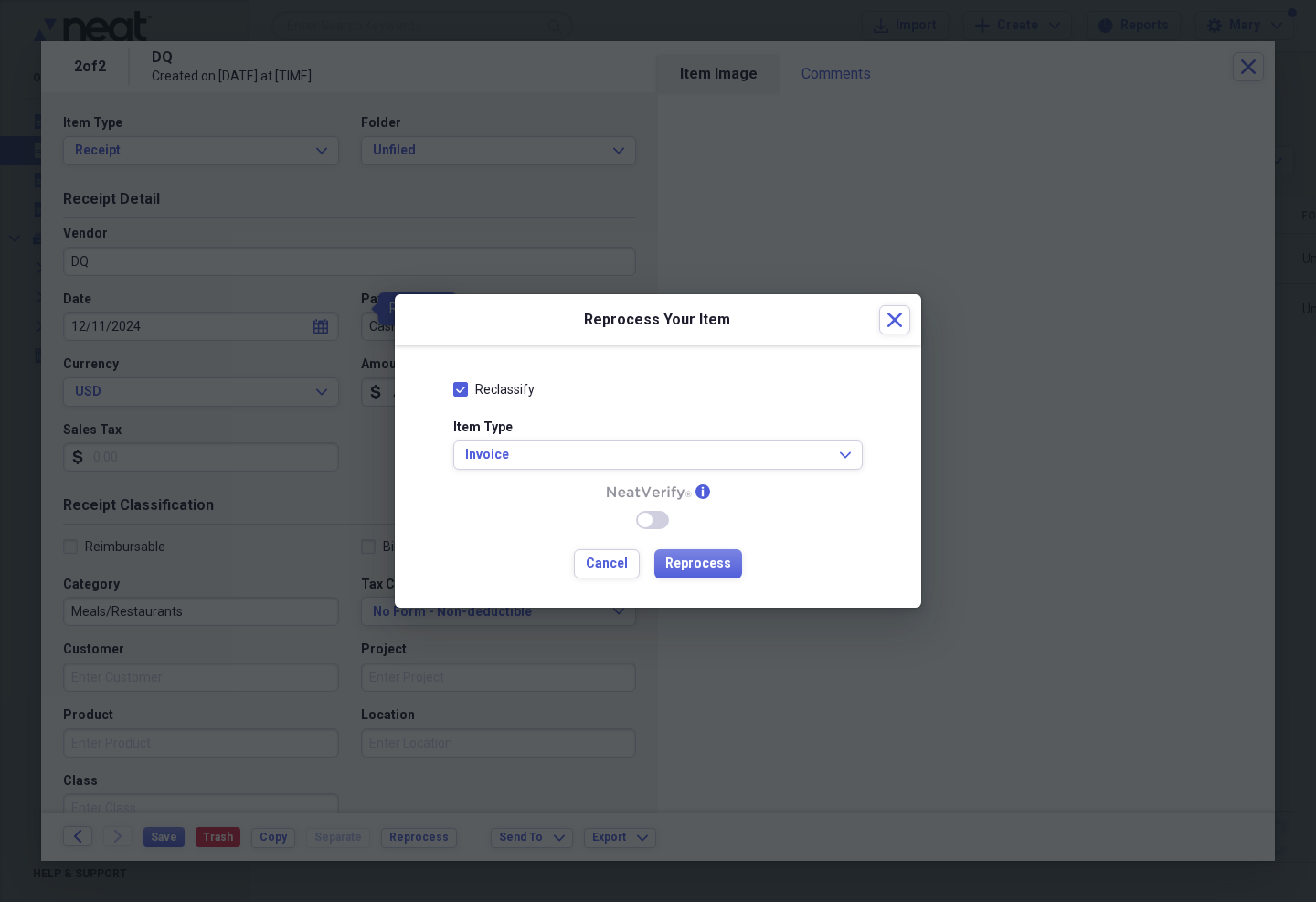 click on "Close" at bounding box center (895, 320) 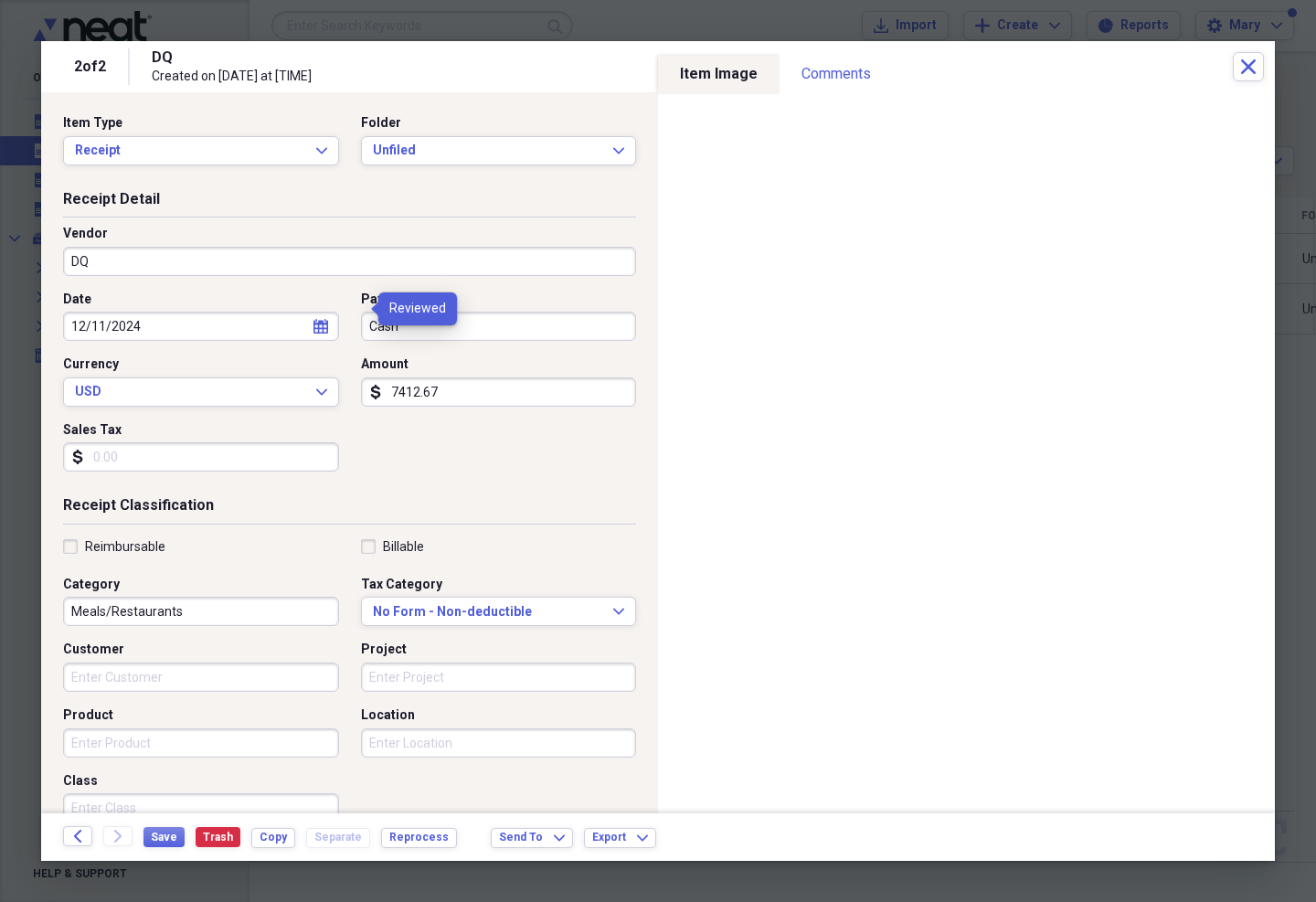 click on "Receipt" at bounding box center (190, 151) 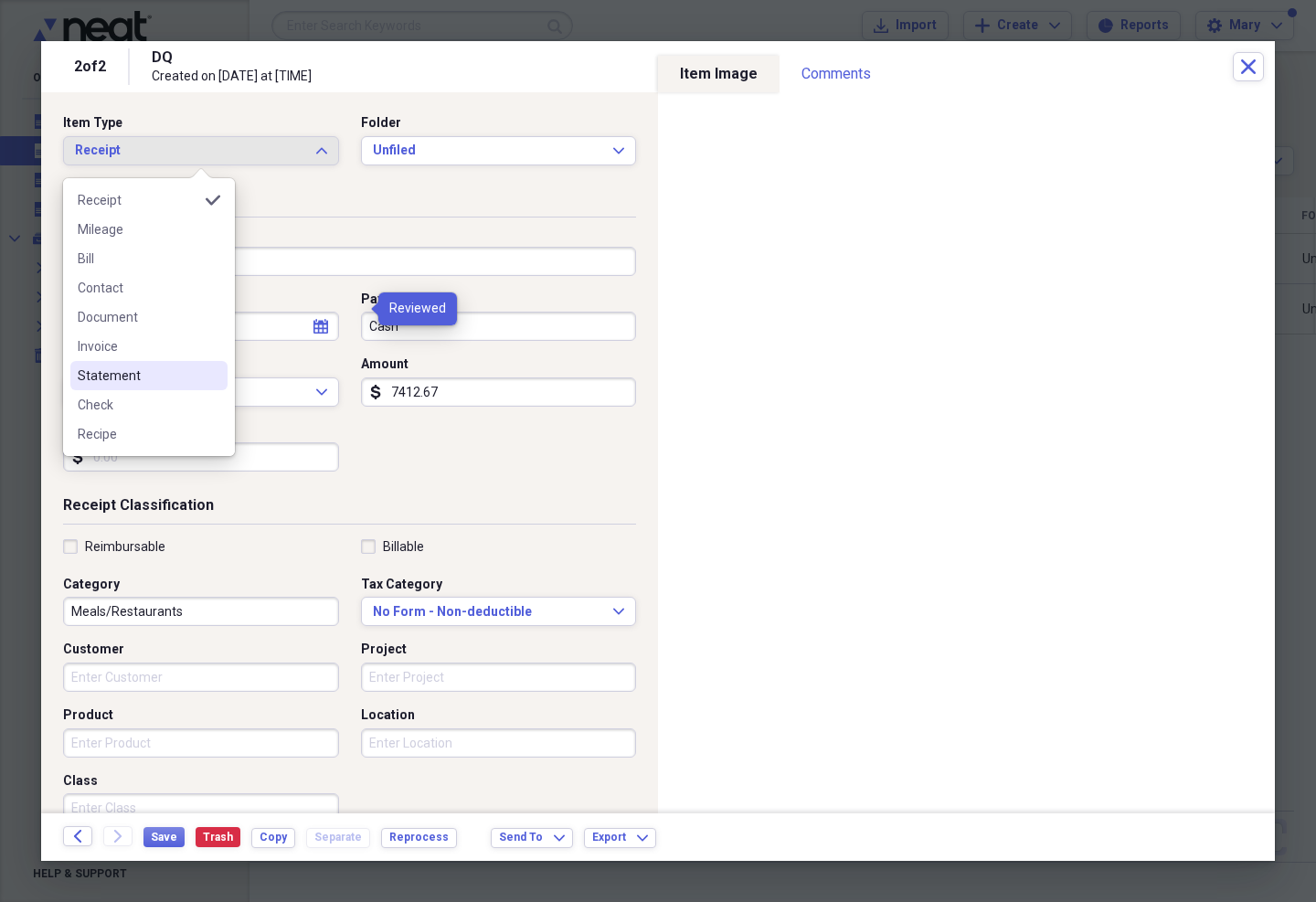 click on "Statement" at bounding box center [138, 376] 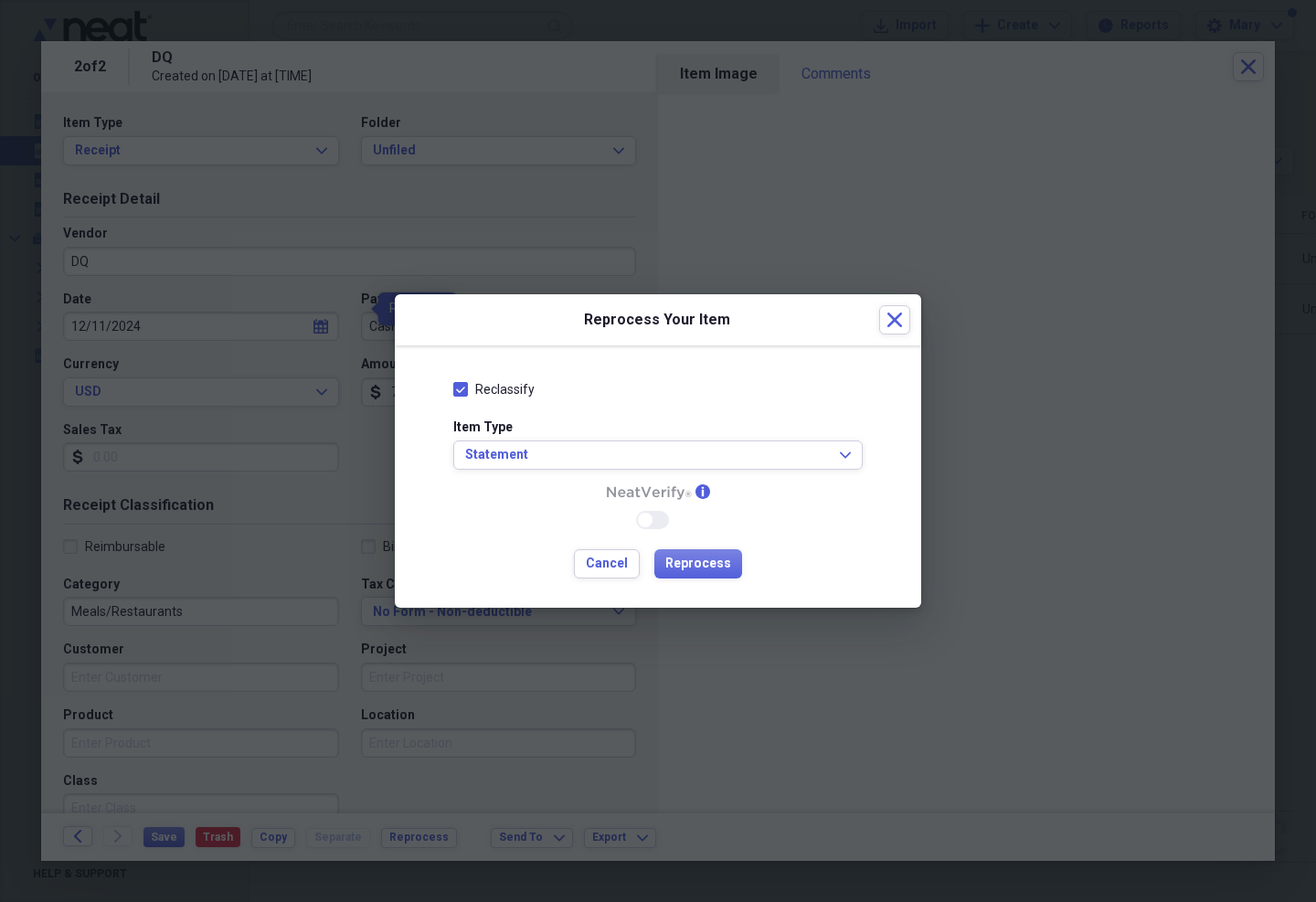 click on "Reprocess" at bounding box center [698, 564] 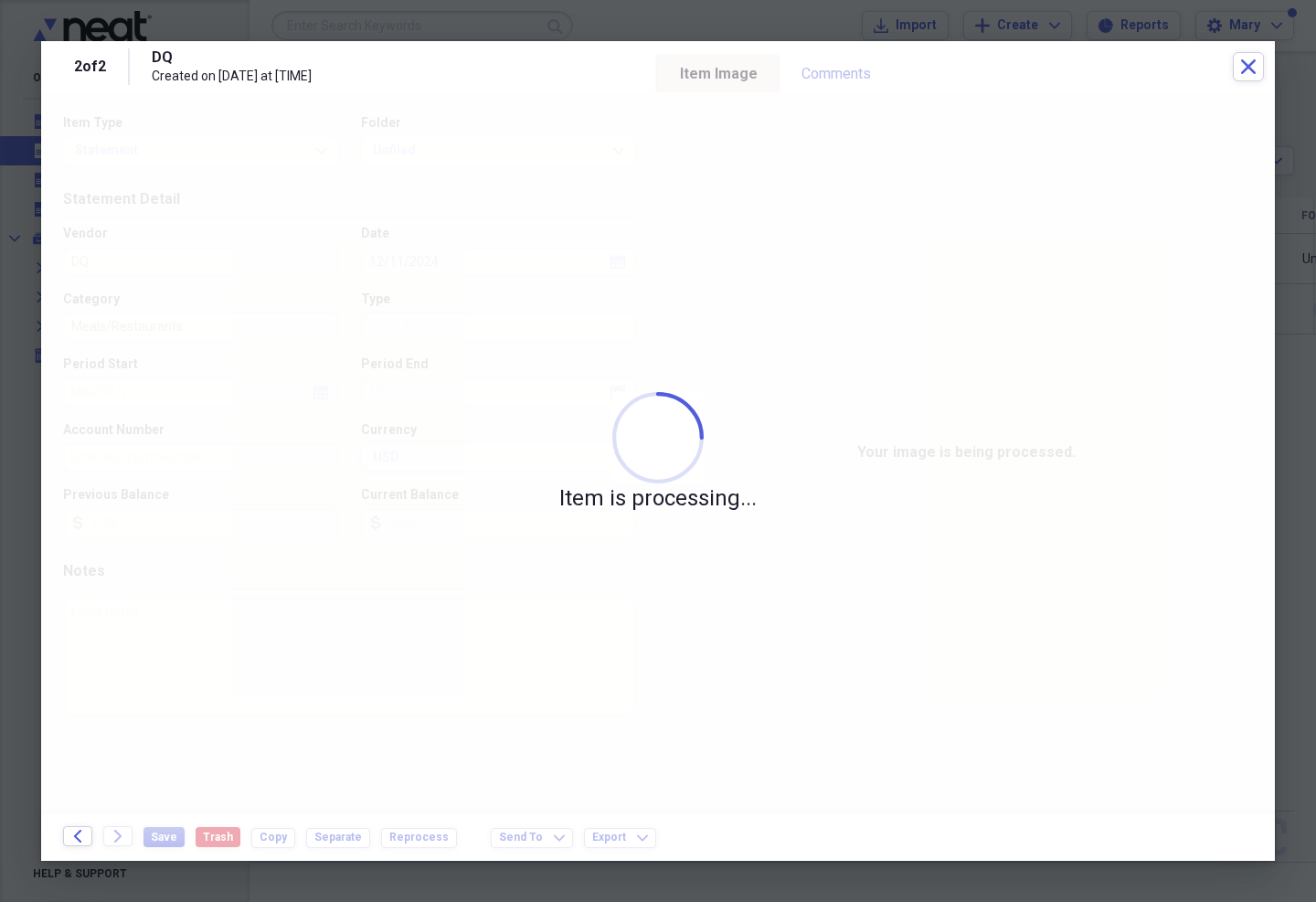 type on "7412.67" 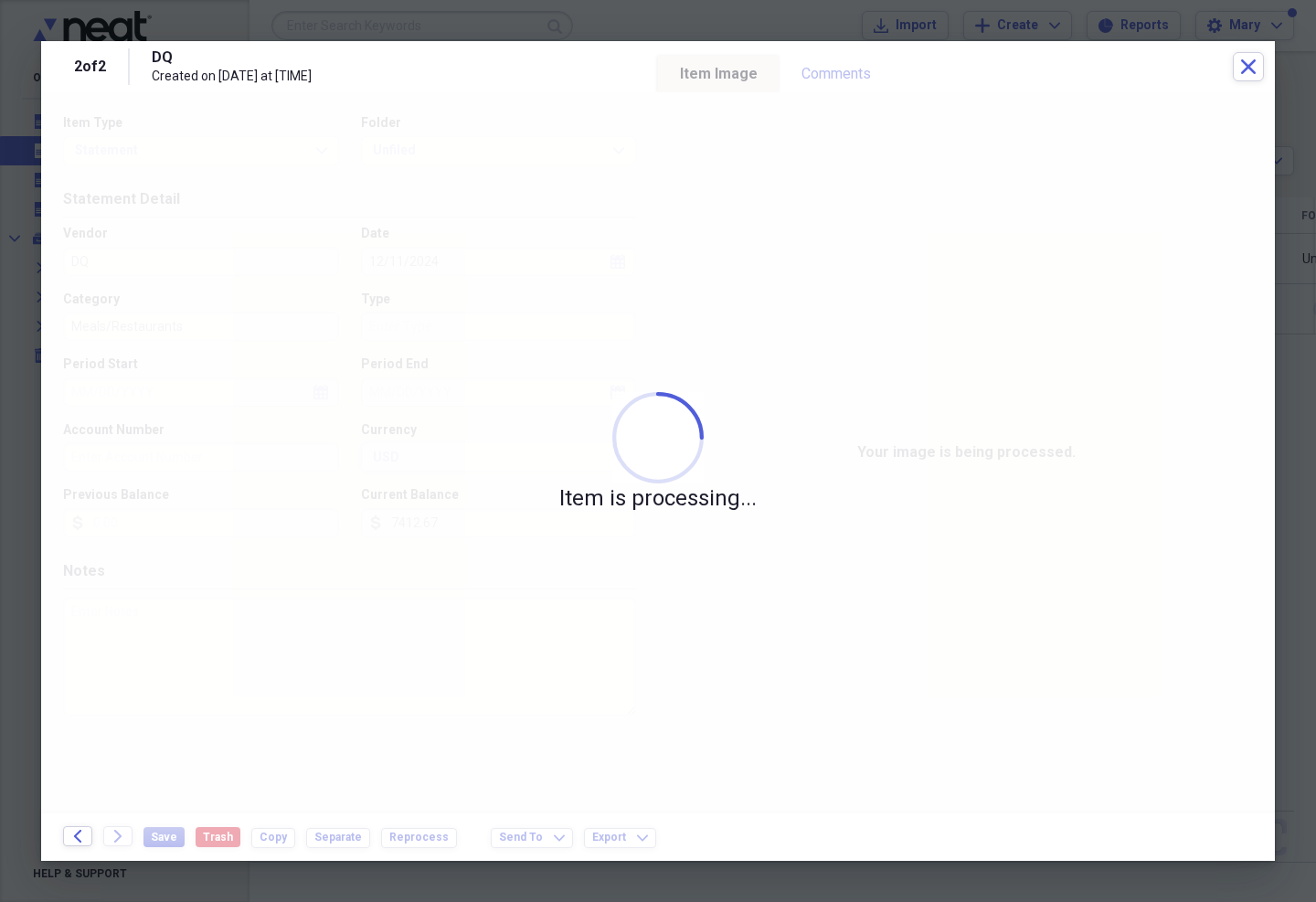type on "GARLAND" 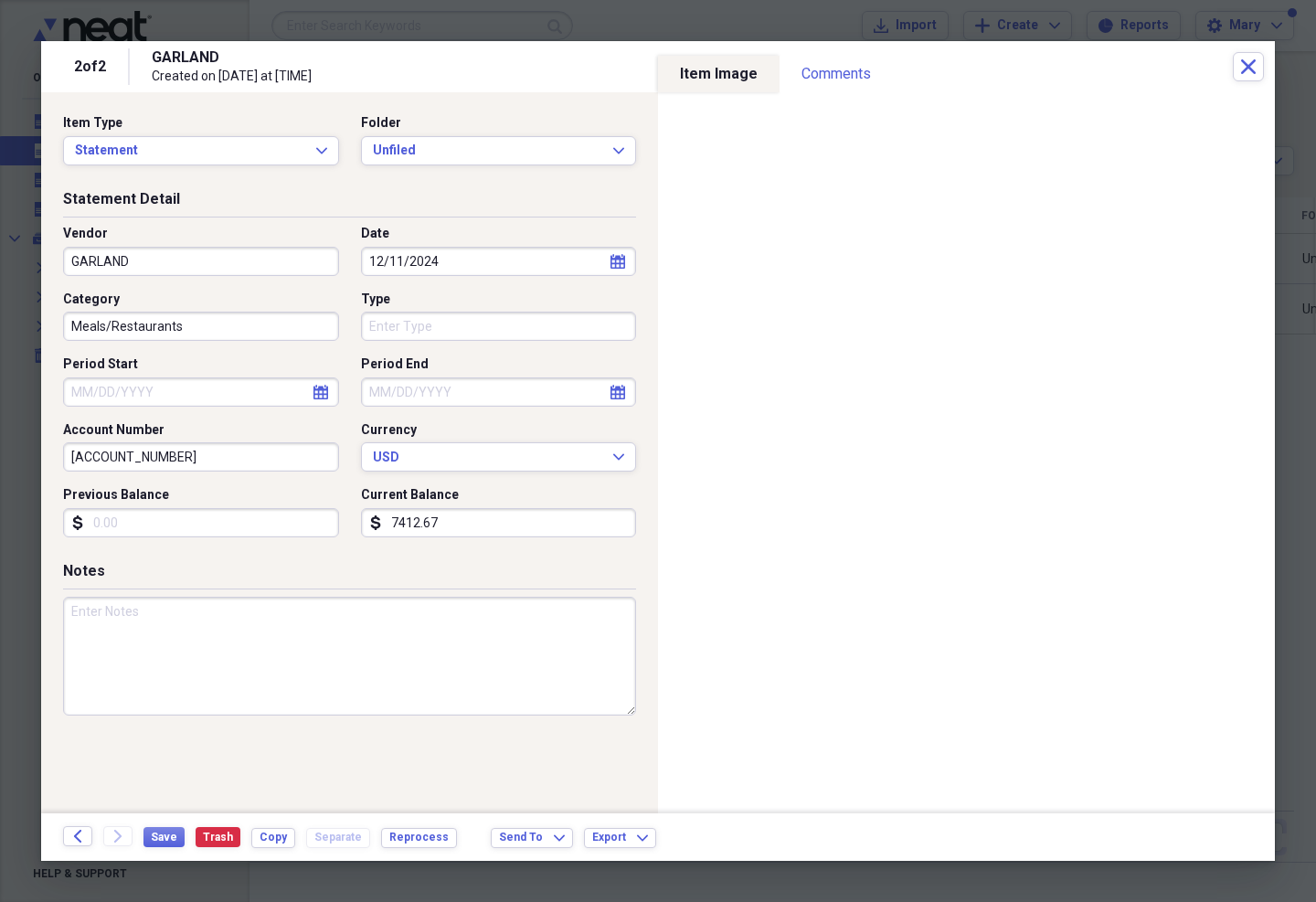 click on "Unfiled" at bounding box center [488, 151] 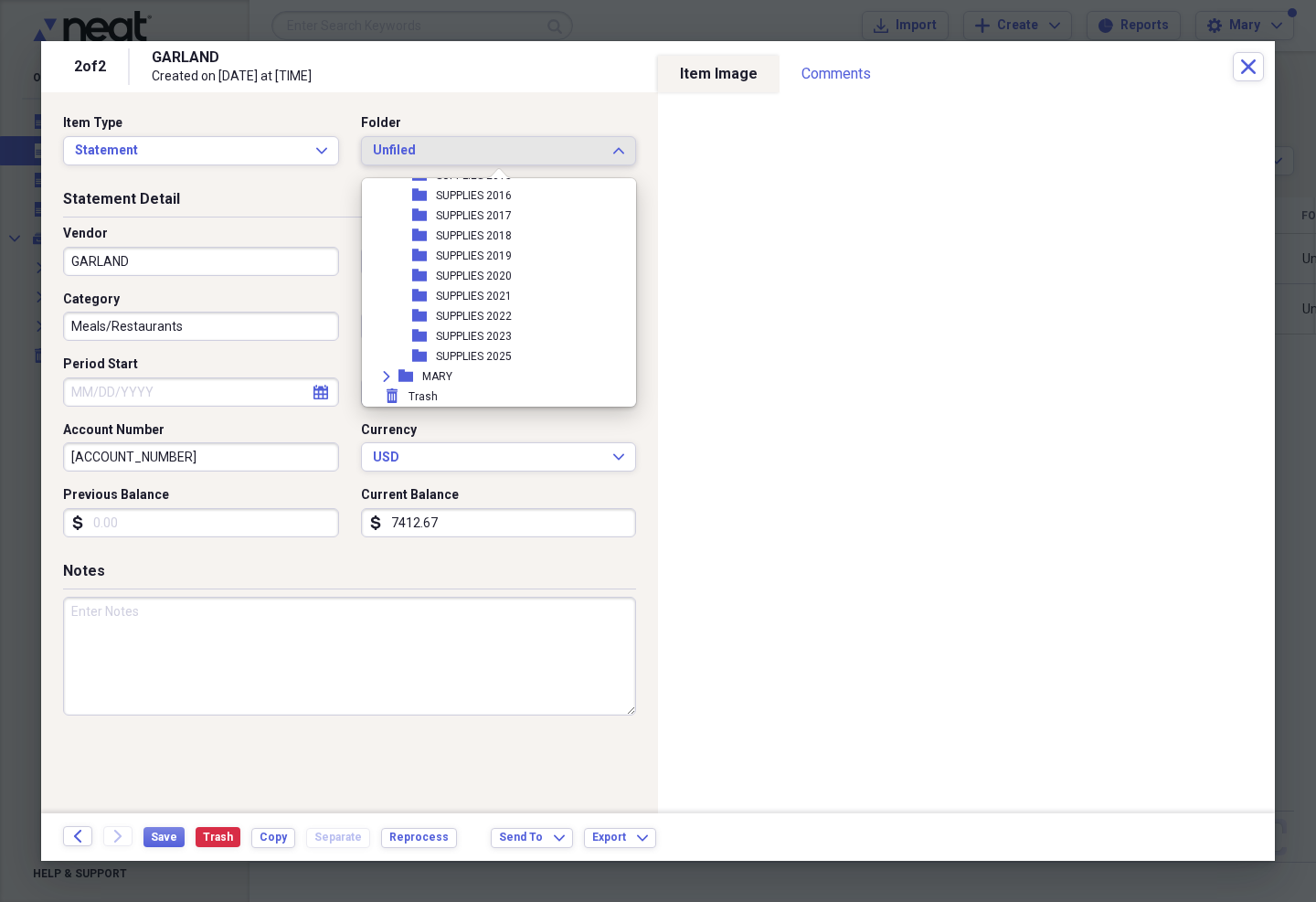 scroll, scrollTop: 409, scrollLeft: 0, axis: vertical 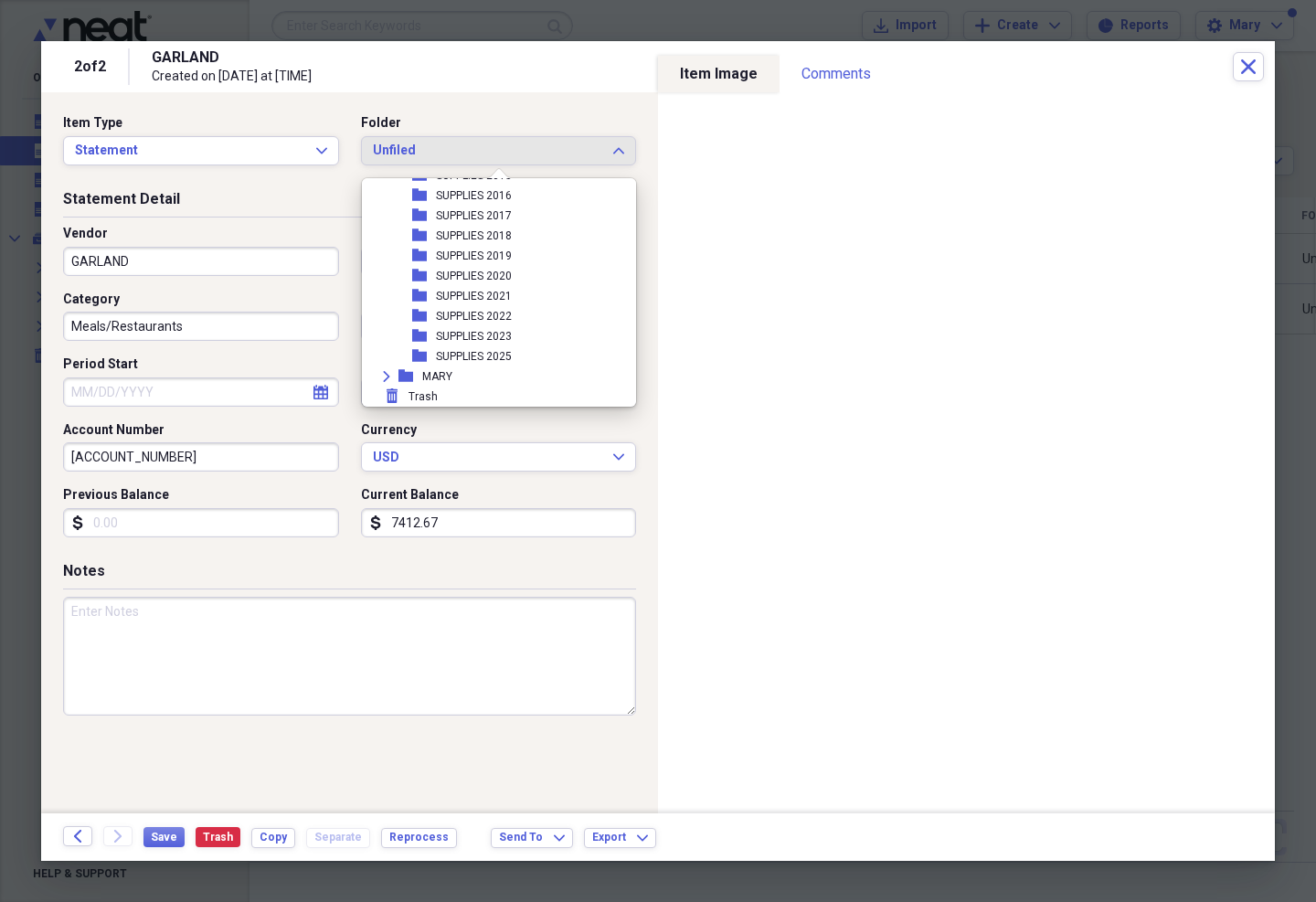 click on "MARY" at bounding box center [437, 377] 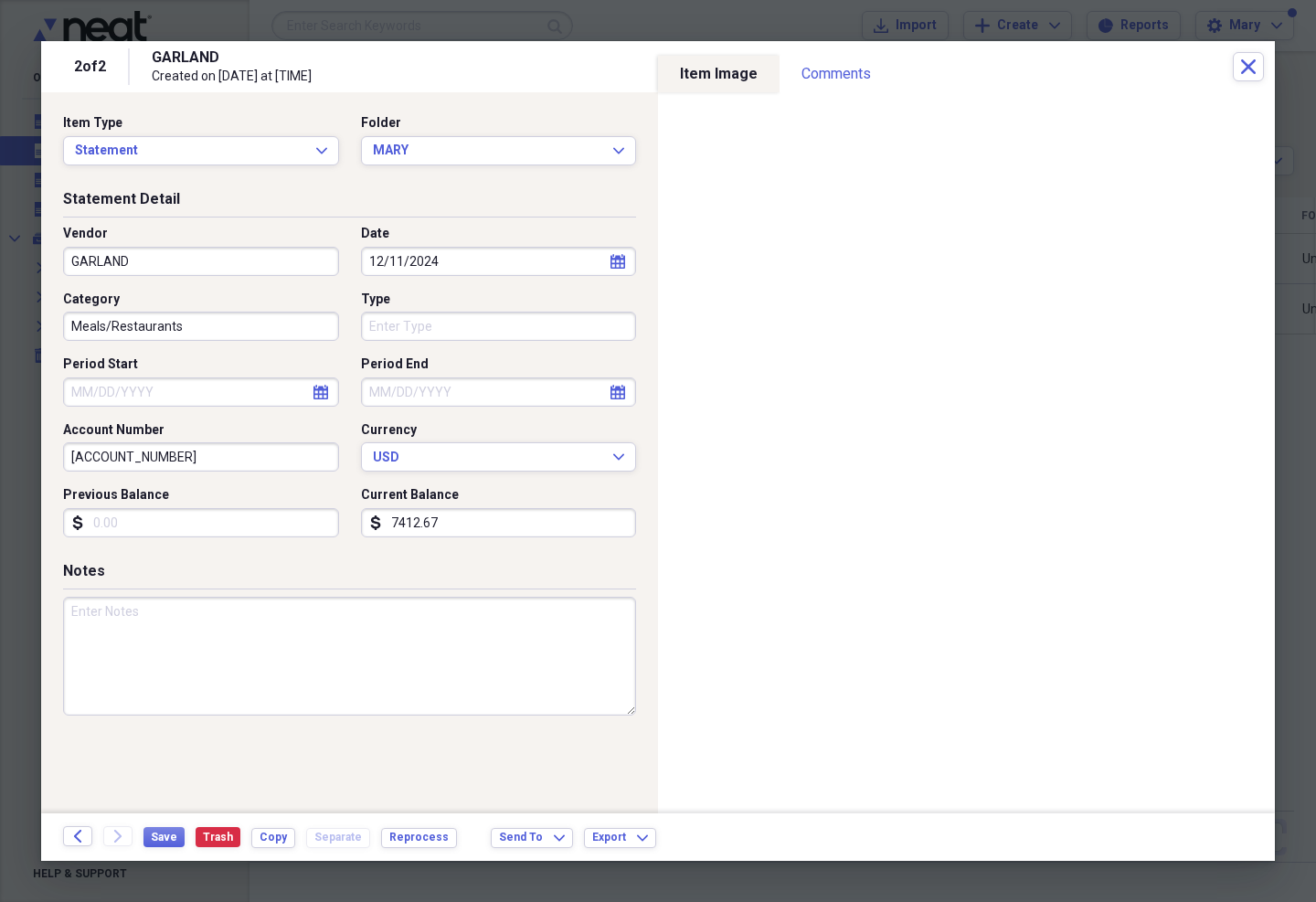 click on "[PERSON] Expand" at bounding box center [499, 151] 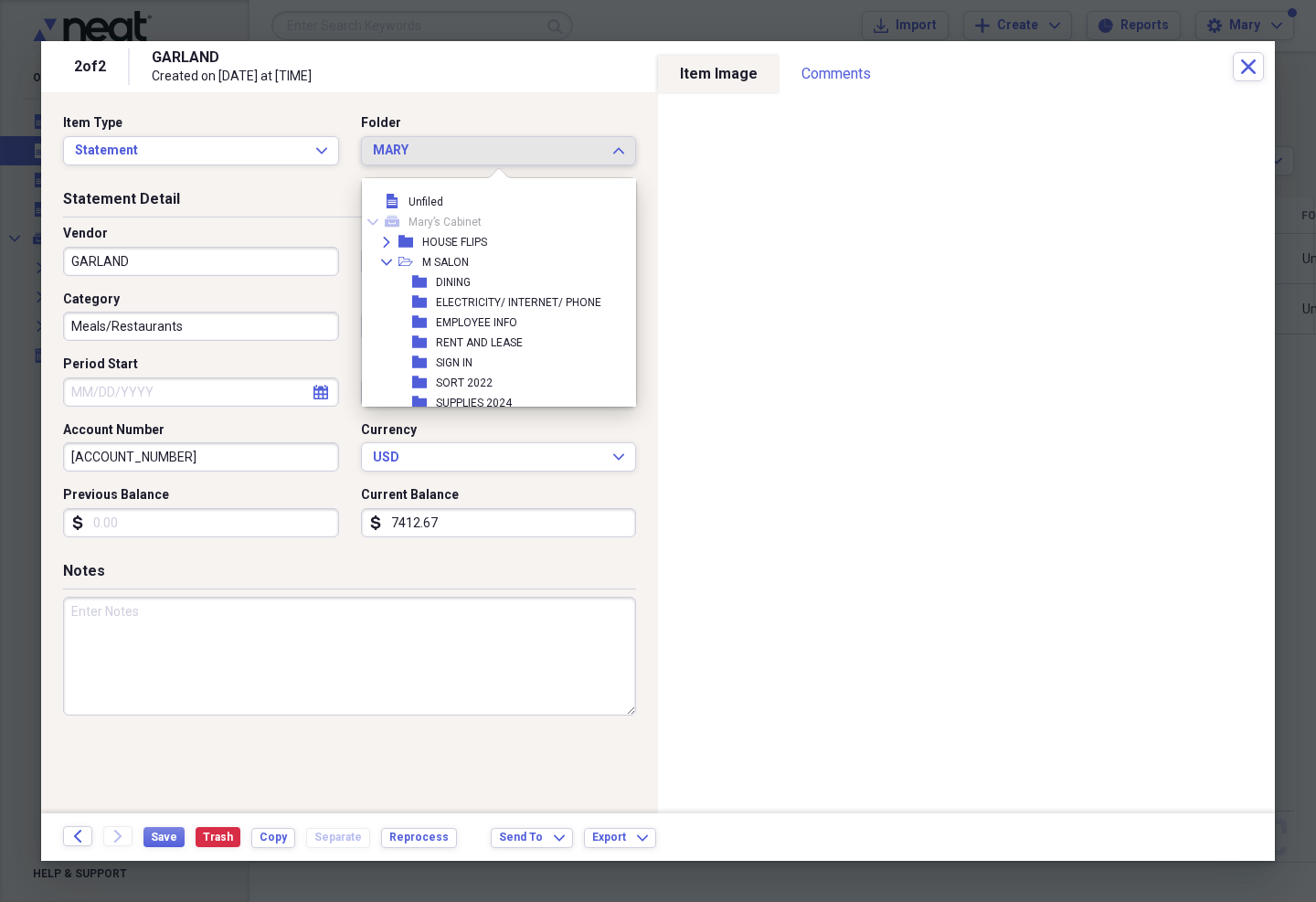 scroll, scrollTop: 409, scrollLeft: 0, axis: vertical 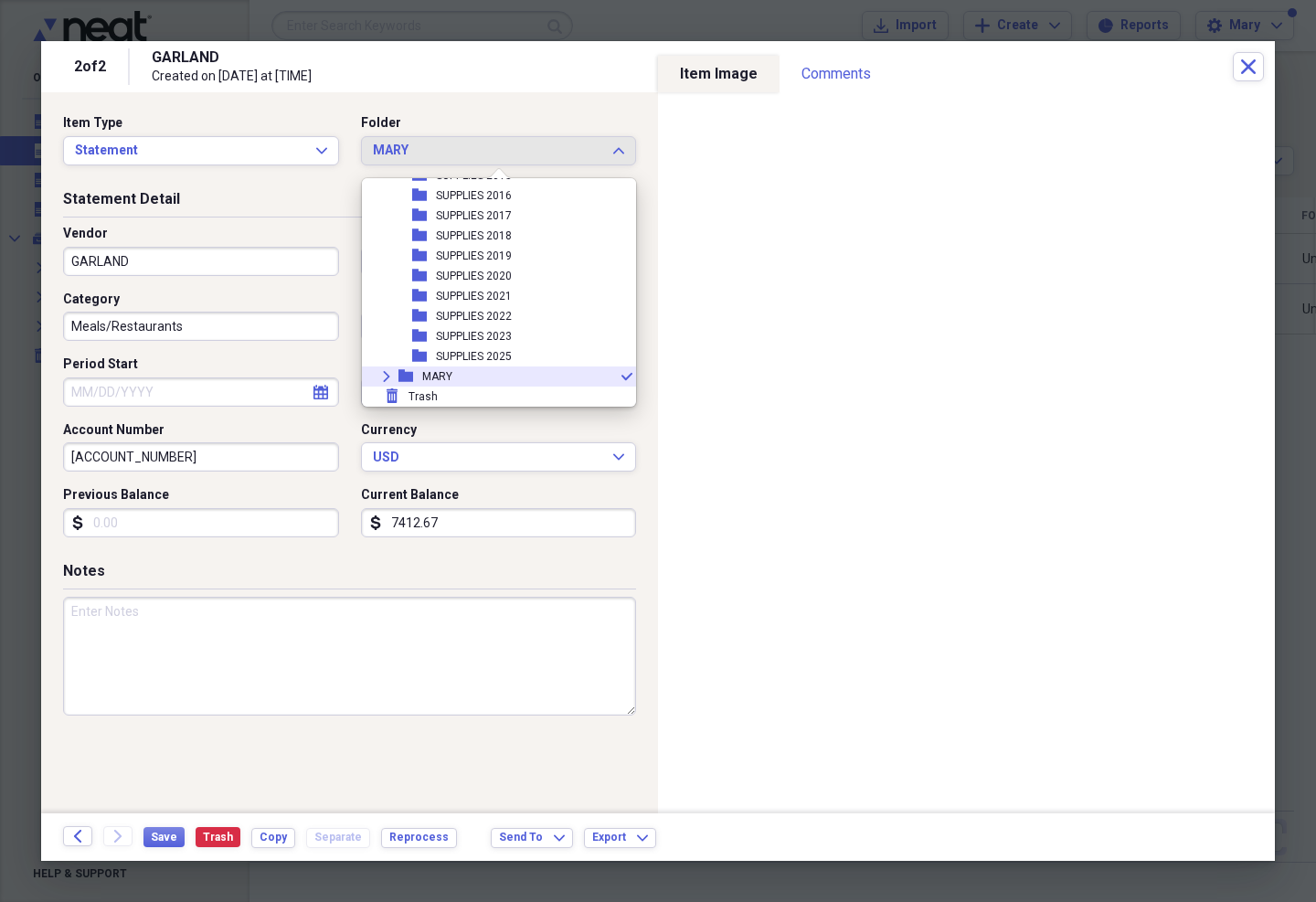 click on "Expand" 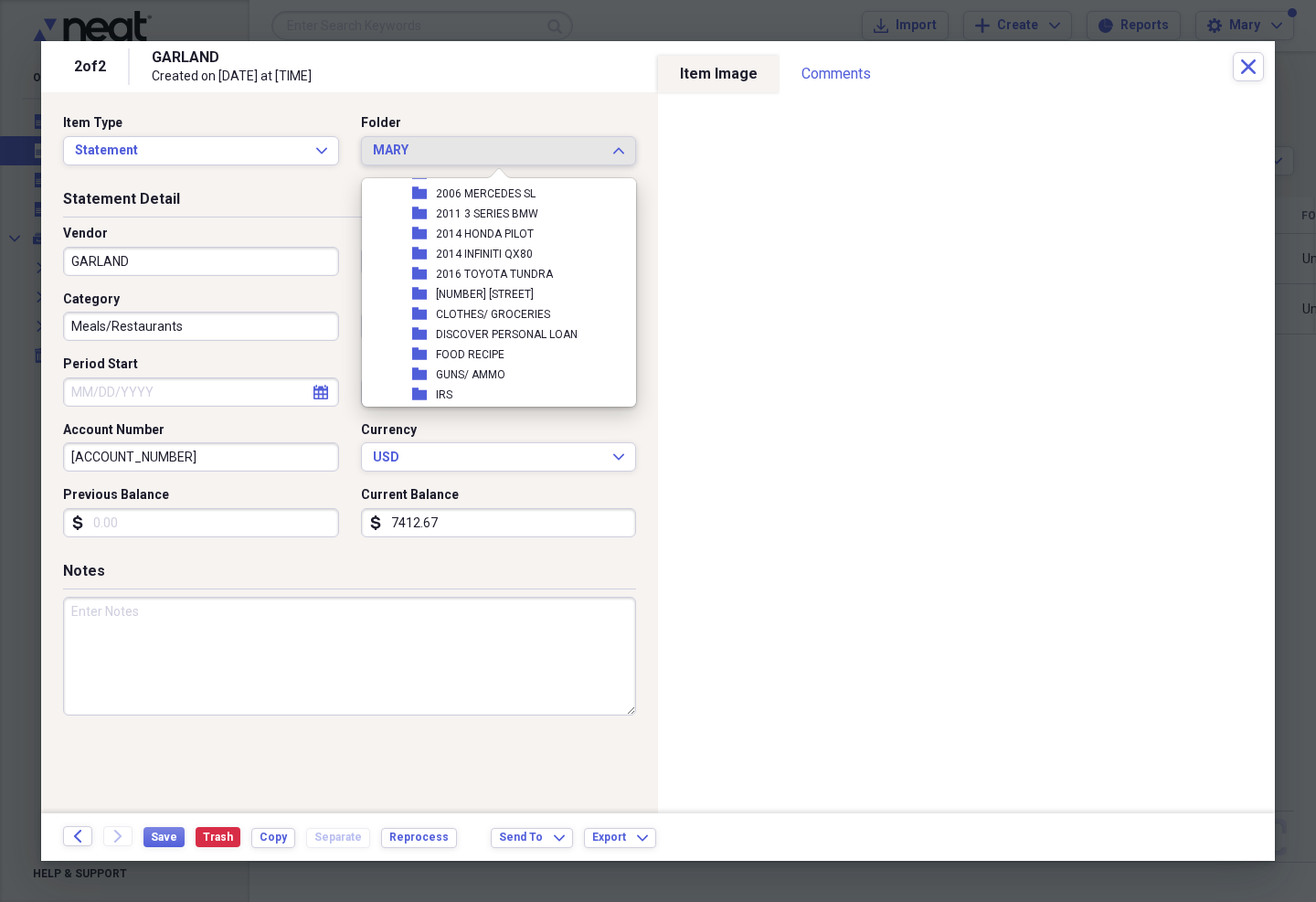 scroll, scrollTop: 651, scrollLeft: 0, axis: vertical 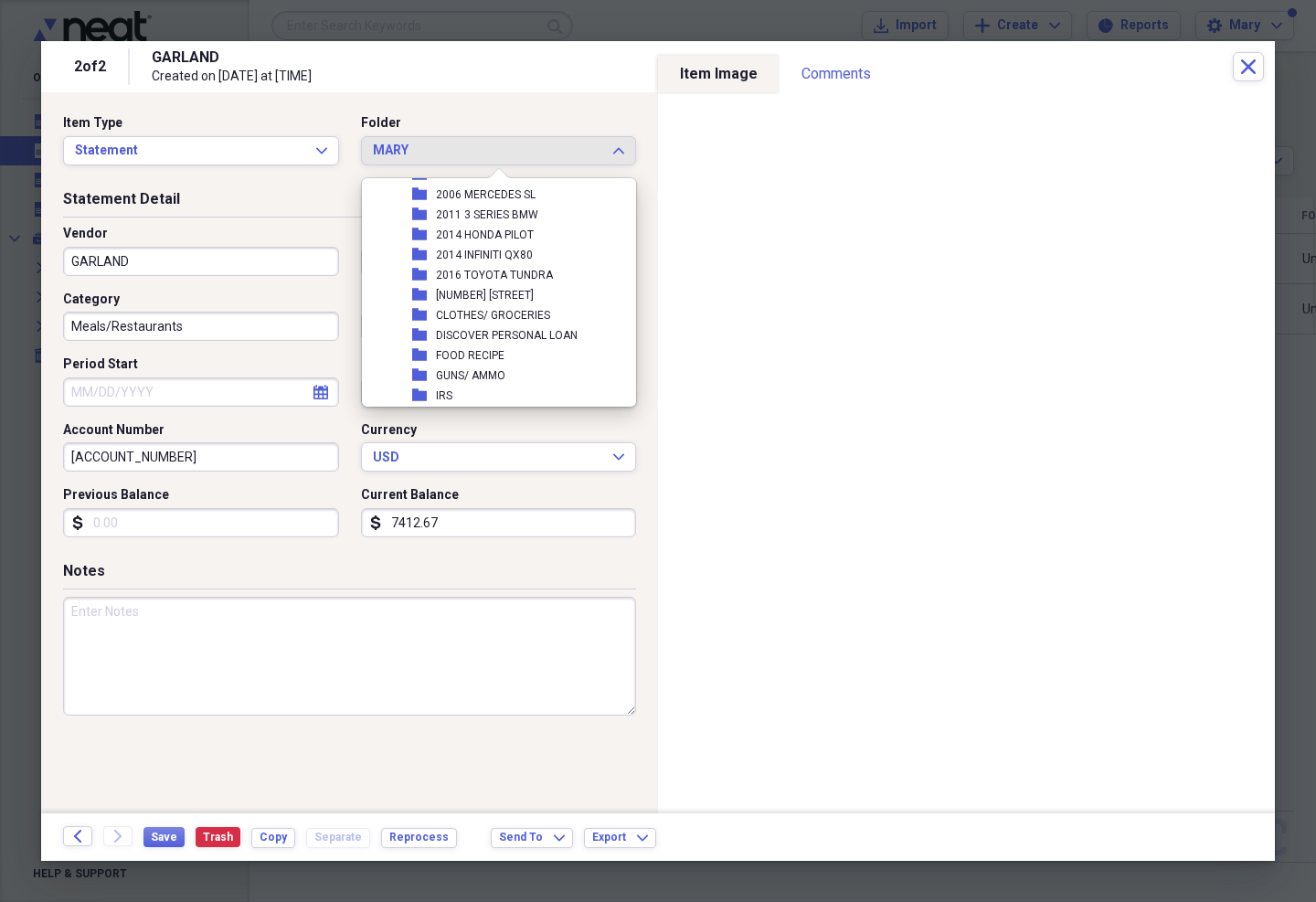 click on "[NUMBER] [STREET] [CITY]" at bounding box center [484, 295] 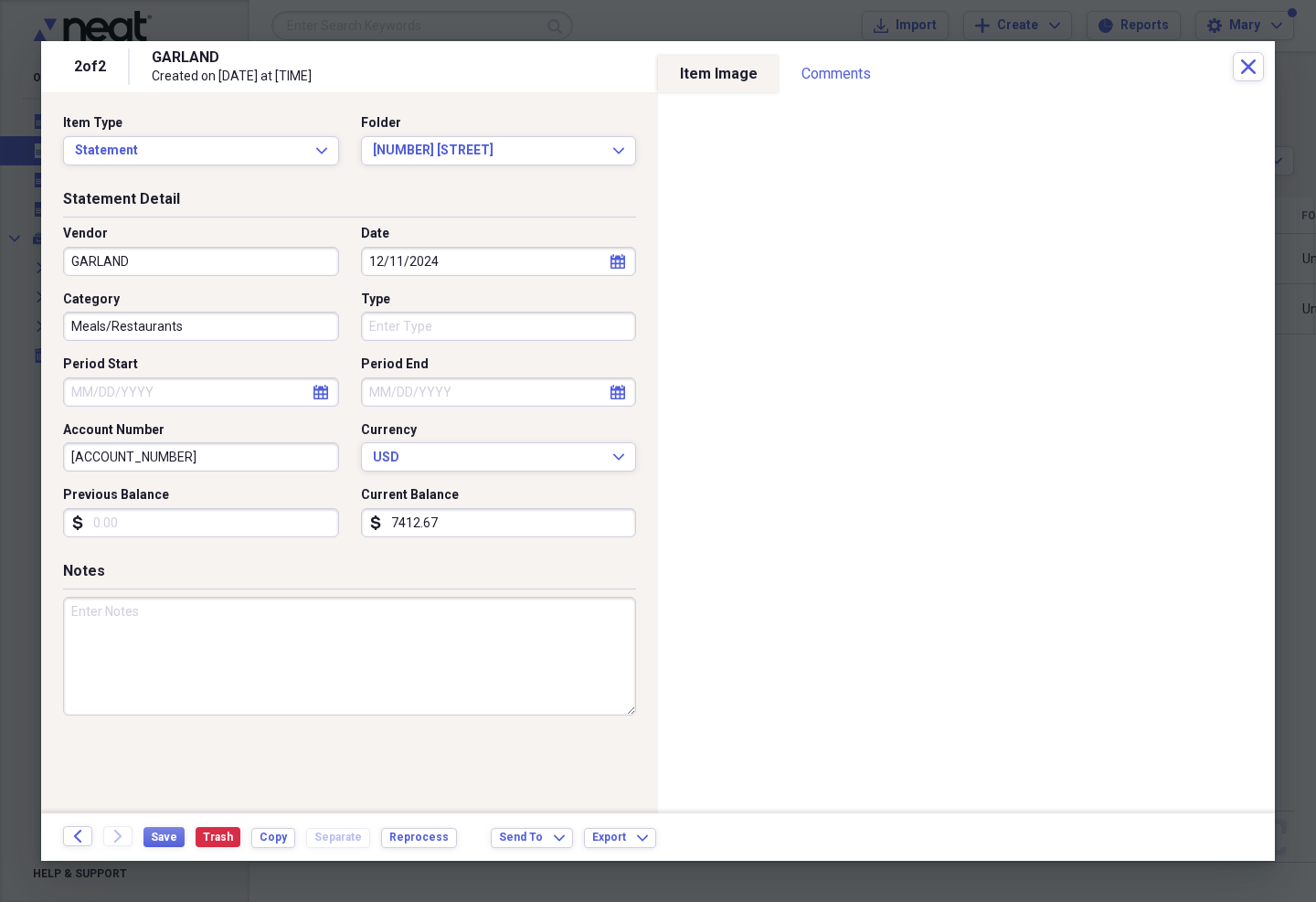 click on "GARLAND" at bounding box center (201, 261) 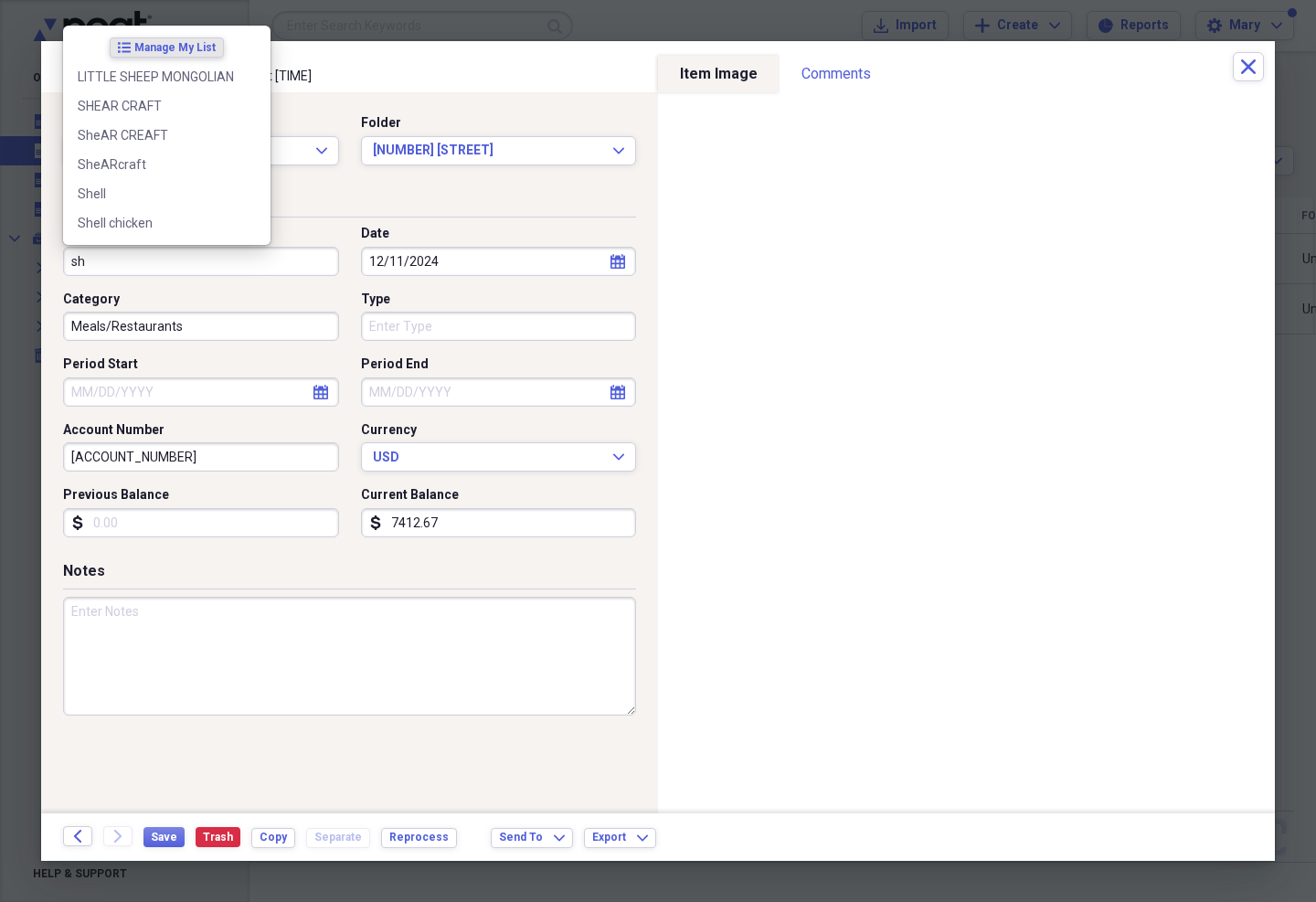 type on "s" 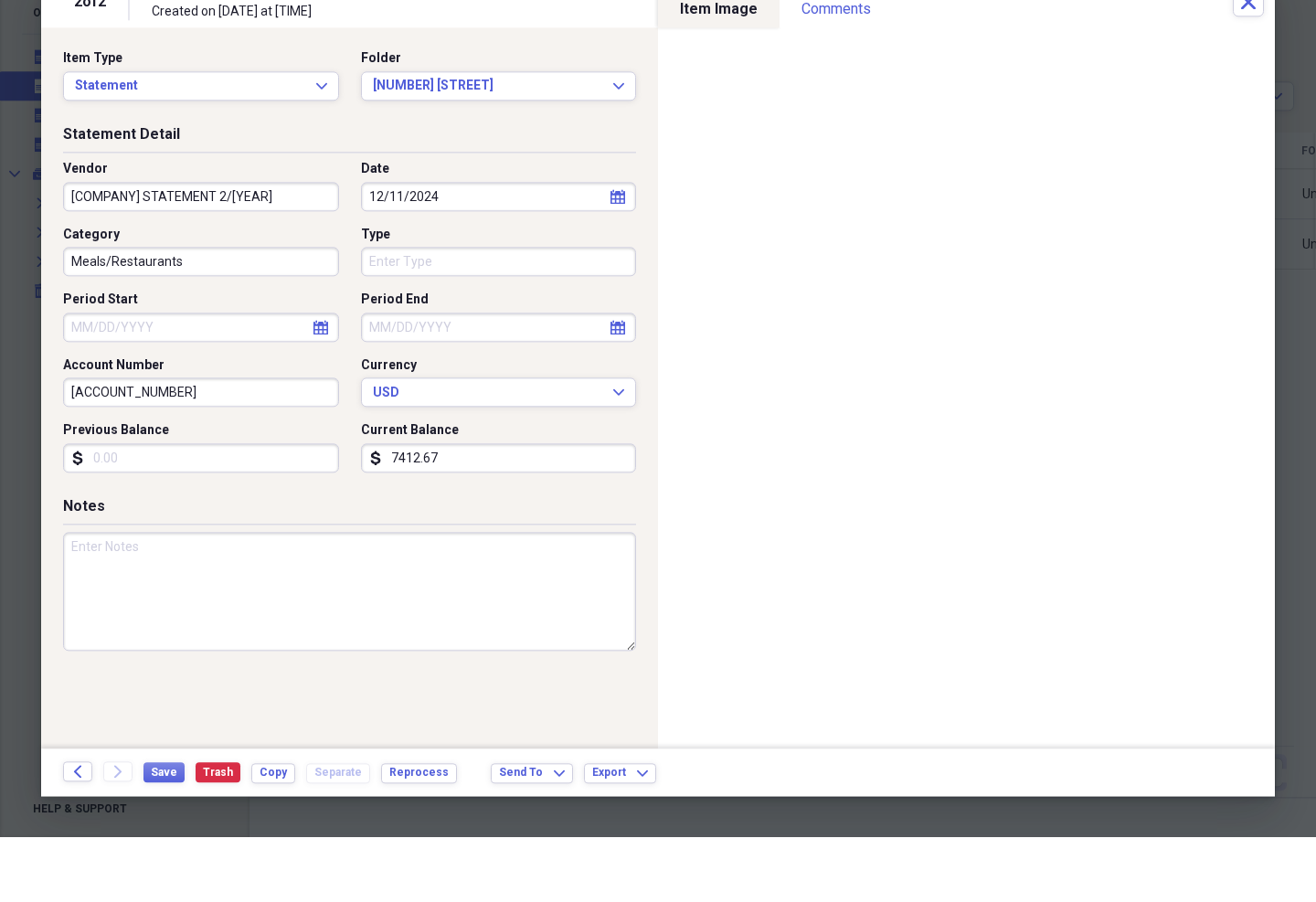 type on "SHELLPOINT STATEMENT 2/2025" 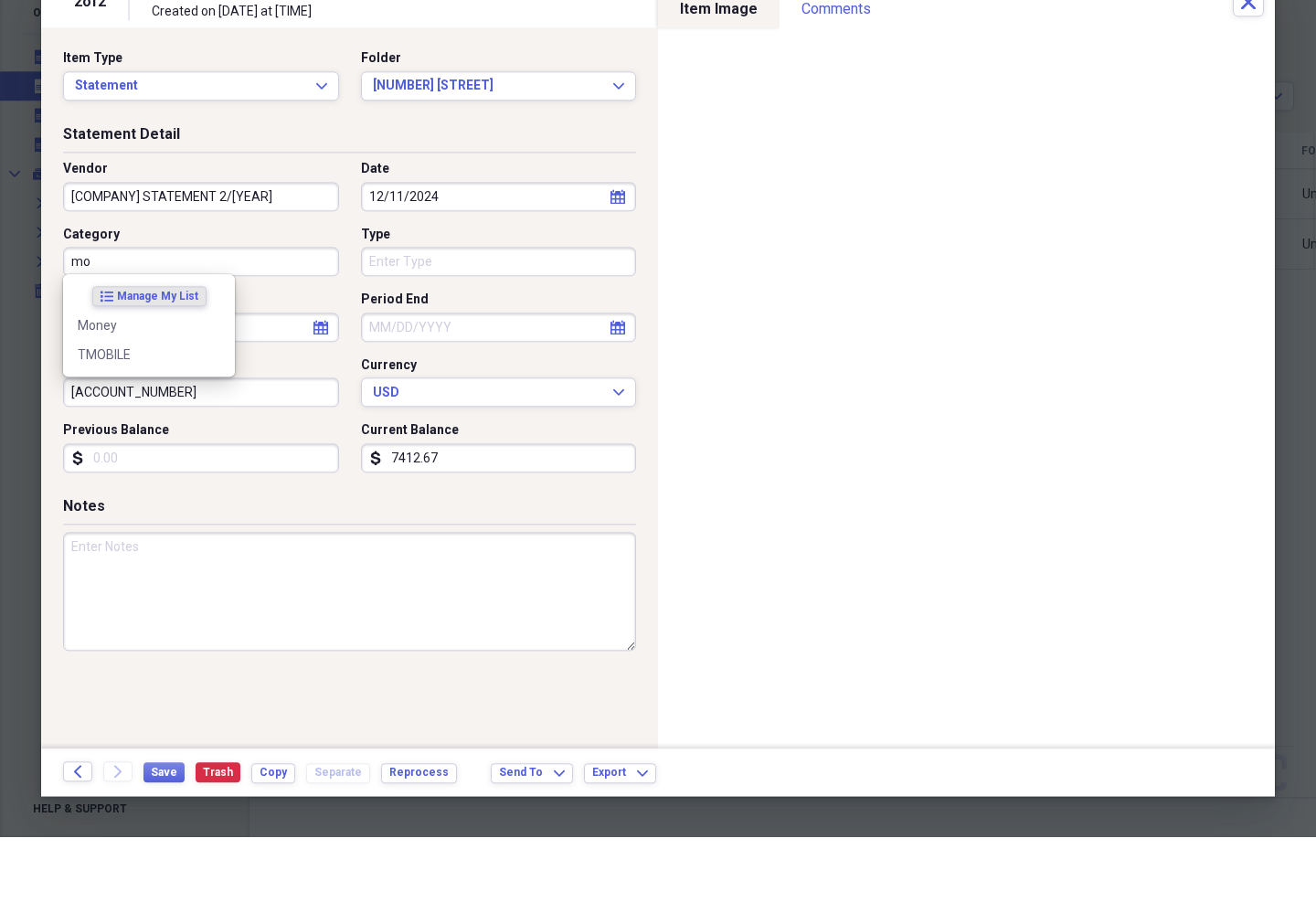 type on "m" 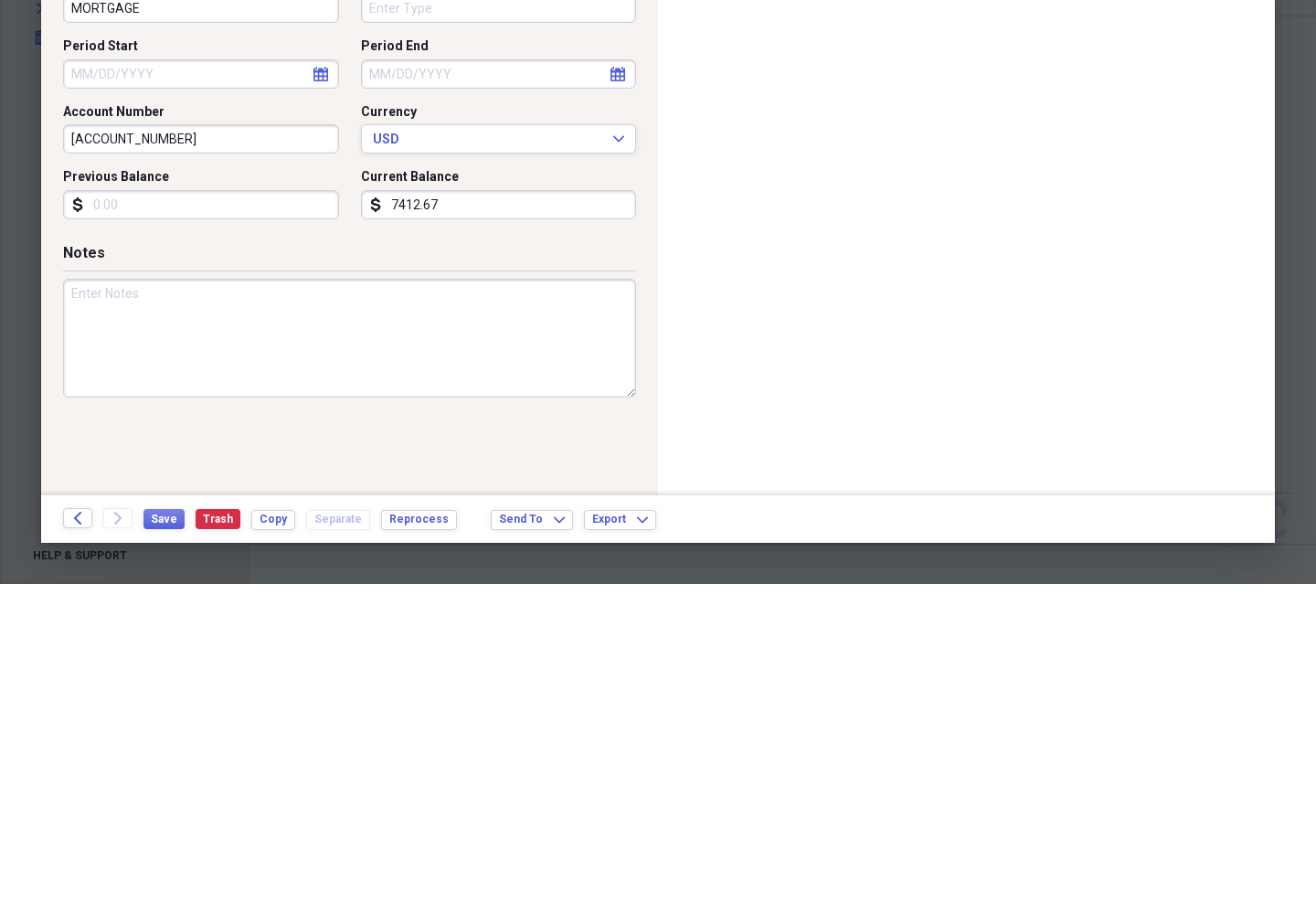 type on "MORTGAGE" 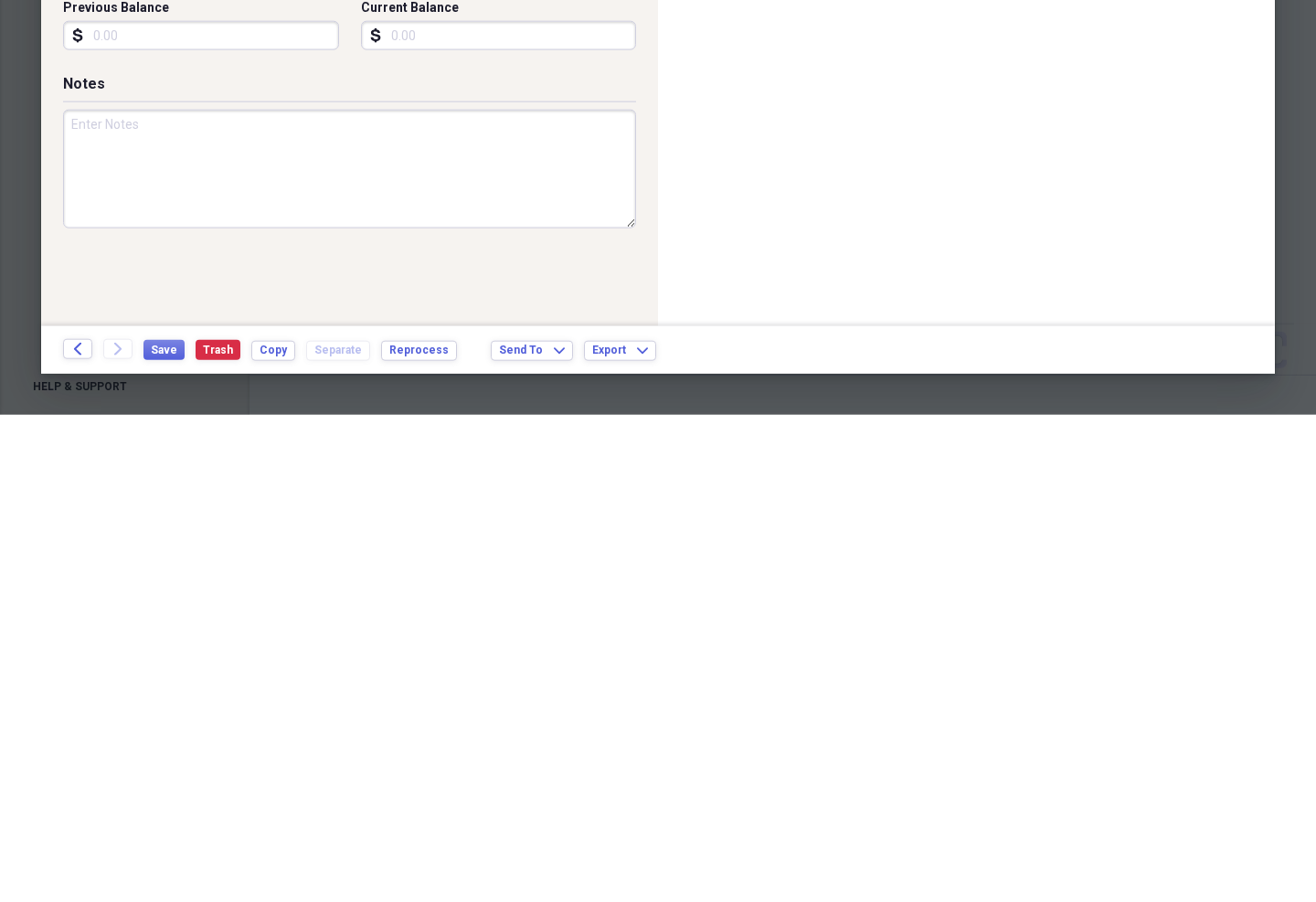 scroll, scrollTop: 37, scrollLeft: 0, axis: vertical 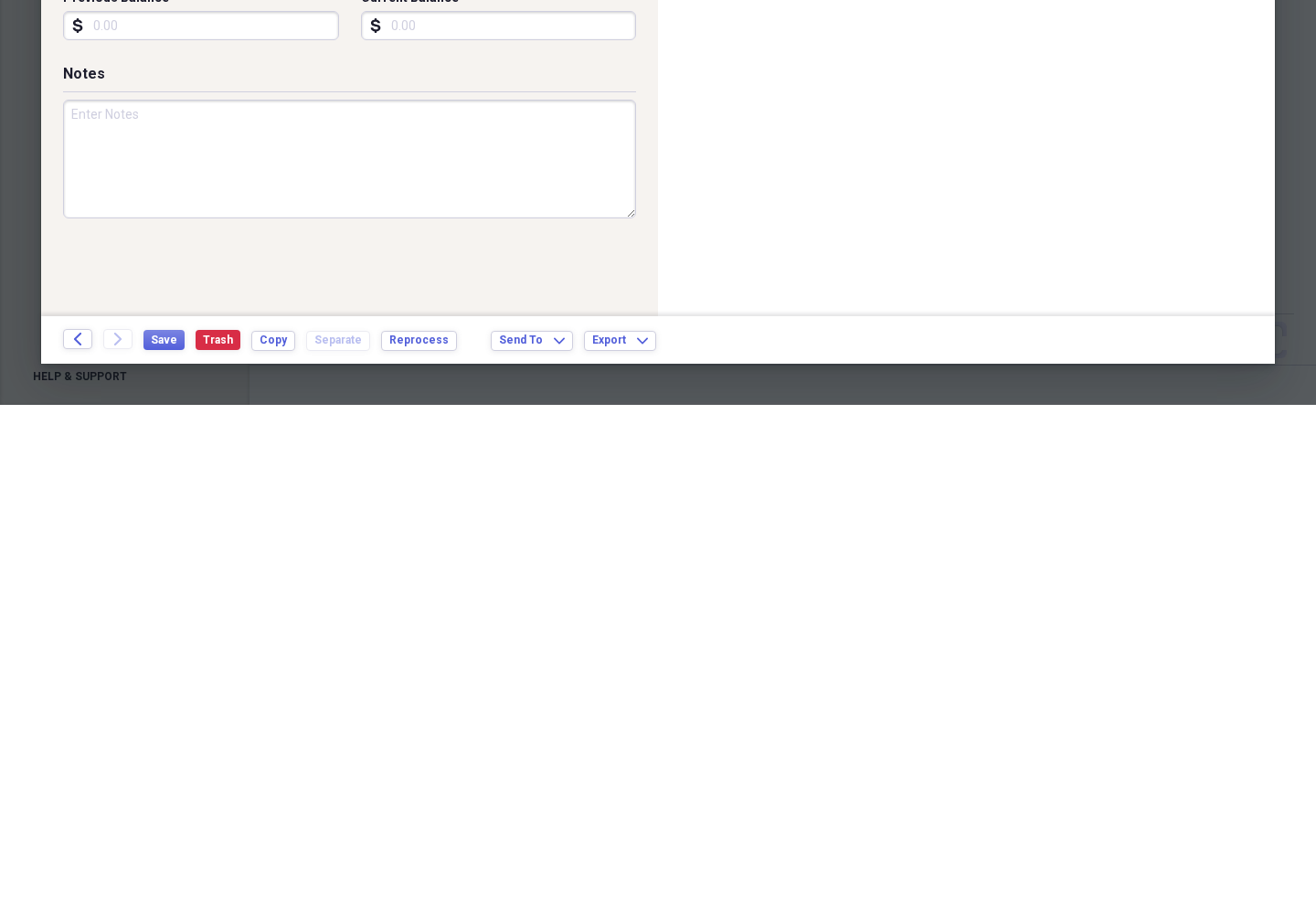 click on "Save" at bounding box center [164, 837] 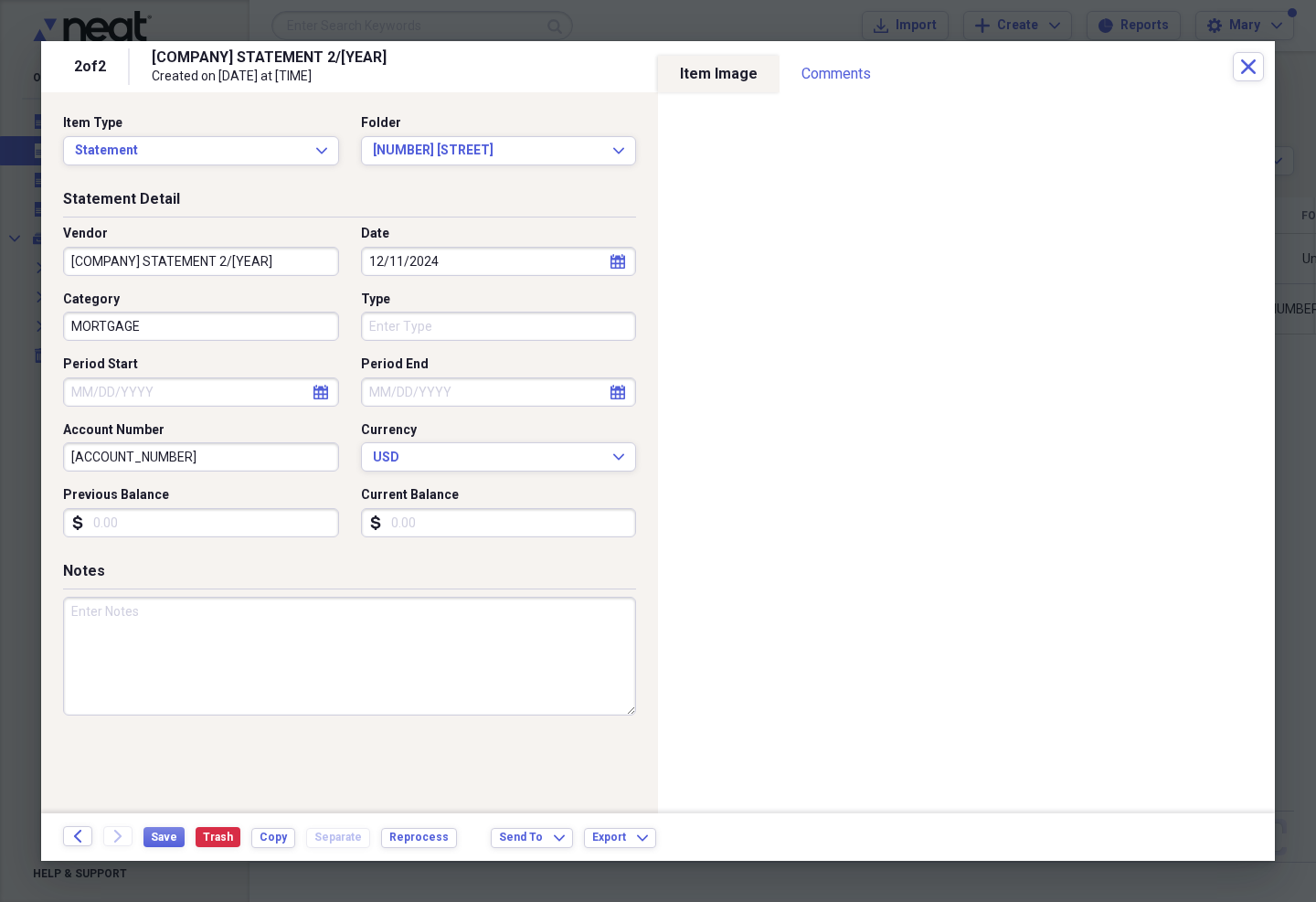 click on "Close" at bounding box center (1248, 67) 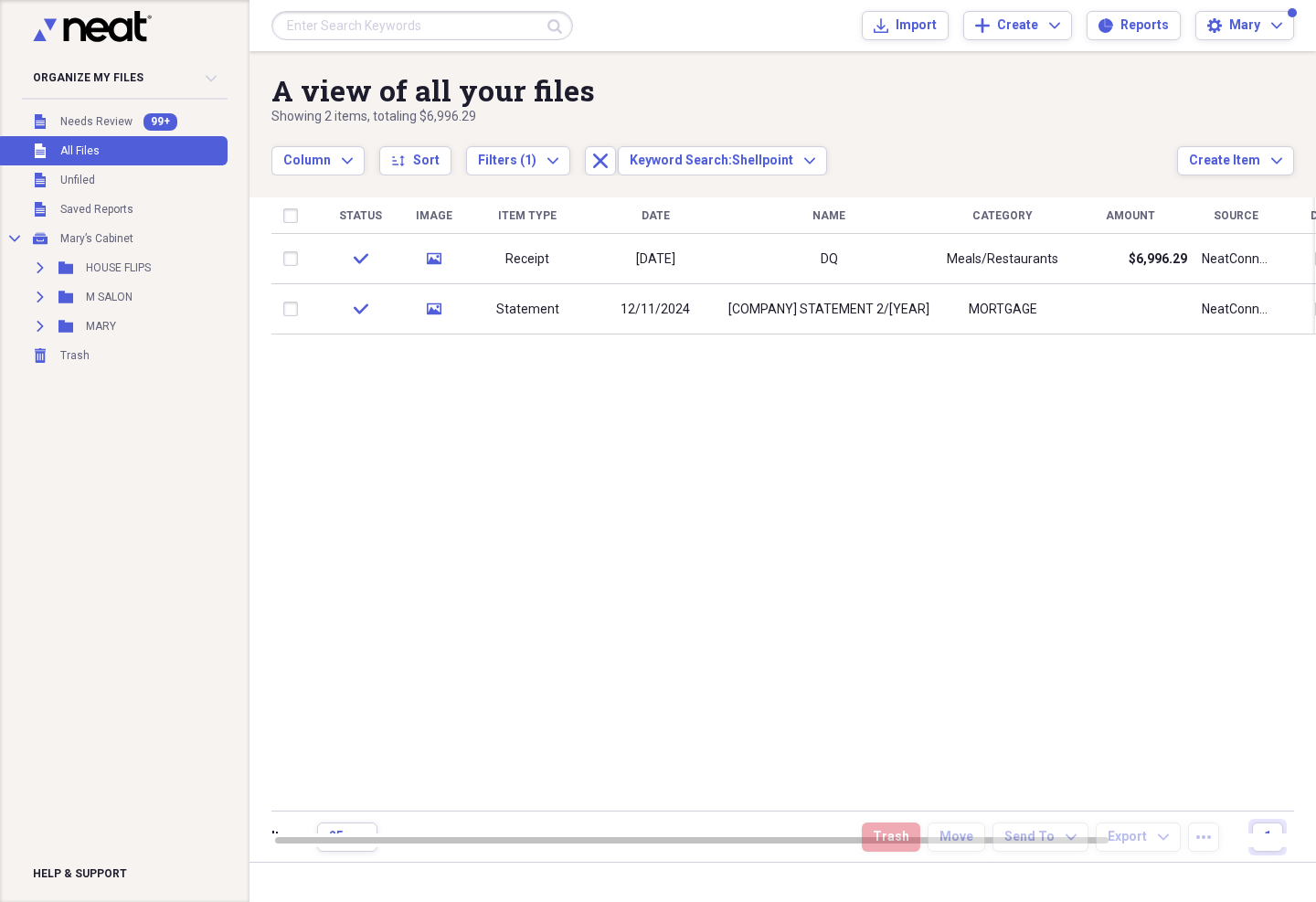 click on "media" 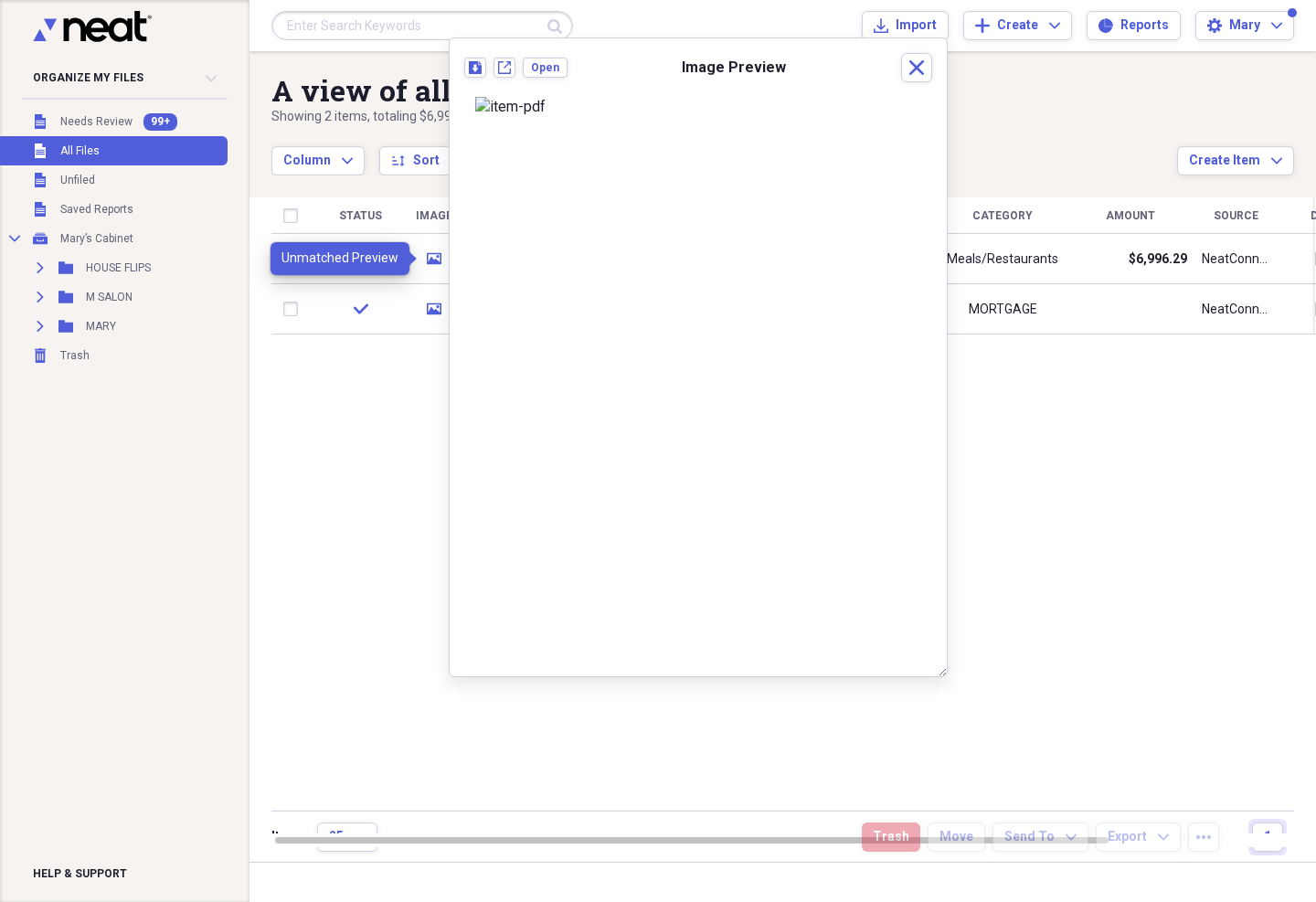 click on "Close" 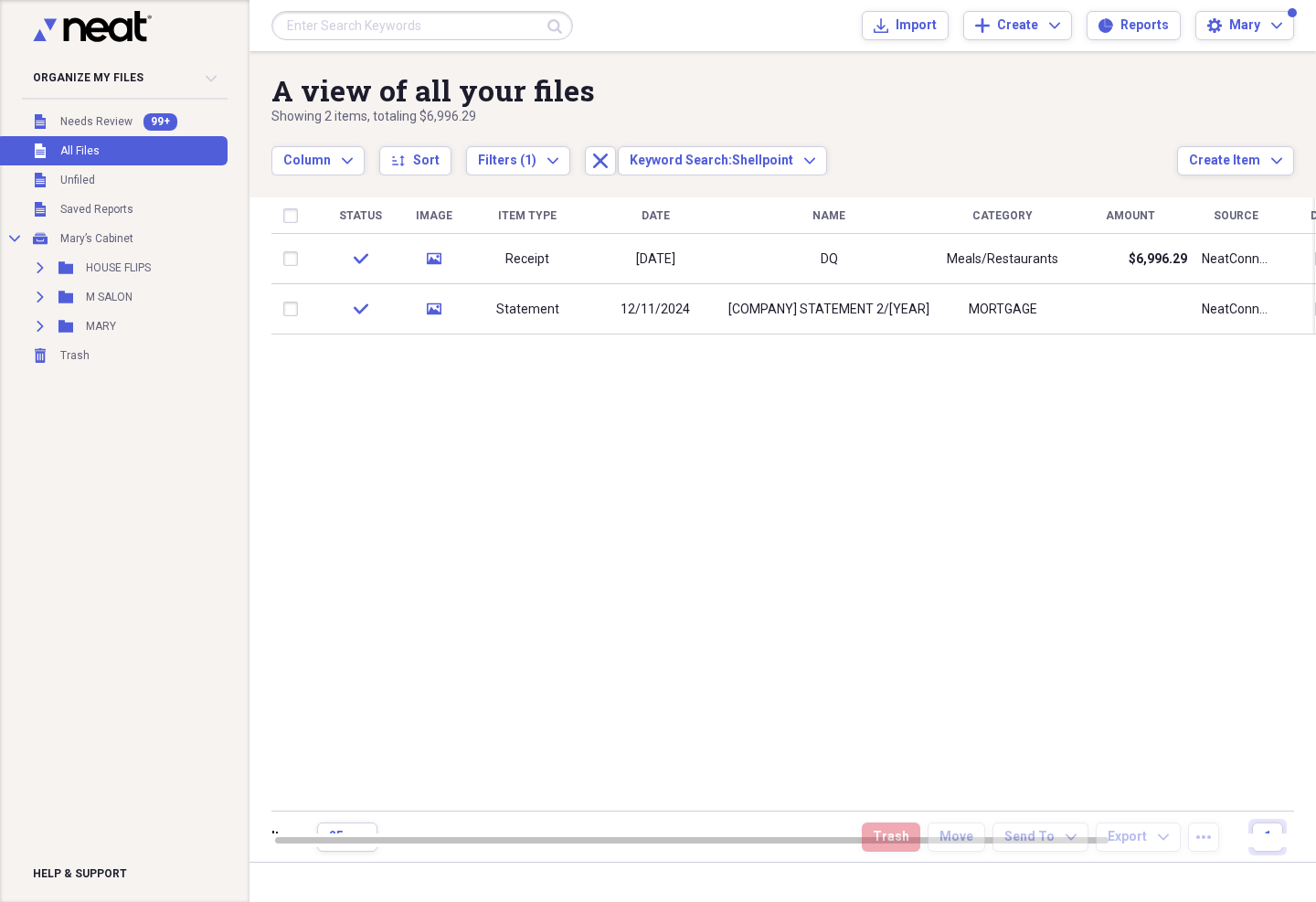 click on "DQ" at bounding box center [829, 259] 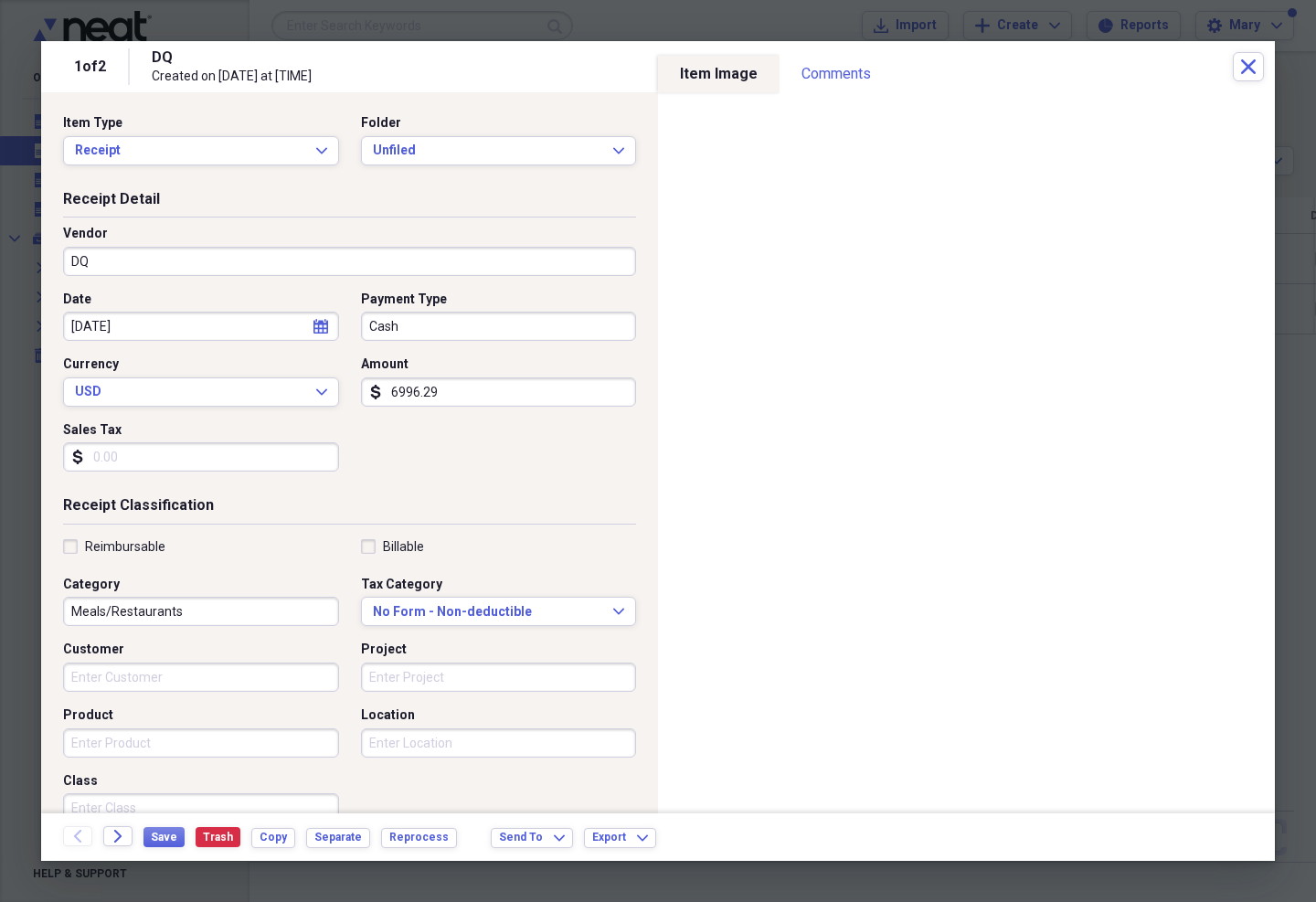 click on "Receipt Expand" at bounding box center [201, 151] 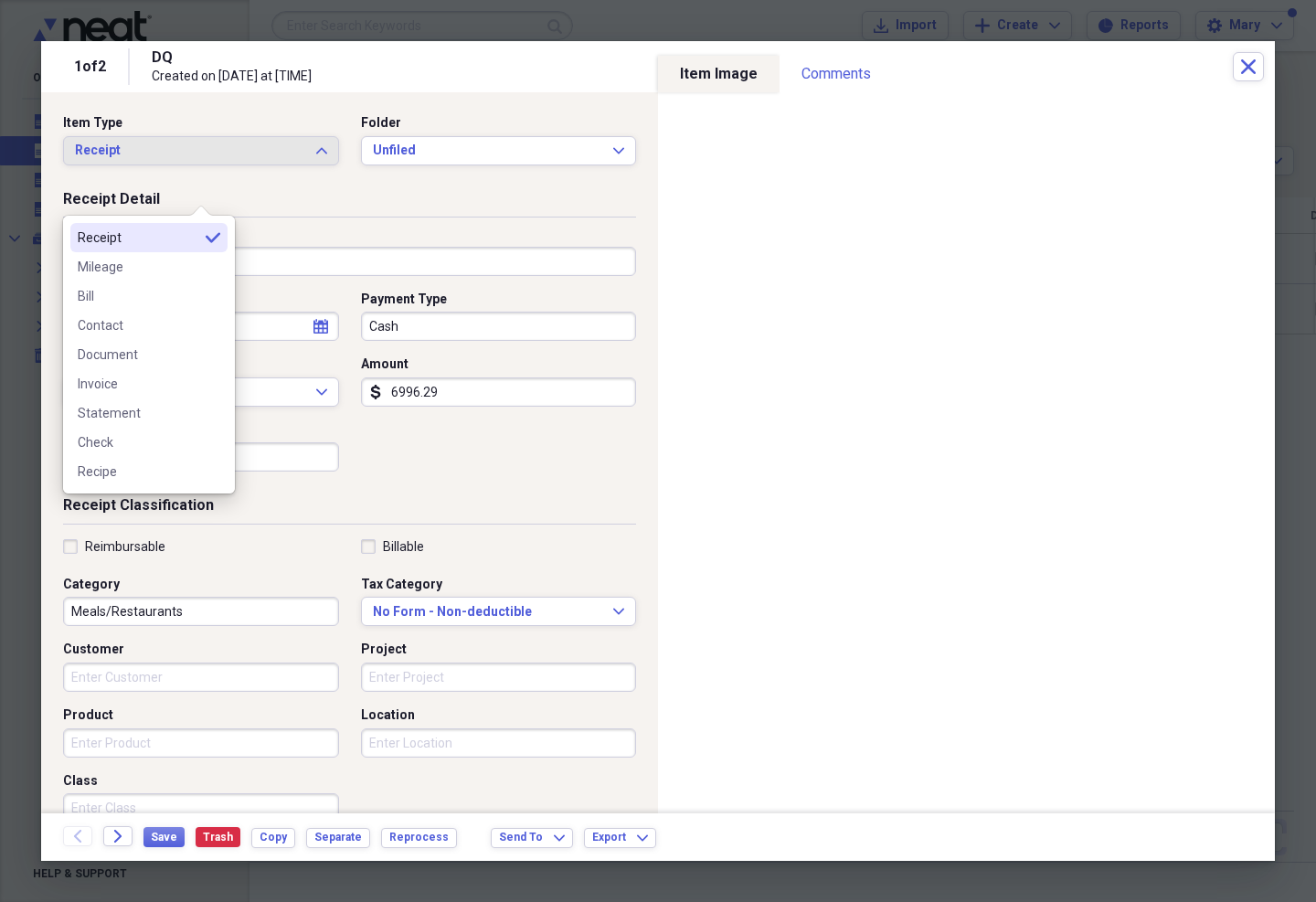 click on "Statement" at bounding box center [138, 413] 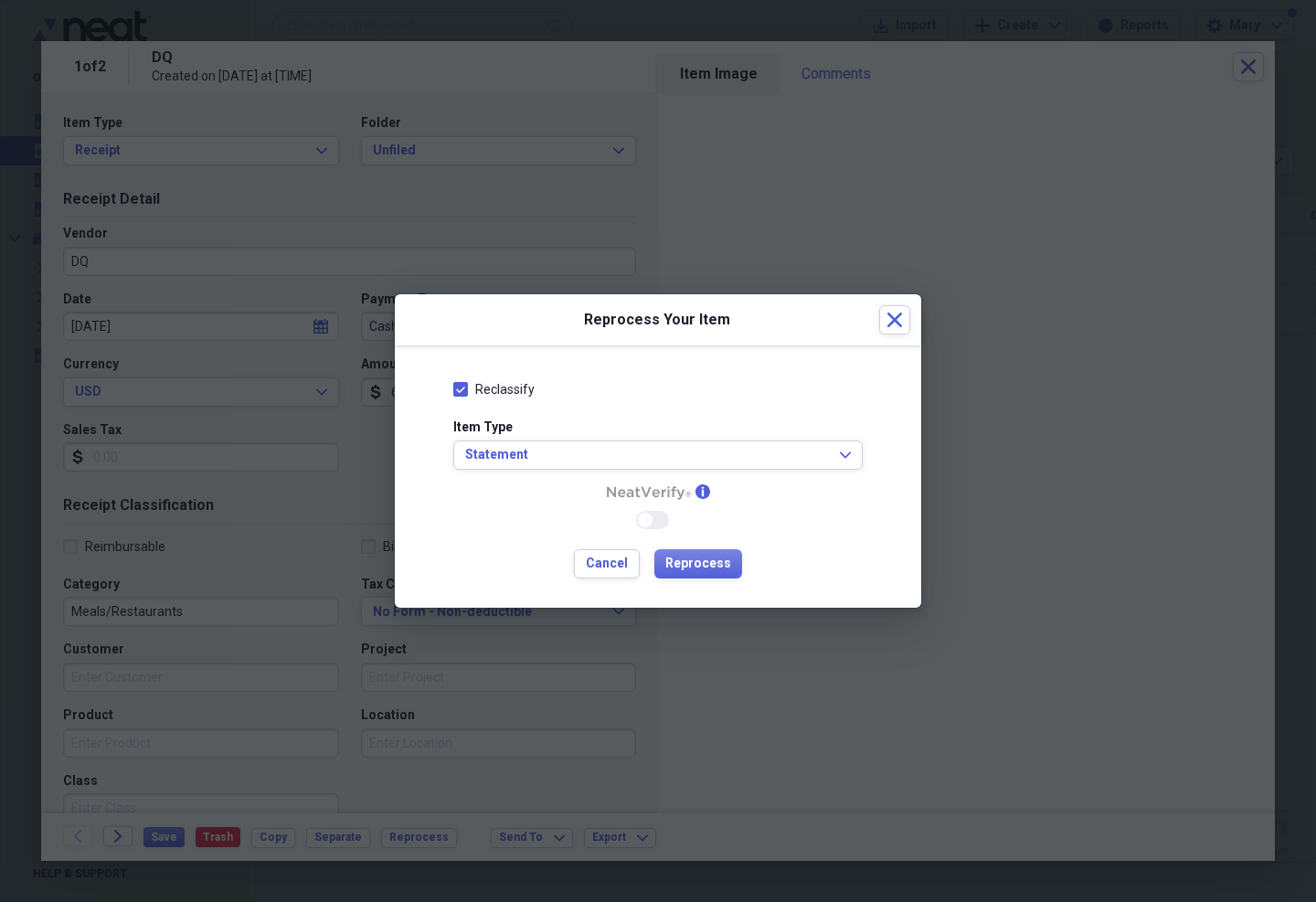click on "Reprocess" at bounding box center [698, 564] 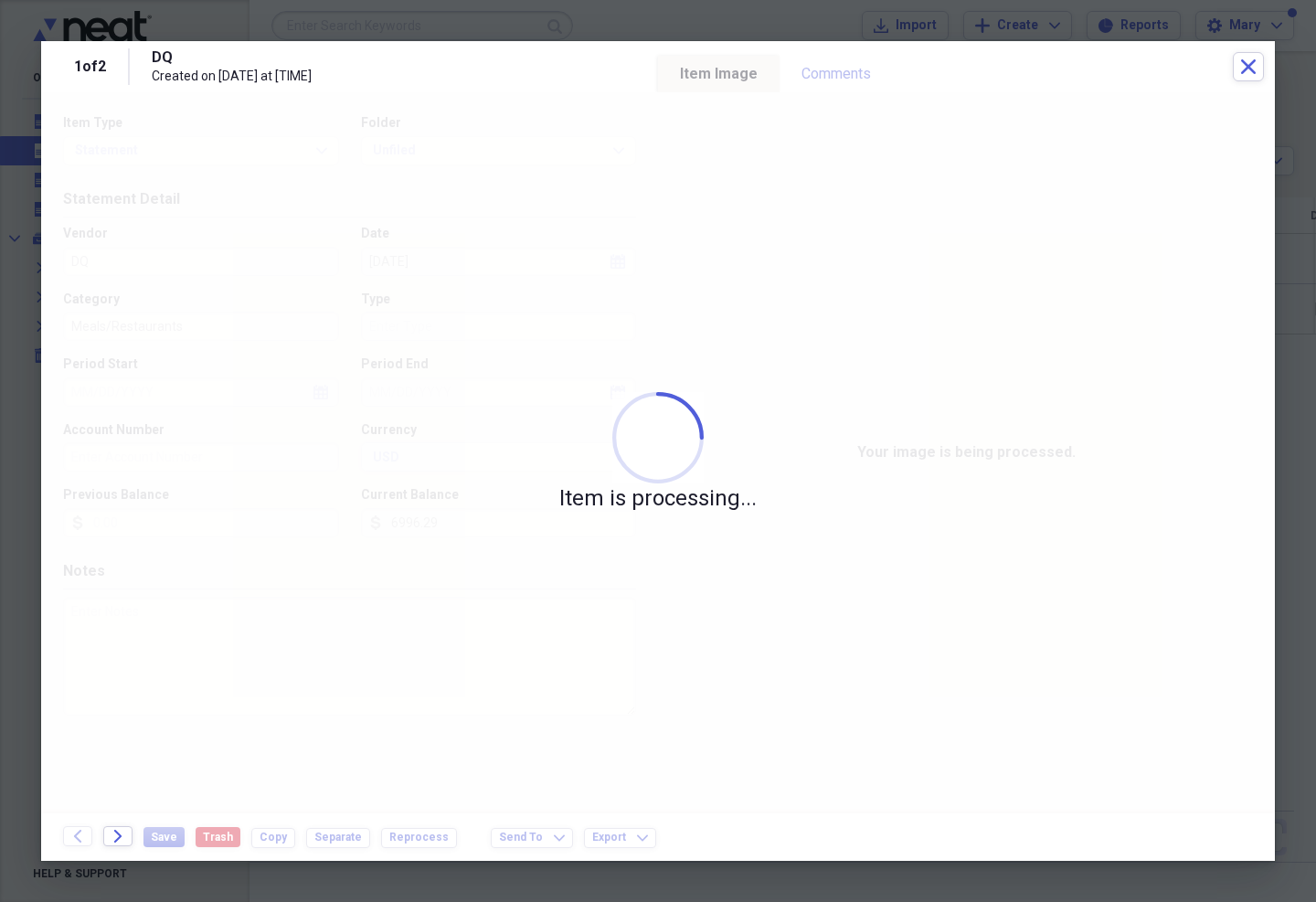 type on "0688347681" 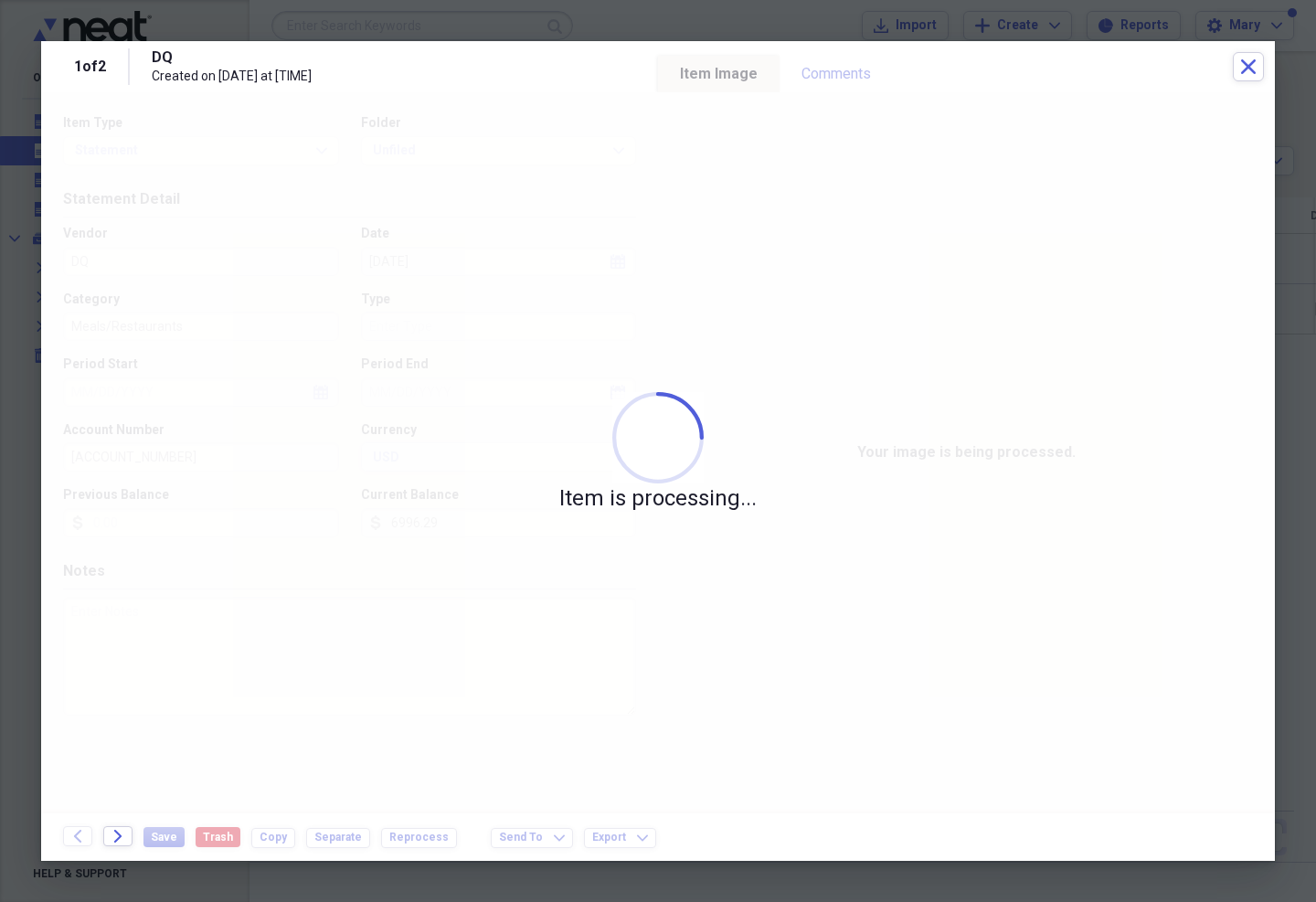 type on "MARY HONG" 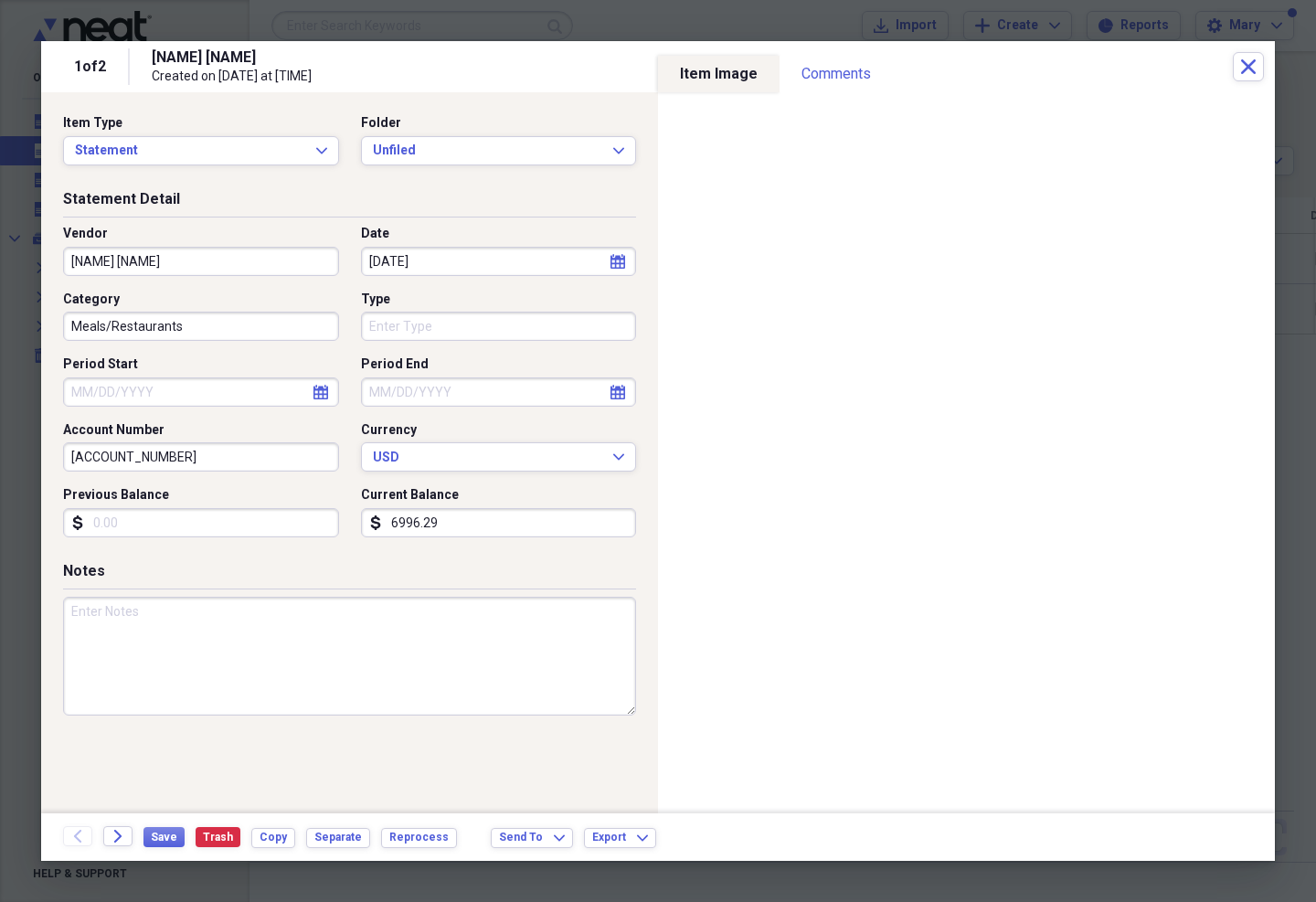 click on "Unfiled" at bounding box center [488, 151] 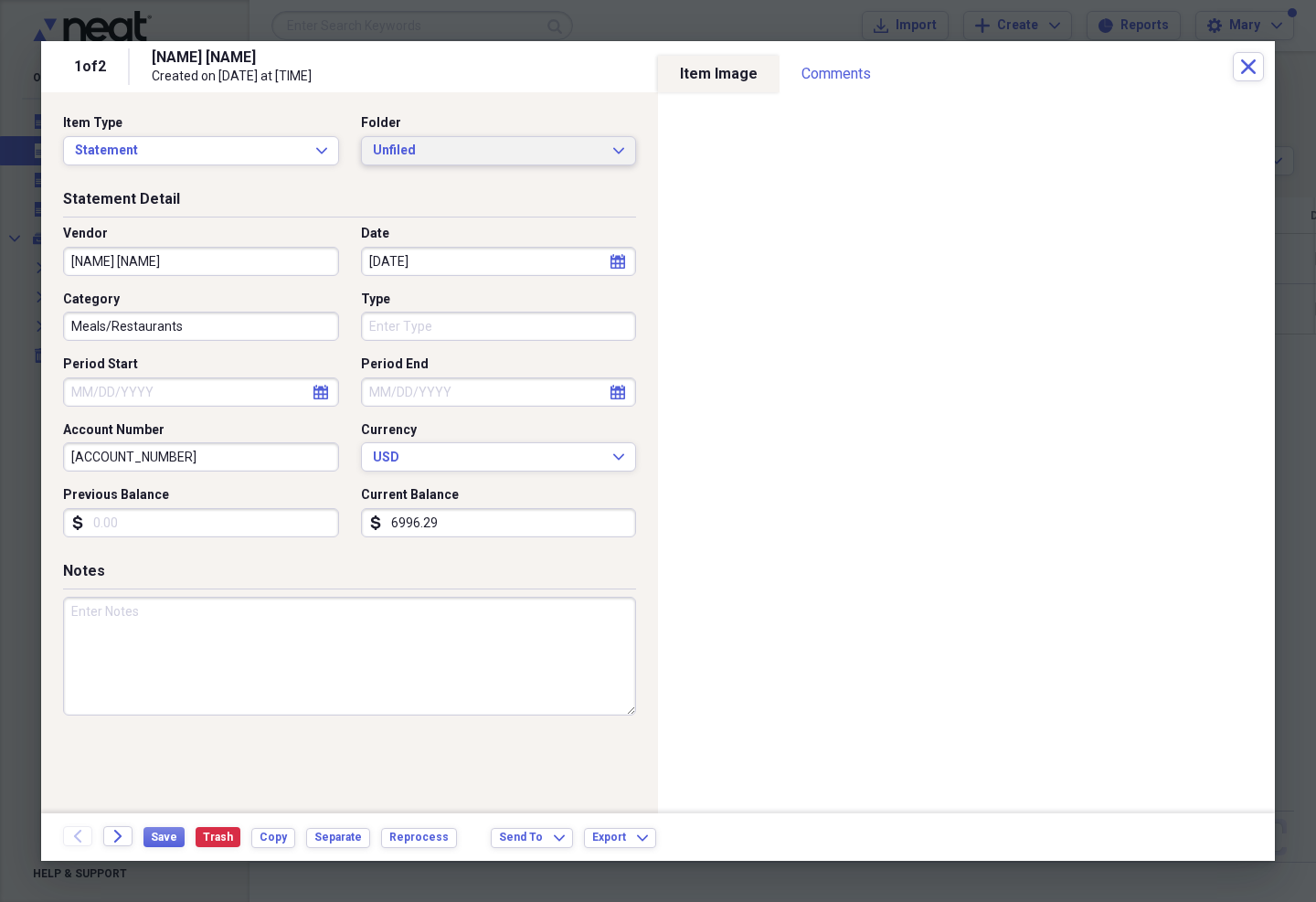 scroll, scrollTop: 0, scrollLeft: 0, axis: both 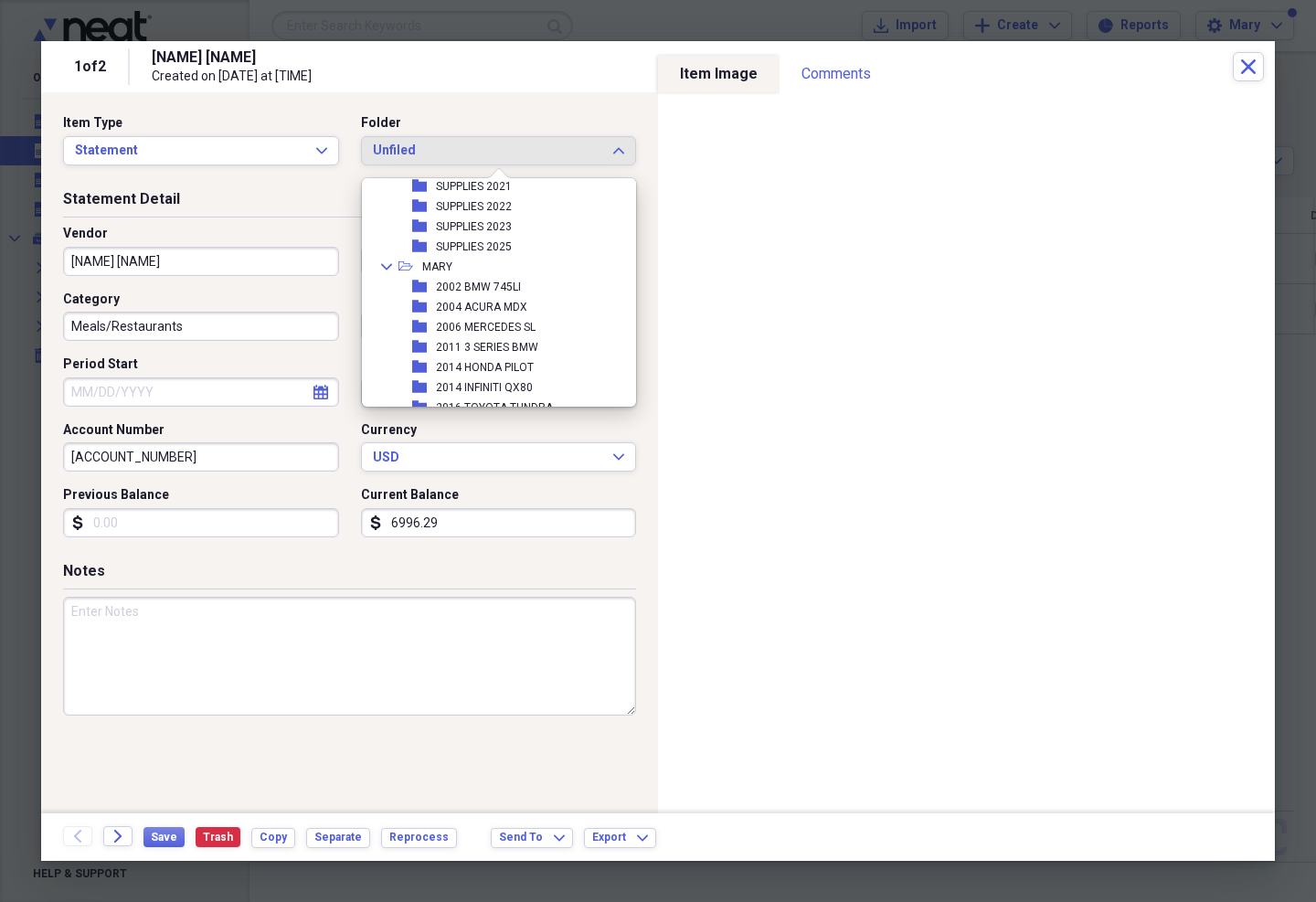 click on "Collapse" at bounding box center [387, 267] 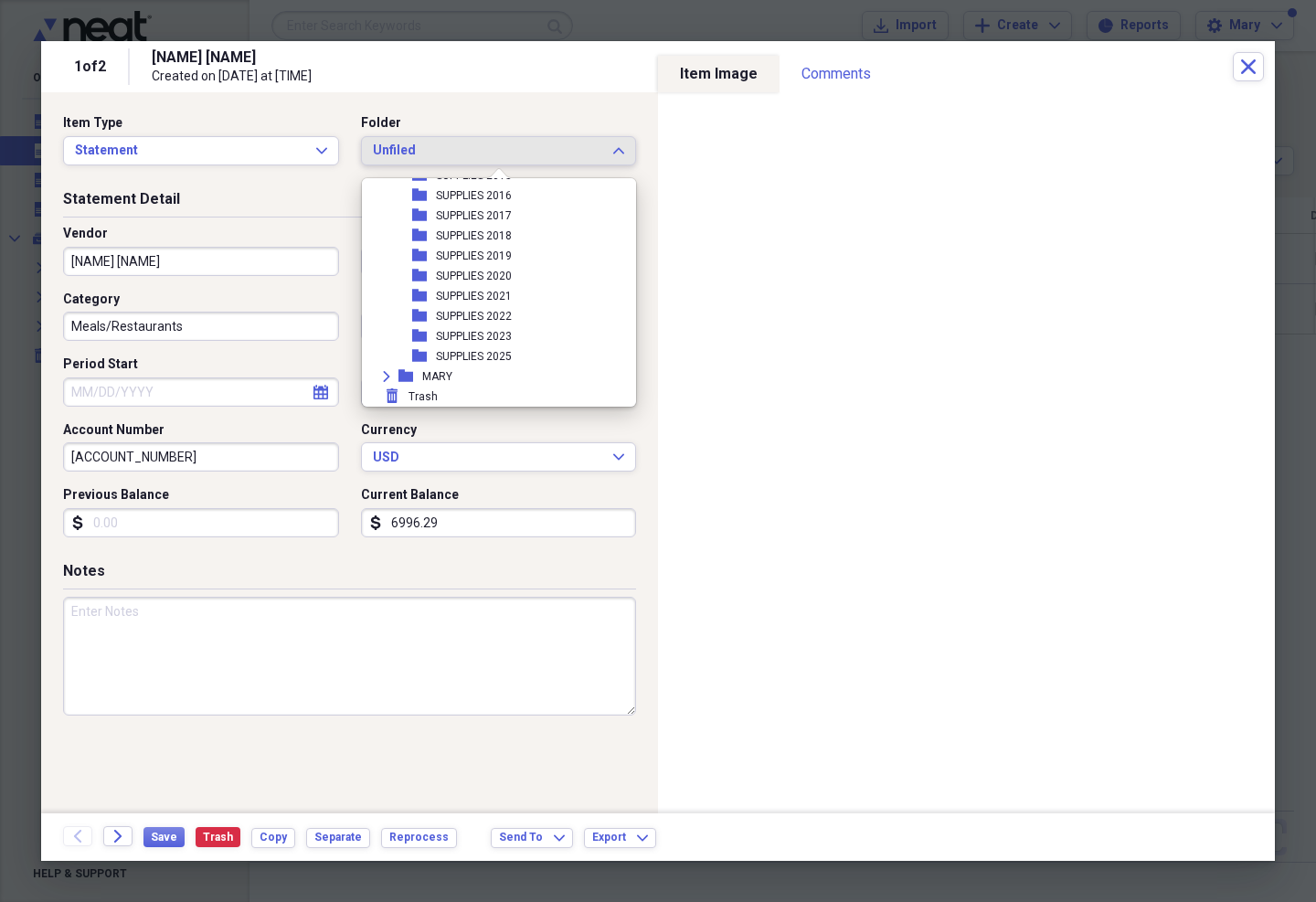 scroll, scrollTop: 409, scrollLeft: 0, axis: vertical 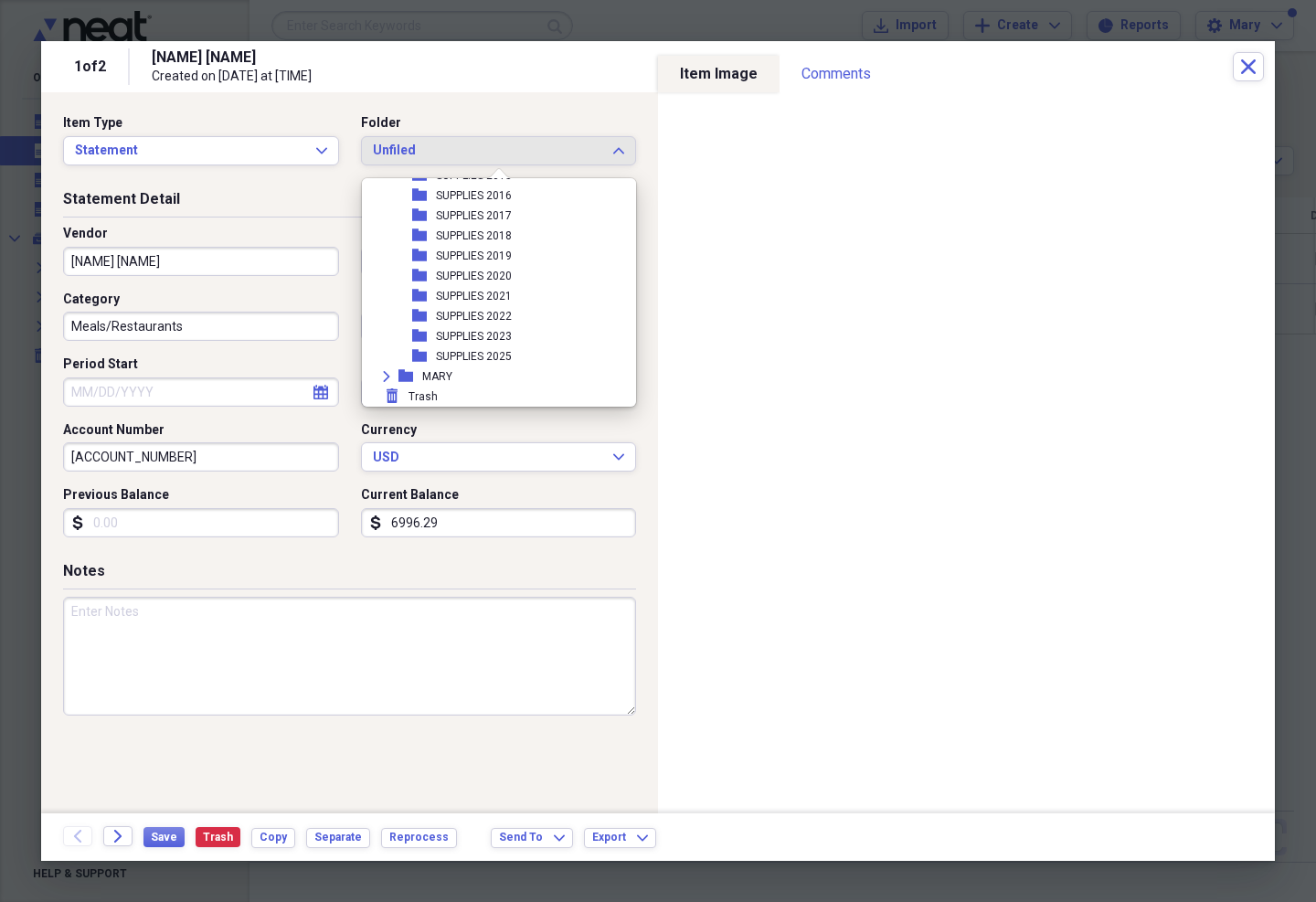click on "Expand" at bounding box center [387, 377] 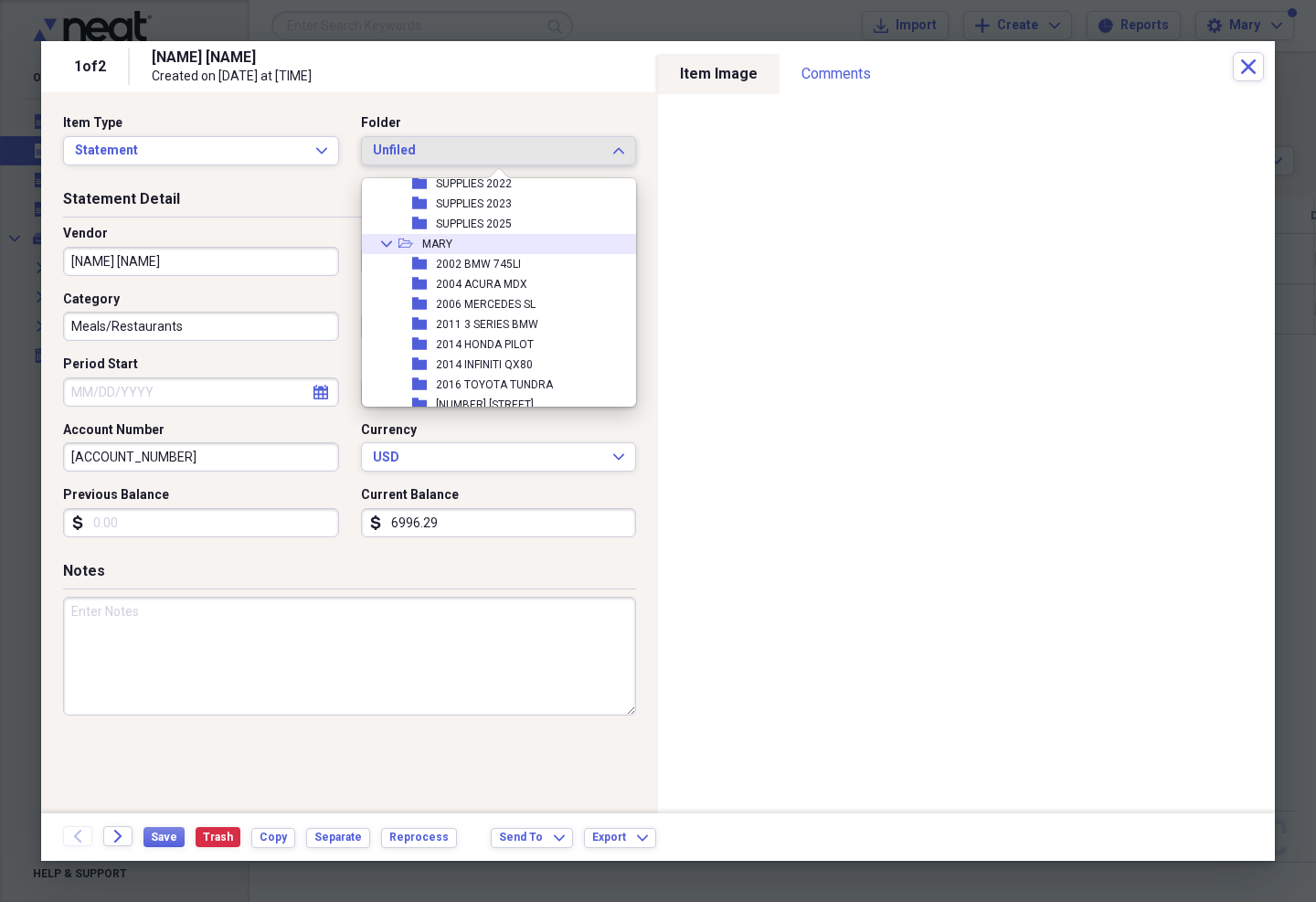 scroll, scrollTop: 533, scrollLeft: 0, axis: vertical 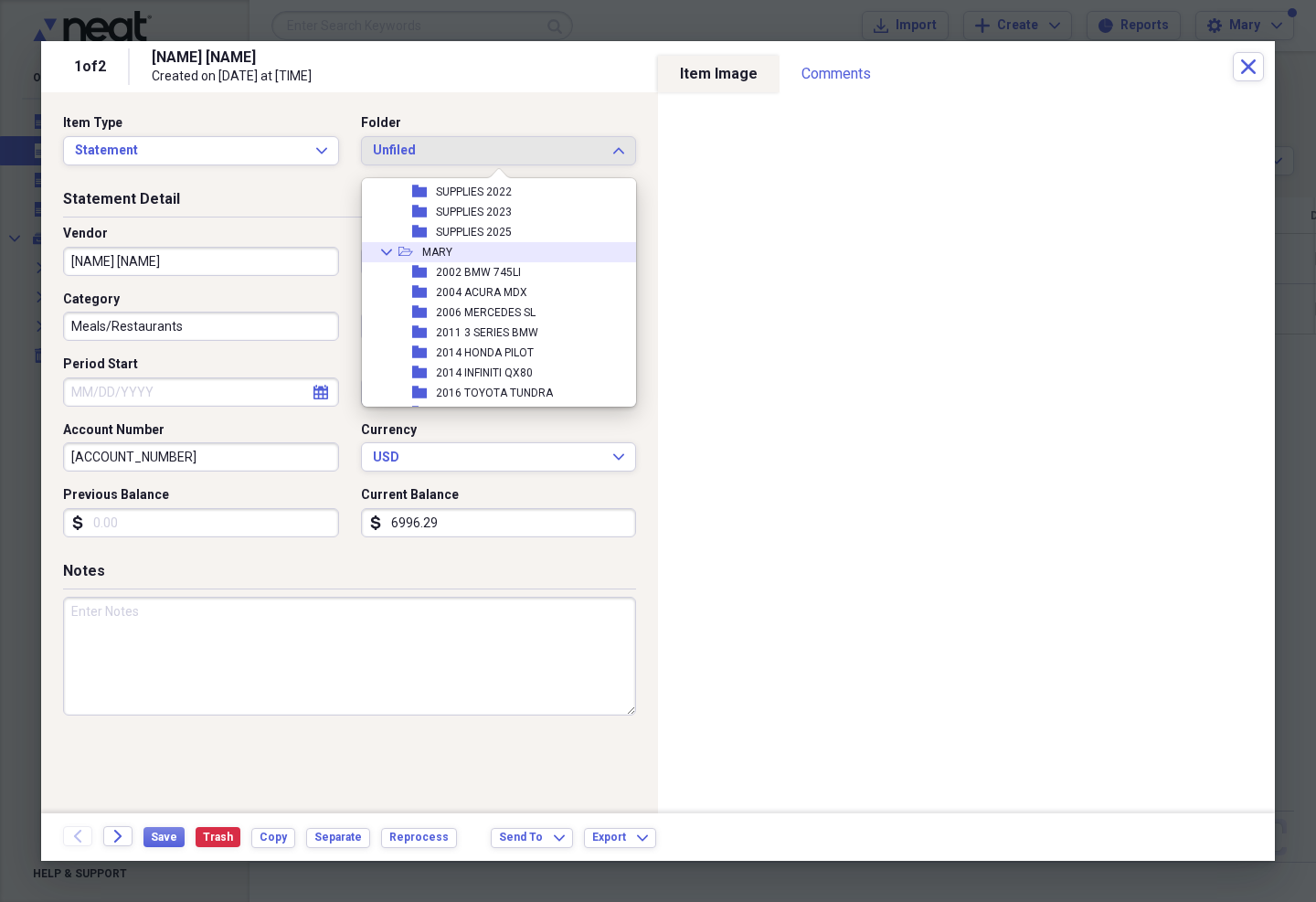 click on "Collapse open-folder MARY" at bounding box center [492, 252] 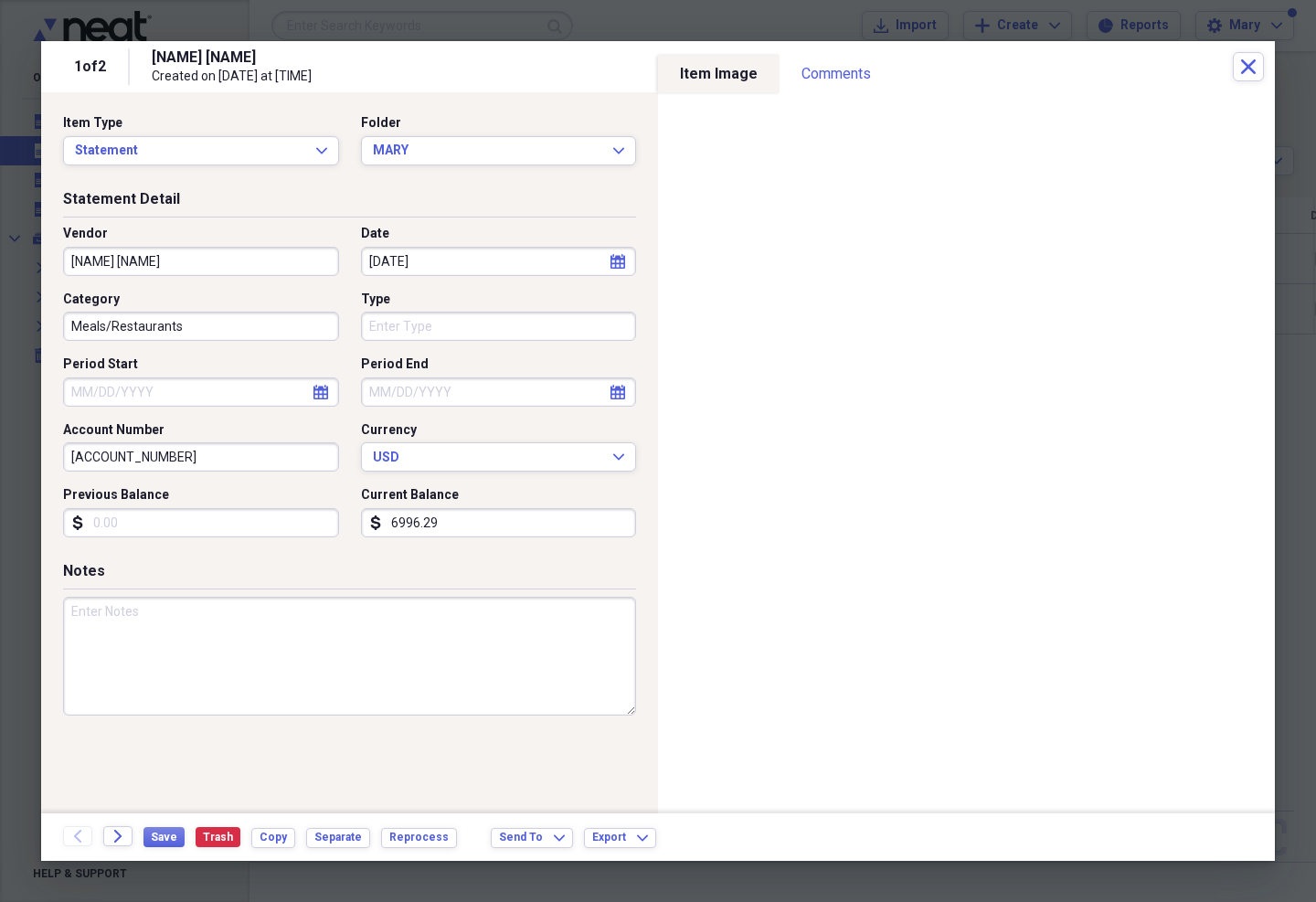 click on "Category" at bounding box center [201, 300] 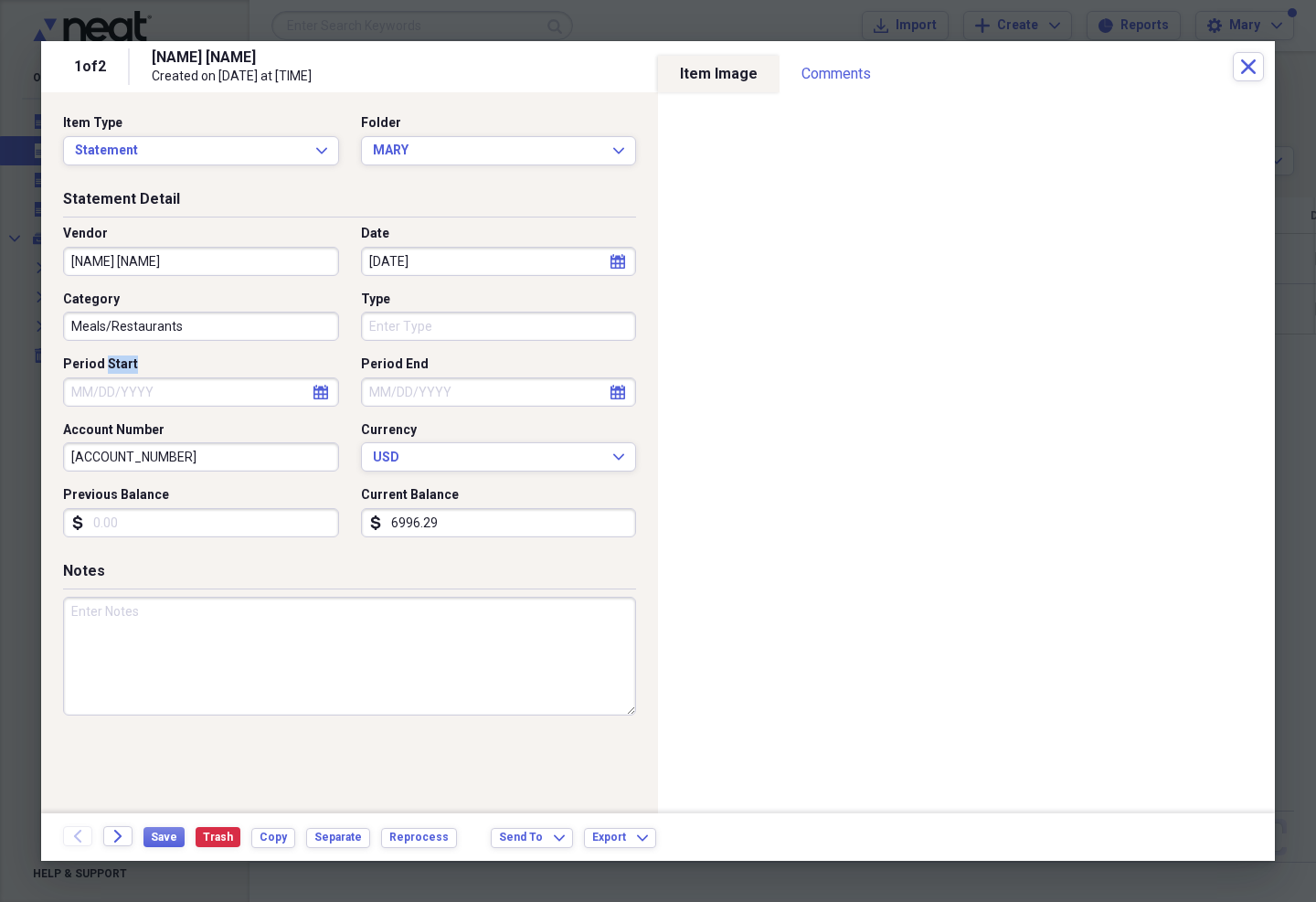 click on "Period Start" at bounding box center (201, 365) 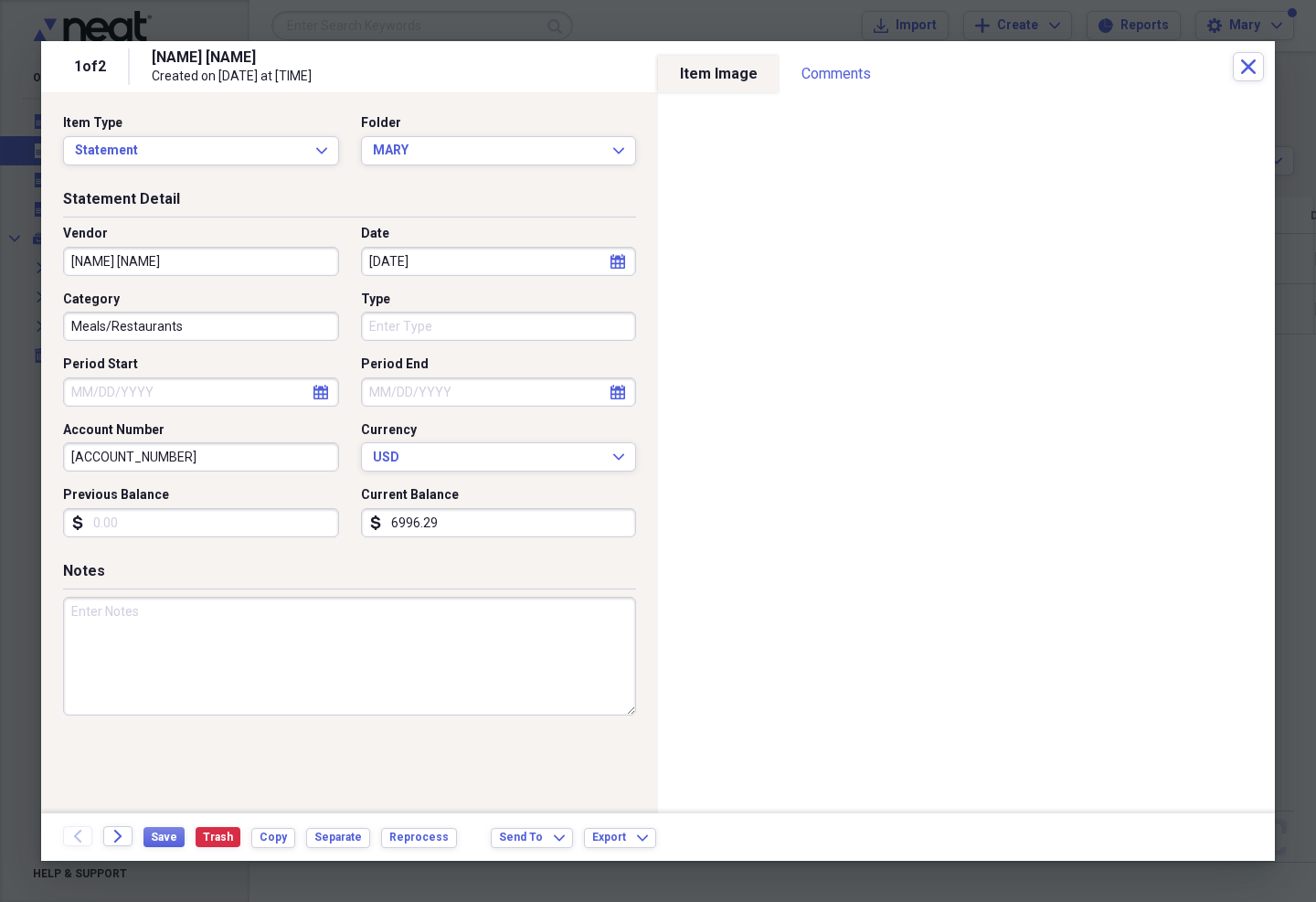 click on "Period Start" at bounding box center (201, 392) 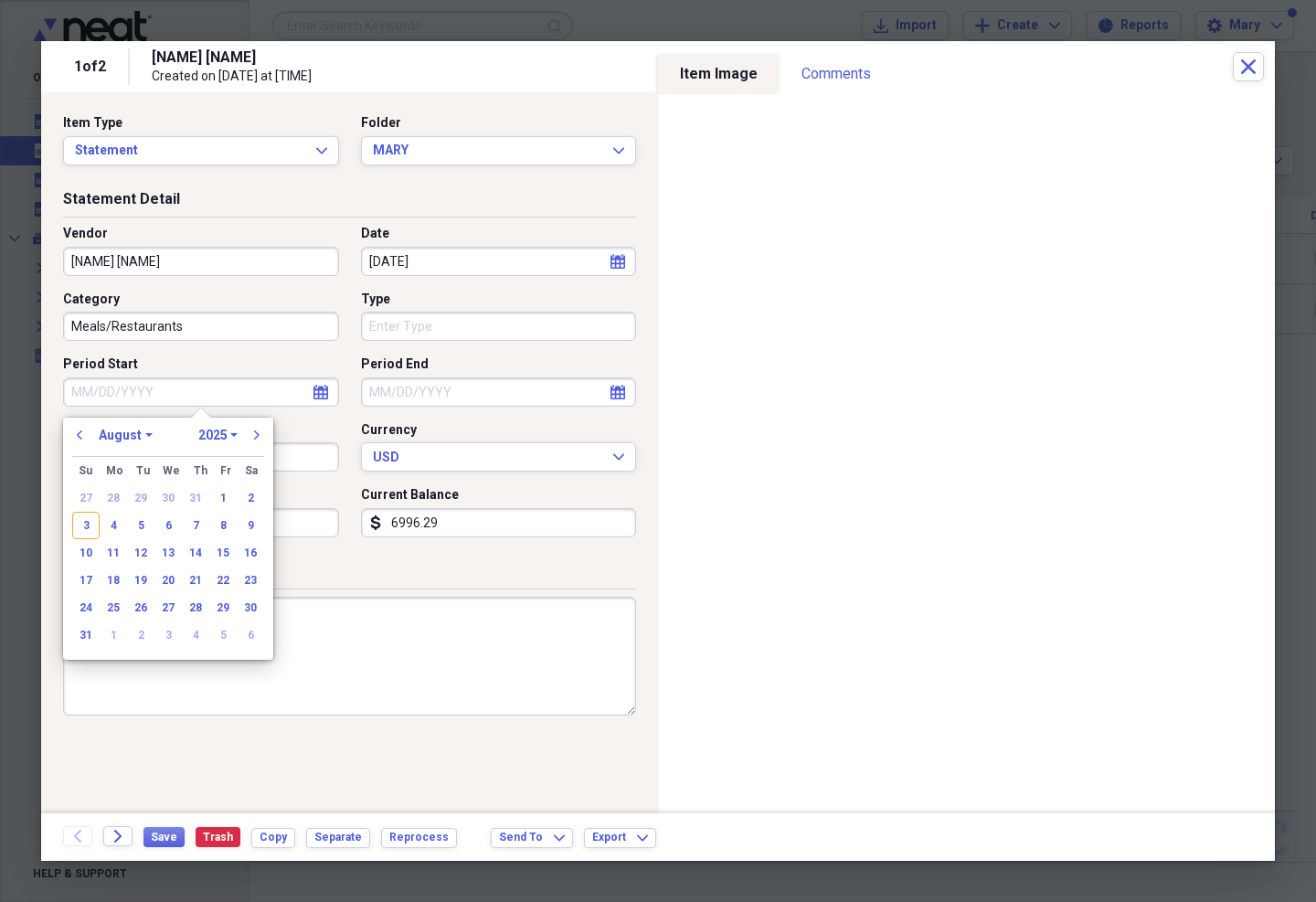 click on "previous January February March April May June July August September October November December 1970 1971 1972 1973 1974 1975 1976 1977 1978 1979 1980 1981 1982 1983 1984 1985 1986 1987 1988 1989 1990 1991 1992 1993 1994 1995 1996 1997 1998 1999 2000 2001 2002 2003 2004 2005 2006 2007 2008 2009 2010 2011 2012 2013 2014 2015 2016 2017 2018 2019 2020 2021 2022 2023 2024 2025 2026 2027 2028 2029 2030 2031 2032 2033 2034 2035 next Su Sunday Mo Monday Tu Tuesday We Wednesday Th Thursday Fr Friday Sa Saturday 27 28 29 30 31 1 2 3 4 5 6 7 8 9 10 11 12 13 14 15 16 17 18 19 20 21 22 23 24 25 26 27 28 29 30 31 1 2 3 4 5 6" at bounding box center (168, 538) 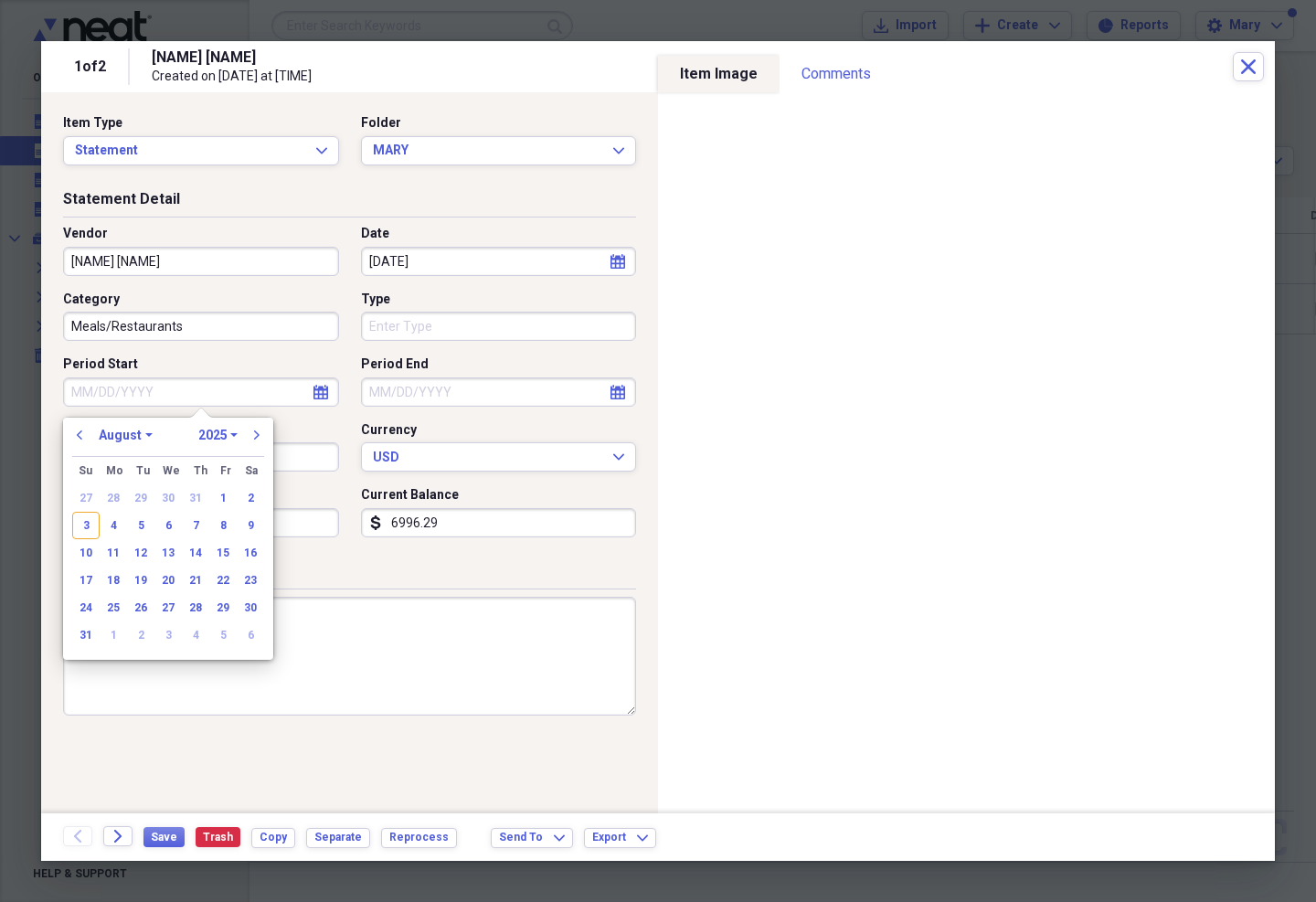 scroll, scrollTop: 37, scrollLeft: 0, axis: vertical 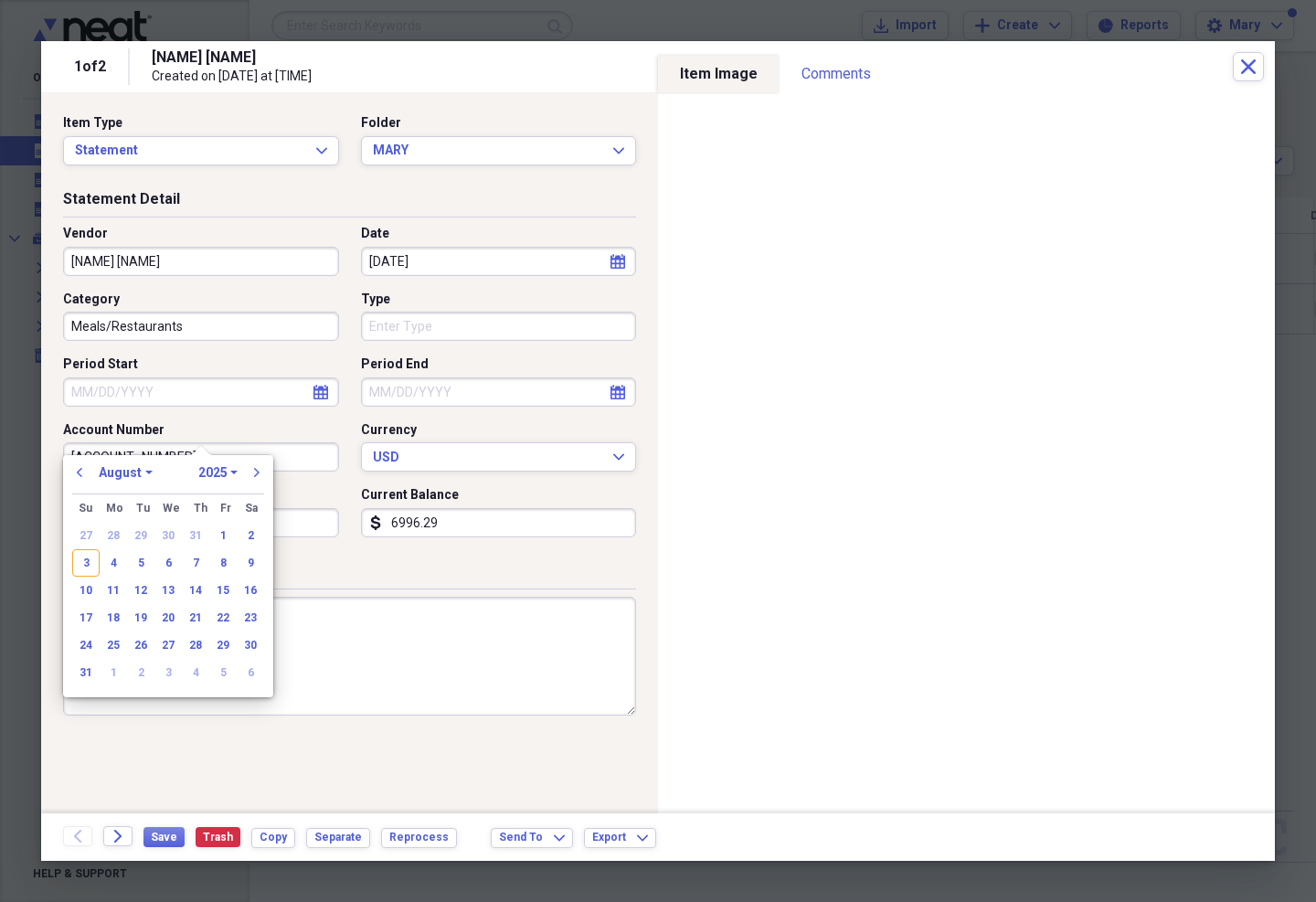 click on "Meals/Restaurants" at bounding box center (201, 326) 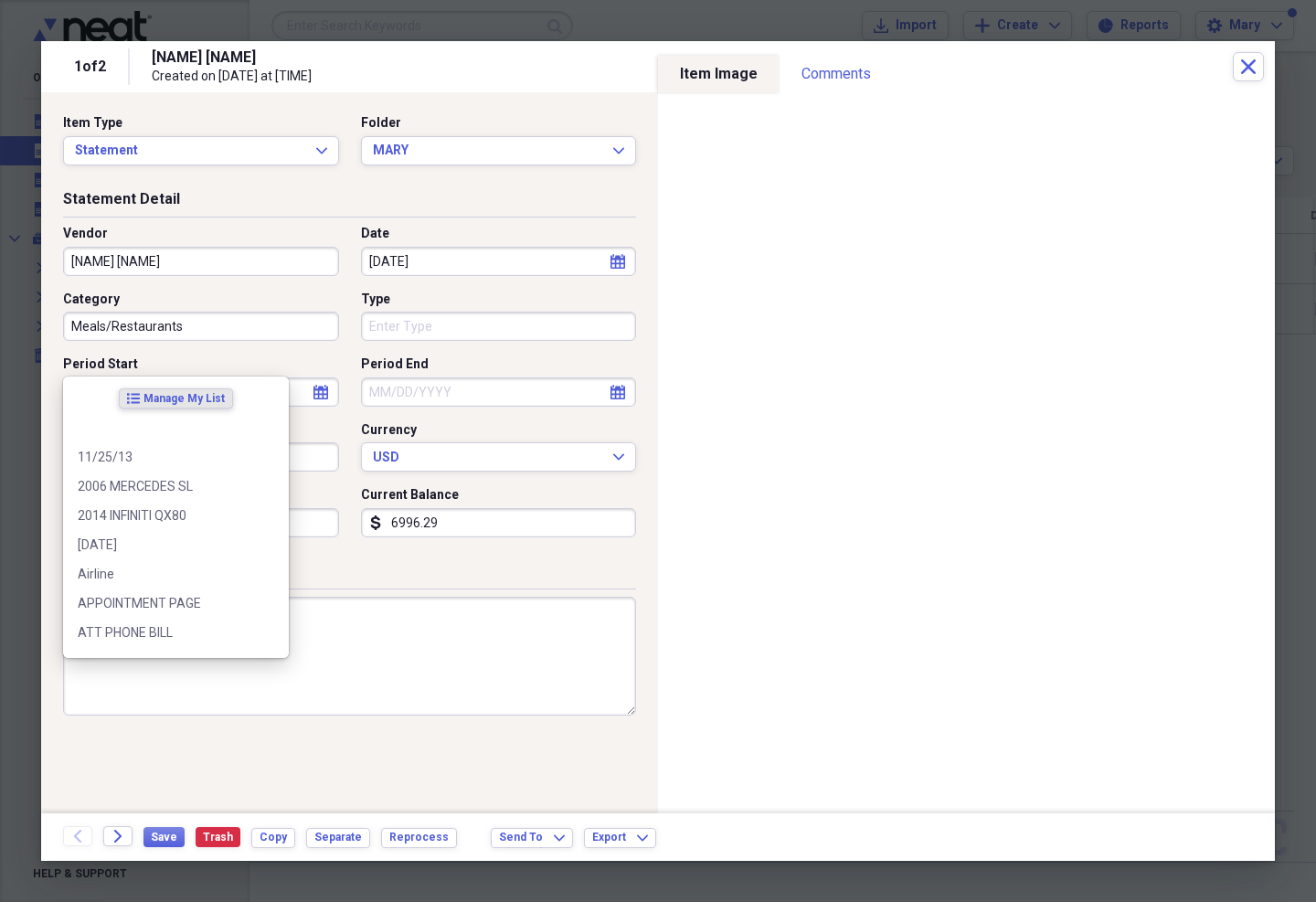 click on "Meals/Restaurants" at bounding box center [201, 326] 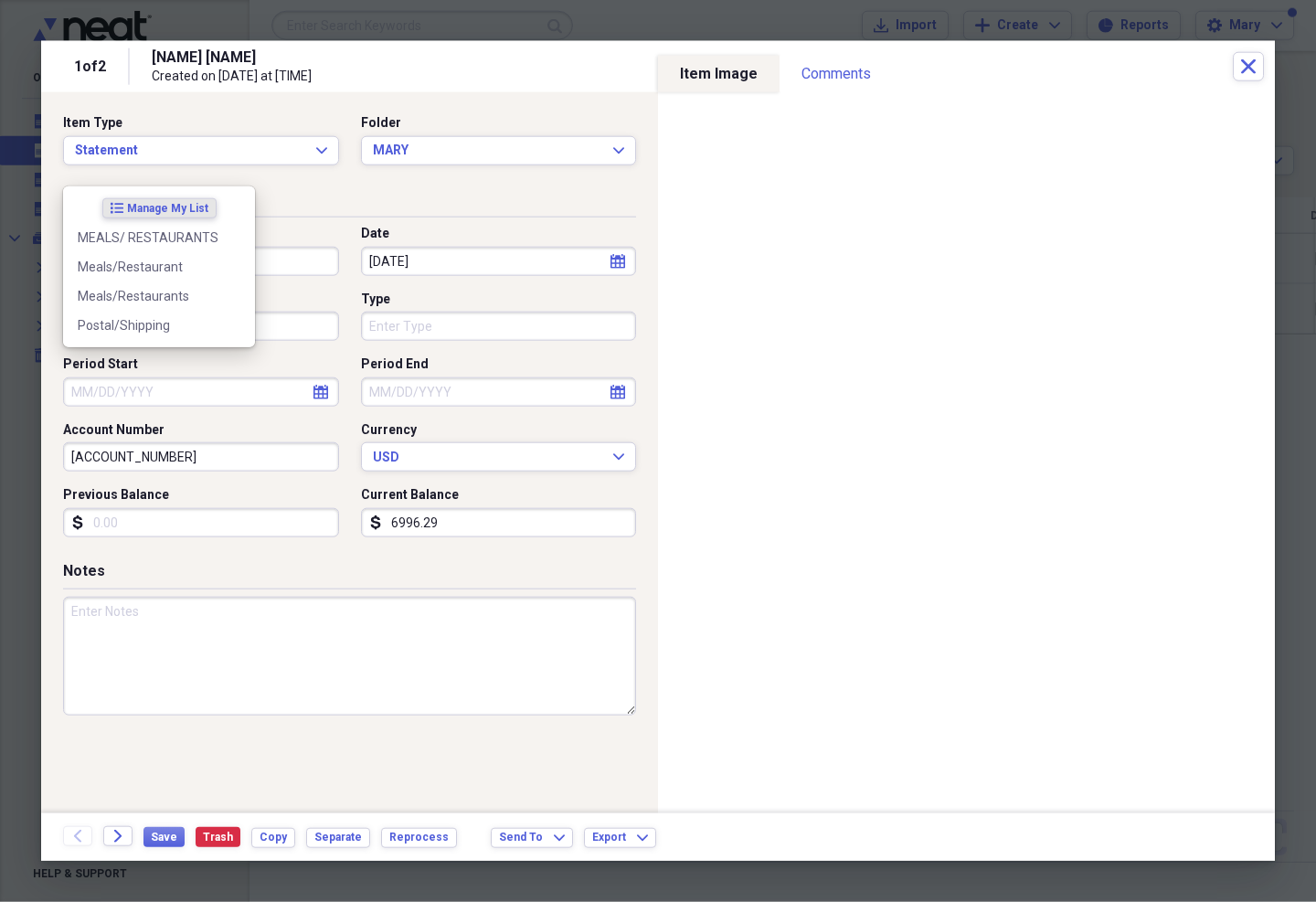type on "s" 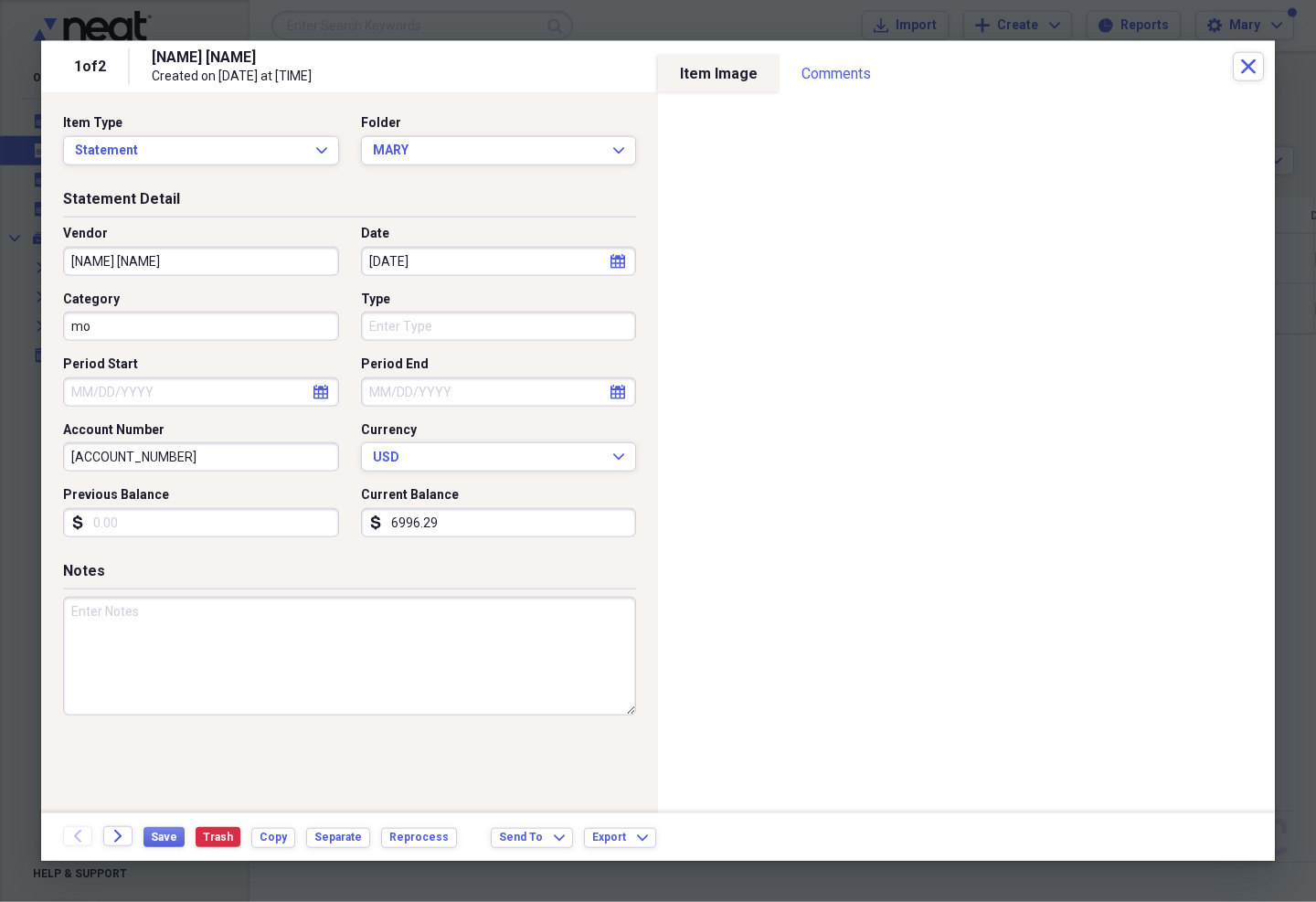 type on "m" 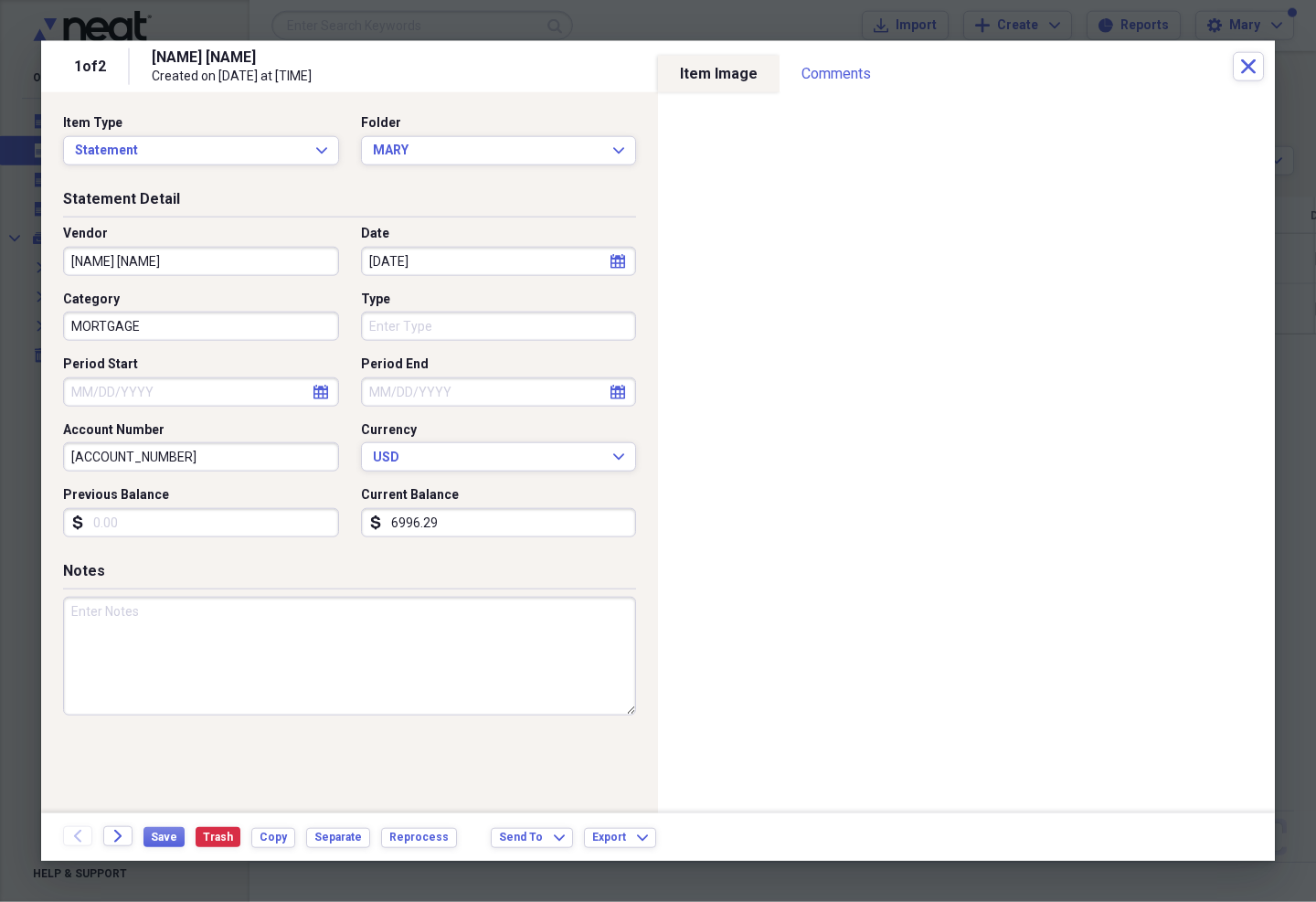 type on "MORTGAGE" 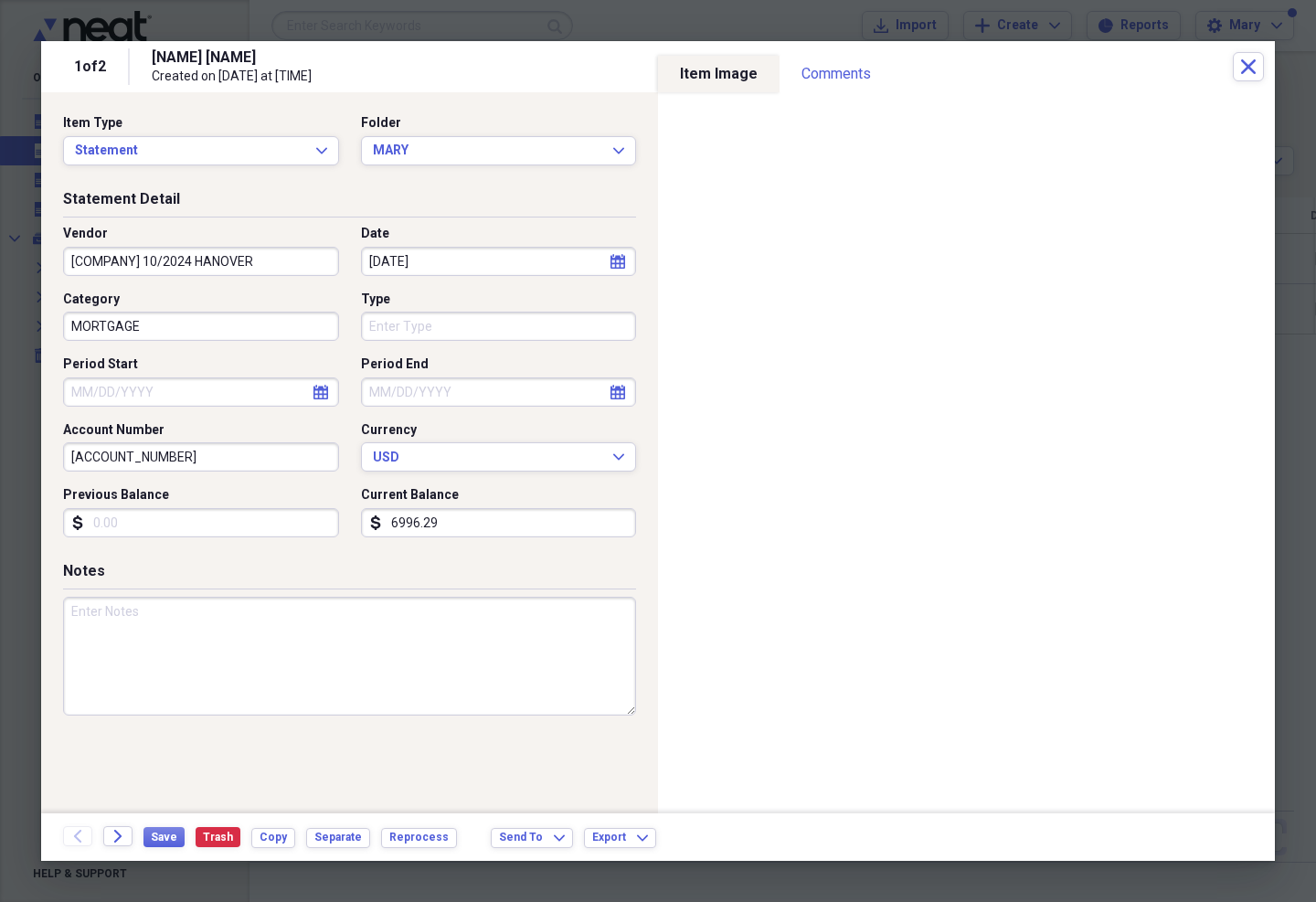 type on "SHELLPOINT 10/2024 HANOVER" 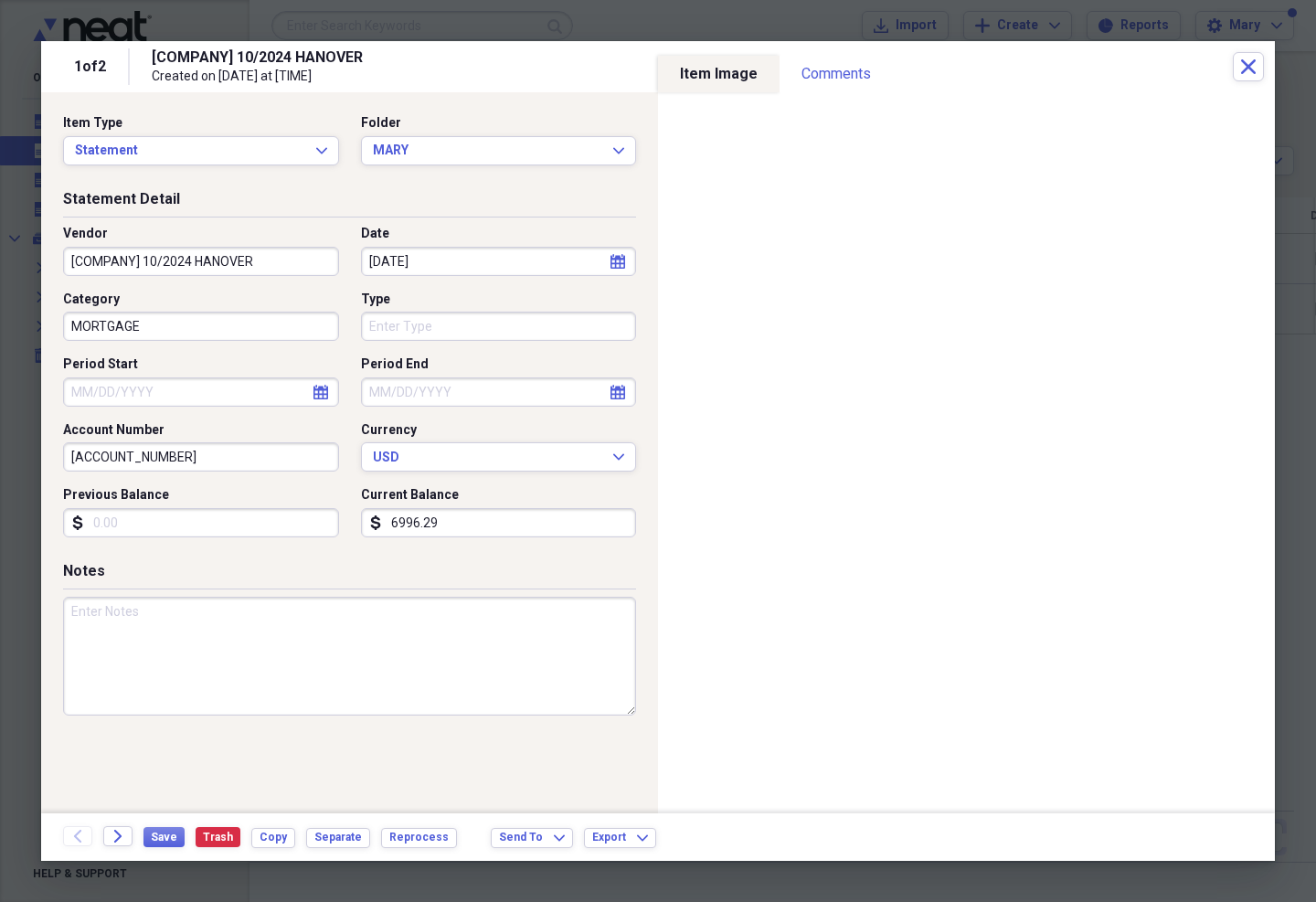 click 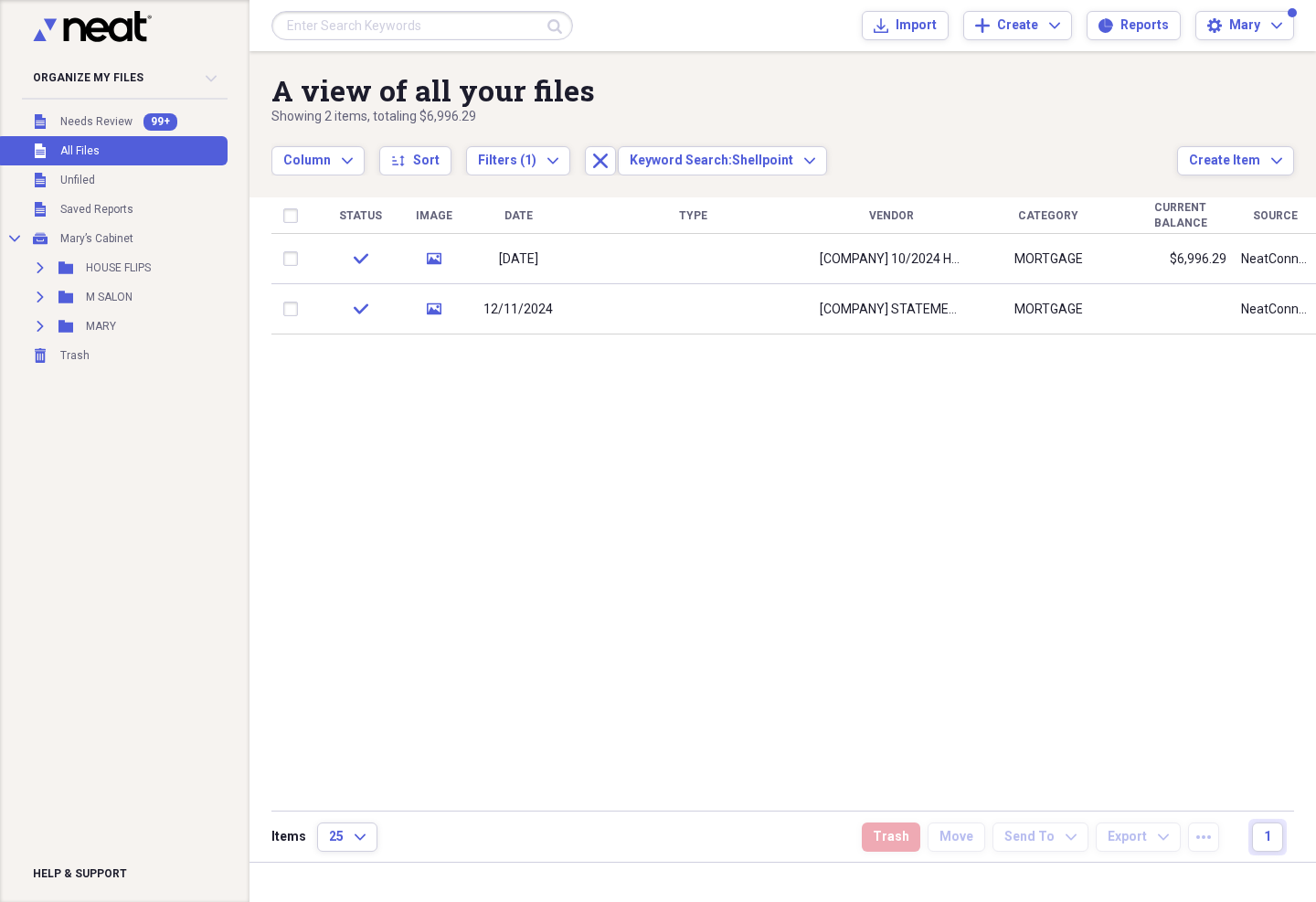 click at bounding box center (693, 309) 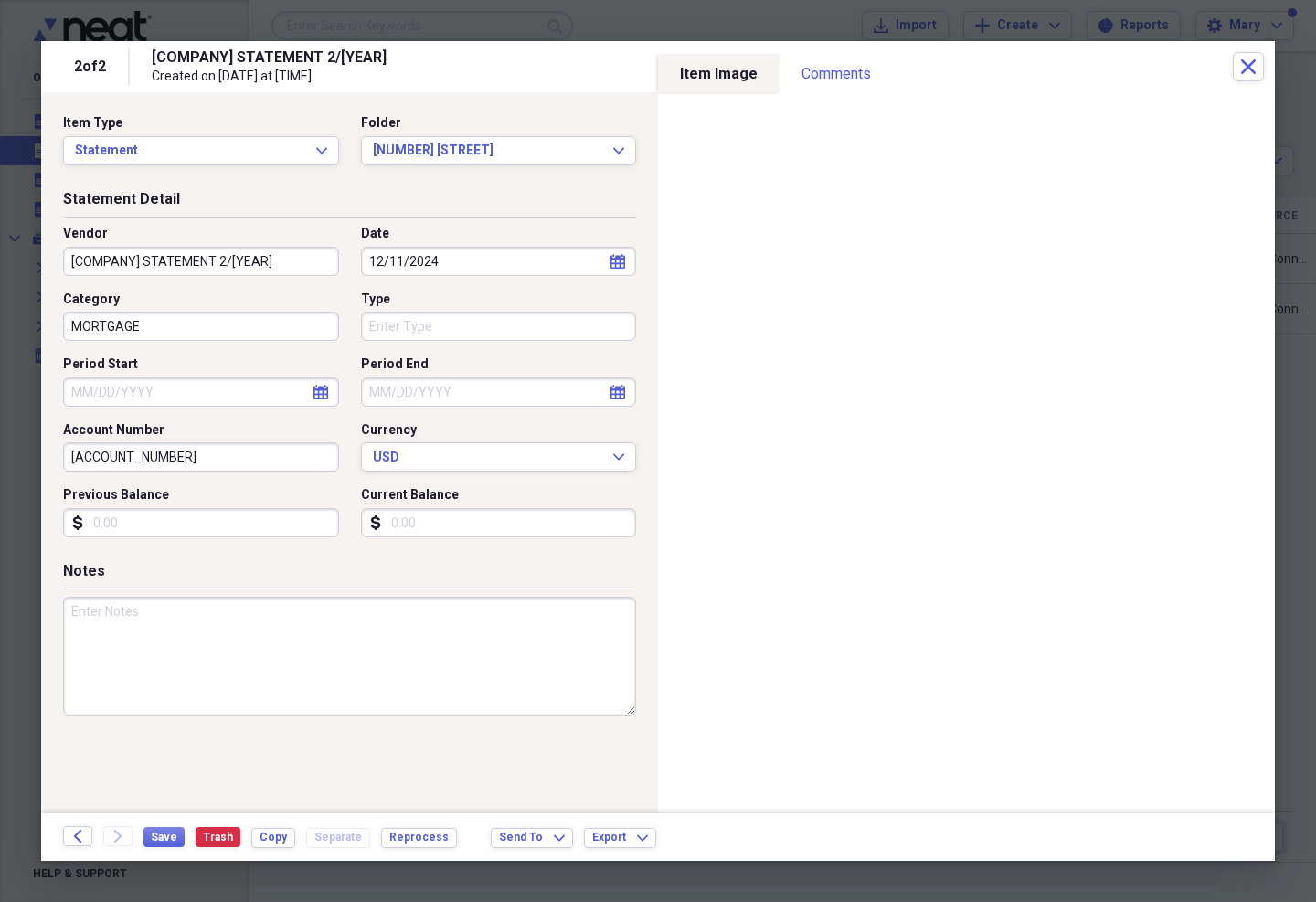 click on "12/11/2024" at bounding box center (499, 261) 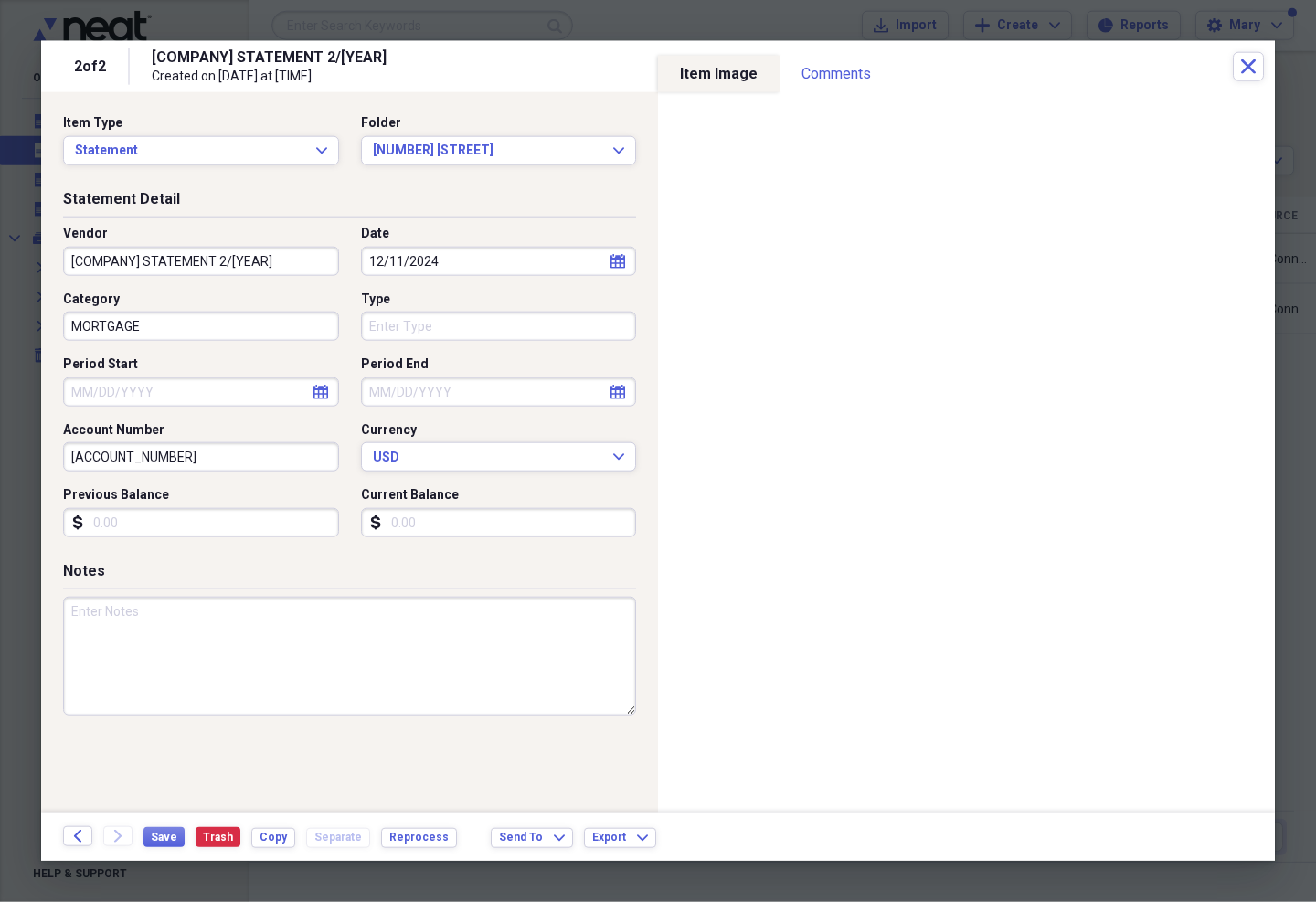 select on "11" 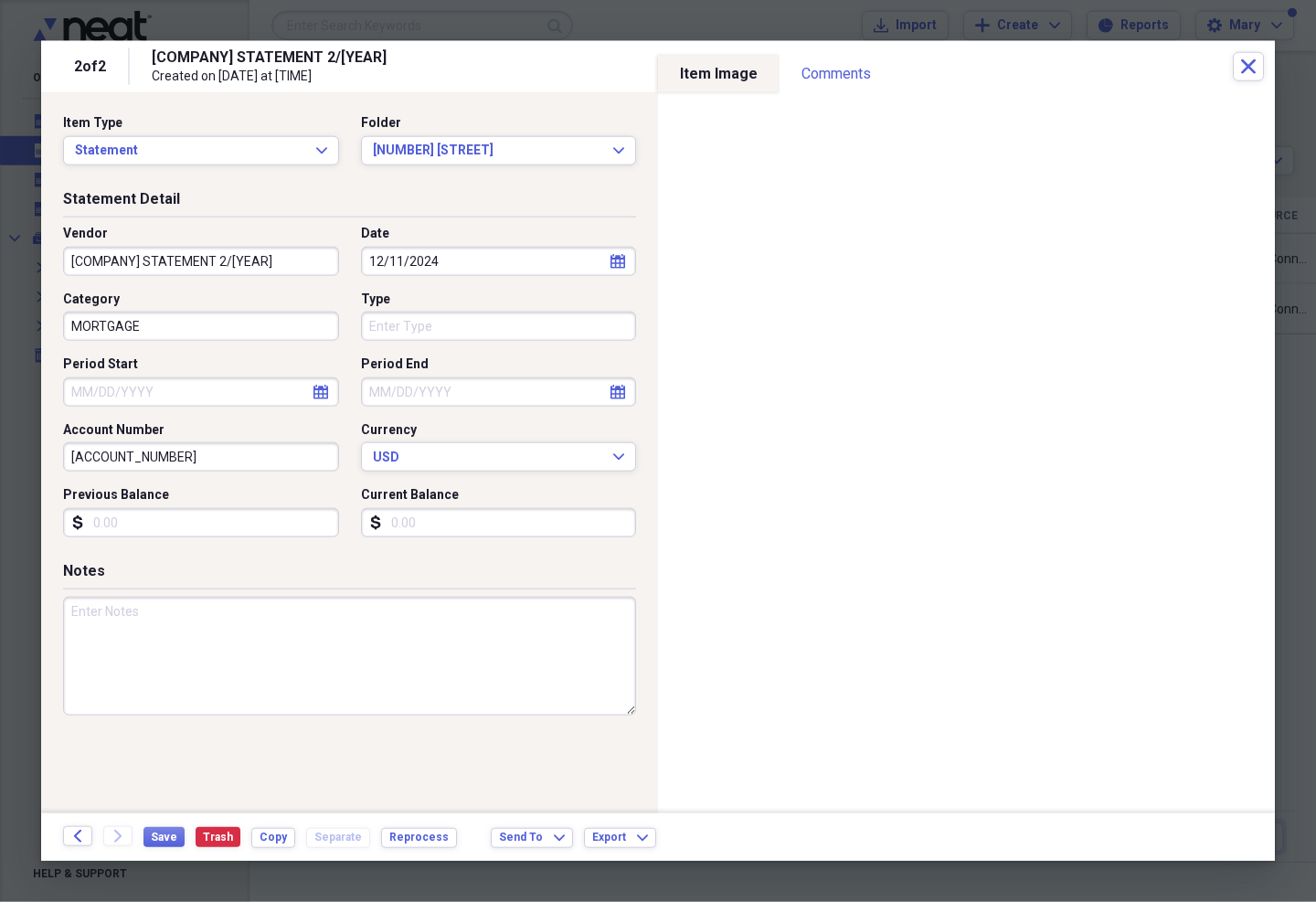 select on "2024" 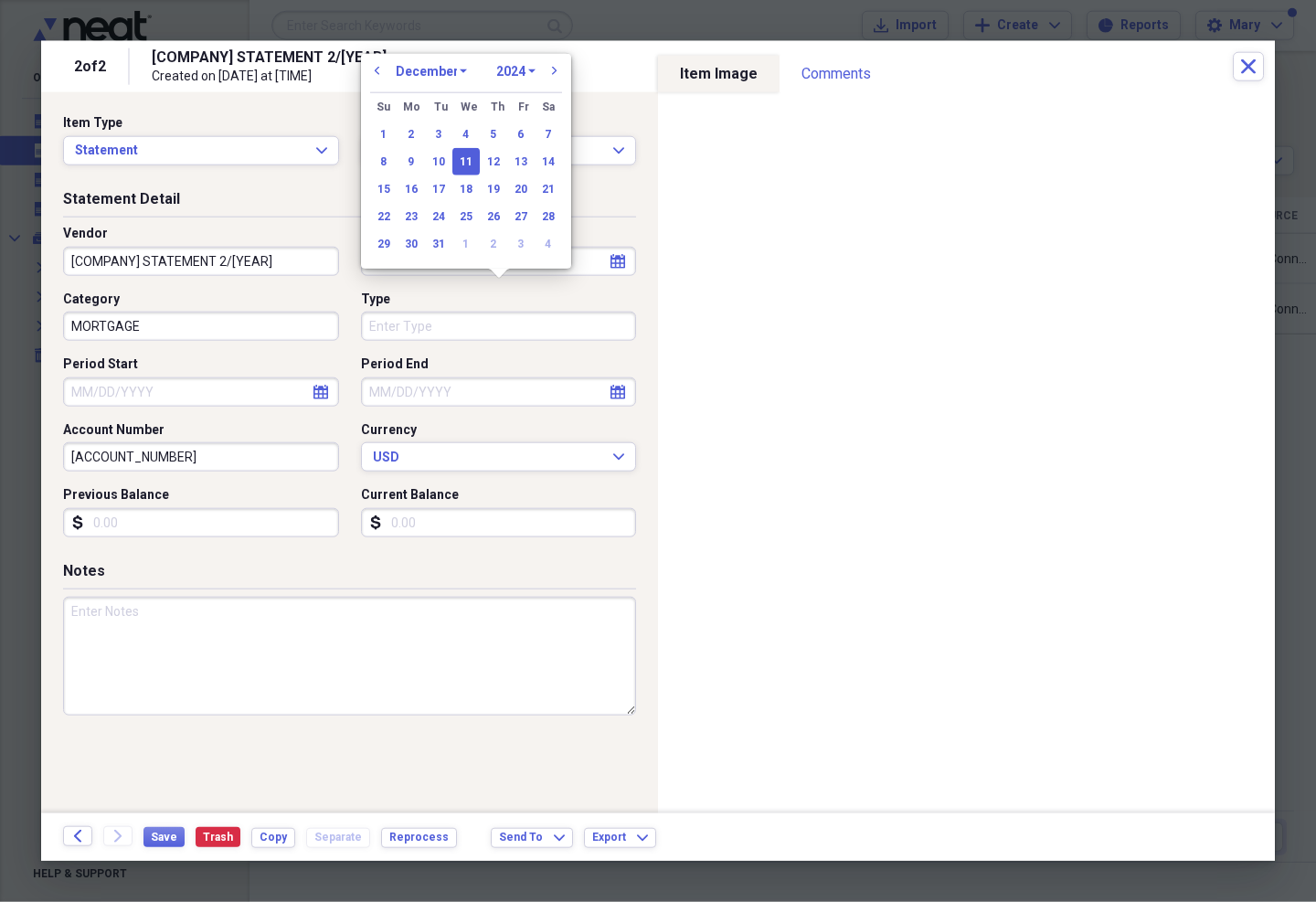 type on "12/11/20" 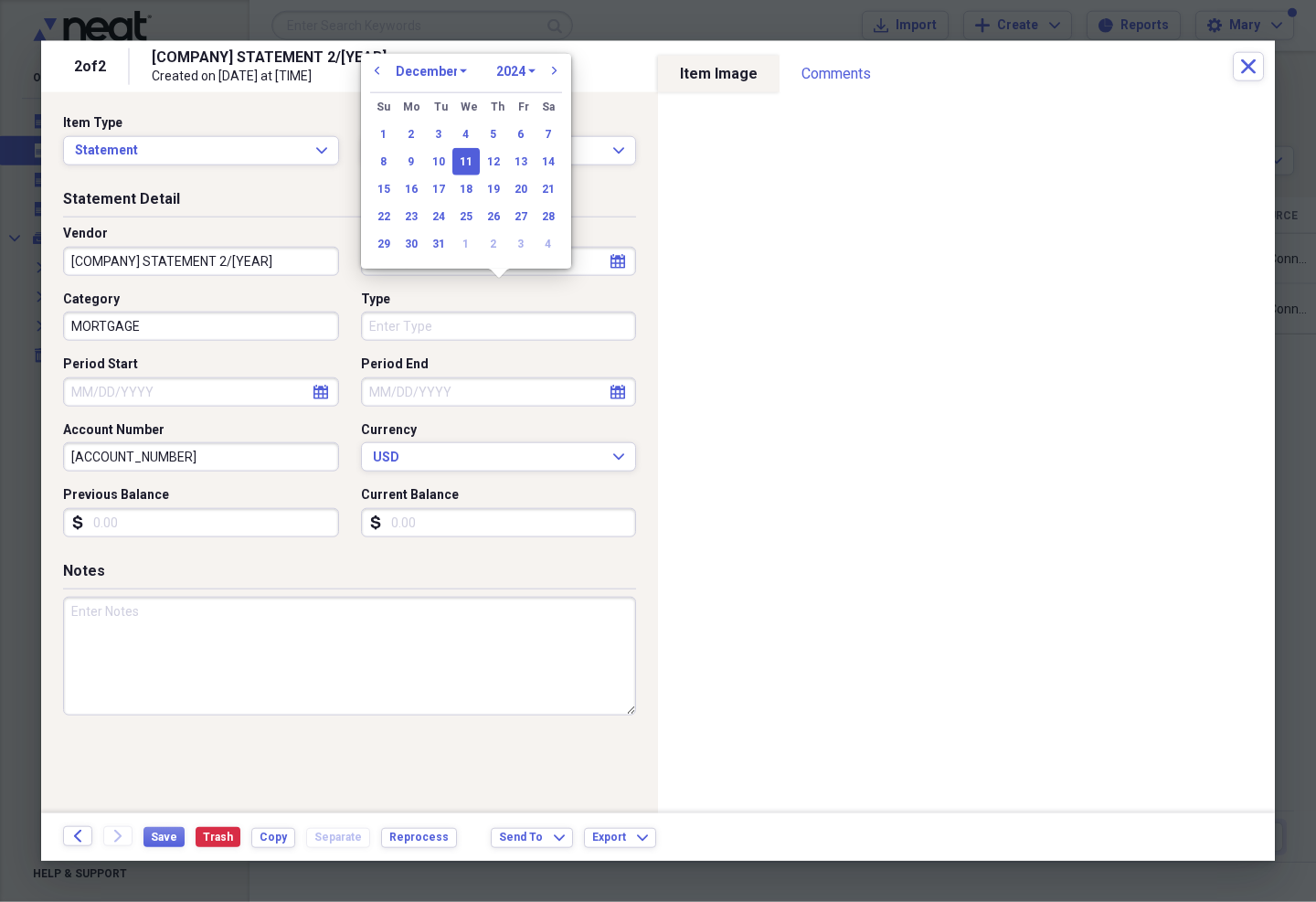 select on "2020" 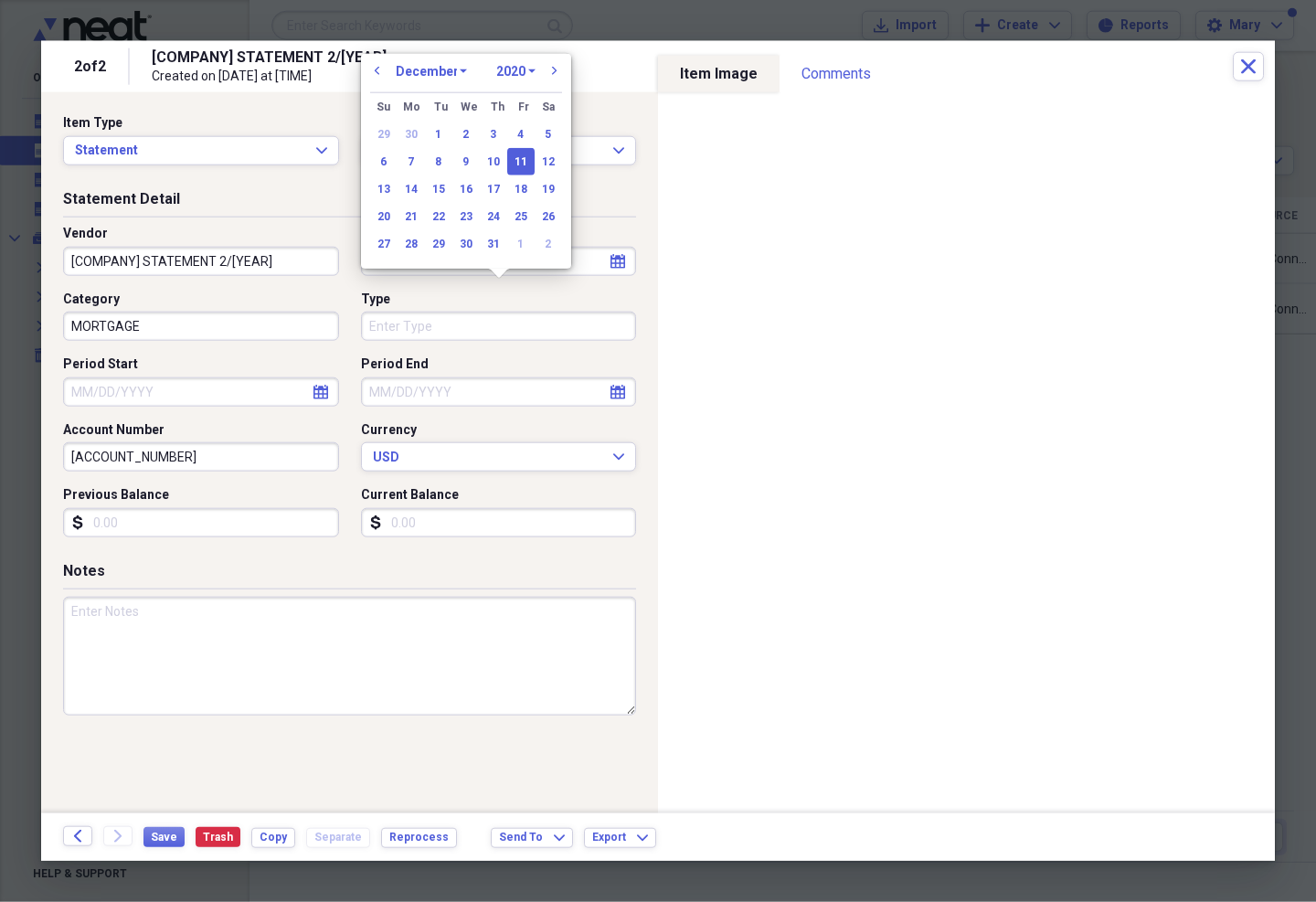 type on "1" 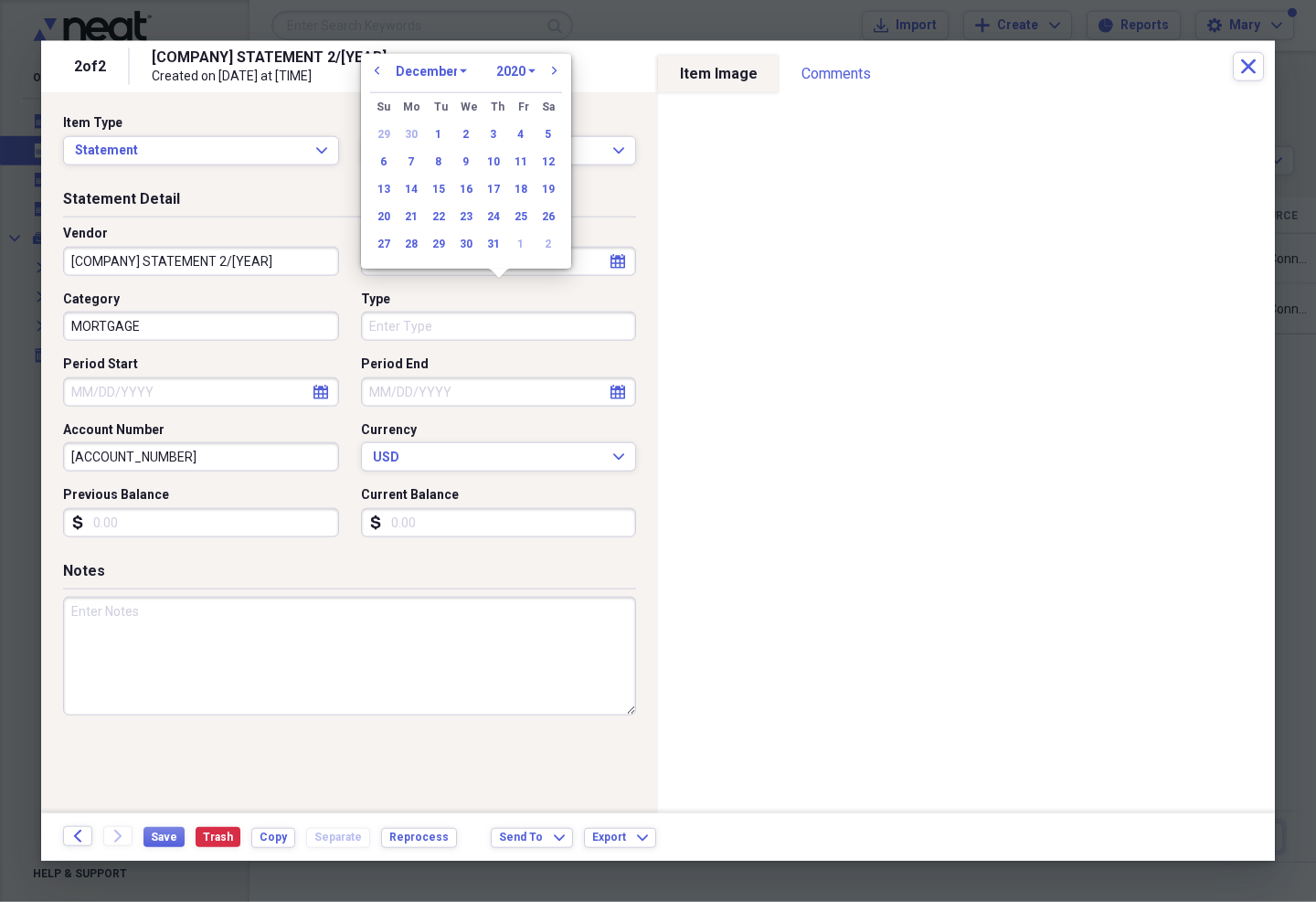 type on "2/1/25" 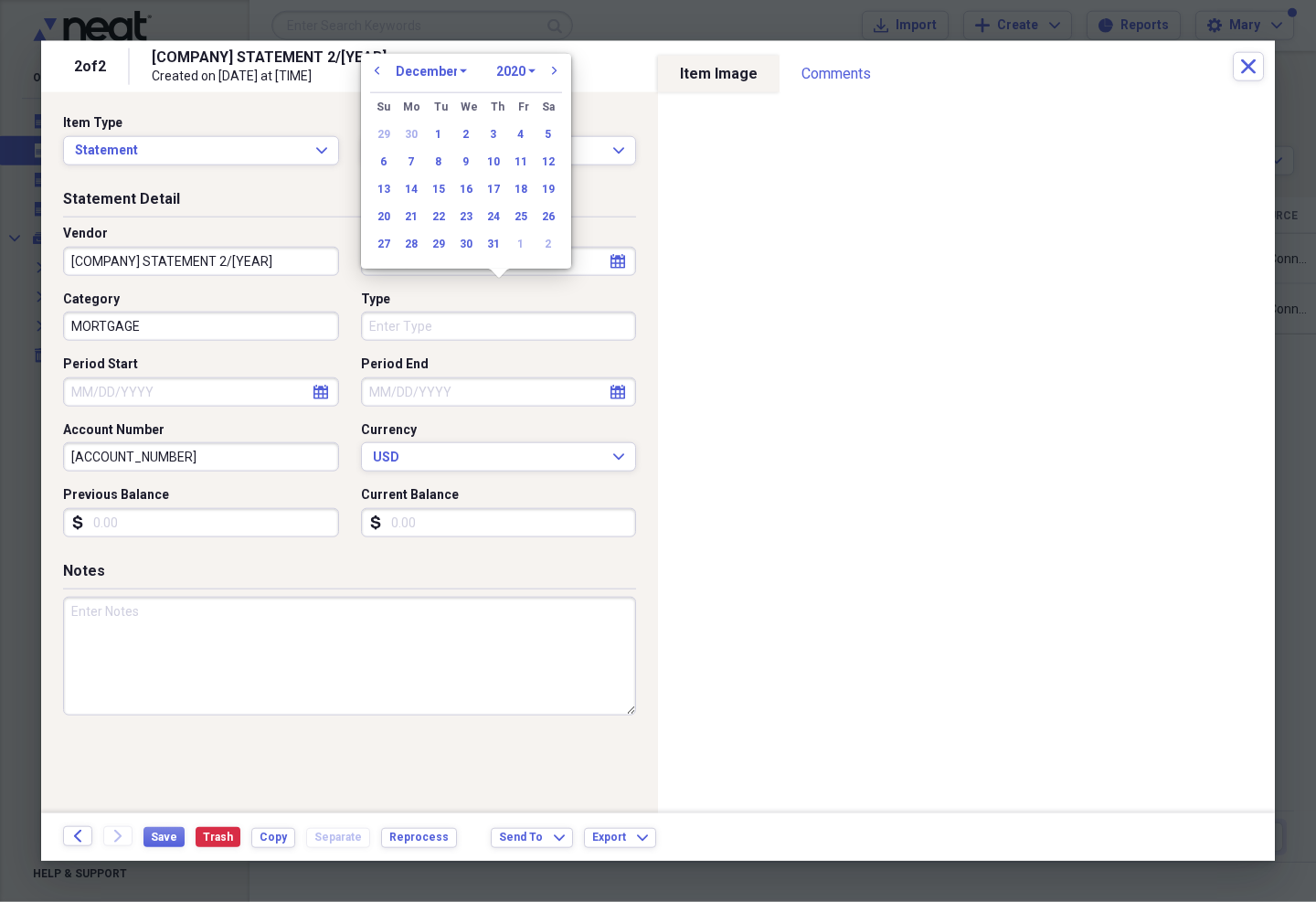 select on "1" 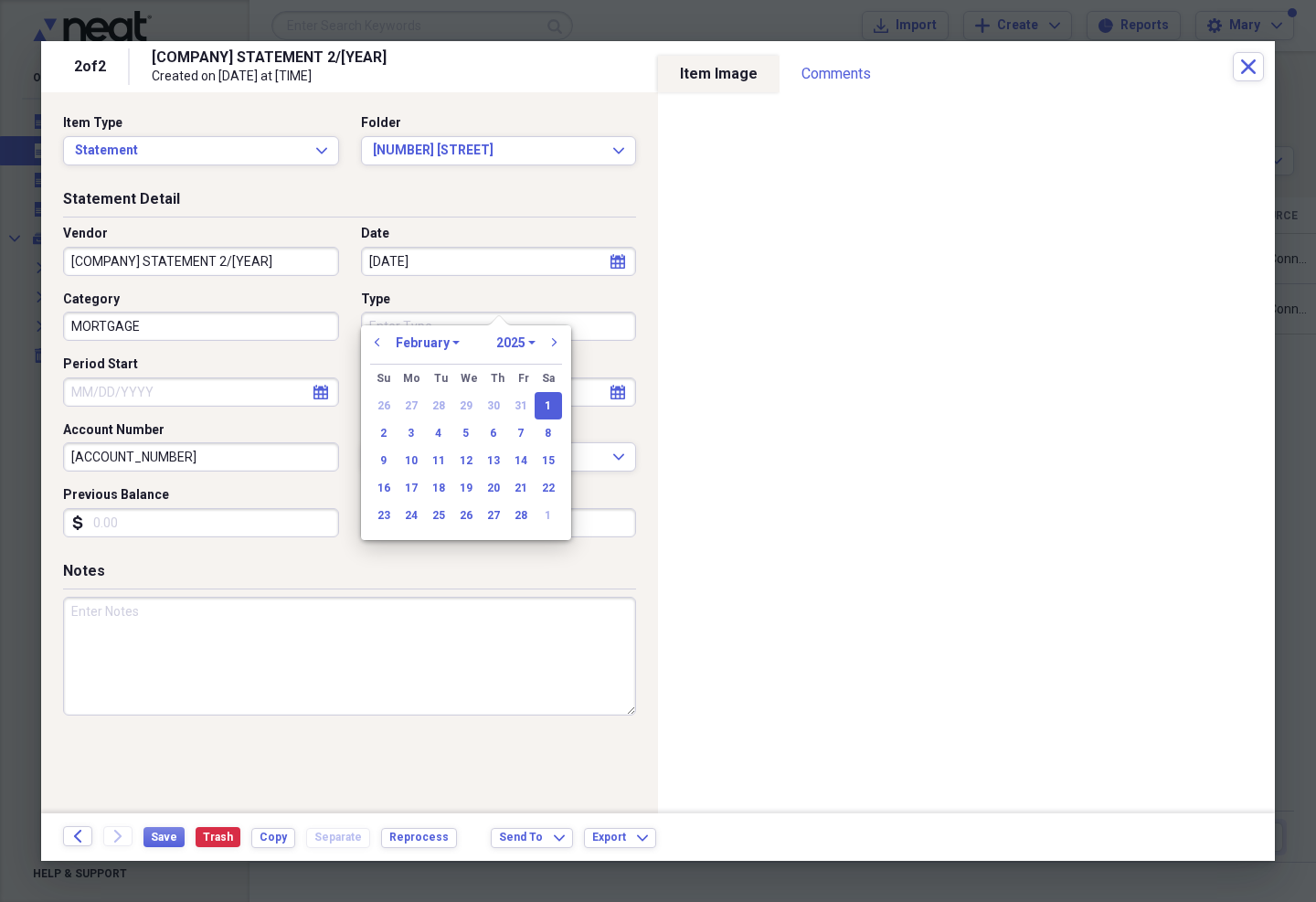 click on "Notes" at bounding box center [349, 575] 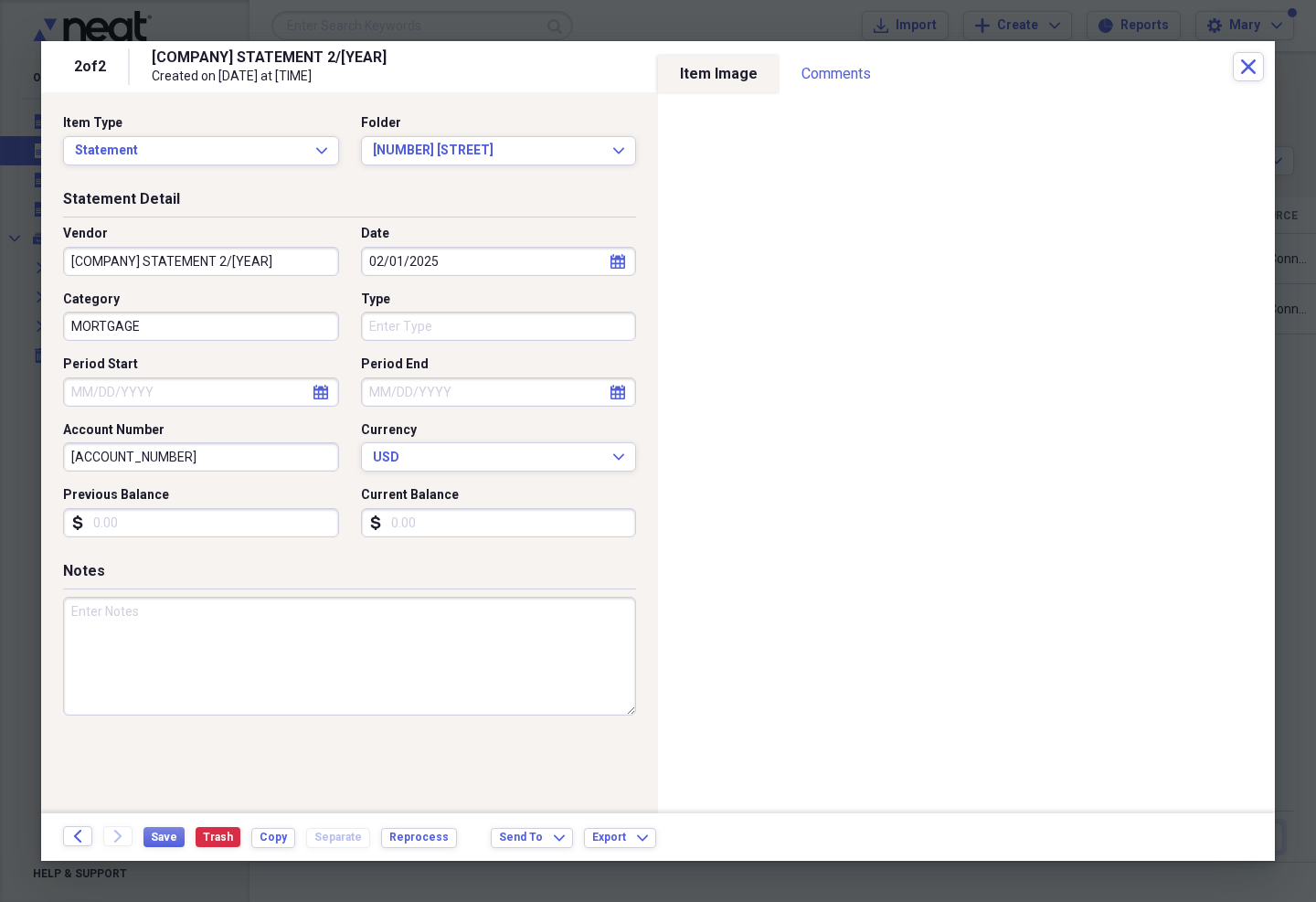click on "Save" at bounding box center (164, 837) 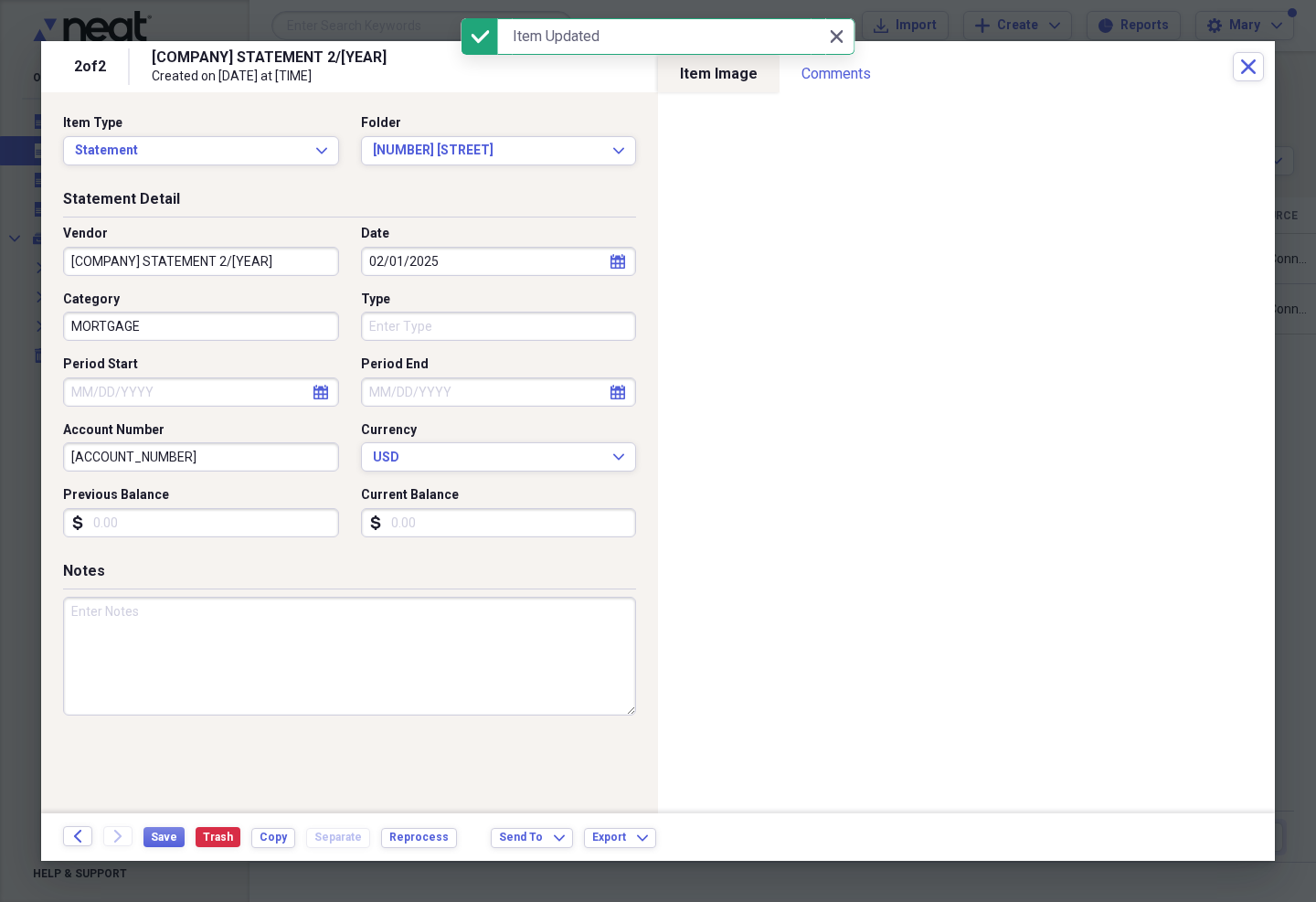 click on "Close" 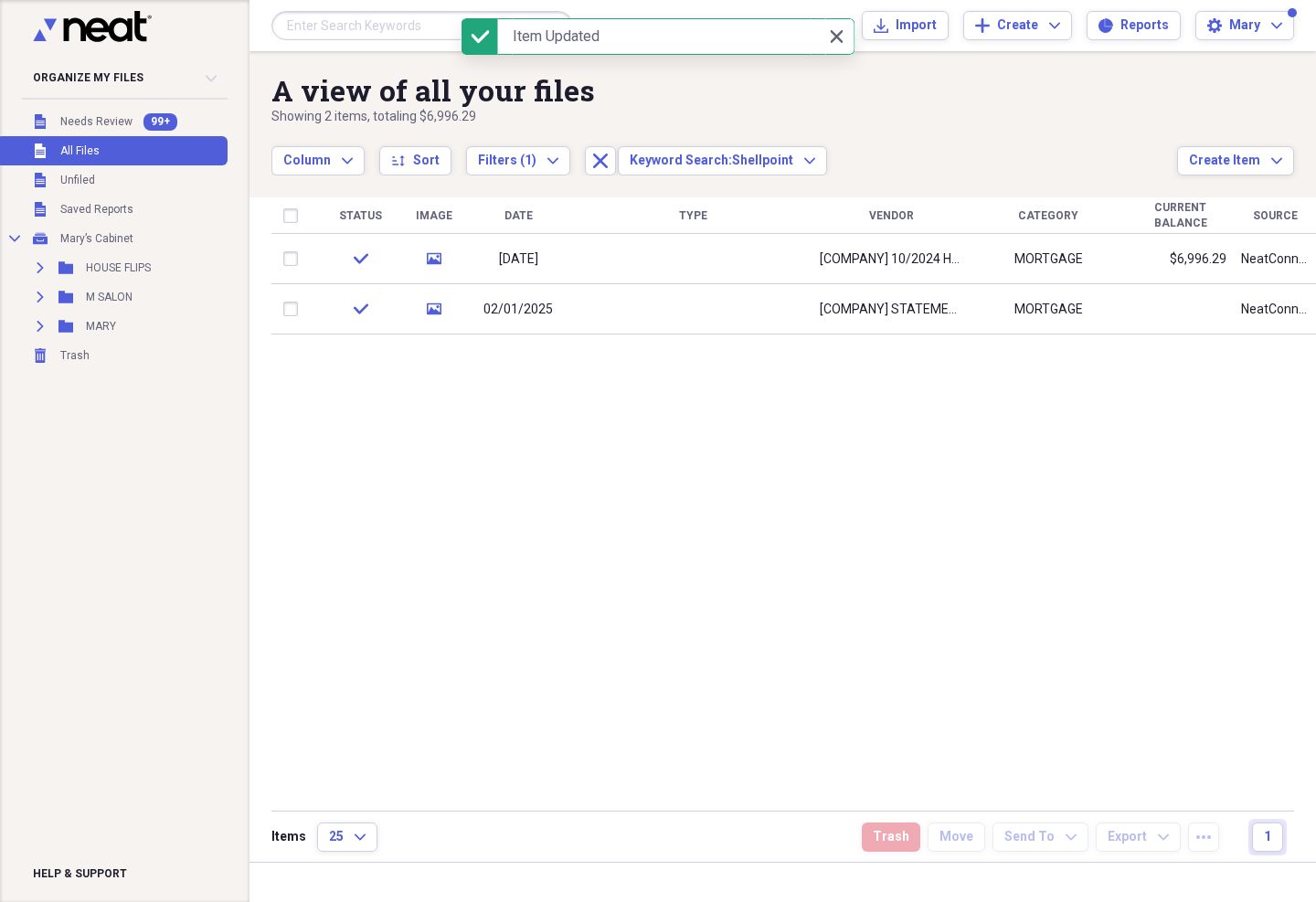 click at bounding box center [693, 259] 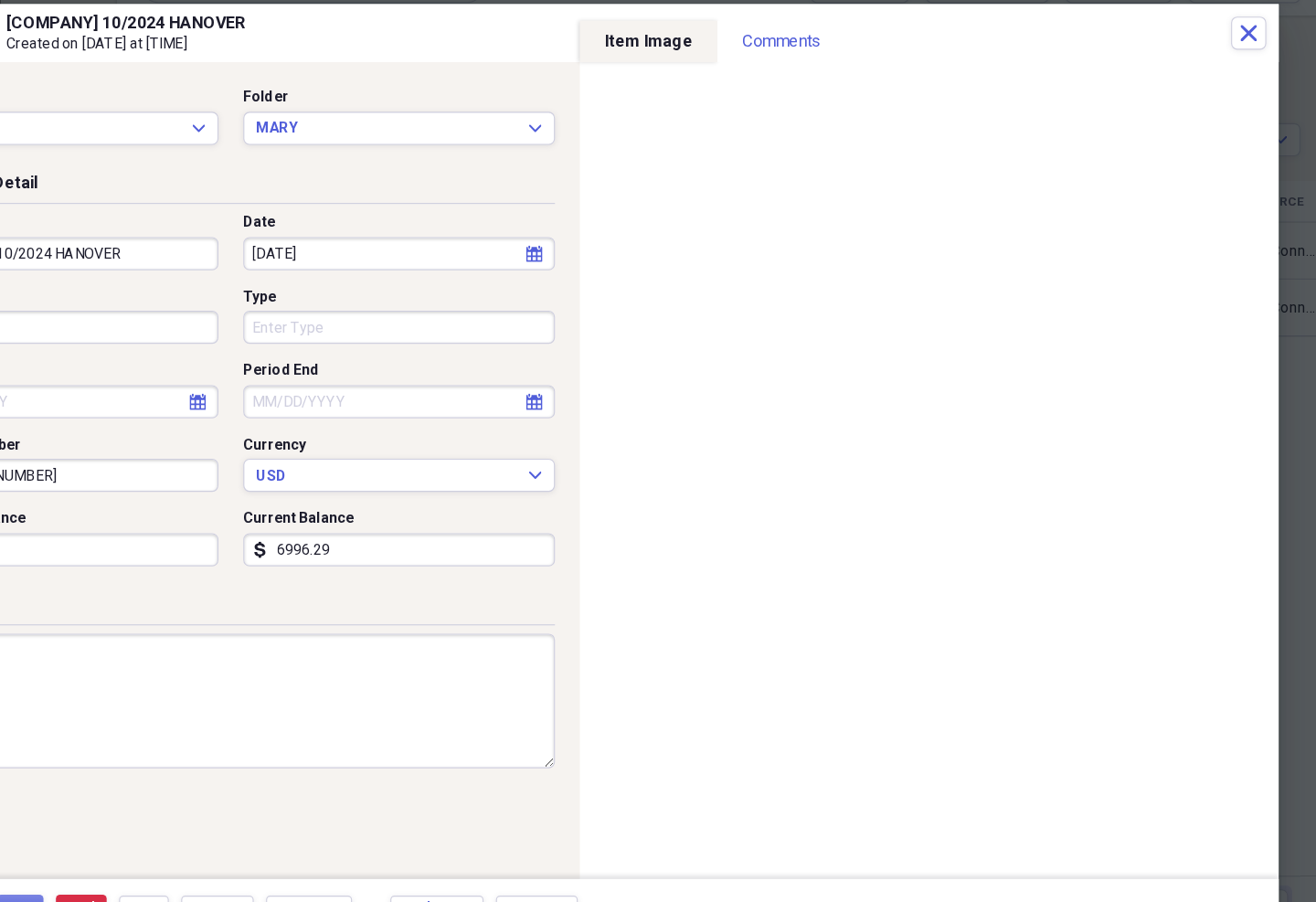 click on "09/09/2024" at bounding box center (499, 261) 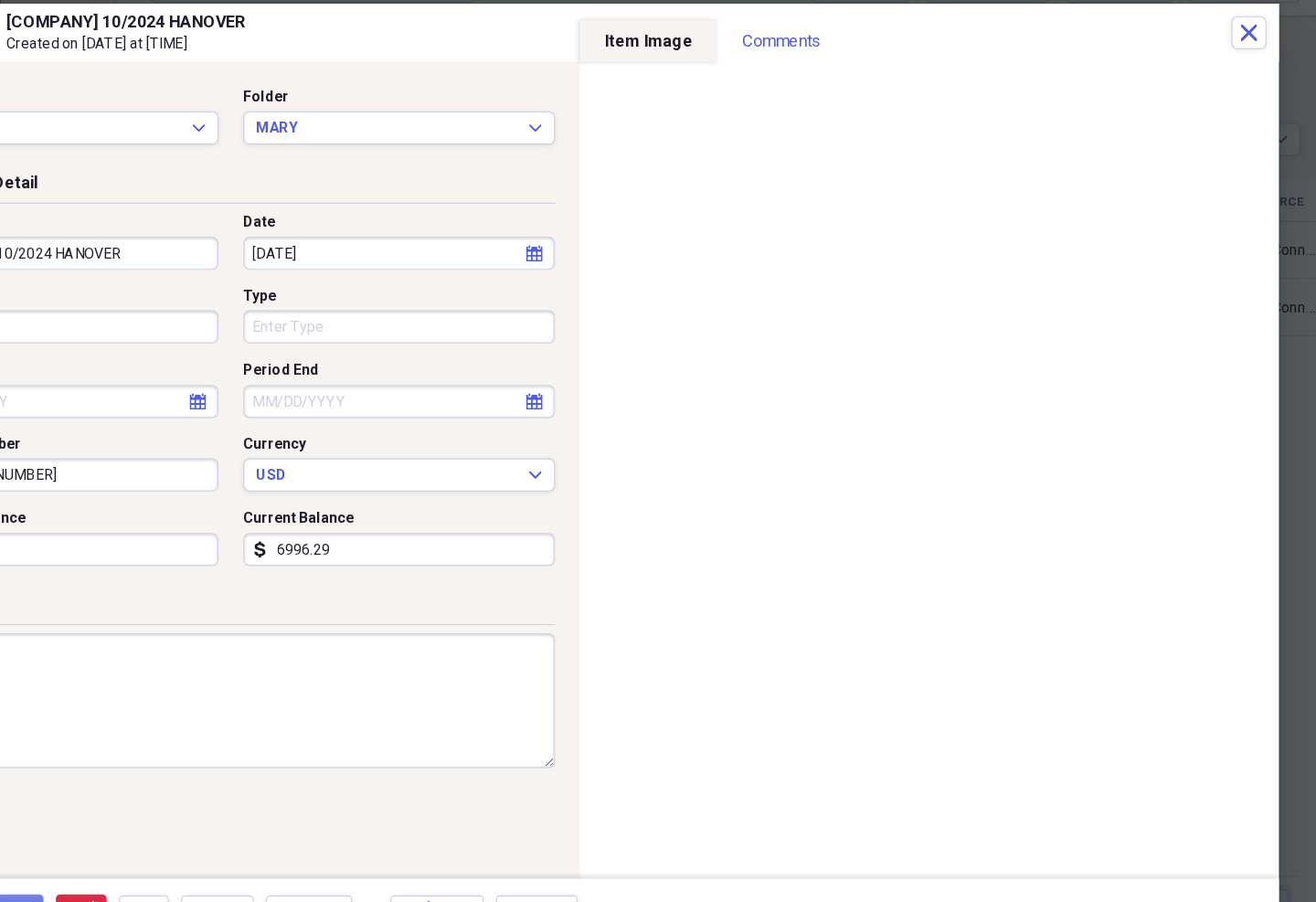 select on "8" 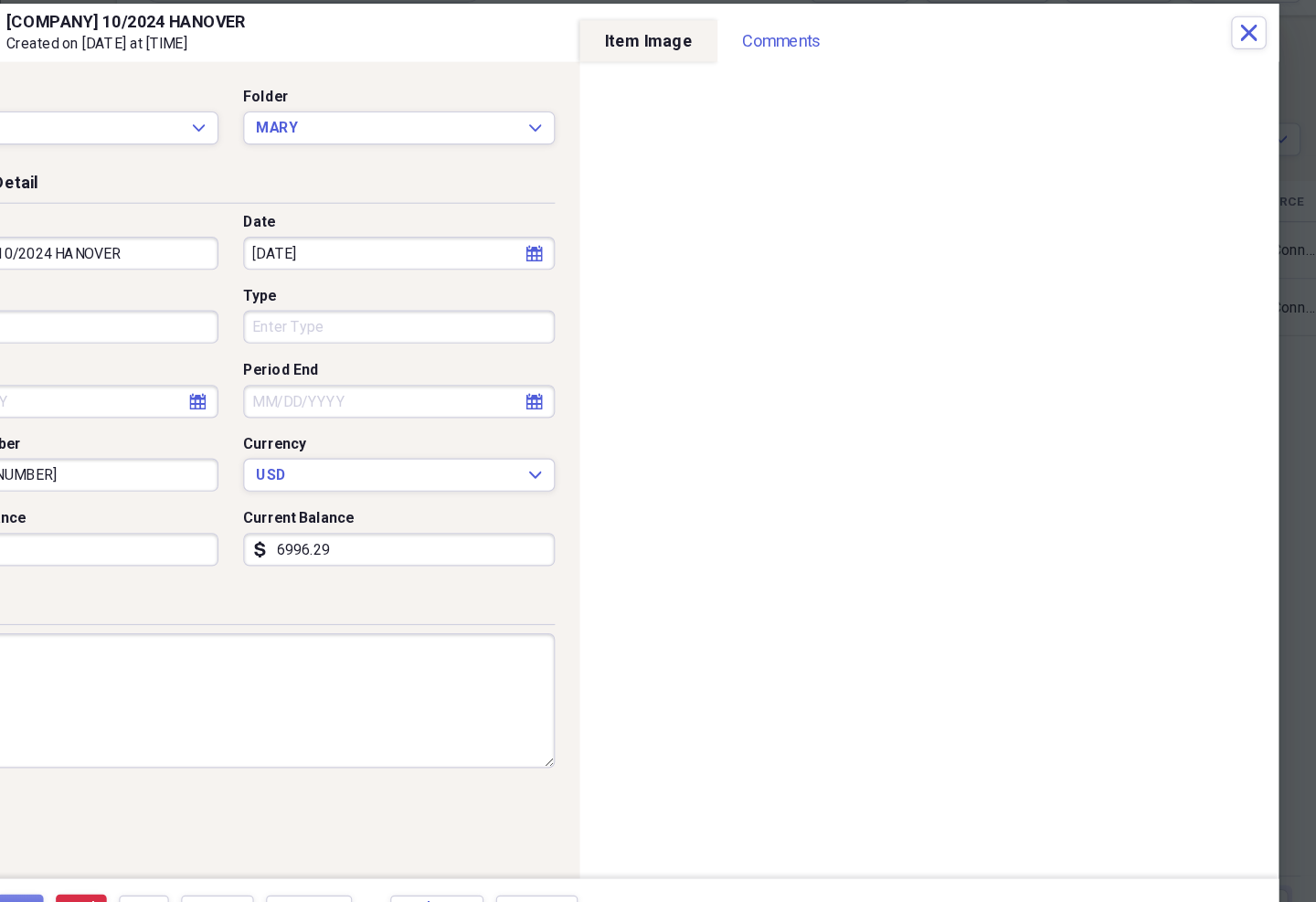 select on "2024" 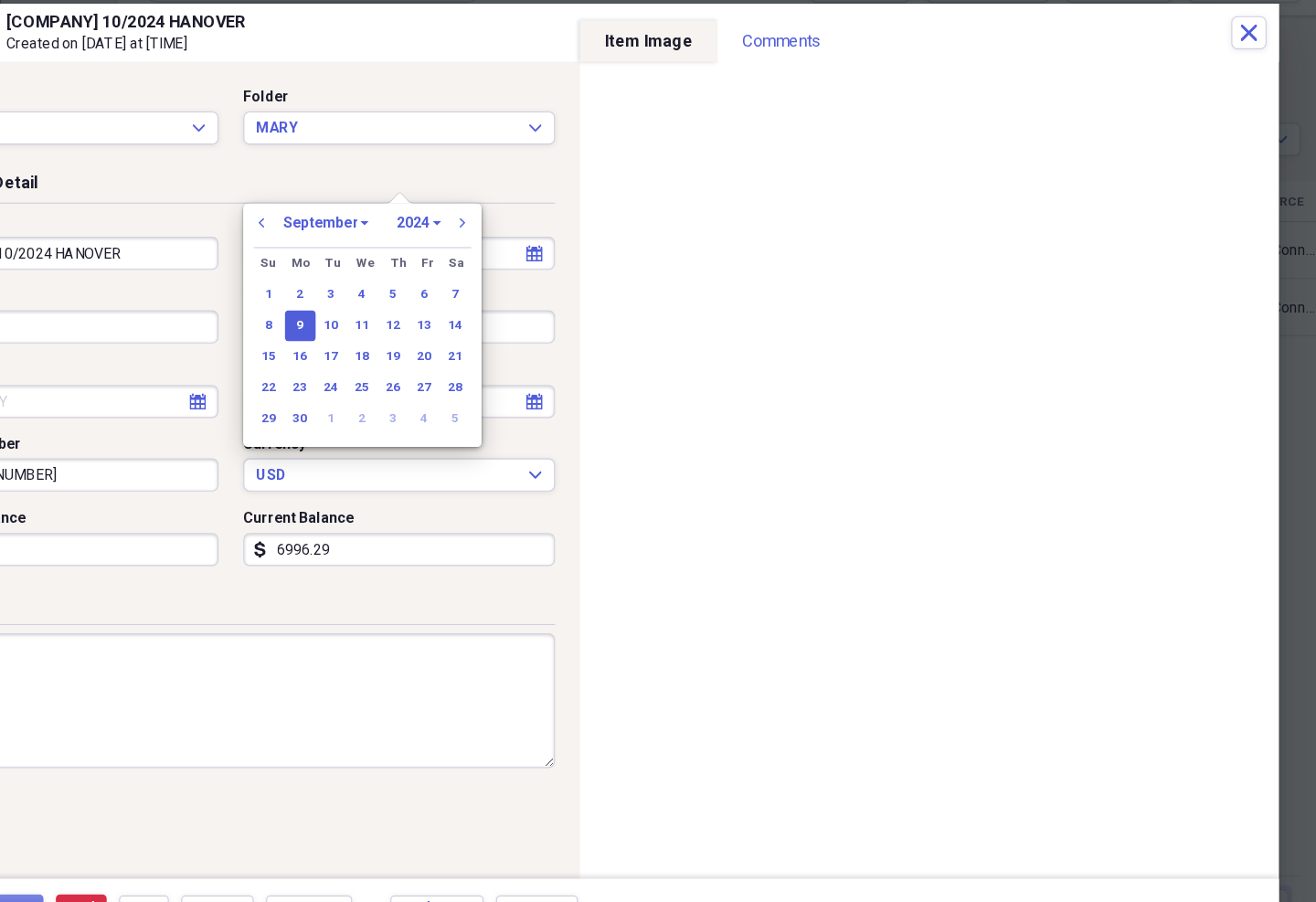click on "next" at bounding box center [555, 235] 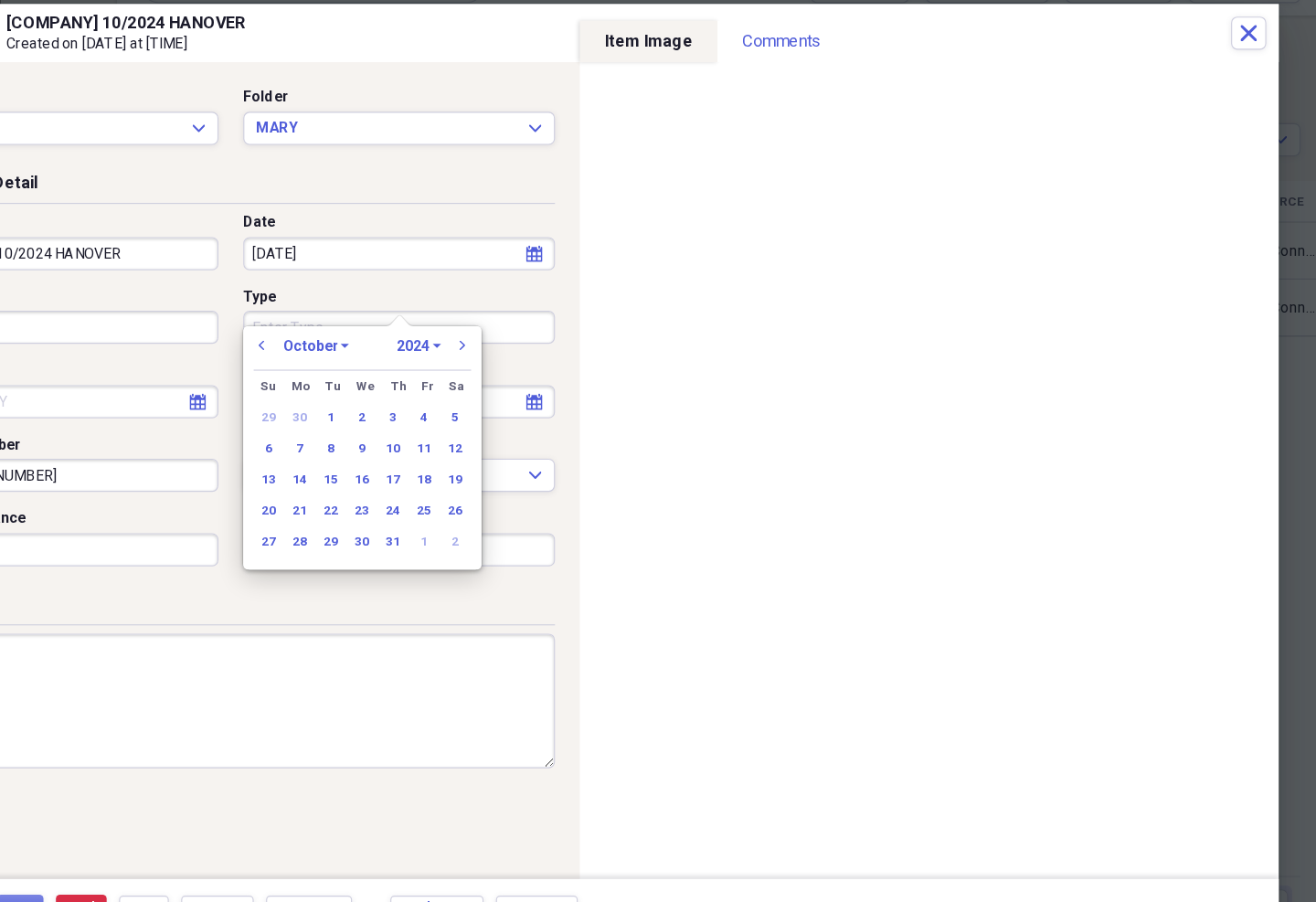 click on "1" at bounding box center (439, 406) 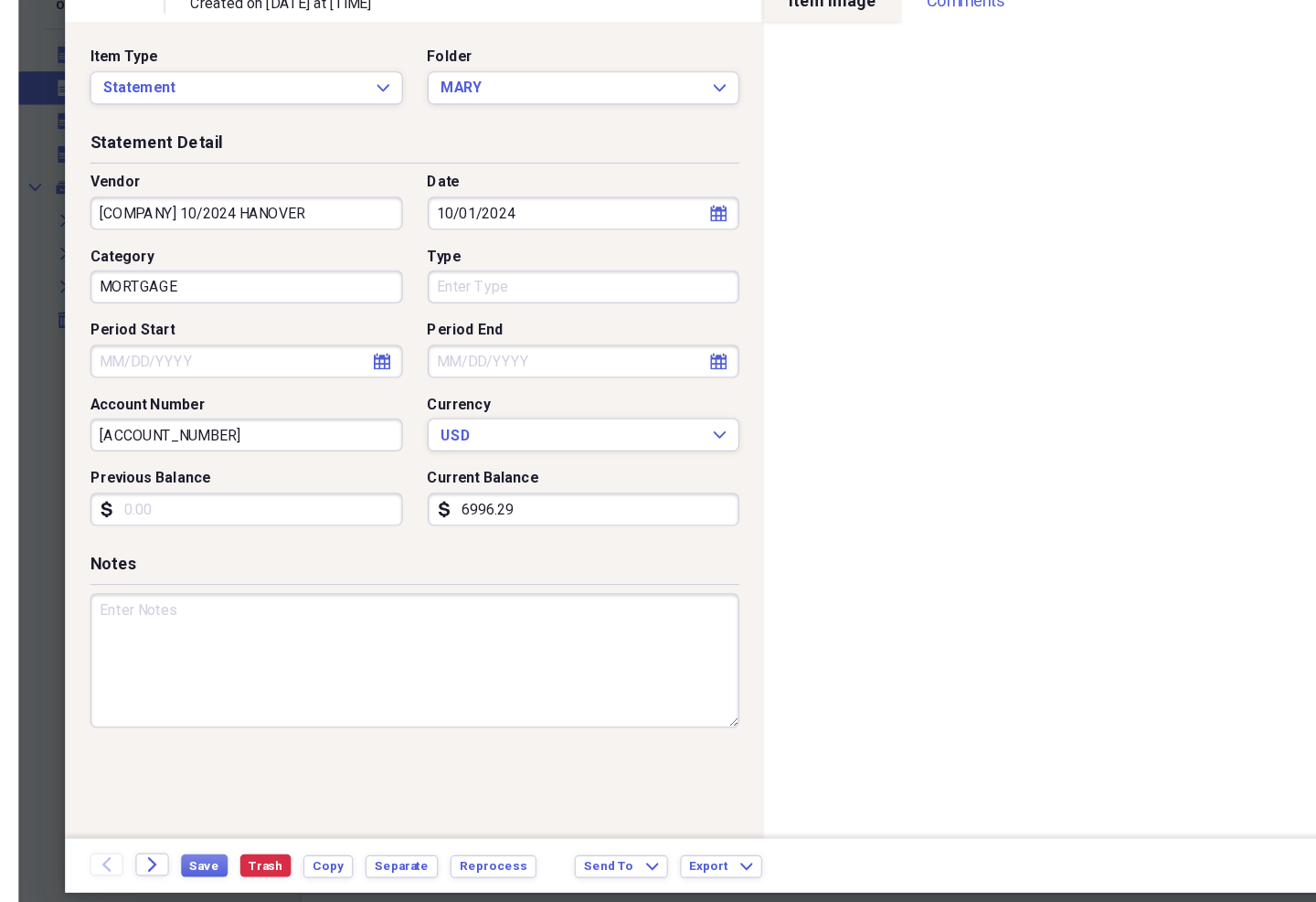 scroll, scrollTop: 0, scrollLeft: 0, axis: both 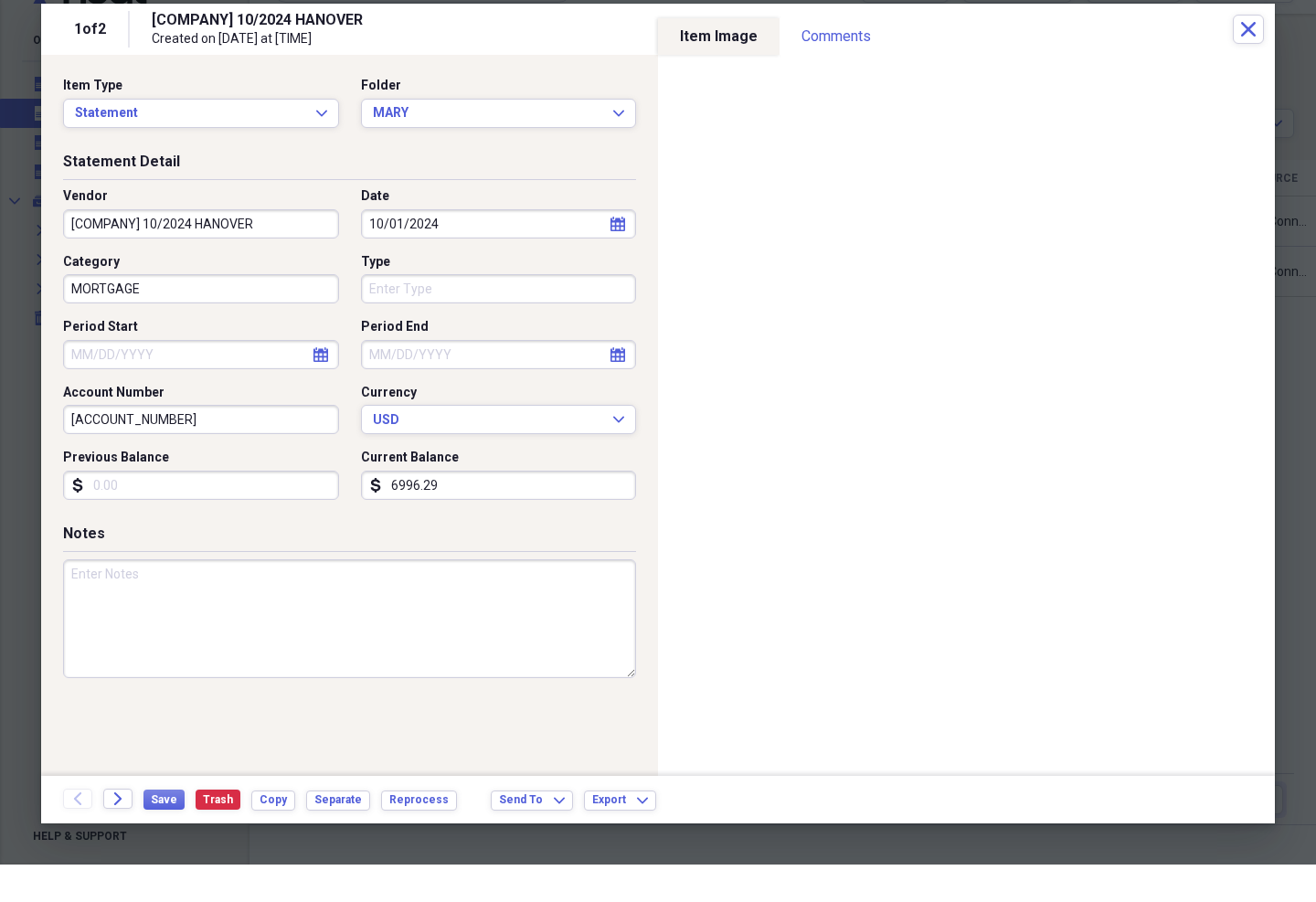 click on "Notes" at bounding box center (349, 575) 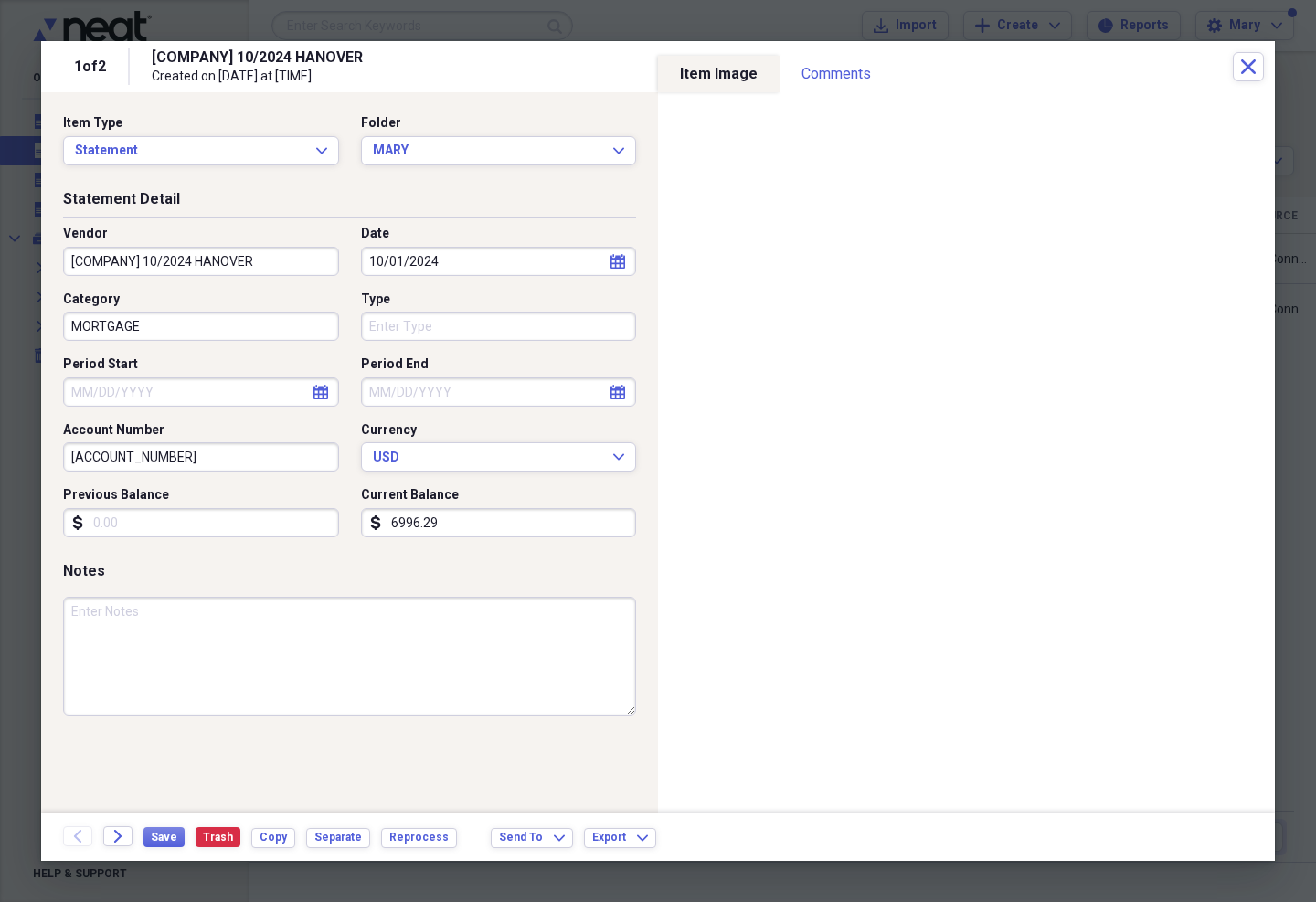 click on "6996.29" at bounding box center [499, 523] 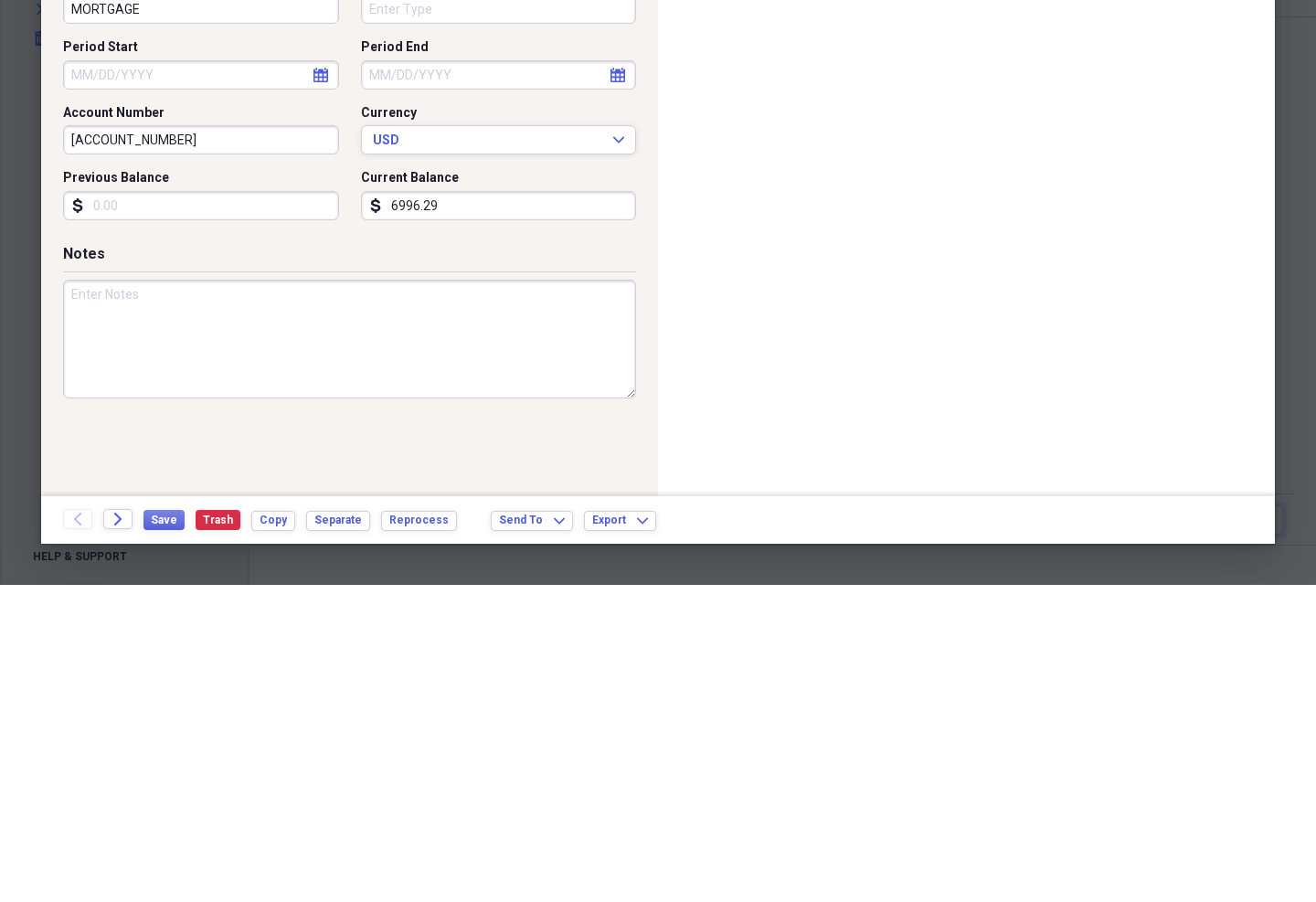 type 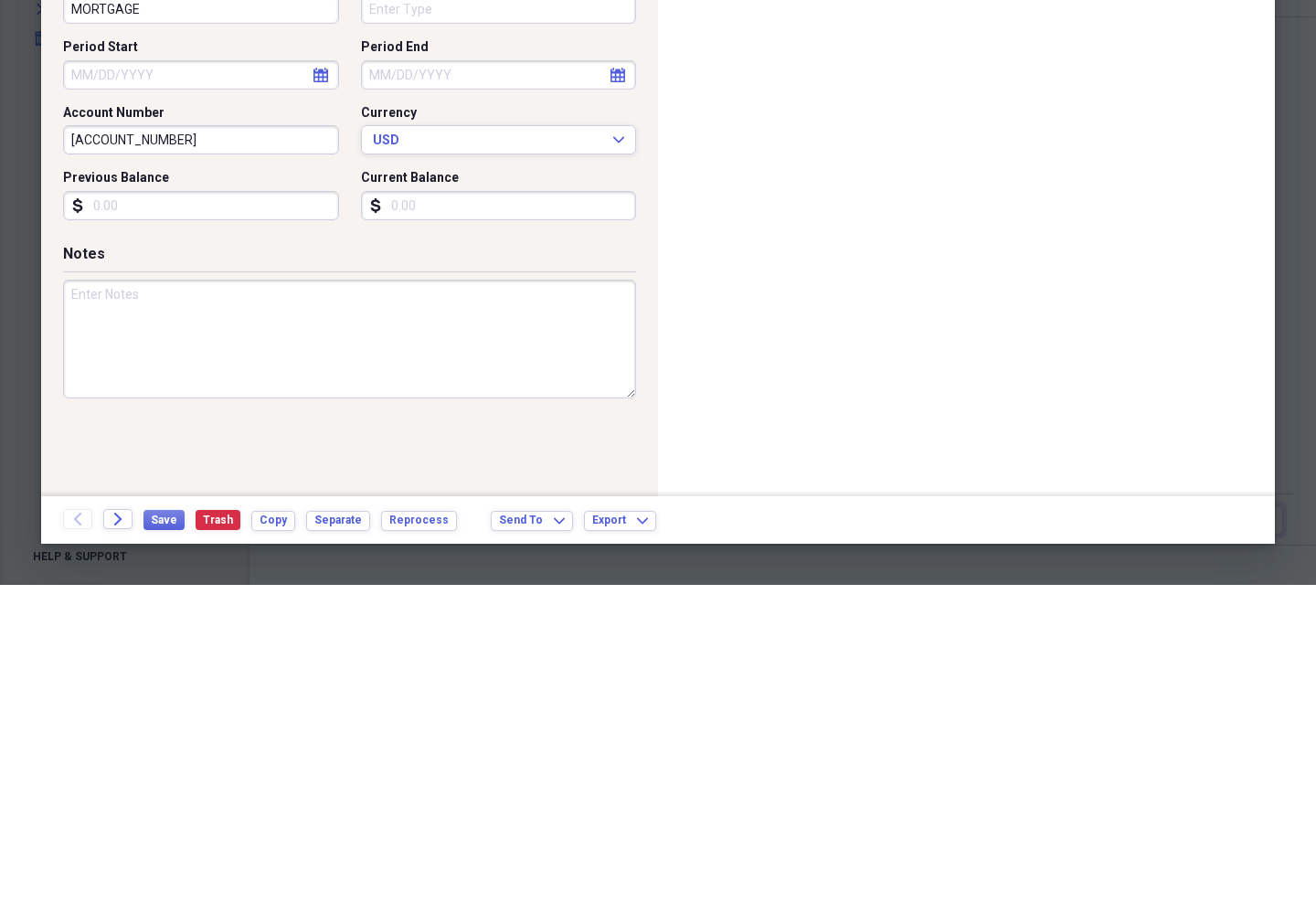 click on "Notes" at bounding box center [349, 575] 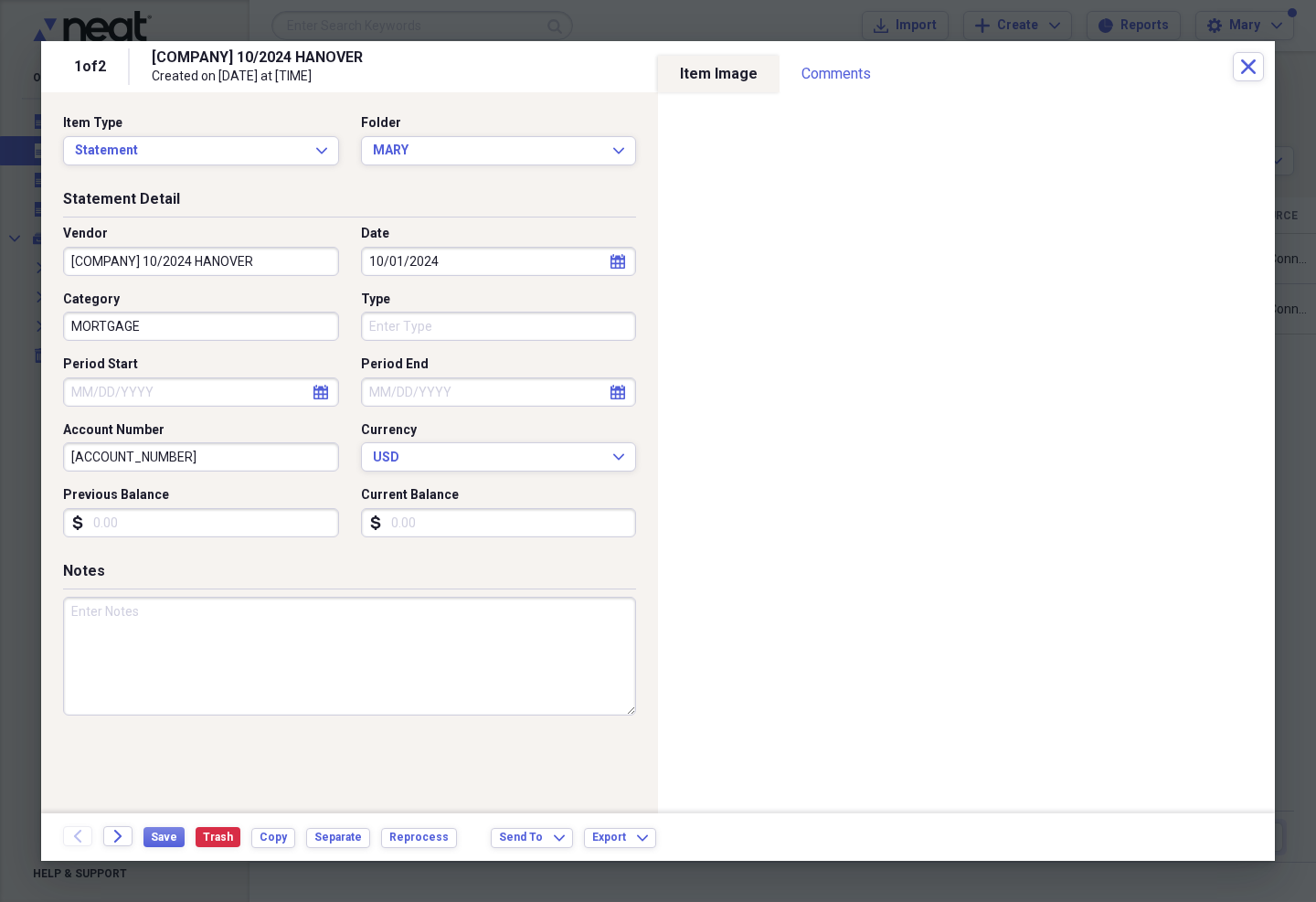 click on "Save" at bounding box center (164, 837) 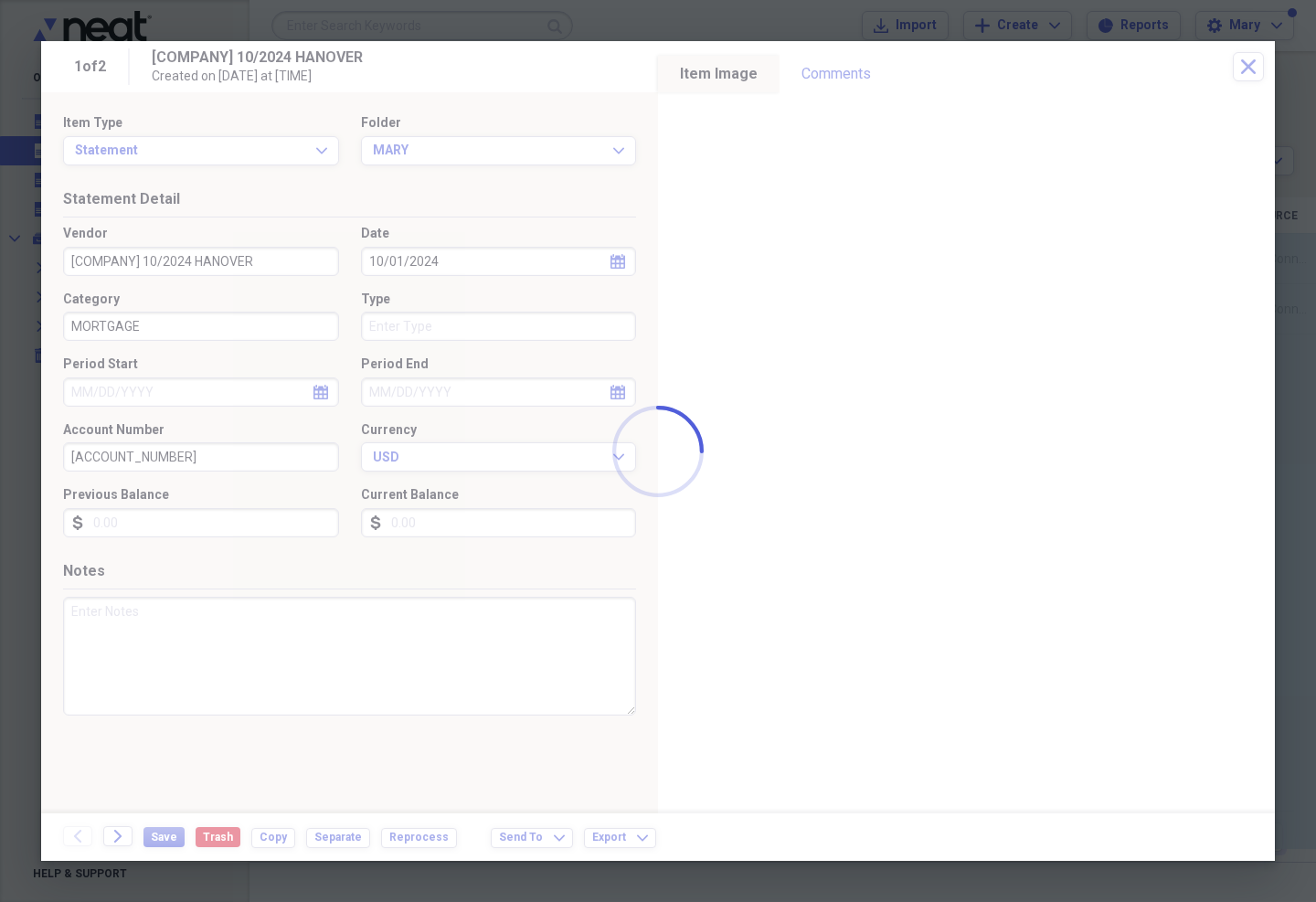 scroll, scrollTop: 37, scrollLeft: 0, axis: vertical 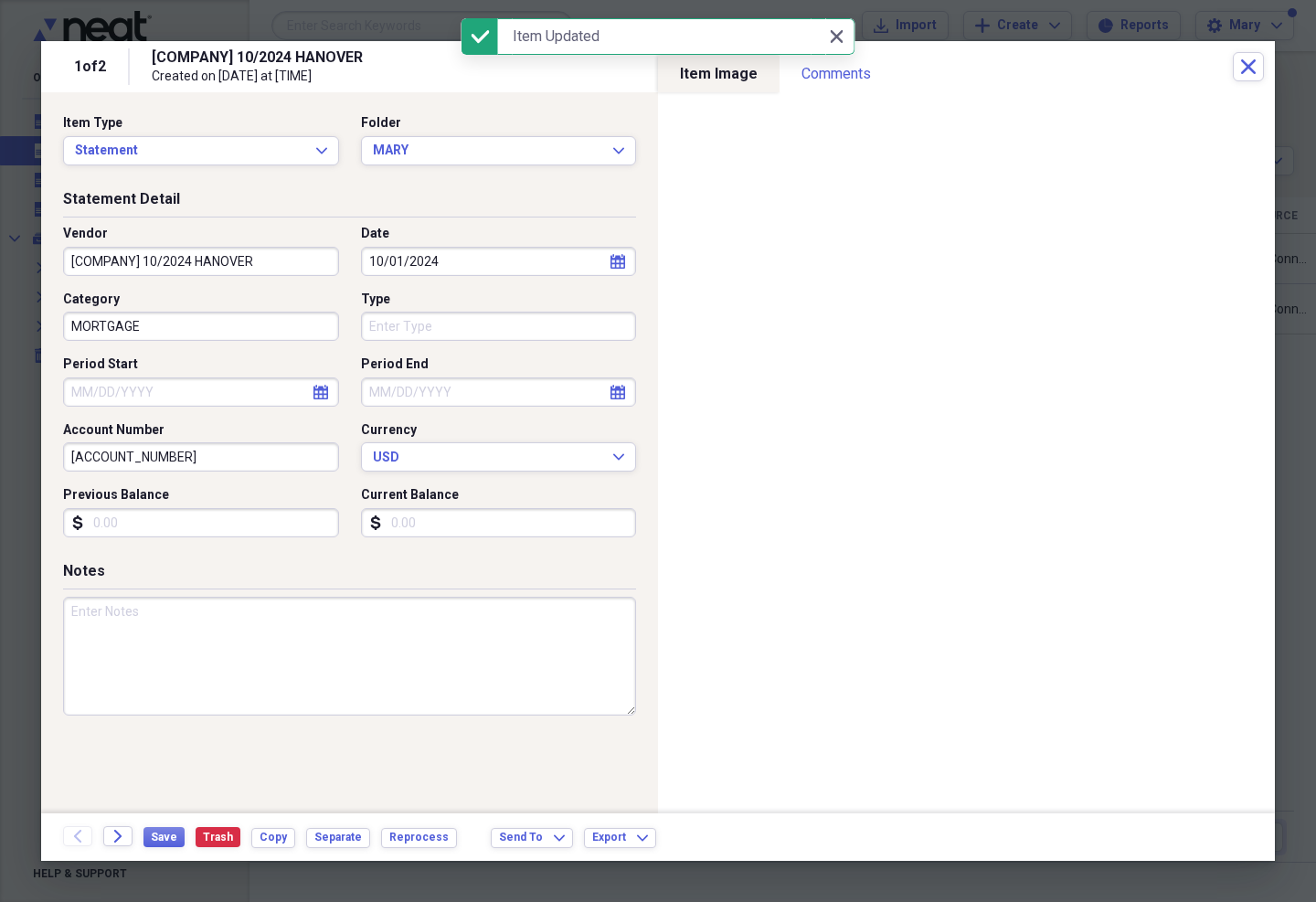 click on "Close" 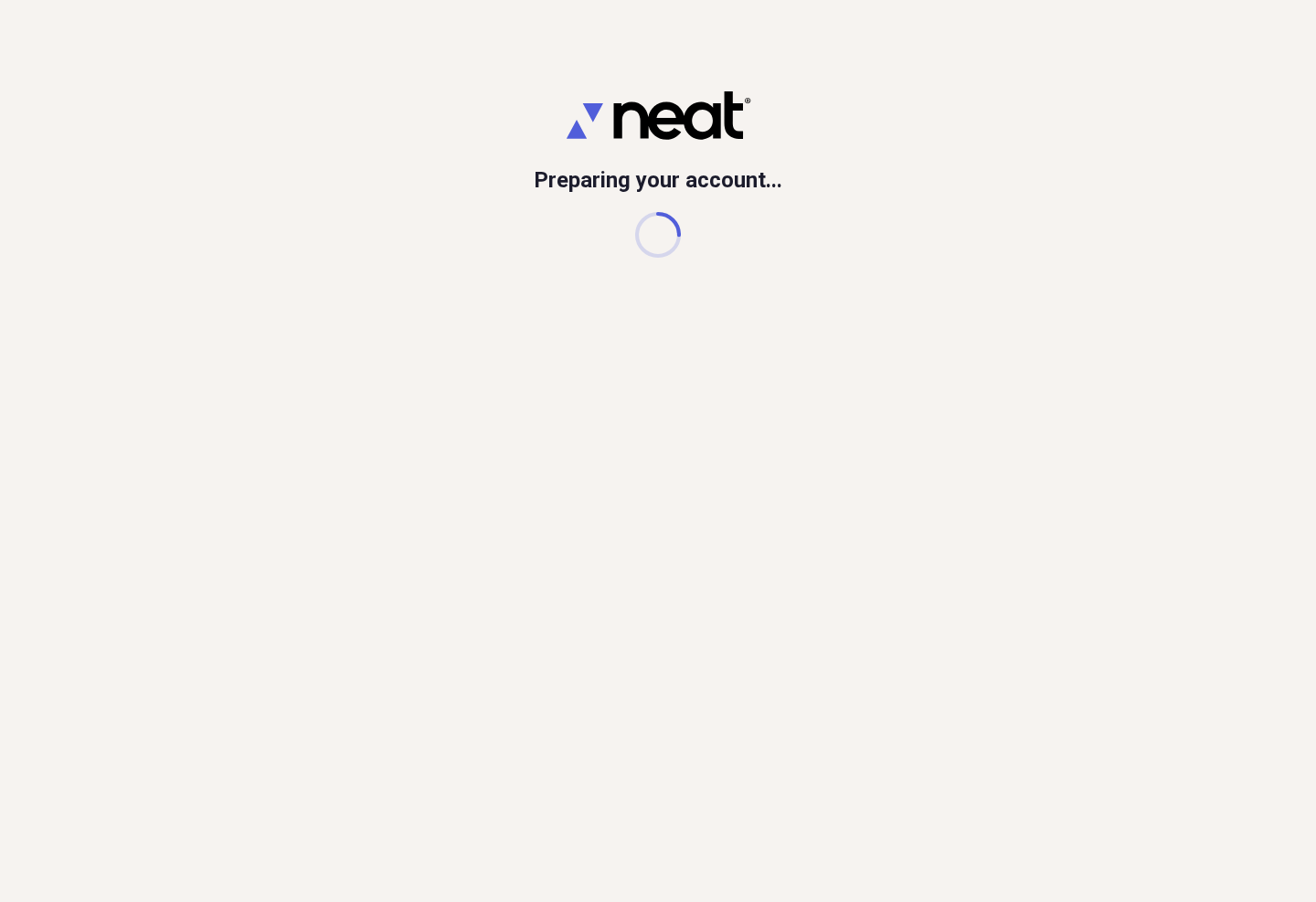 scroll, scrollTop: 0, scrollLeft: 0, axis: both 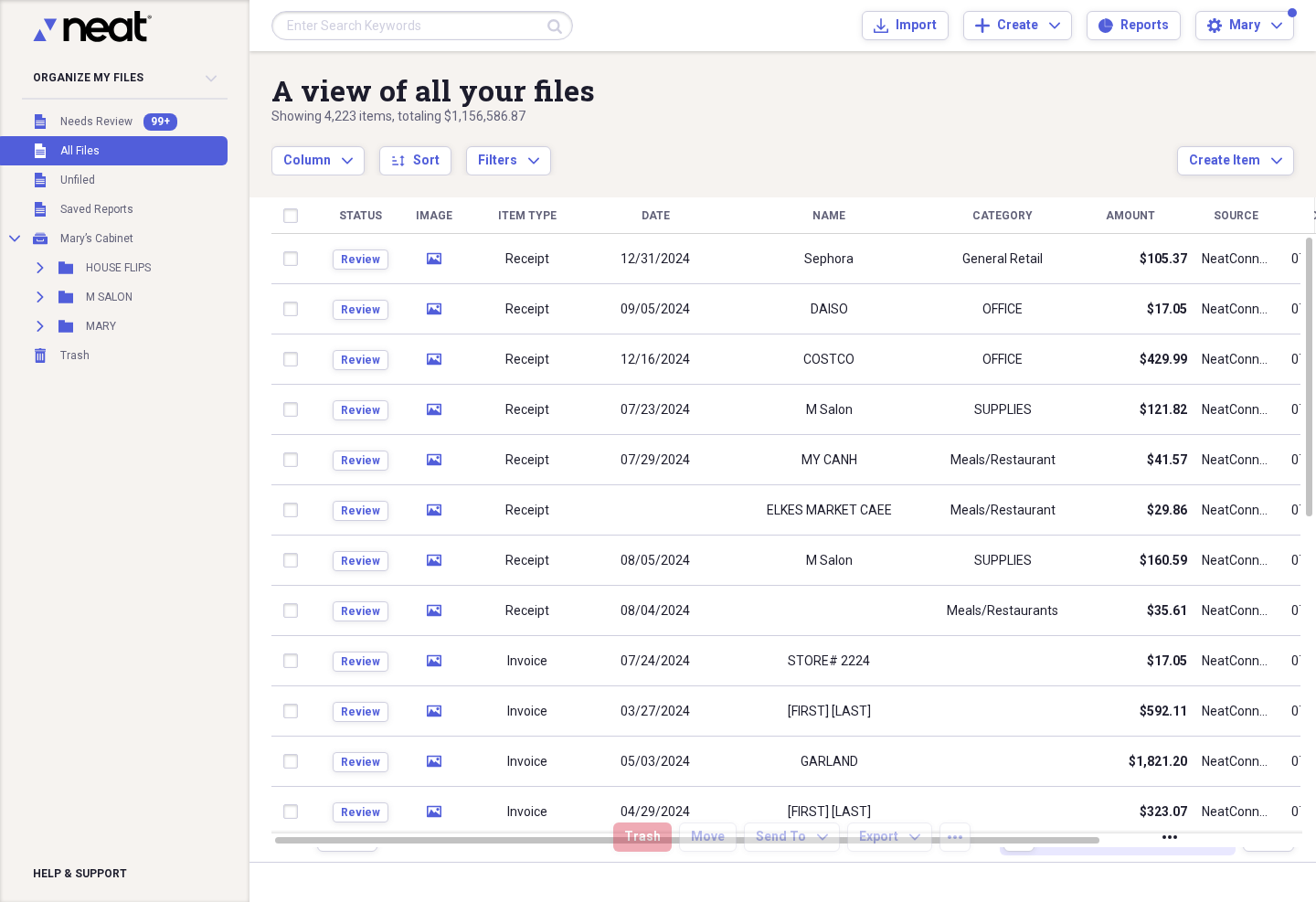 click at bounding box center (422, 26) 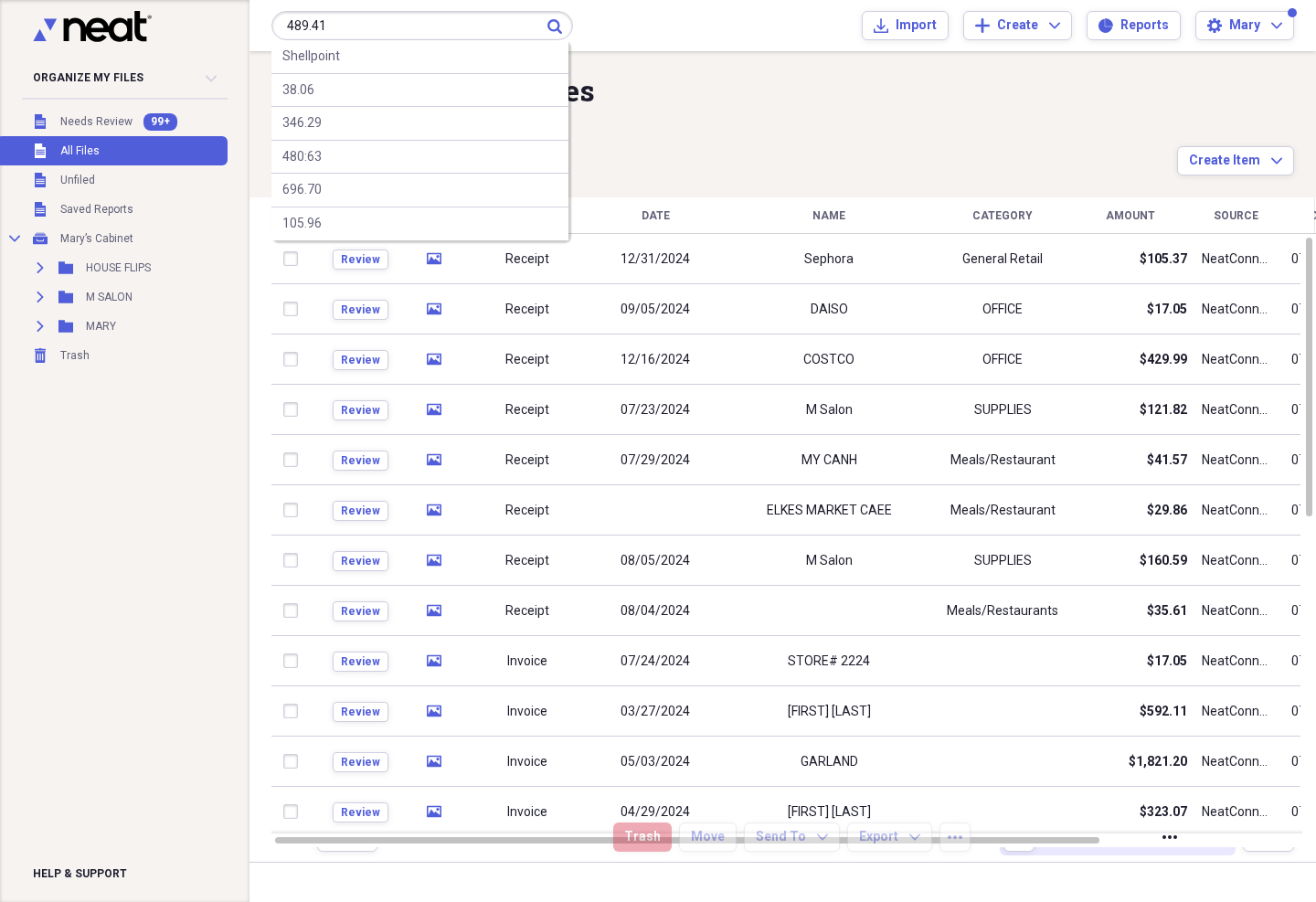 type on "489.41" 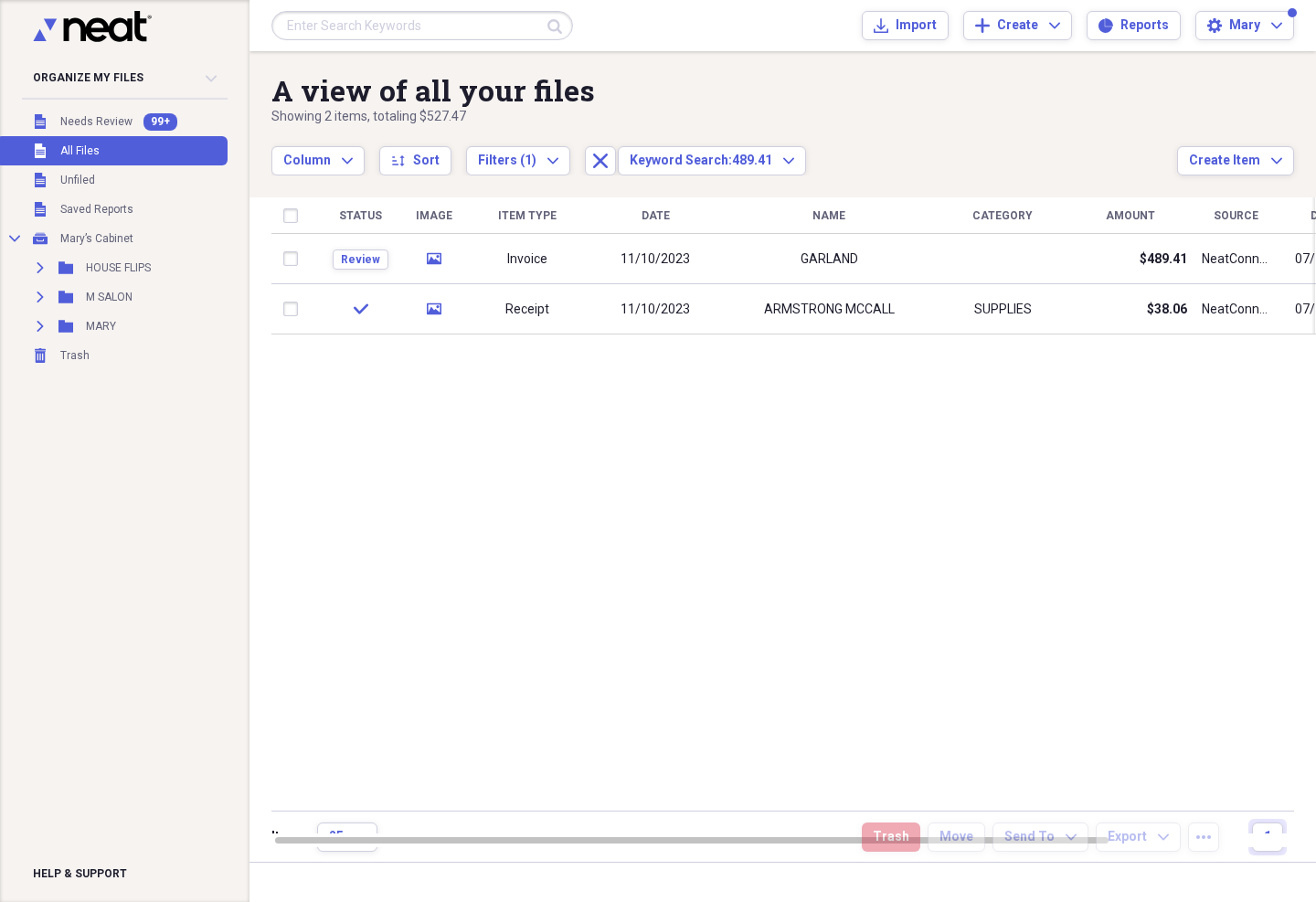 click on "media" 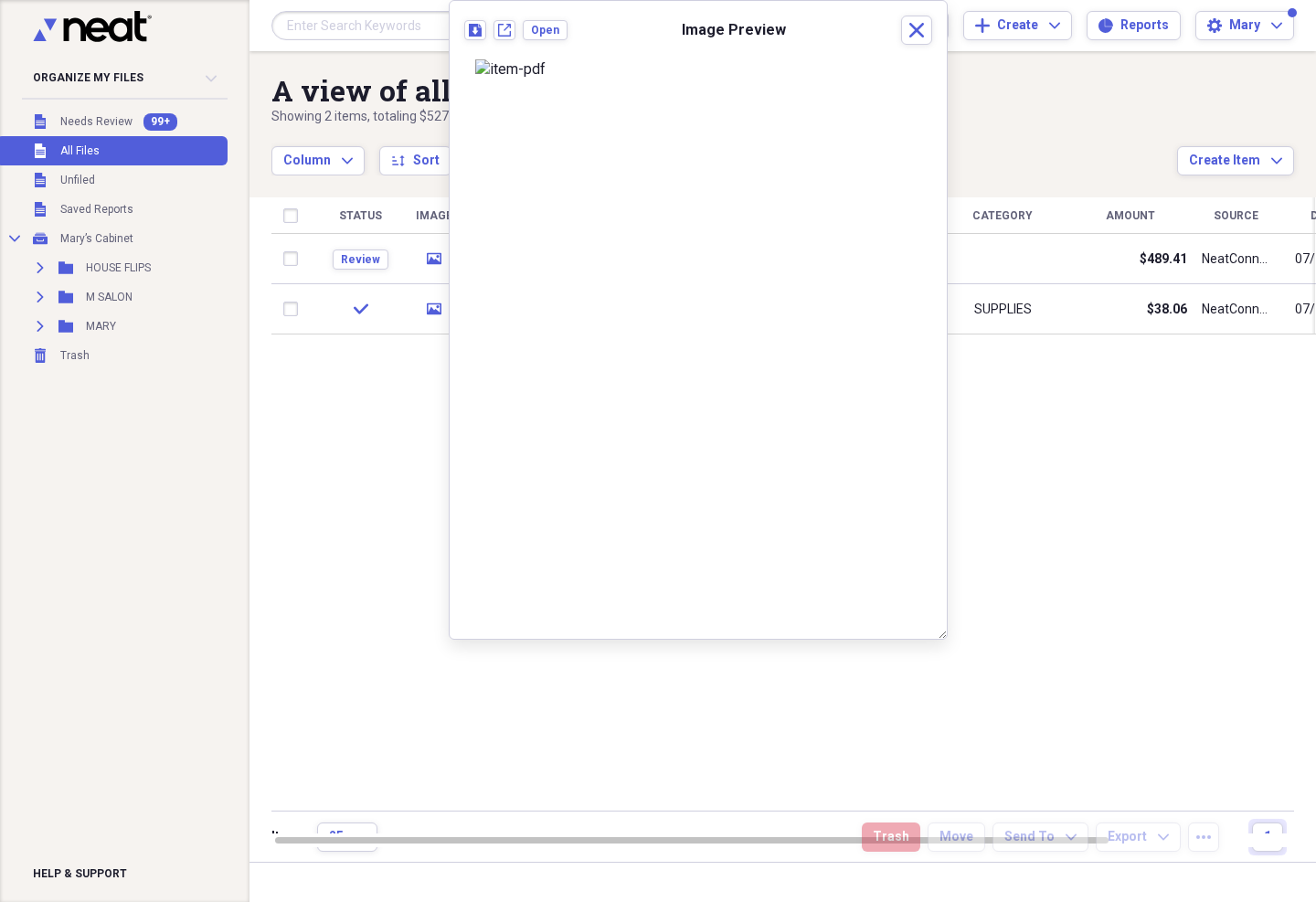 click on "Status Image Item Type Date Name Category Amount Source Date Added chevron-down Folder Review media Invoice 11/10/2023 GARLAND $489.41 NeatConnect [DATE] [TIME] Unfiled check media Receipt 11/10/2023 ARMSTRONG MCCALL SUPPLIES $38.06 NeatConnect [DATE] [TIME] SUPPLIES 2023" at bounding box center [793, 515] 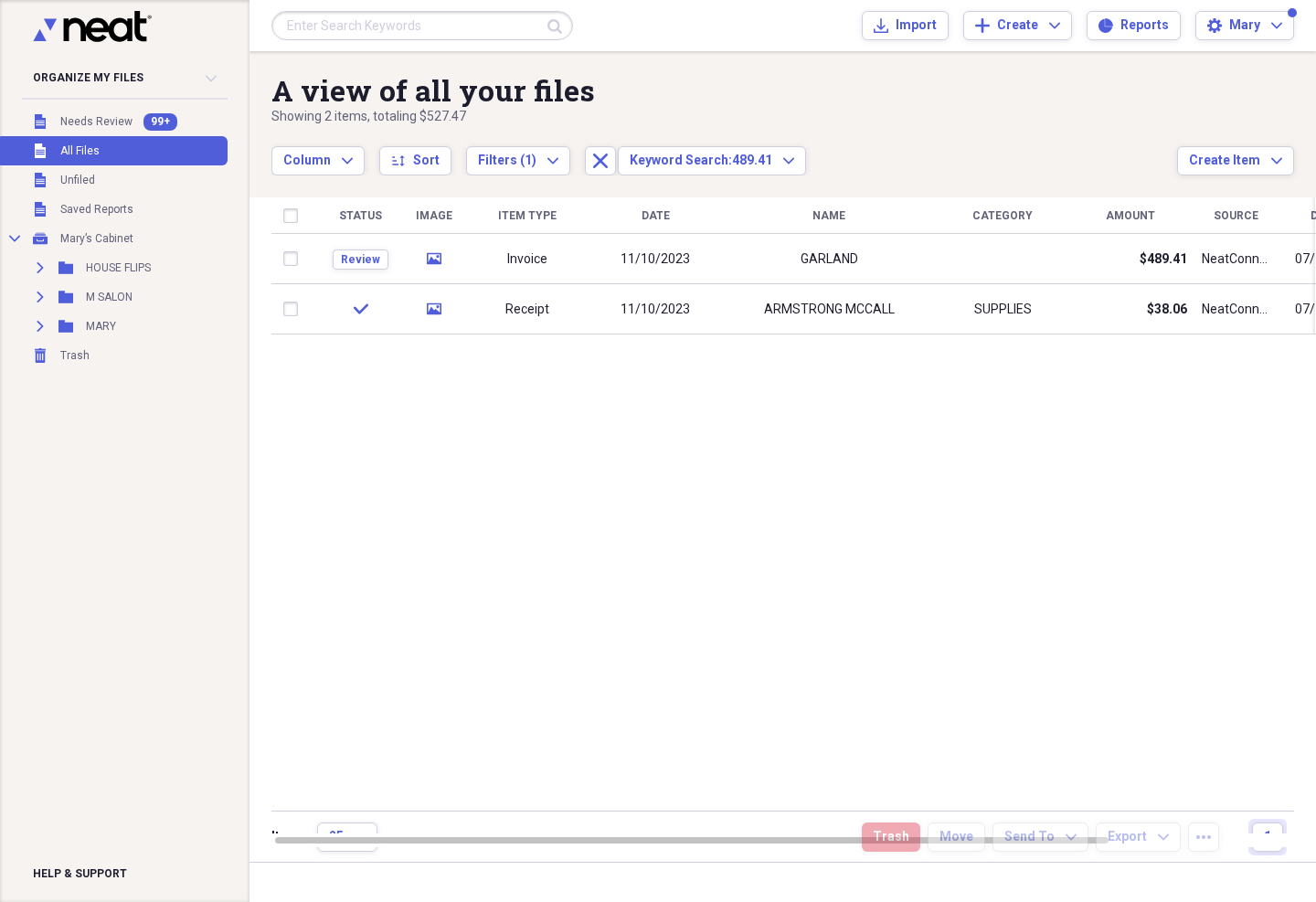 click 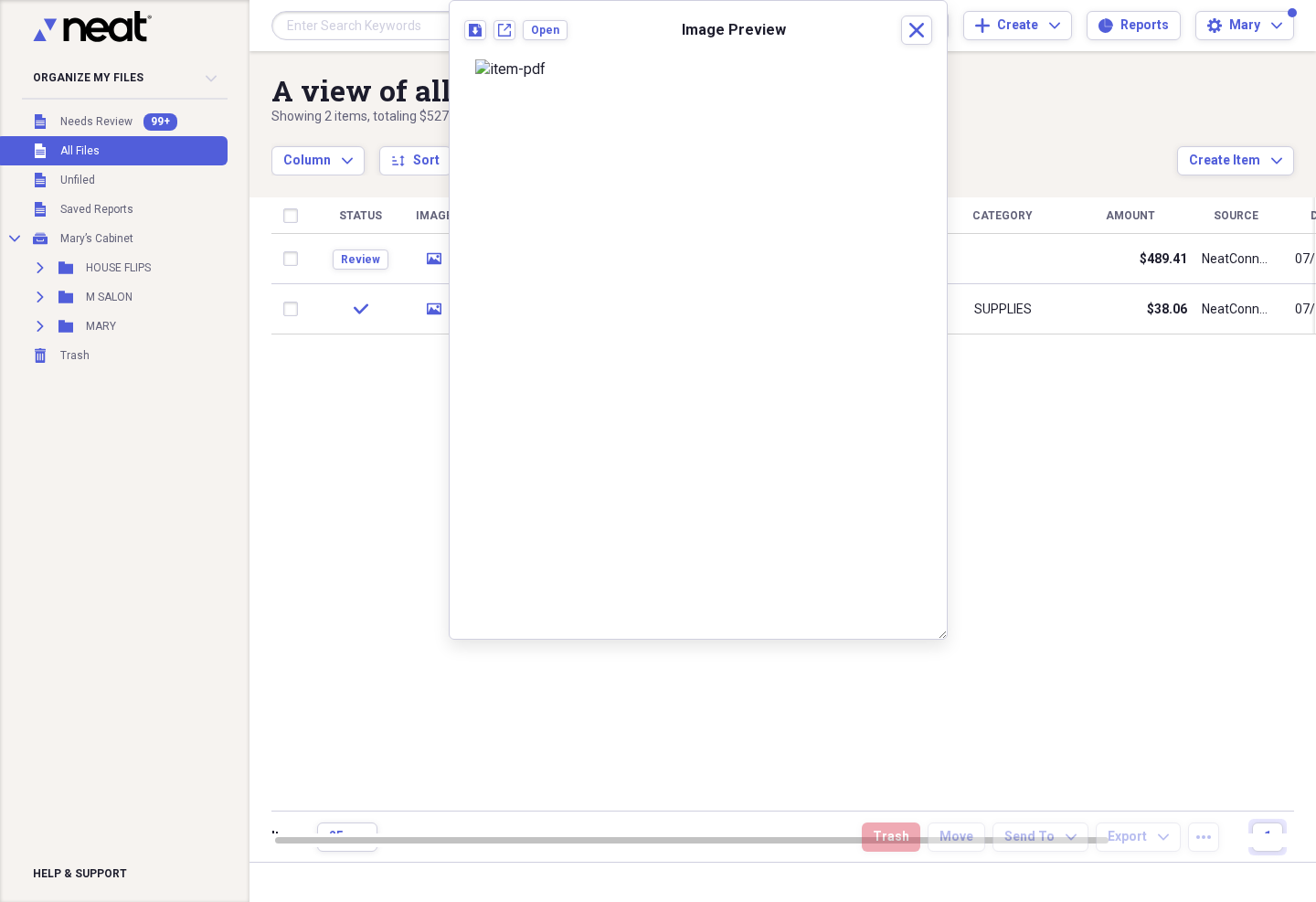 click on "Status Image Item Type Date Name Category Amount Source Date Added chevron-down Folder Review media Invoice 11/10/2023 GARLAND $489.41 NeatConnect [DATE] [TIME] Unfiled check media Receipt 11/10/2023 ARMSTRONG MCCALL SUPPLIES $38.06 NeatConnect [DATE] [TIME] SUPPLIES 2023" at bounding box center [793, 515] 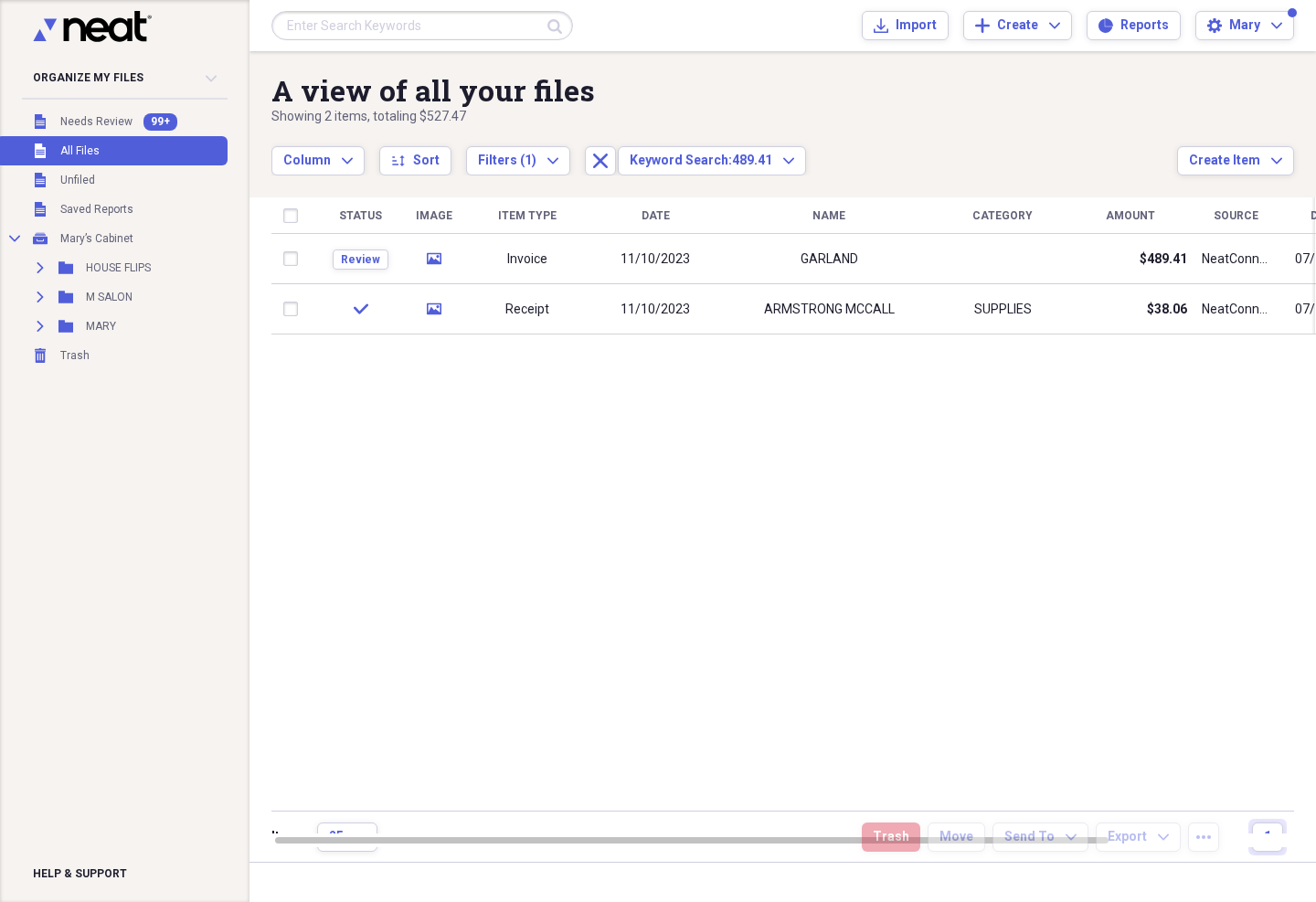 click on "11/10/2023" at bounding box center (655, 259) 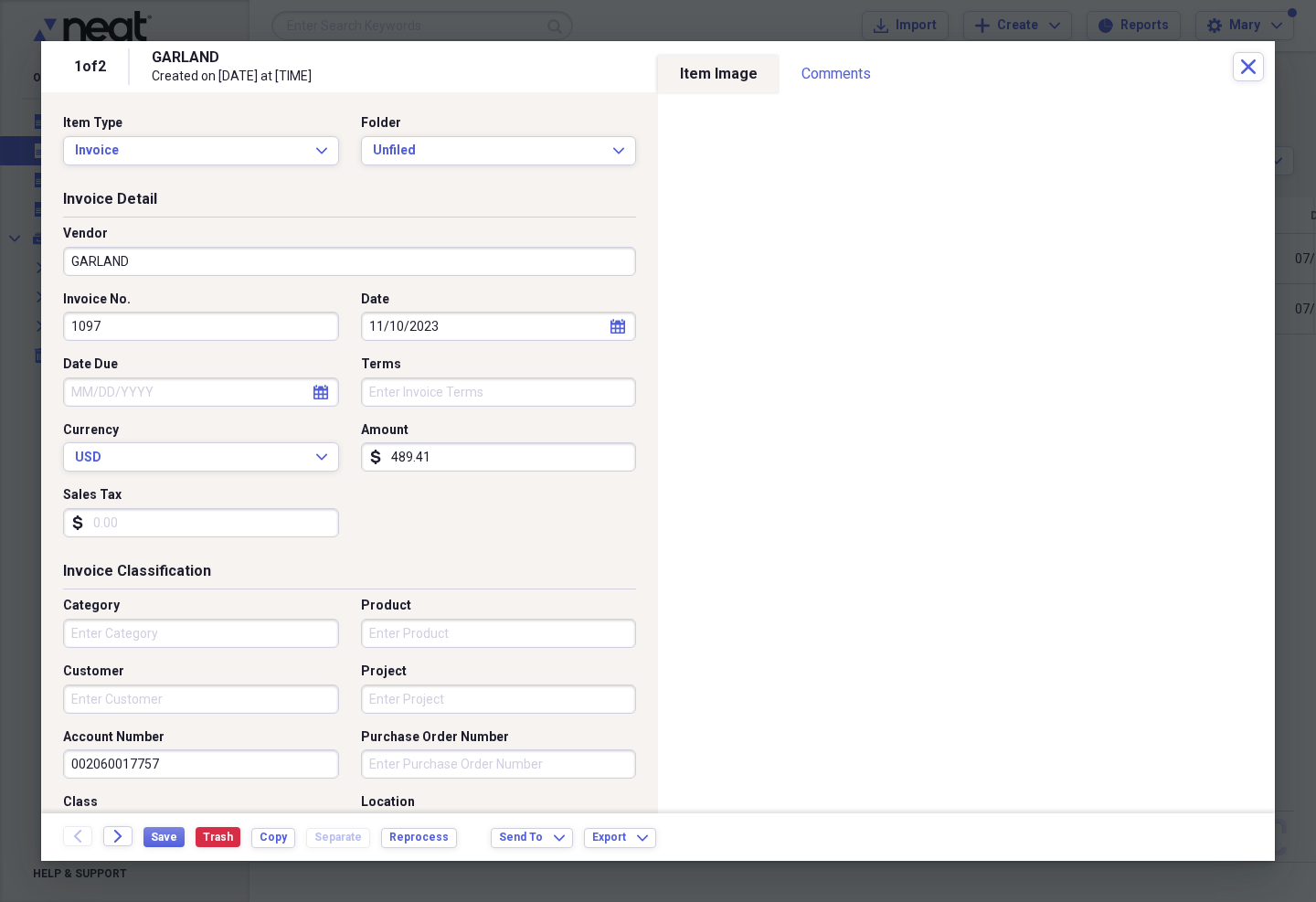 click on "Invoice Expand" at bounding box center (201, 151) 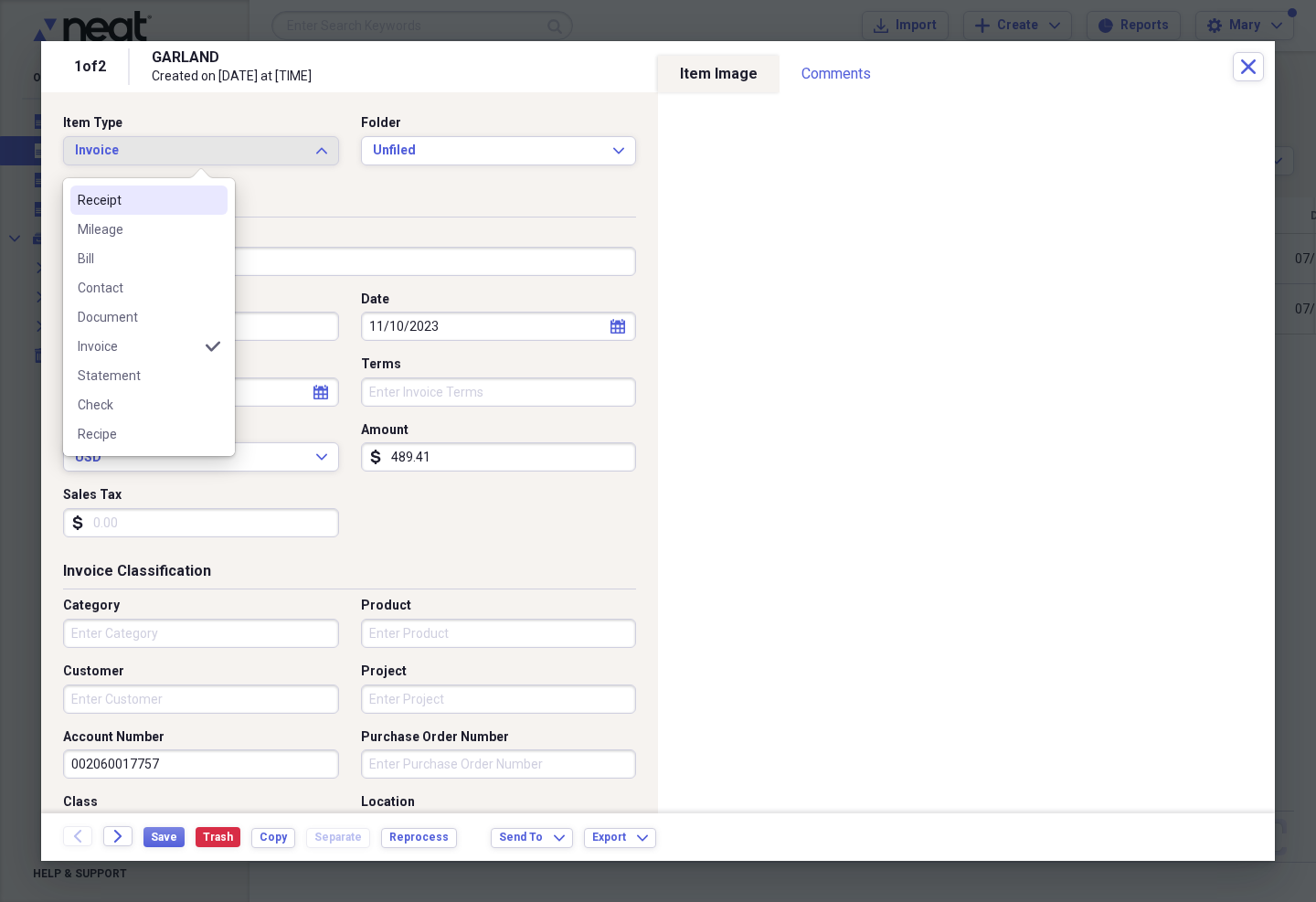 click on "Receipt" at bounding box center [138, 200] 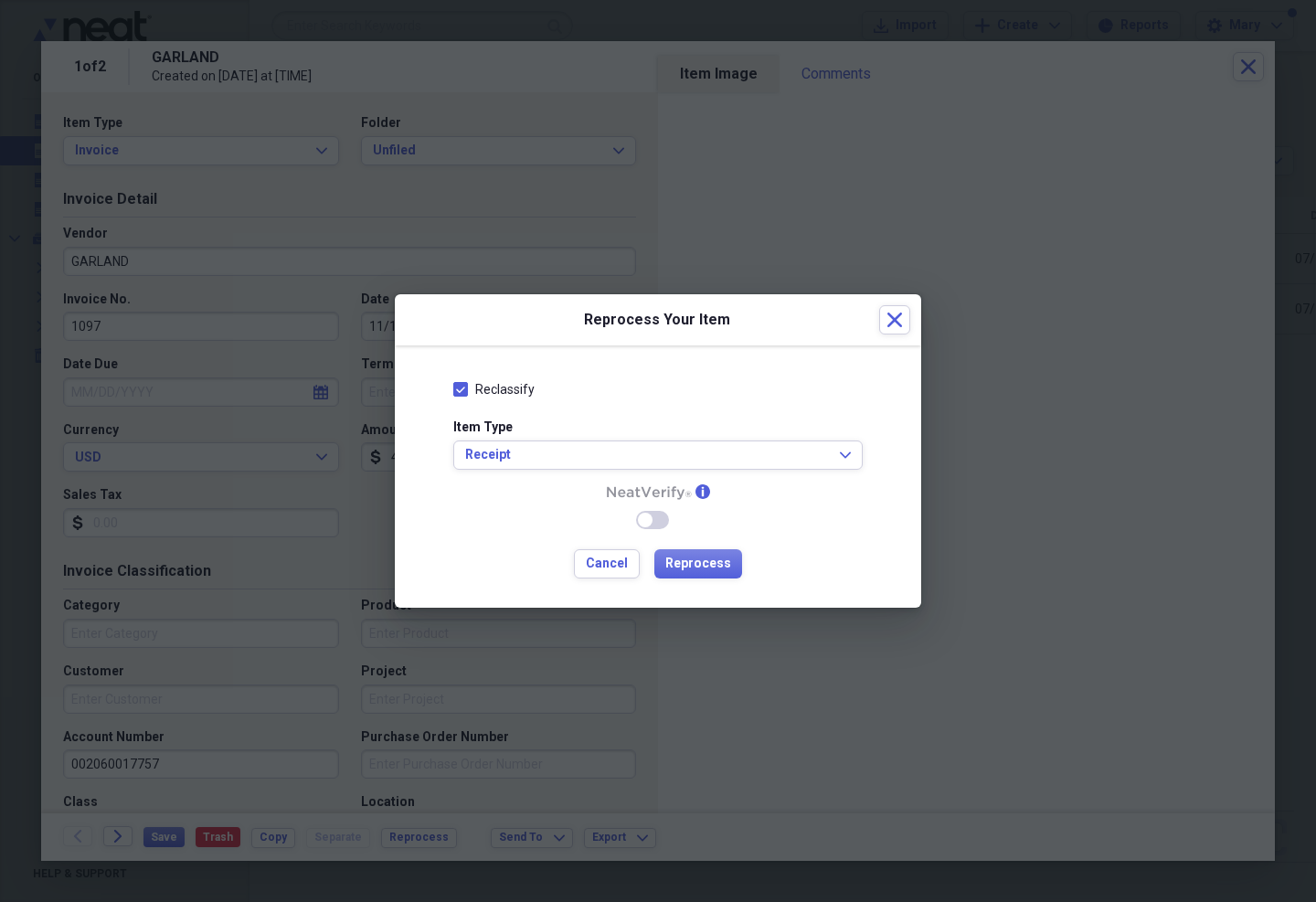 click on "Reprocess" at bounding box center [698, 564] 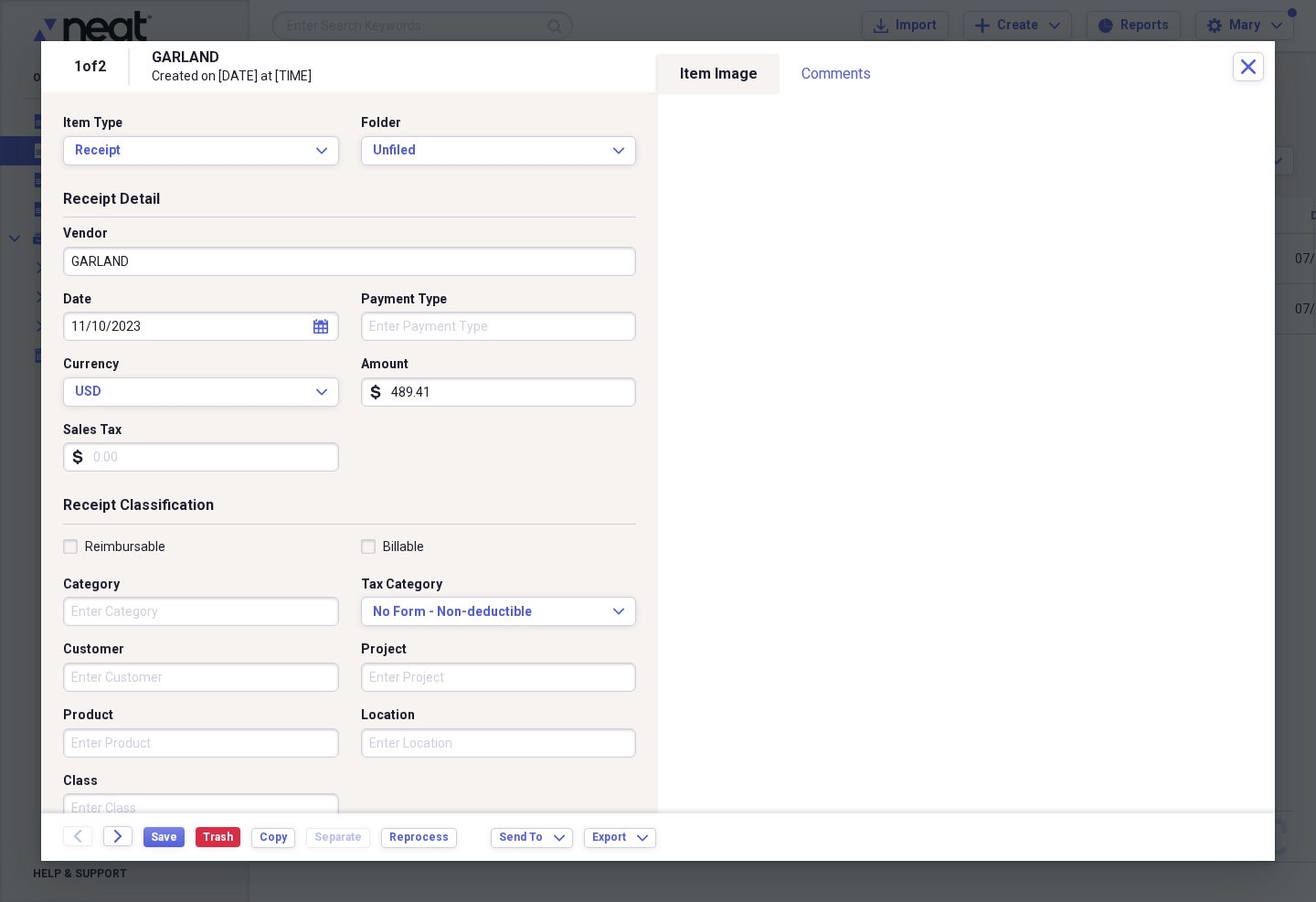 type on "Cash" 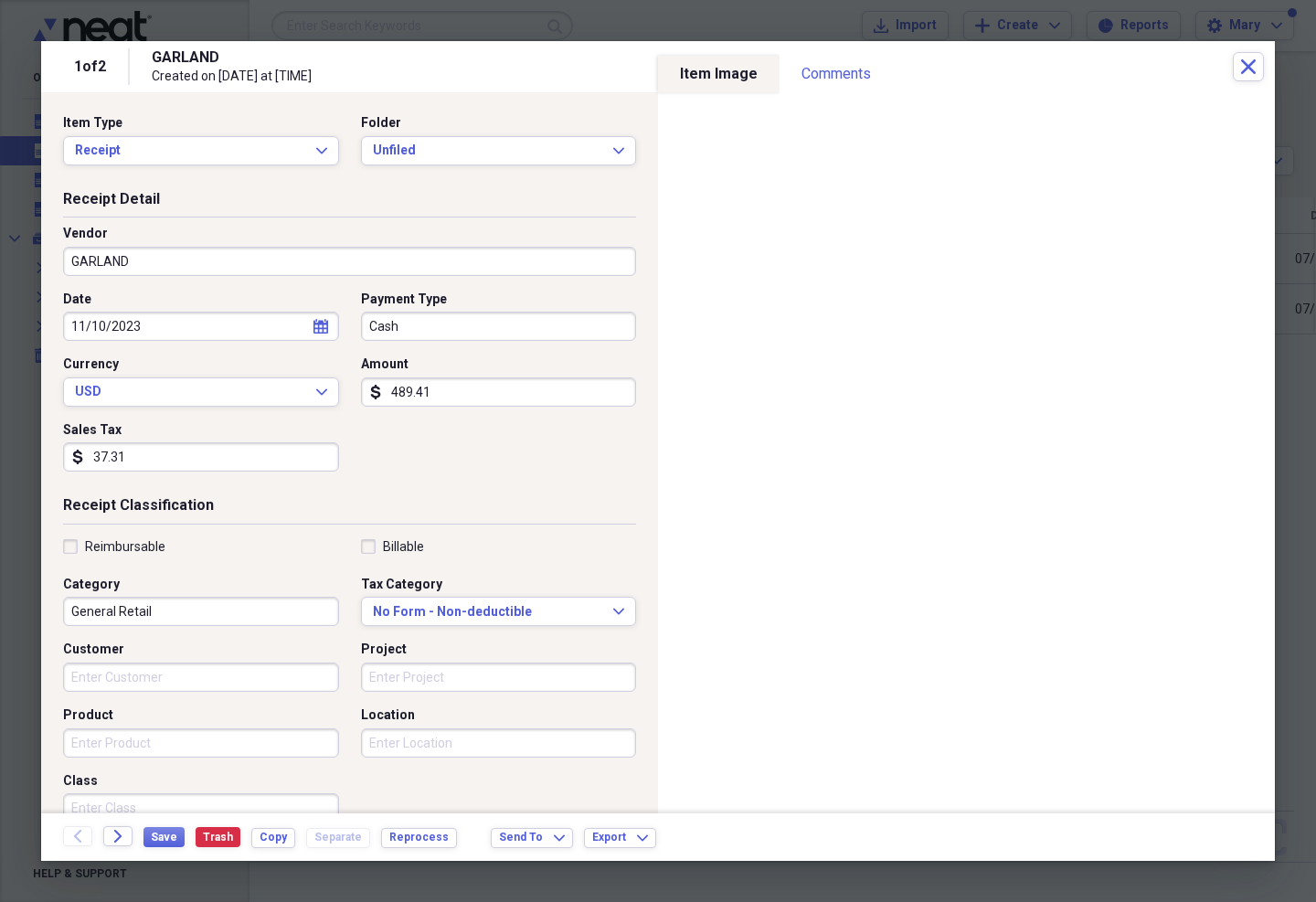 click on "Unfiled Expand" at bounding box center [499, 151] 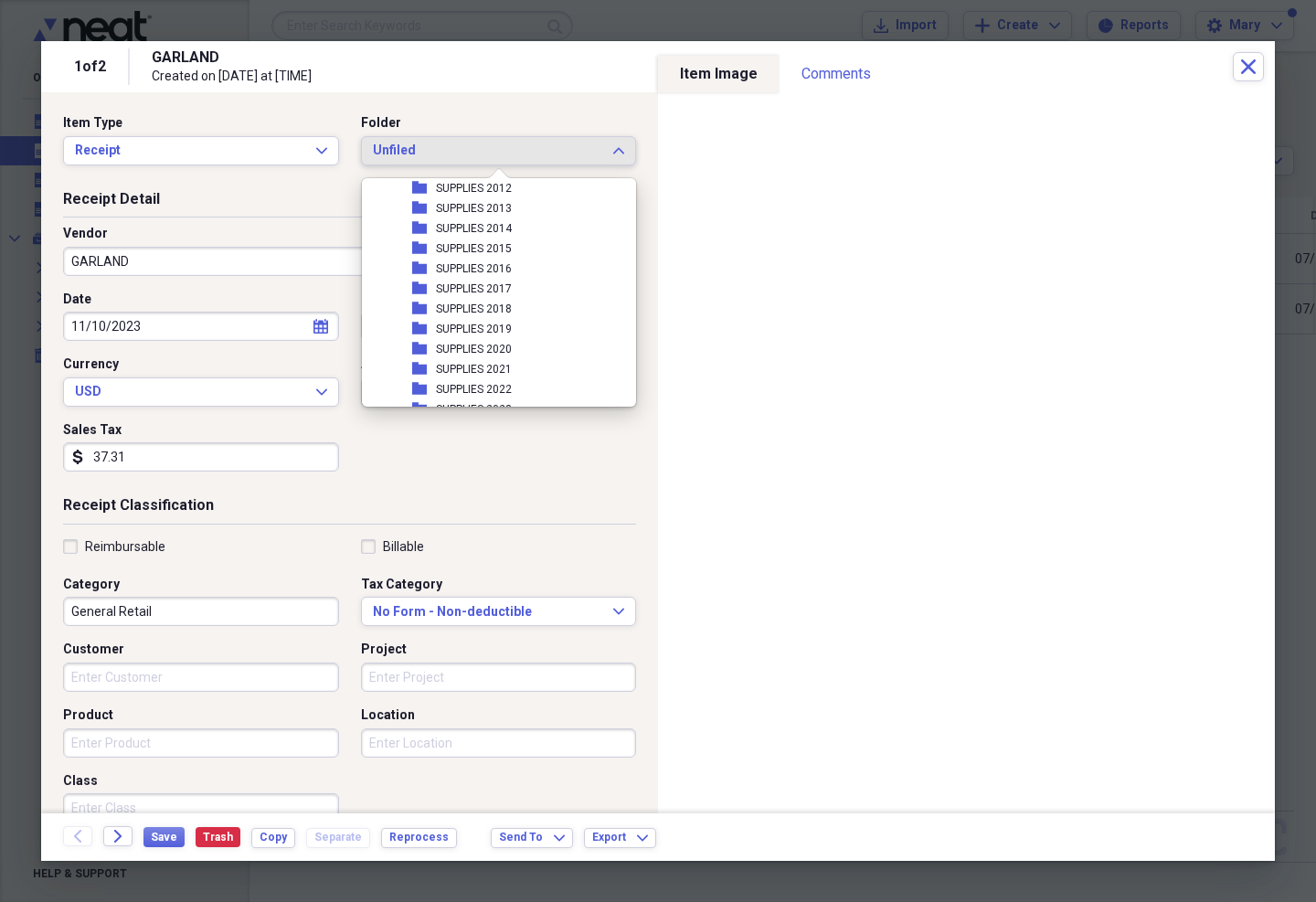 scroll, scrollTop: 388, scrollLeft: 0, axis: vertical 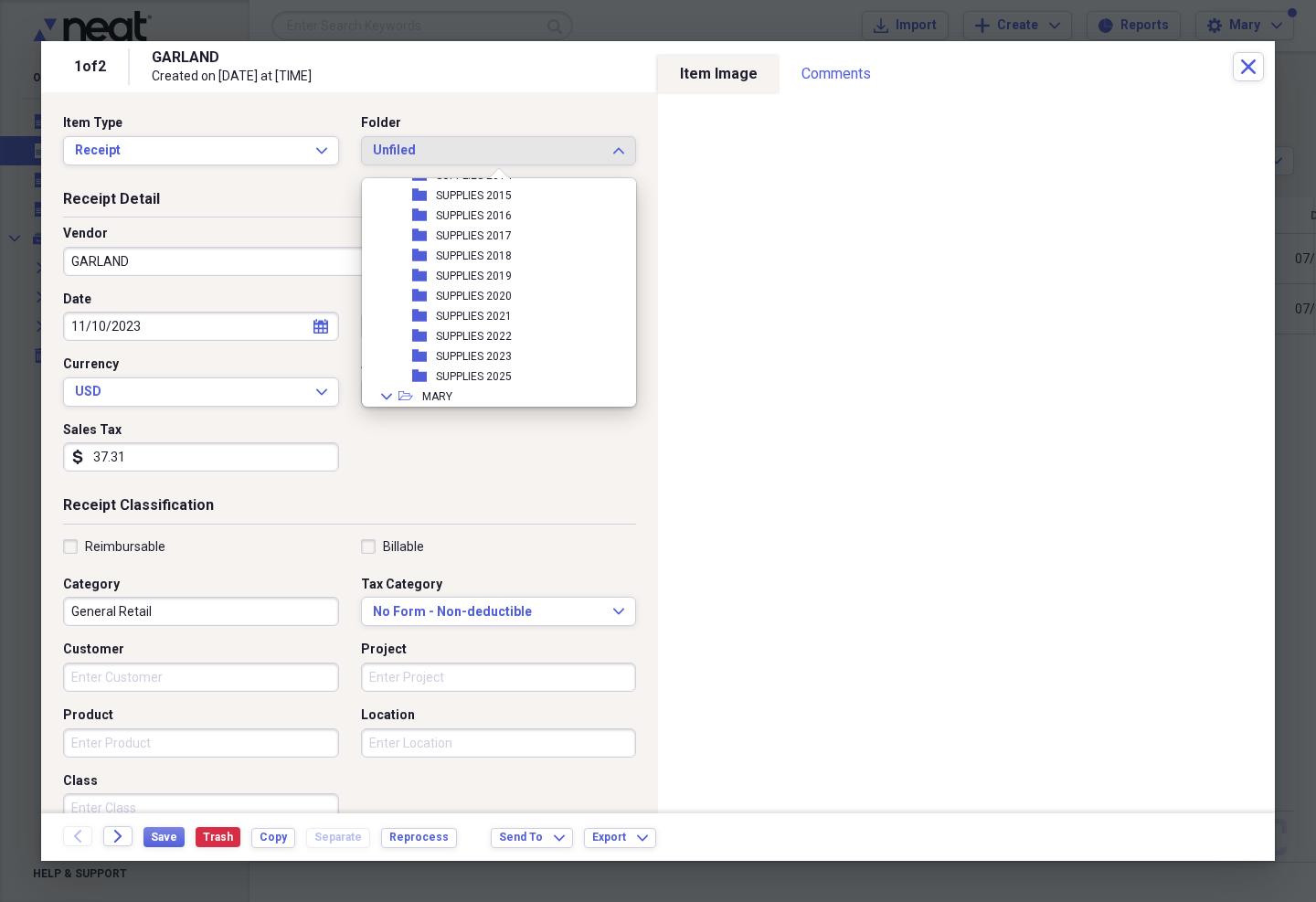 click on "SUPPLIES 2023" at bounding box center [473, 356] 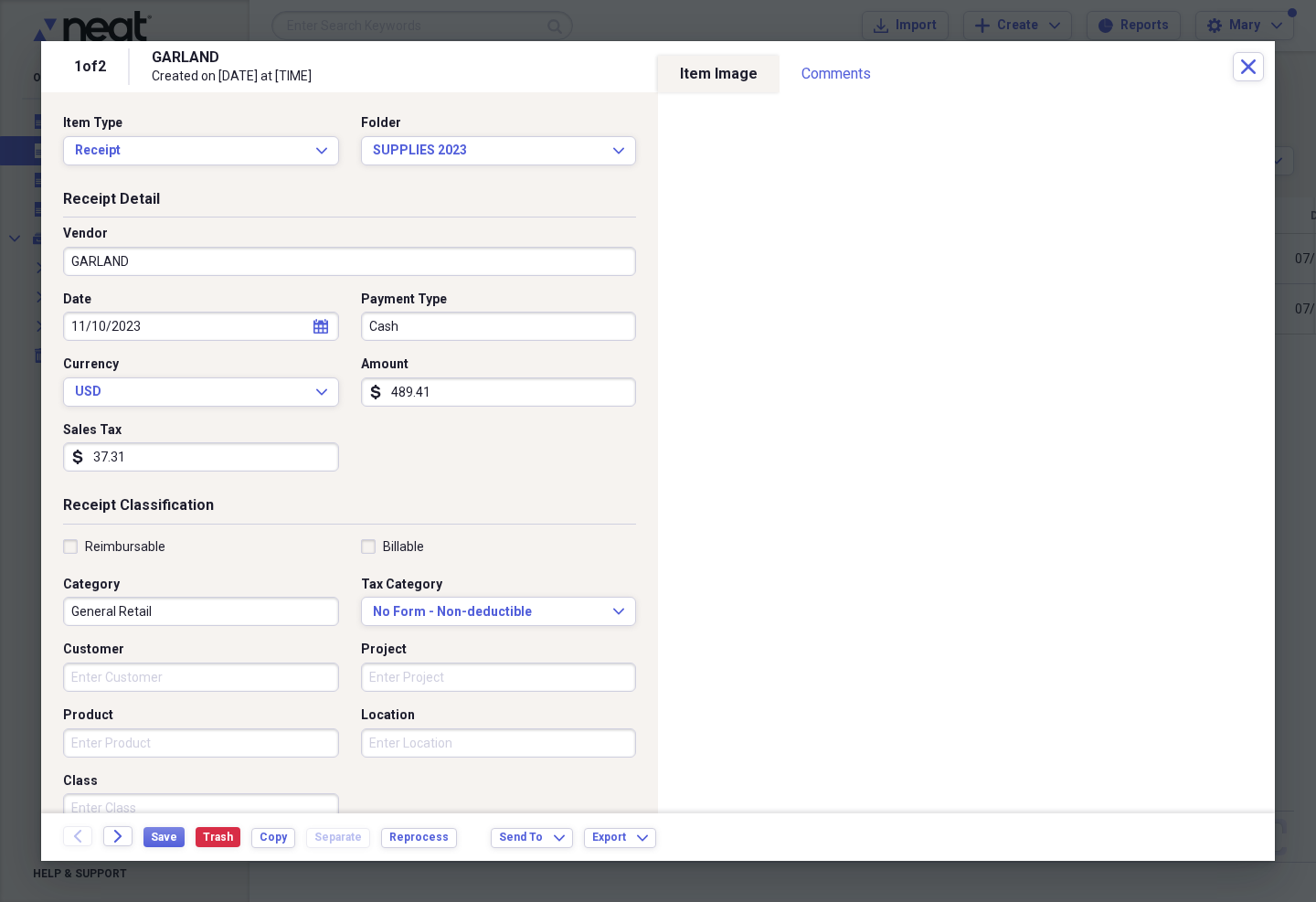 click on "GARLAND" at bounding box center (349, 261) 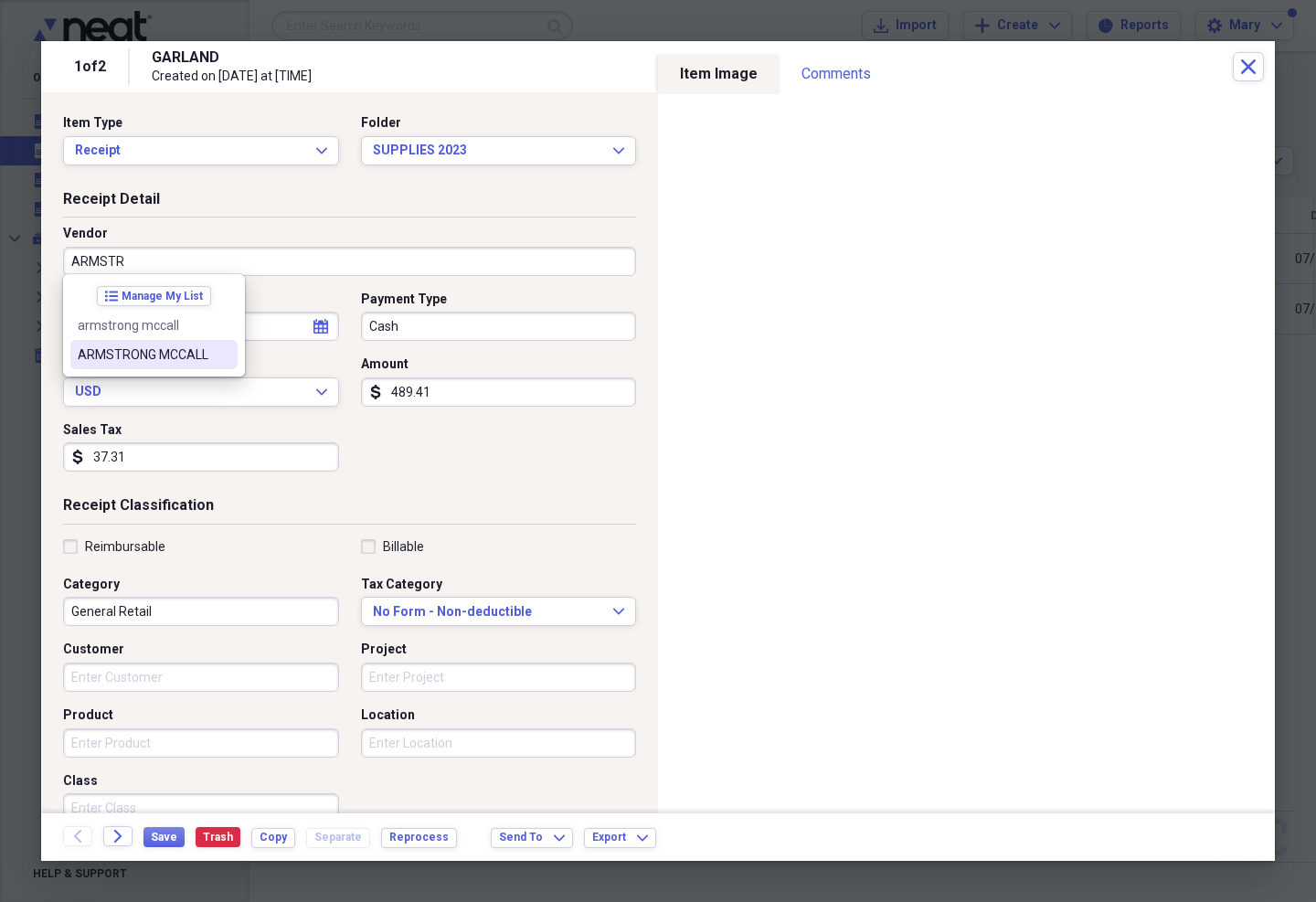 click on "ARMSTRONG MCCALL" at bounding box center [154, 355] 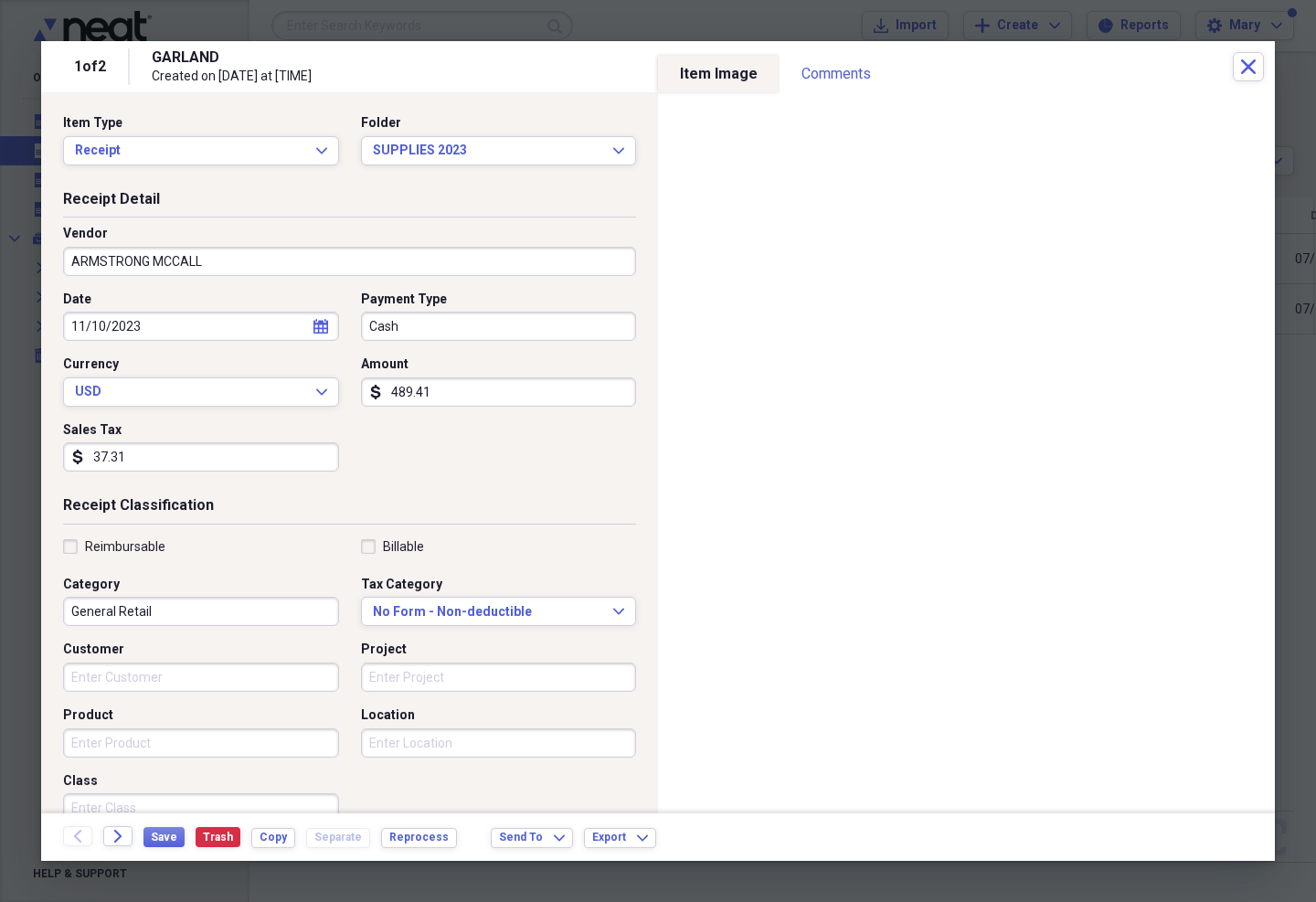 type on "SUPPLIES" 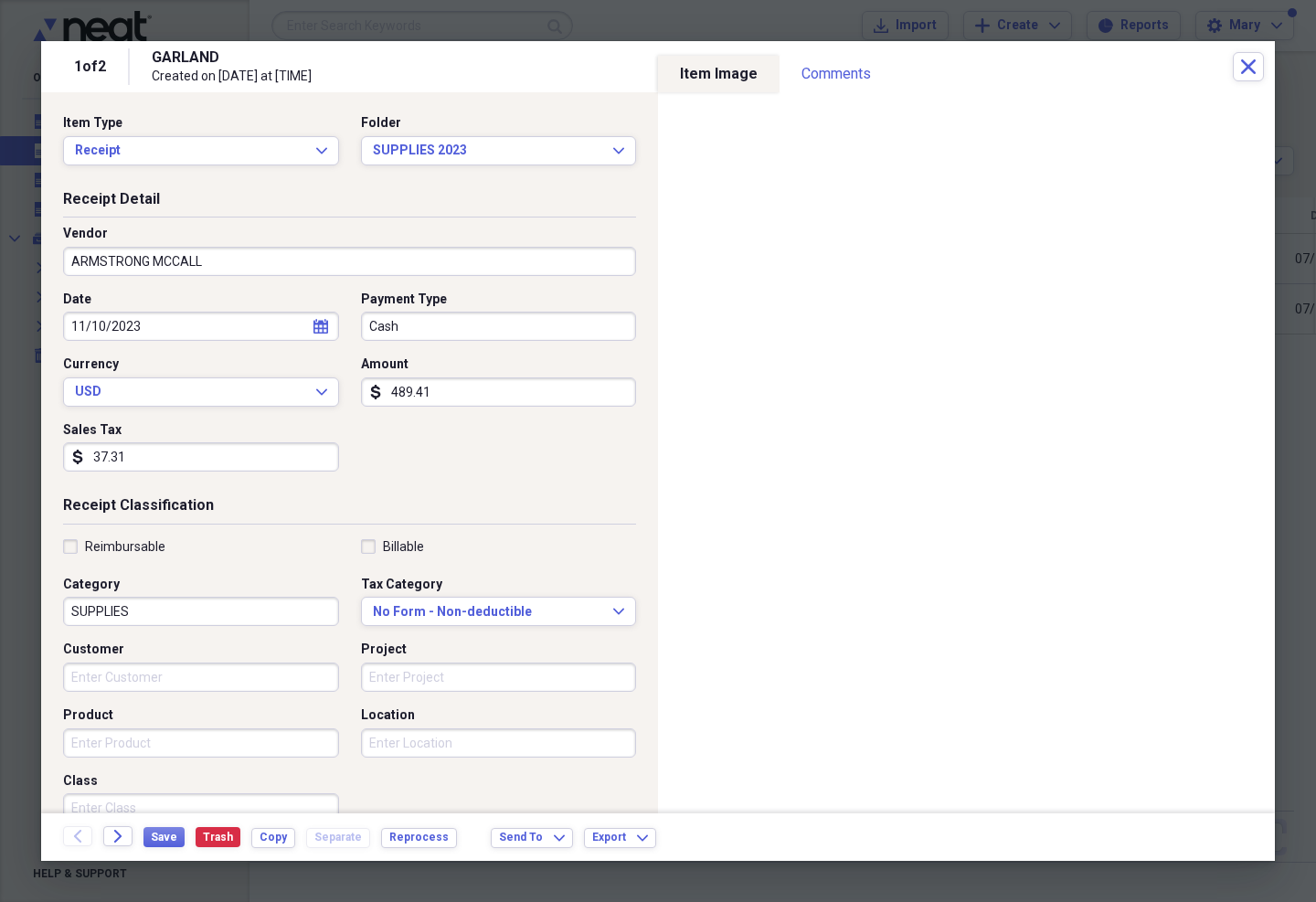 click on "37.31" at bounding box center [201, 457] 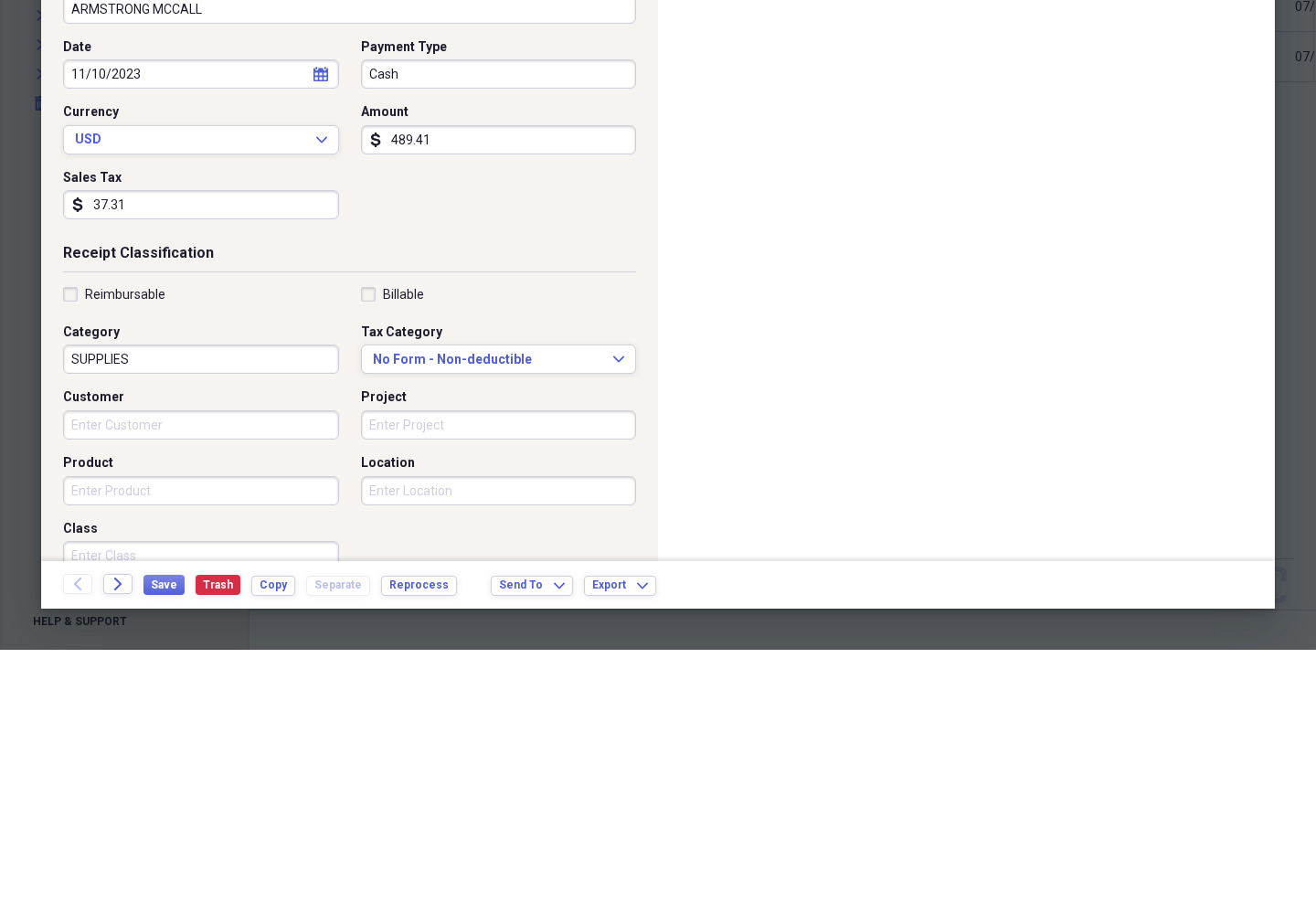 type 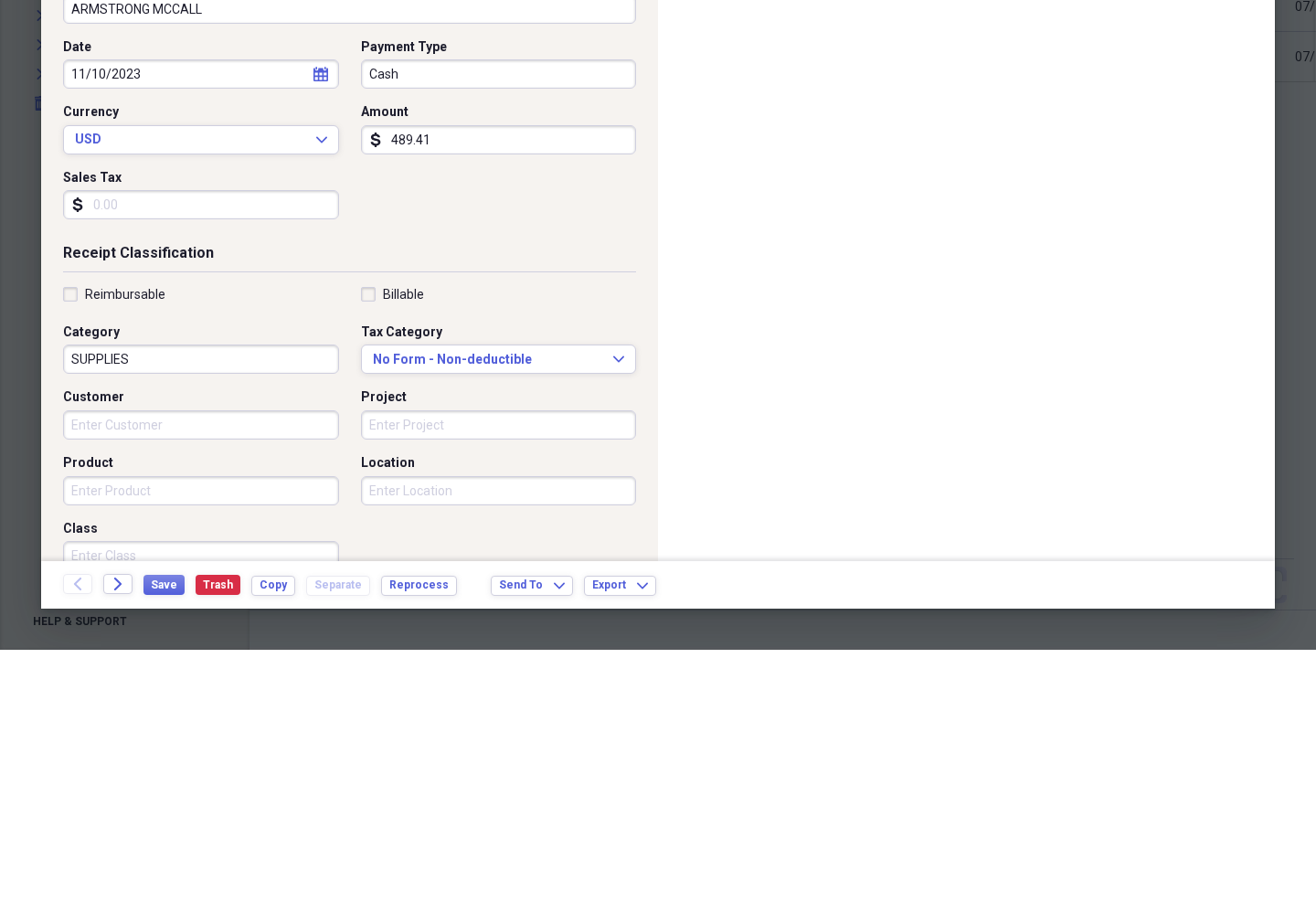 click on "Receipt Classification" at bounding box center [349, 509] 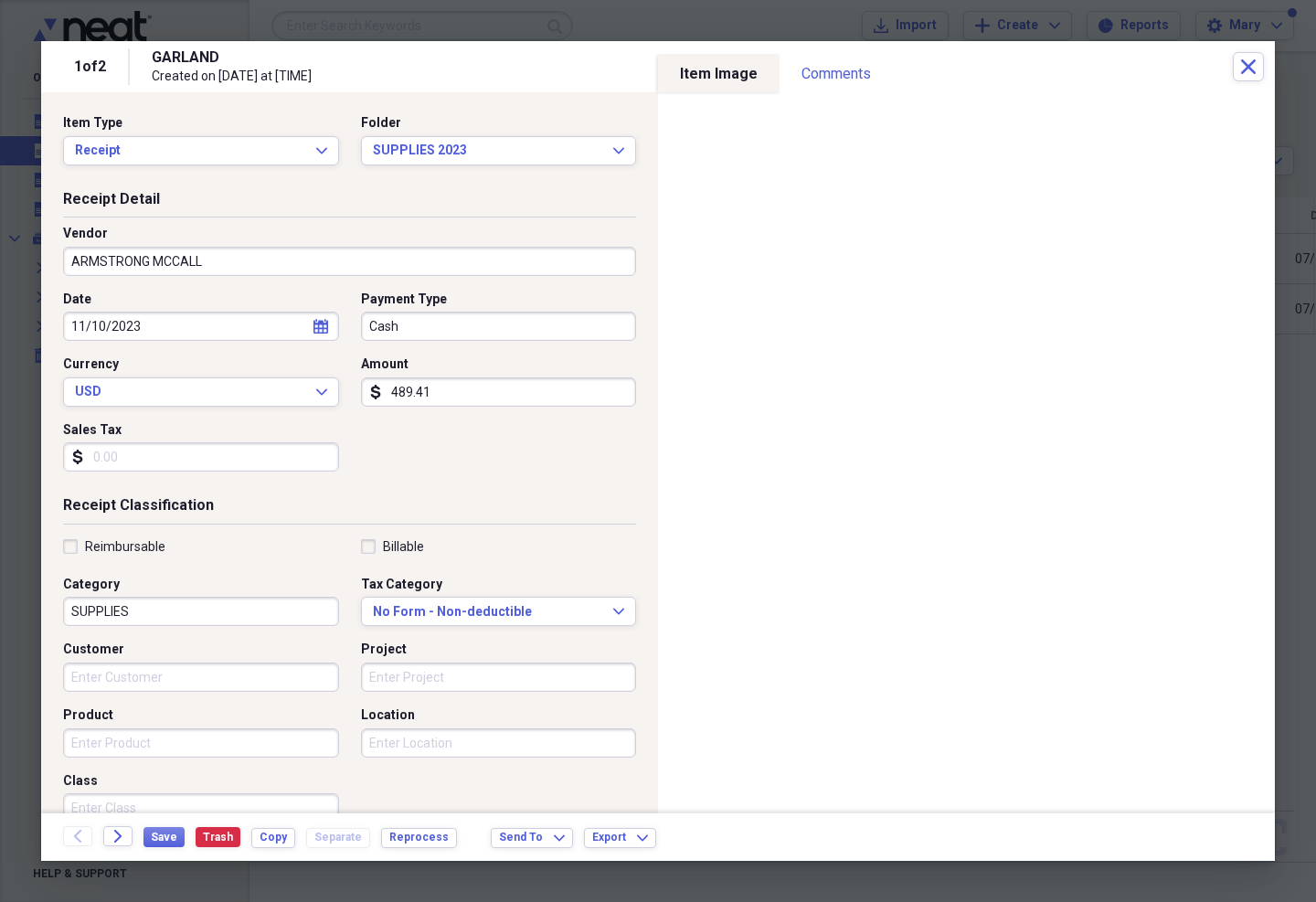 click on "Save" at bounding box center (164, 837) 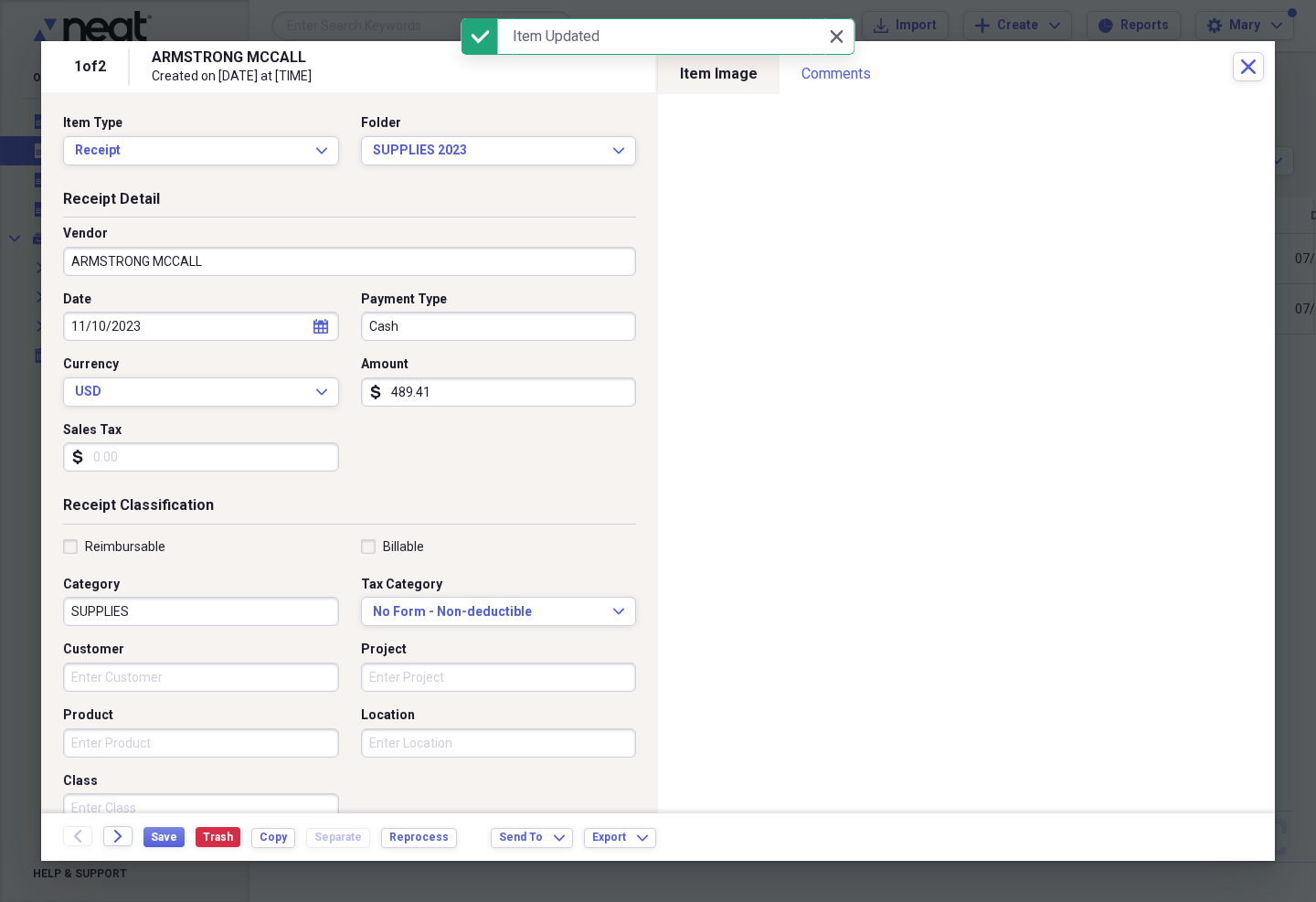 click on "Close" 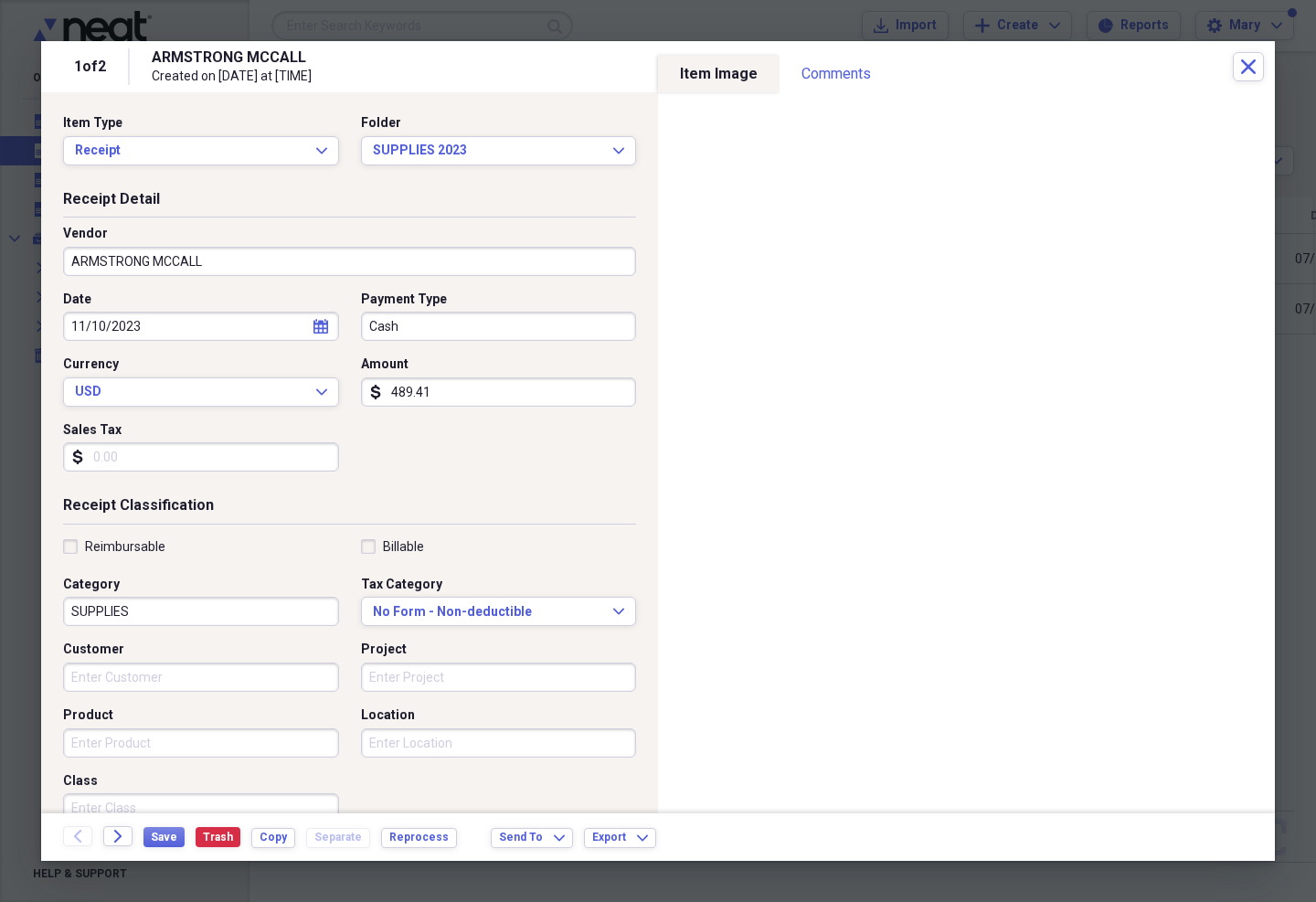 click 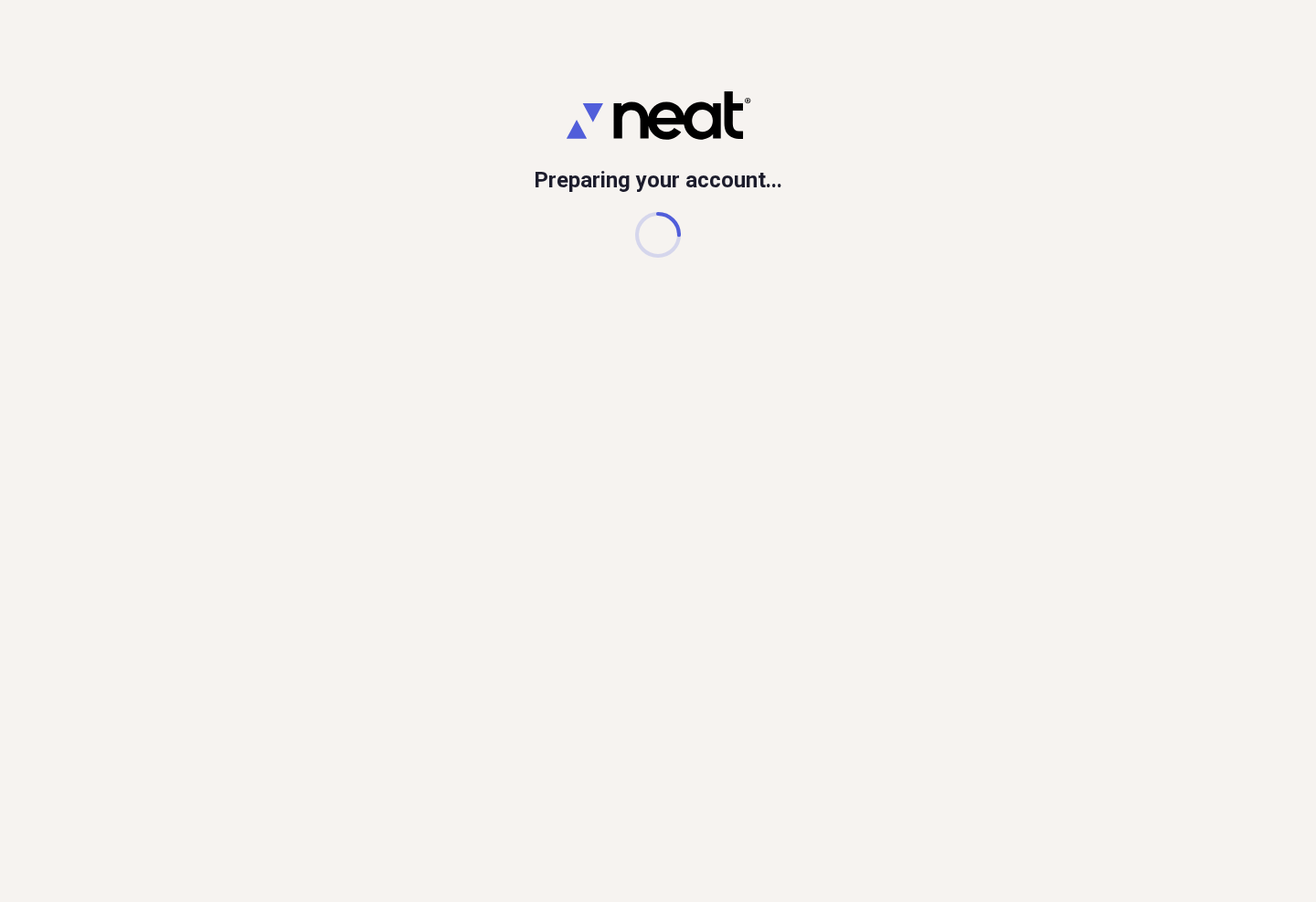 scroll, scrollTop: 0, scrollLeft: 0, axis: both 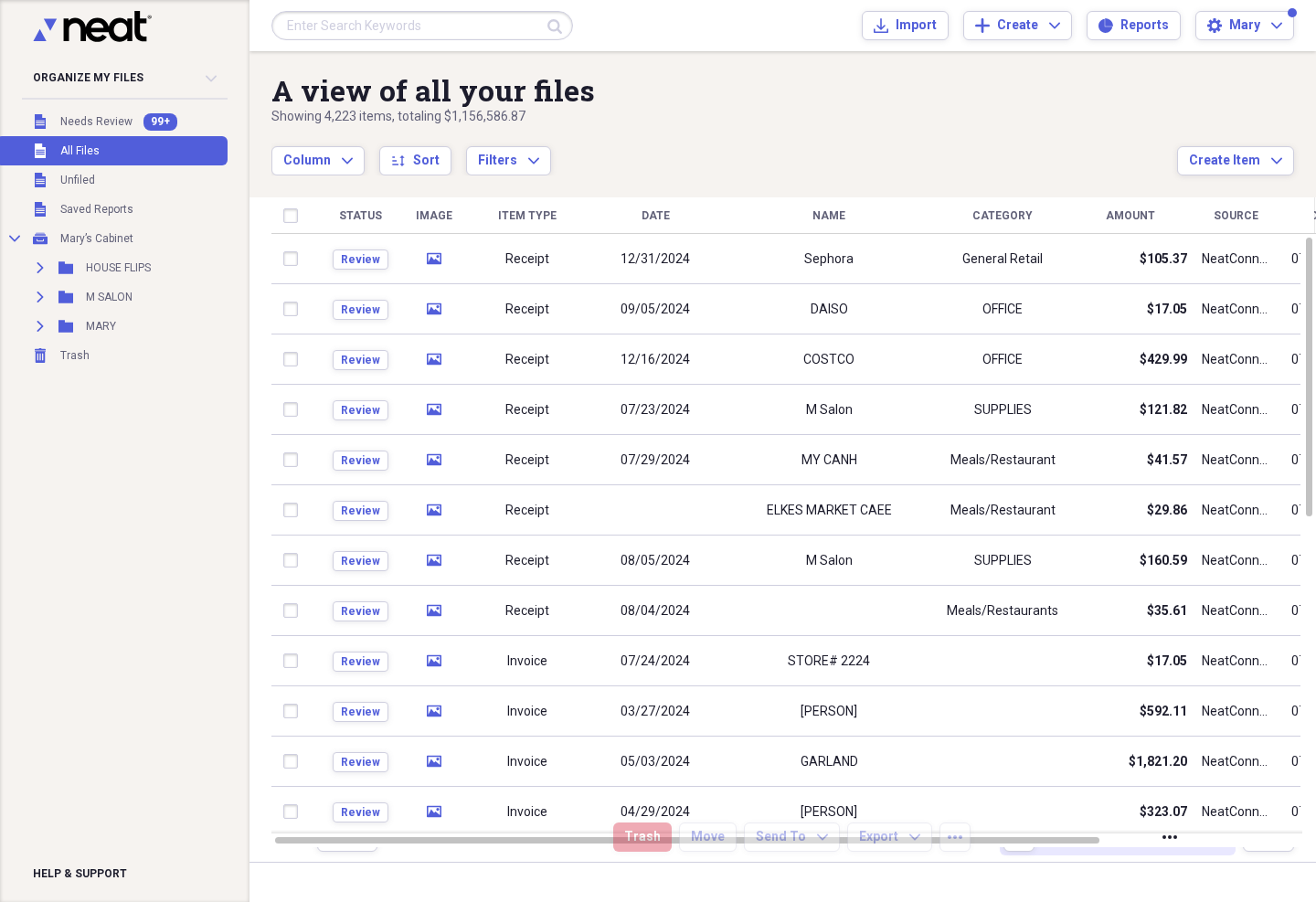click at bounding box center (422, 26) 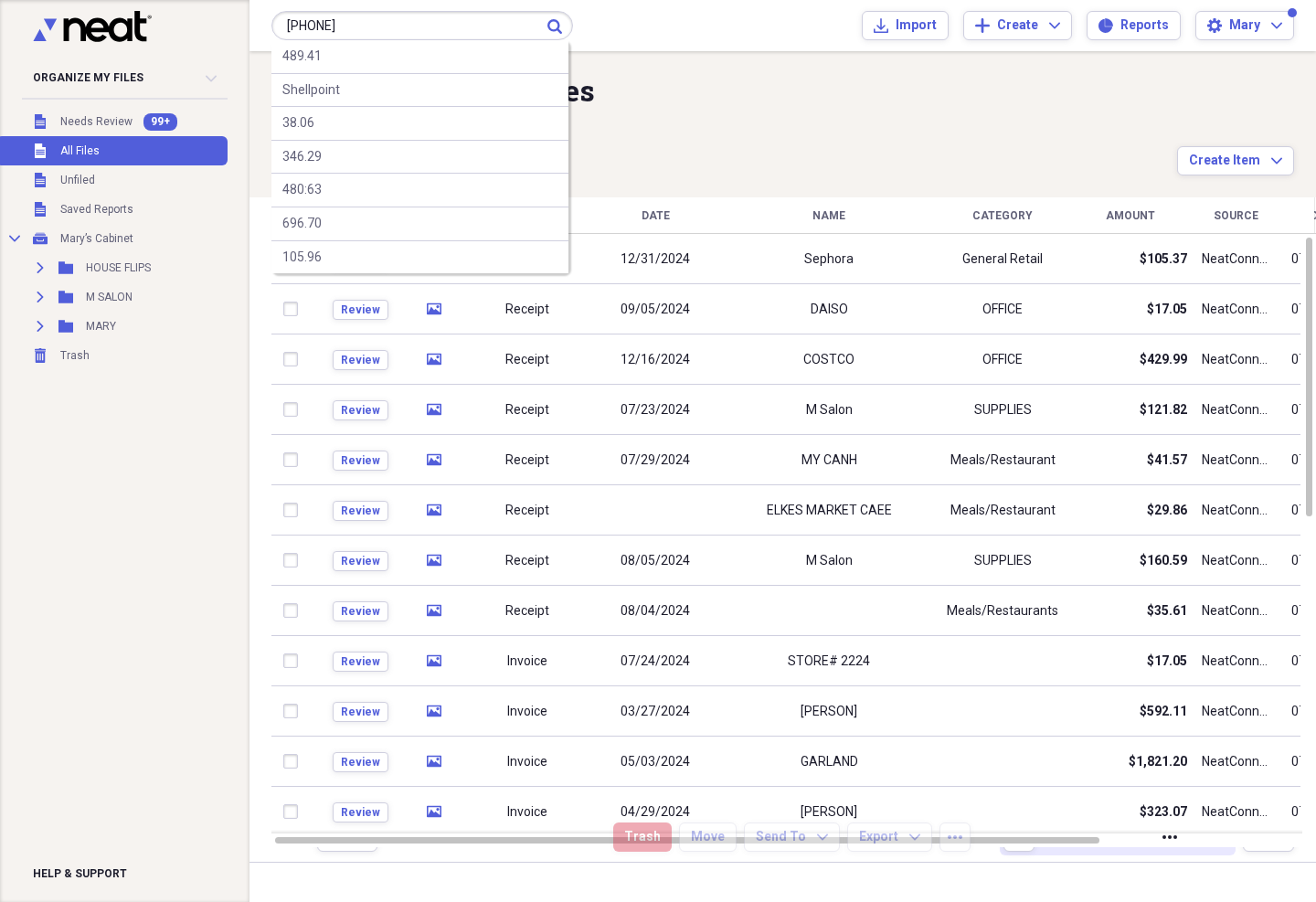 type on "[PHONE]" 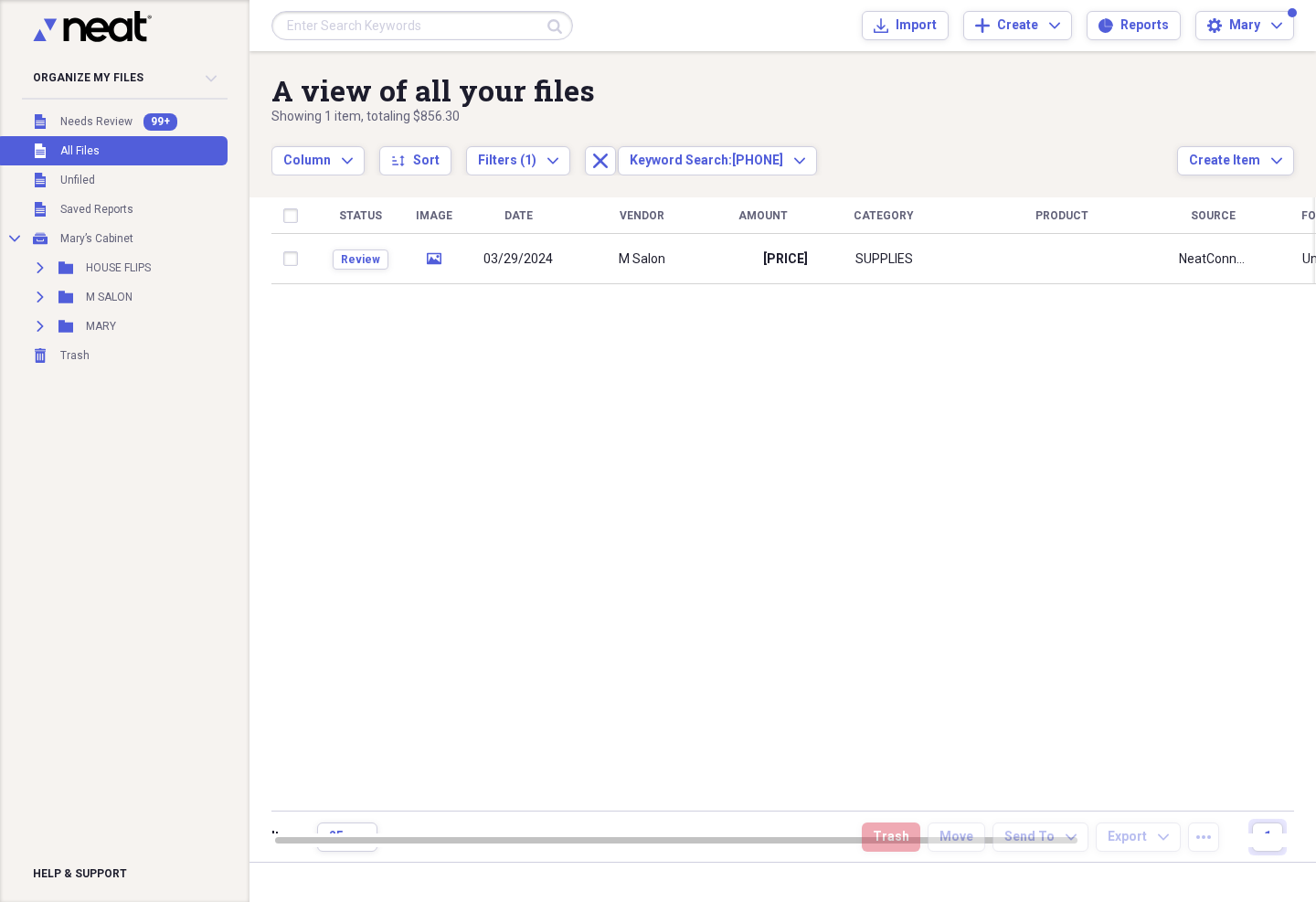 click on "Review" at bounding box center (360, 260) 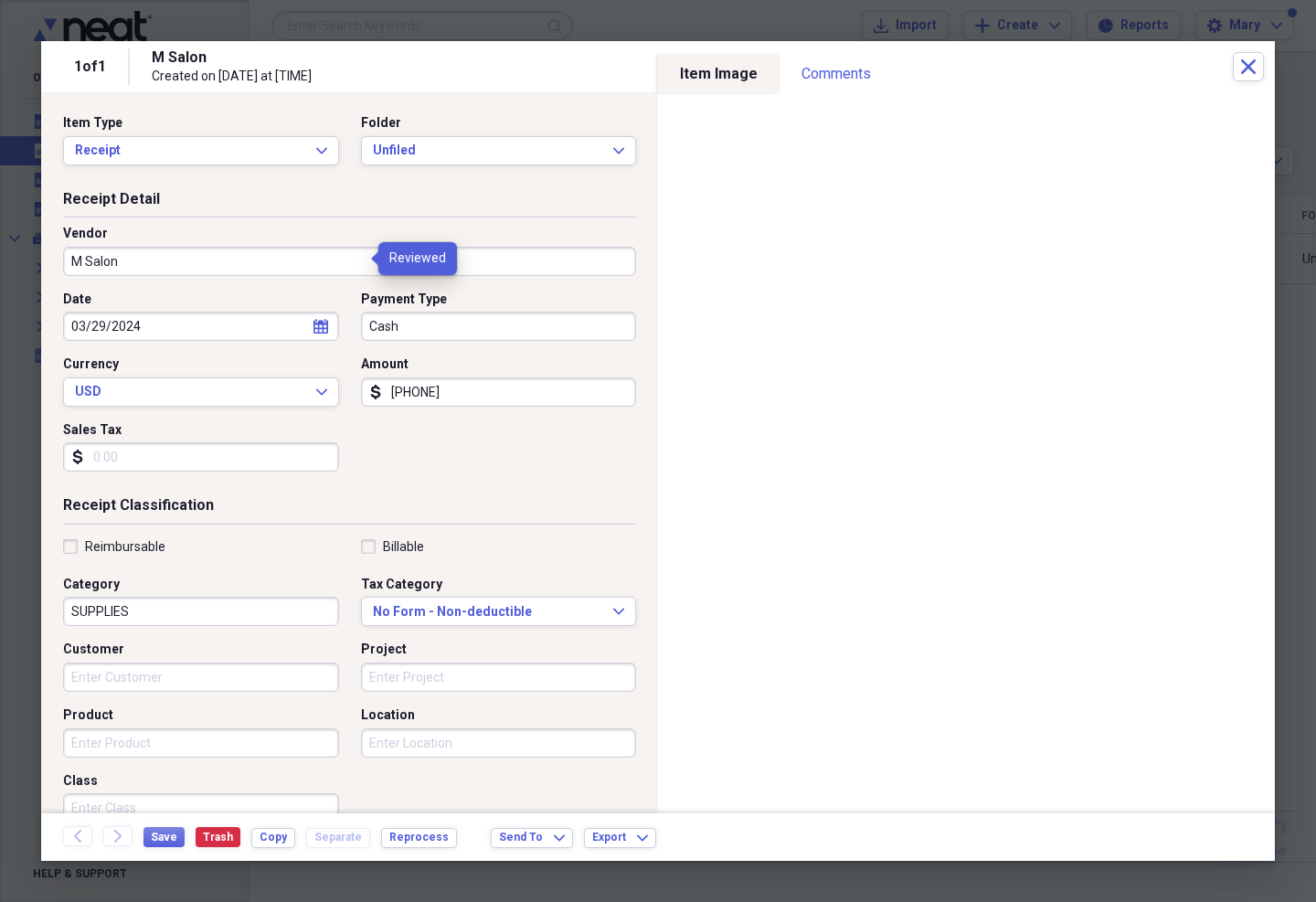 click on "Unfiled Expand" at bounding box center (499, 151) 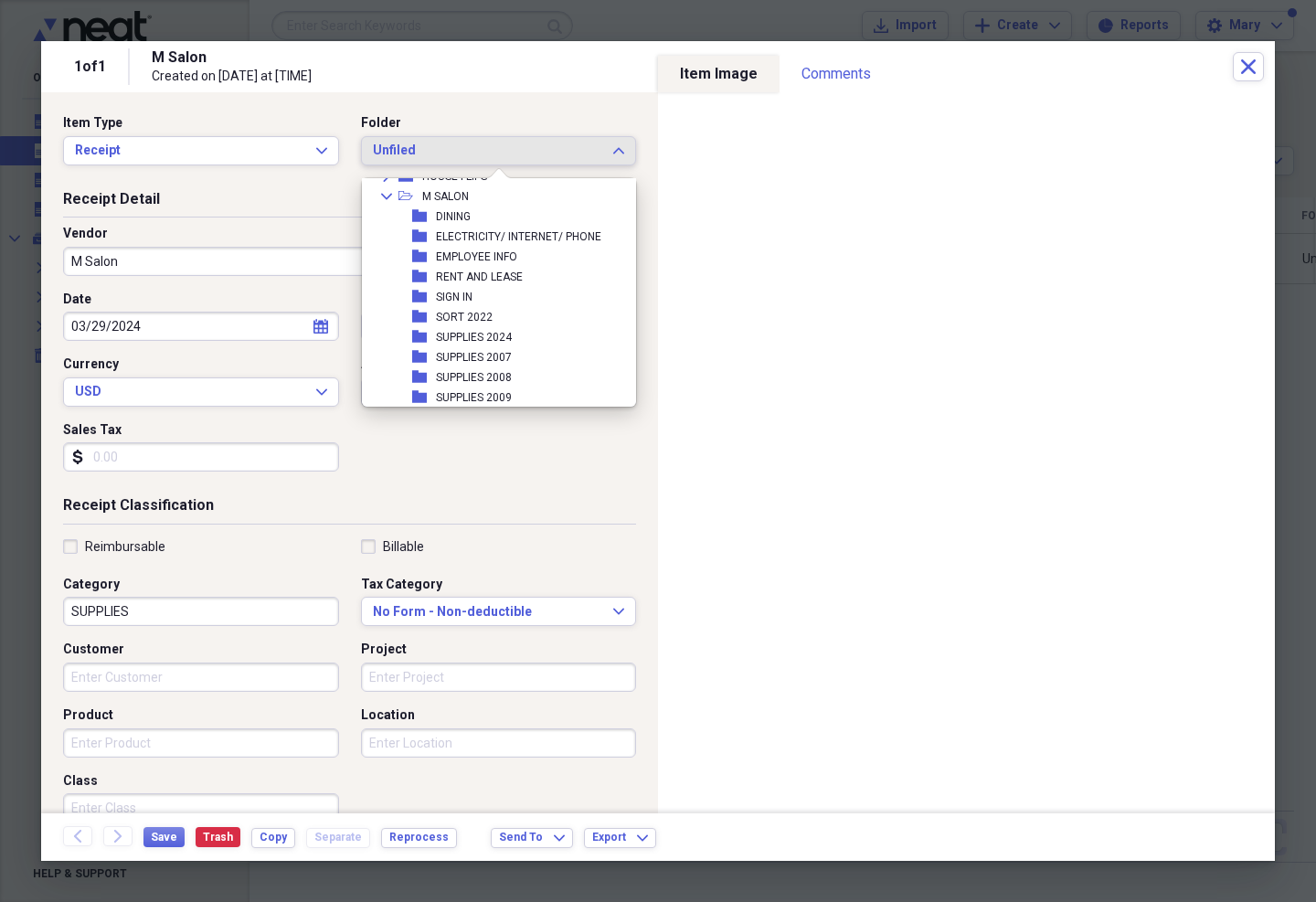 scroll, scrollTop: 75, scrollLeft: 0, axis: vertical 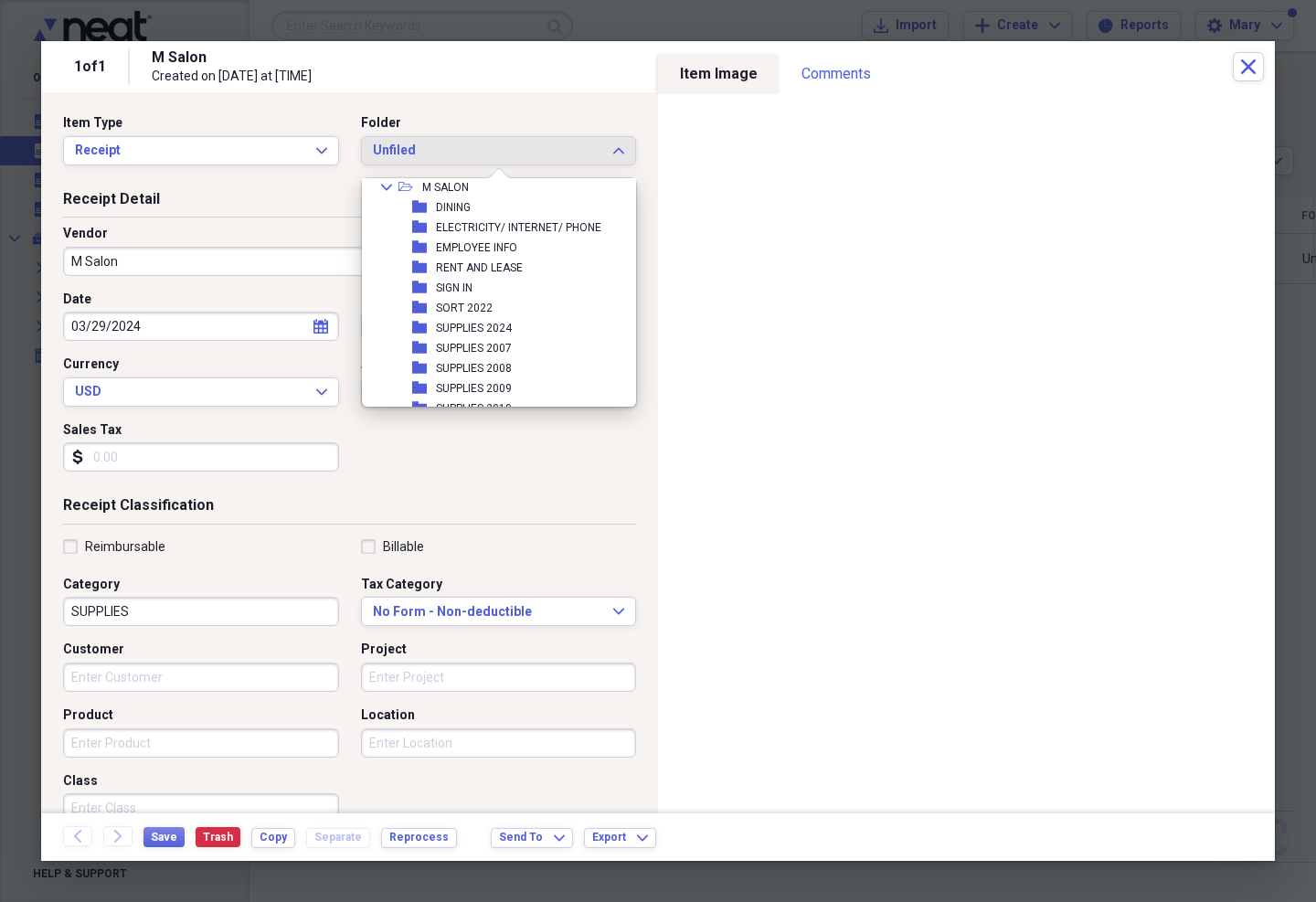 click on "SUPPLIES  2024" at bounding box center [473, 328] 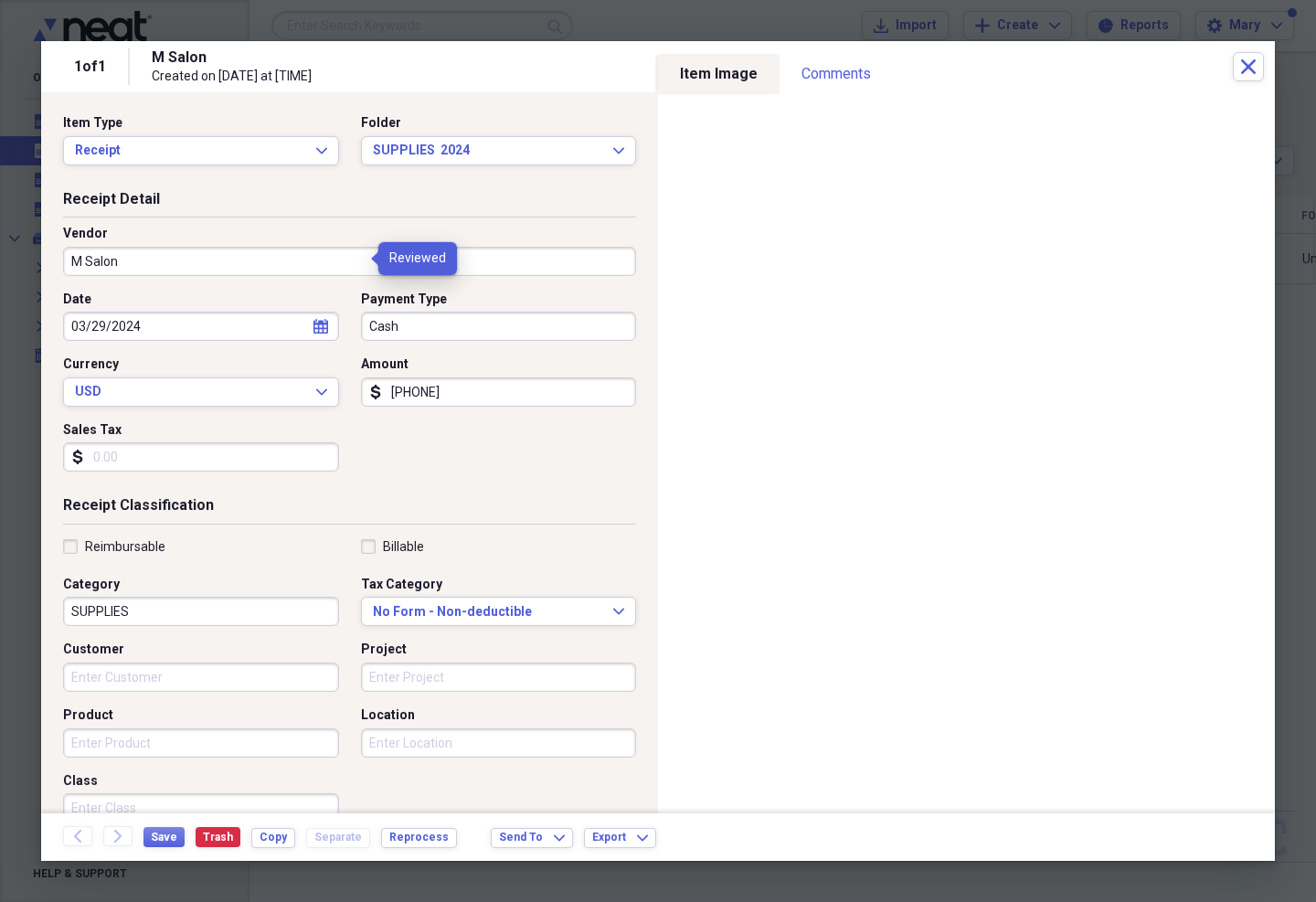 click on "M Salon" at bounding box center [349, 261] 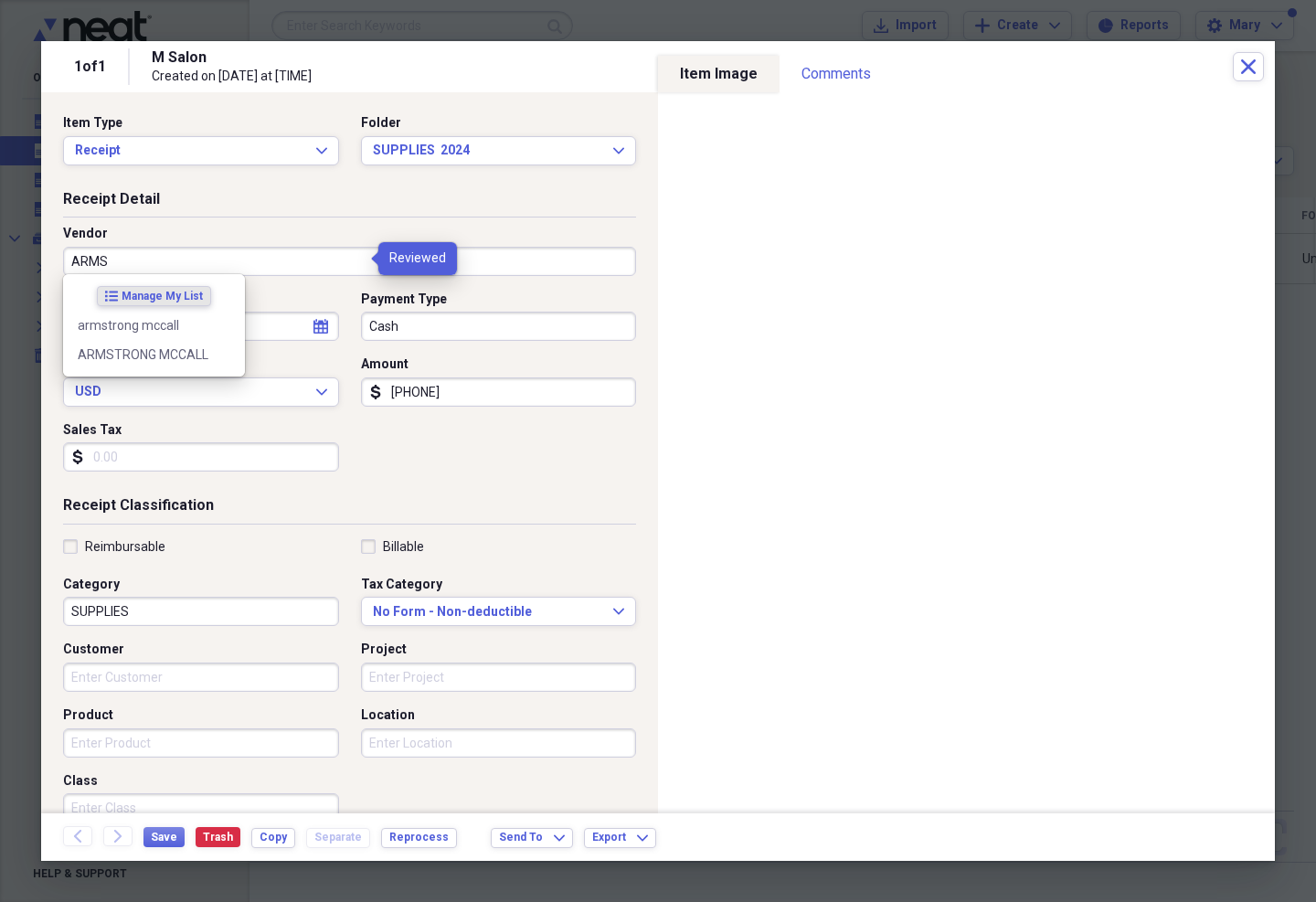 click on "ARMSTRONG MCCALL" at bounding box center (143, 355) 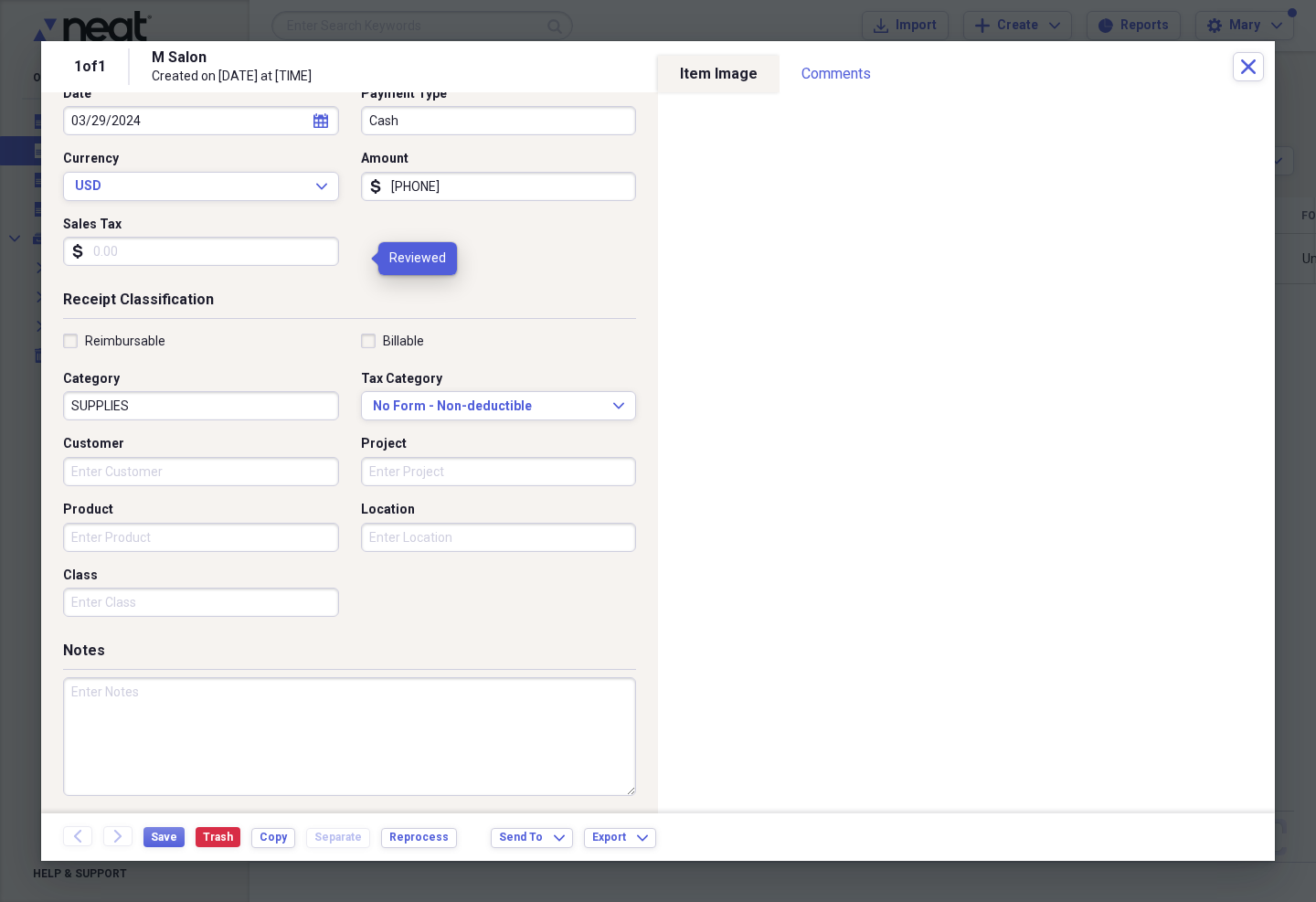 scroll, scrollTop: 206, scrollLeft: 0, axis: vertical 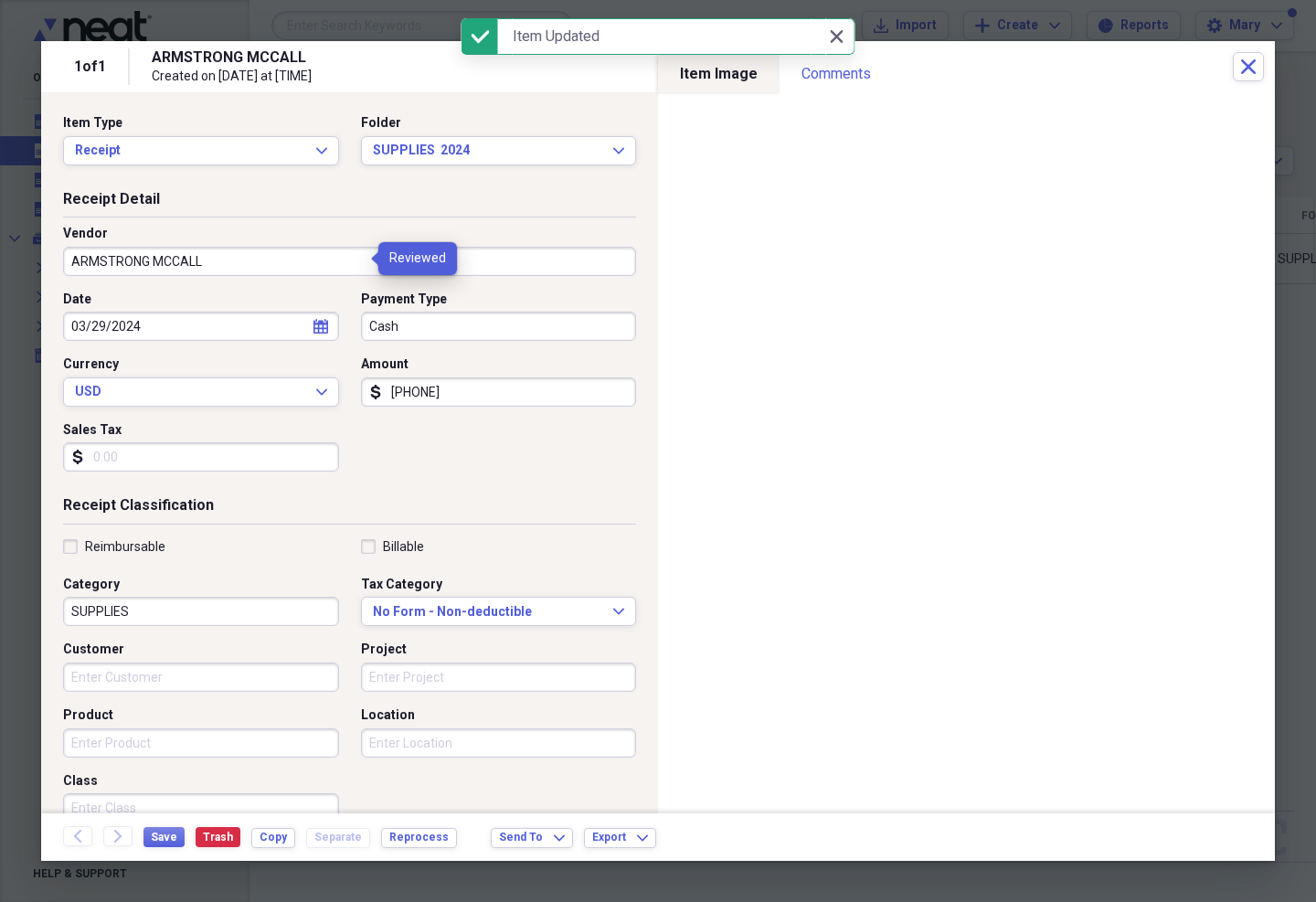 click on "Close Close" at bounding box center (836, 37) 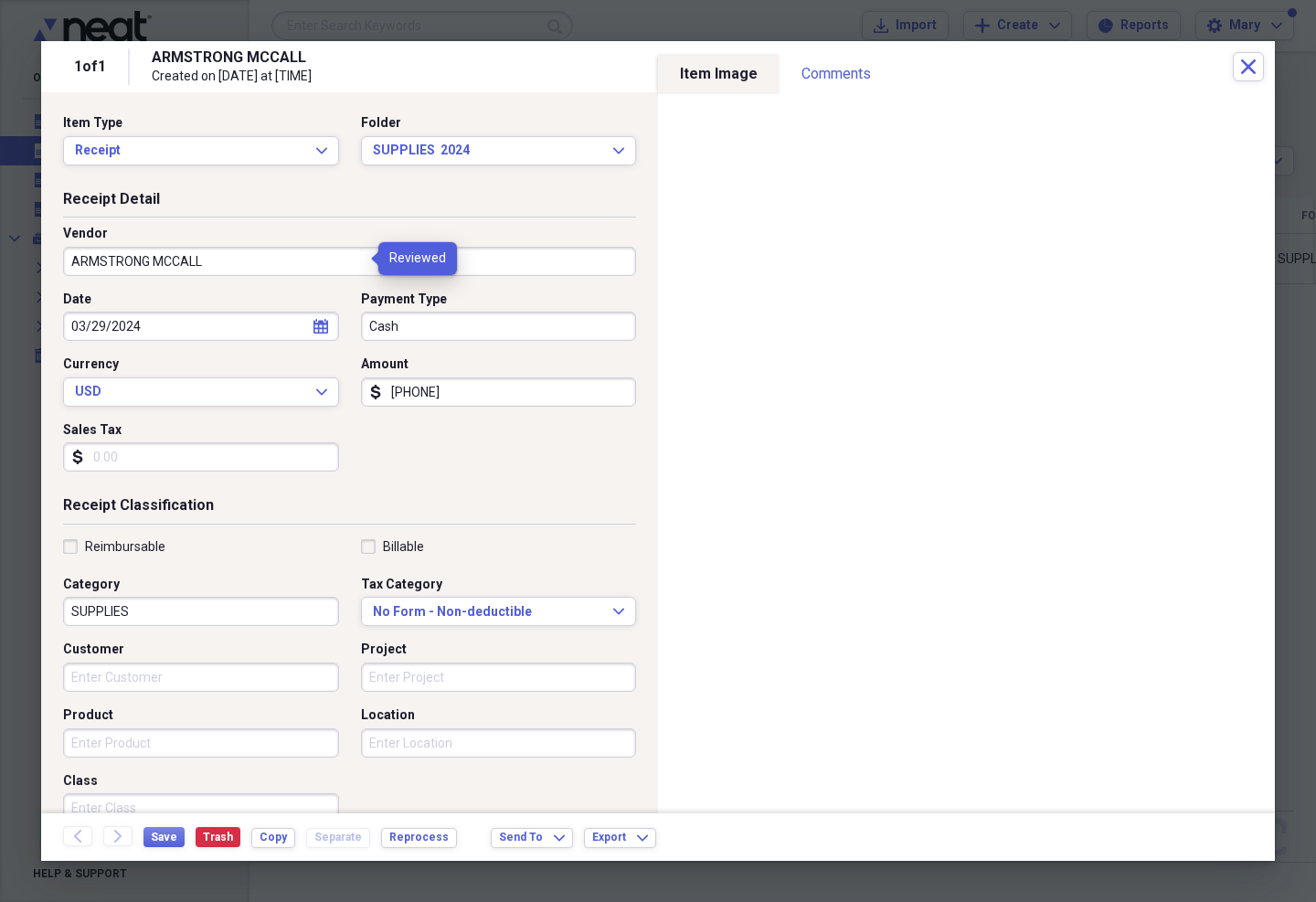 click on "Close" at bounding box center (1248, 67) 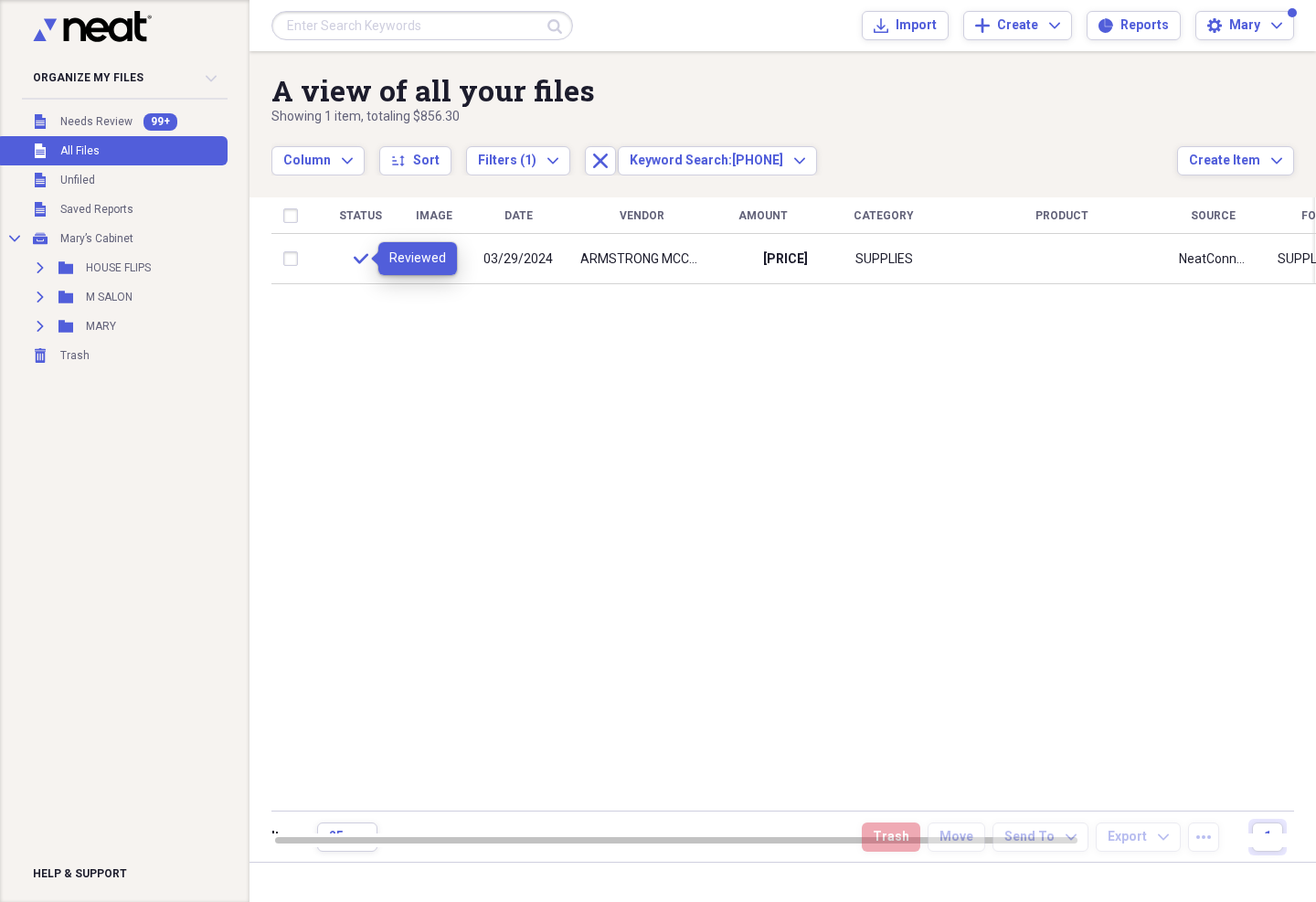 click on "Expand" at bounding box center (40, 326) 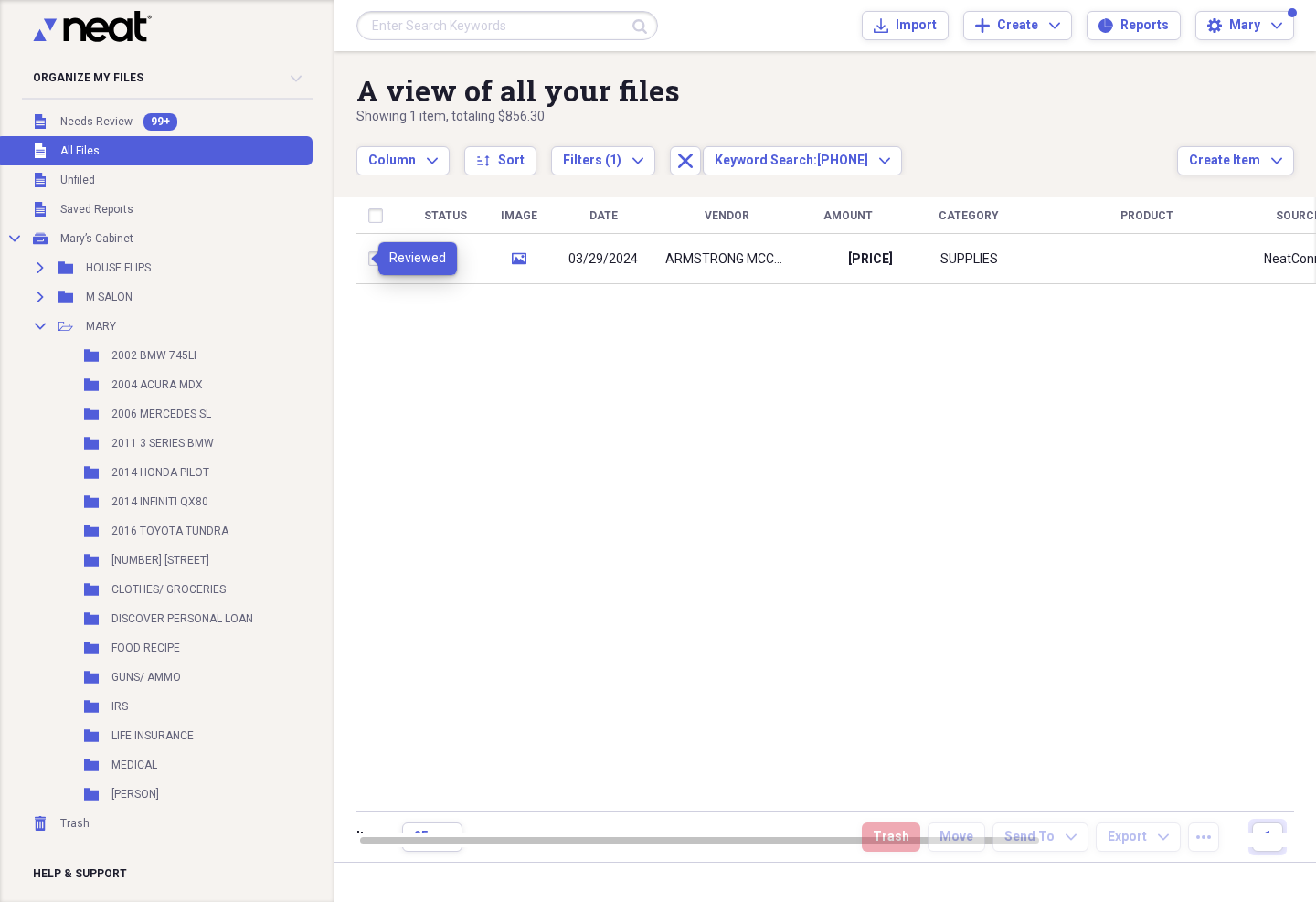 click 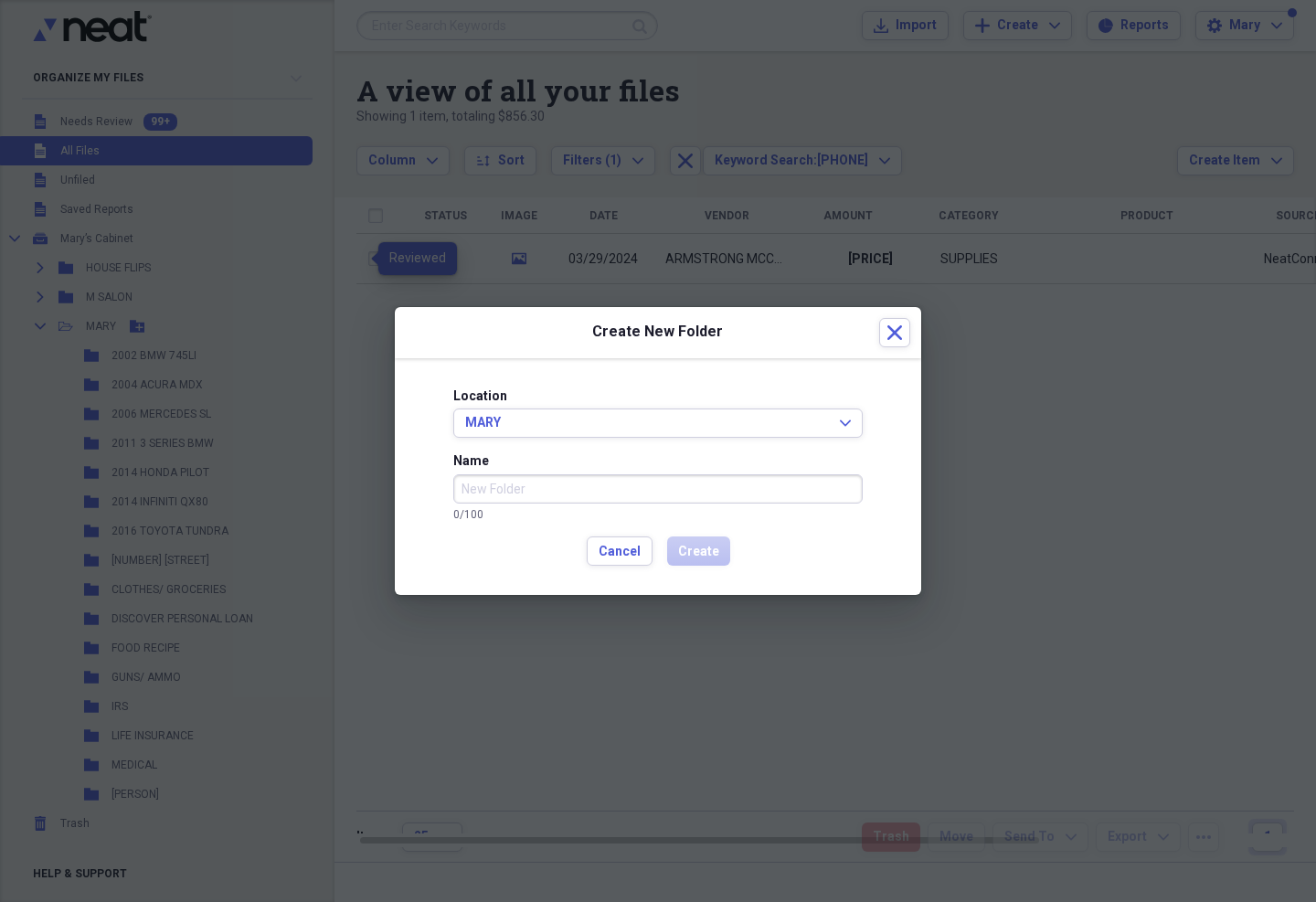 click on "Name" at bounding box center (658, 489) 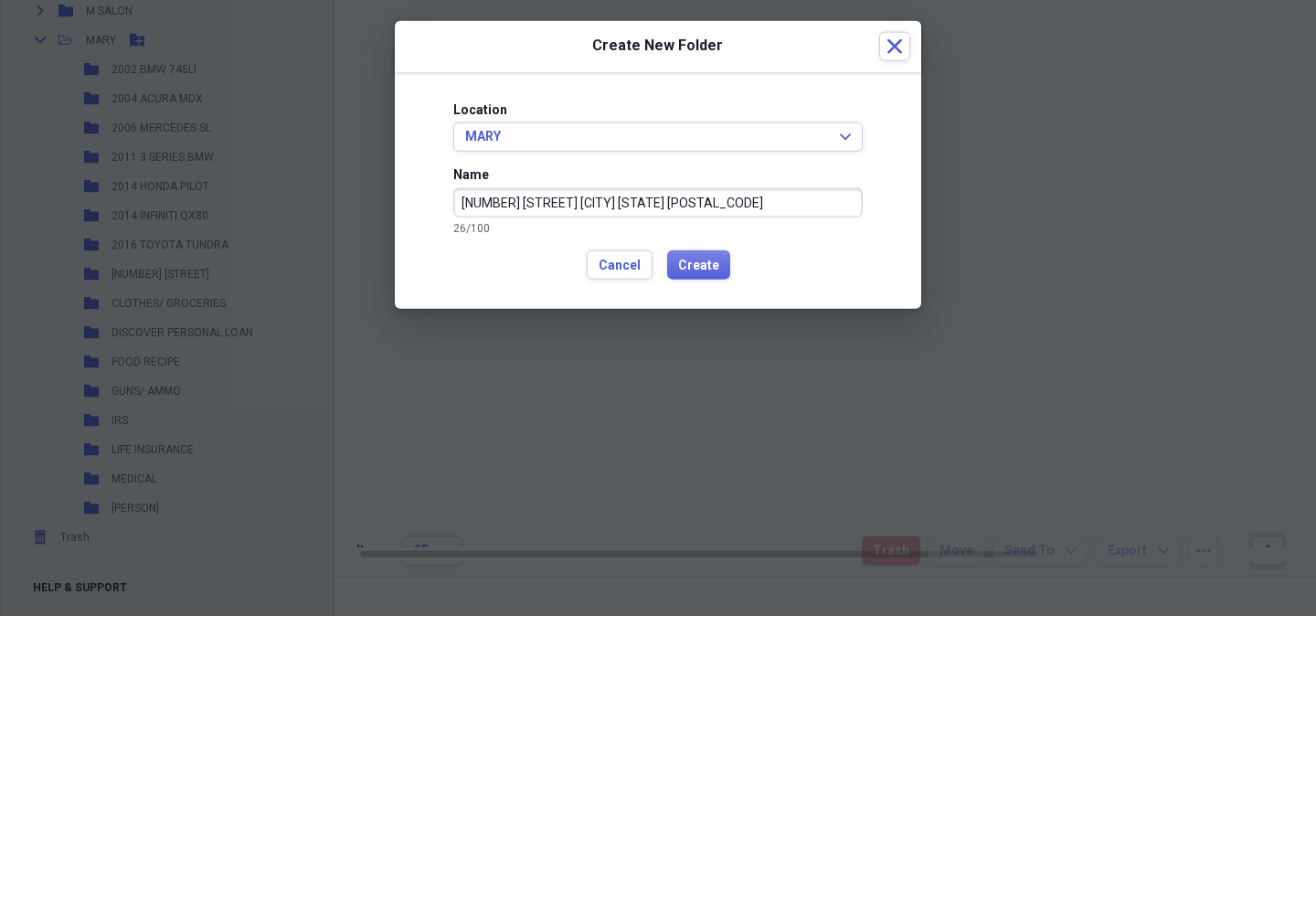 type on "[NUMBER] [STREET] [CITY] [POSTAL_CODE]" 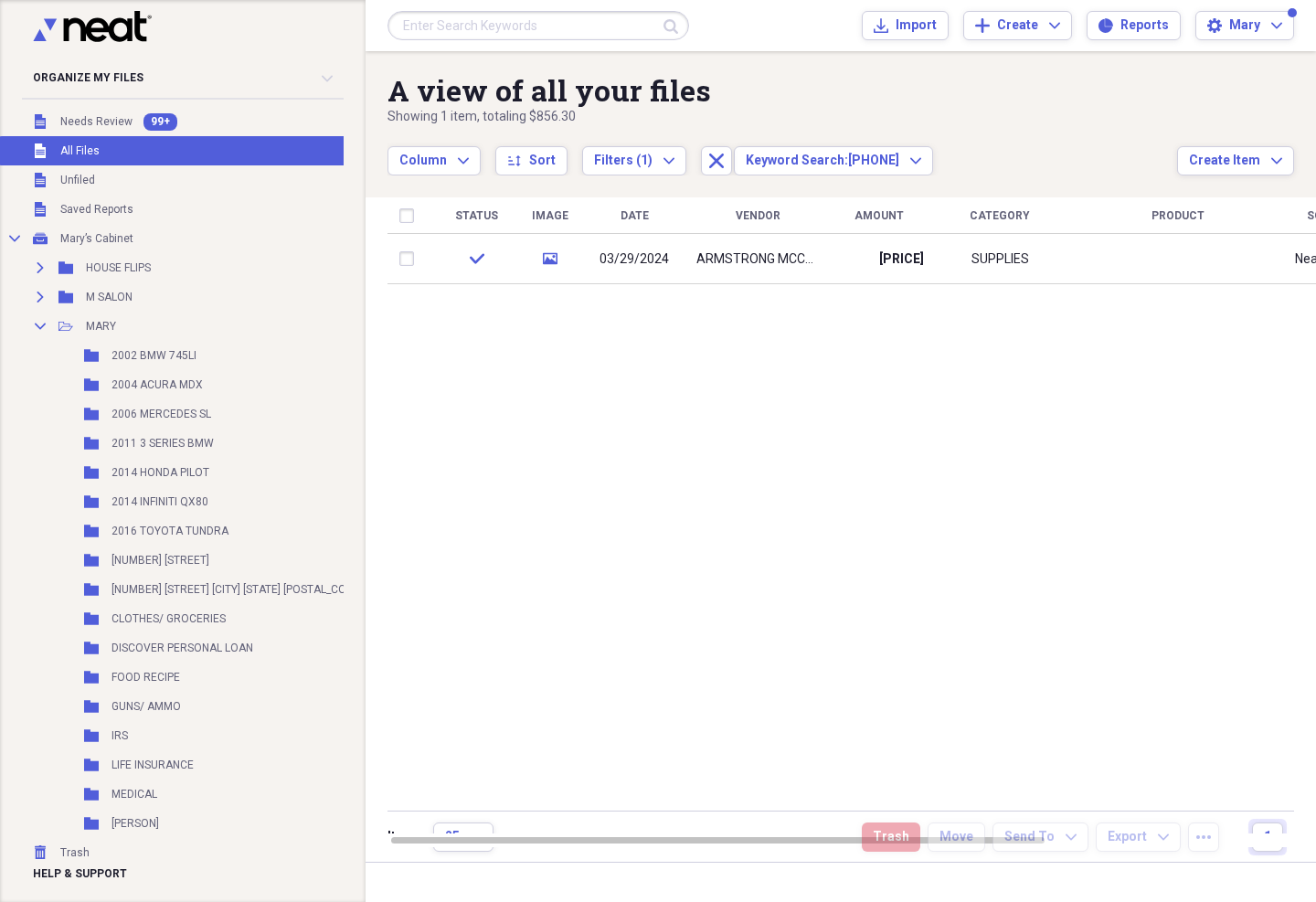 click on "Collapse Open Folder [FIRST] Add Folder" at bounding box center [209, 326] 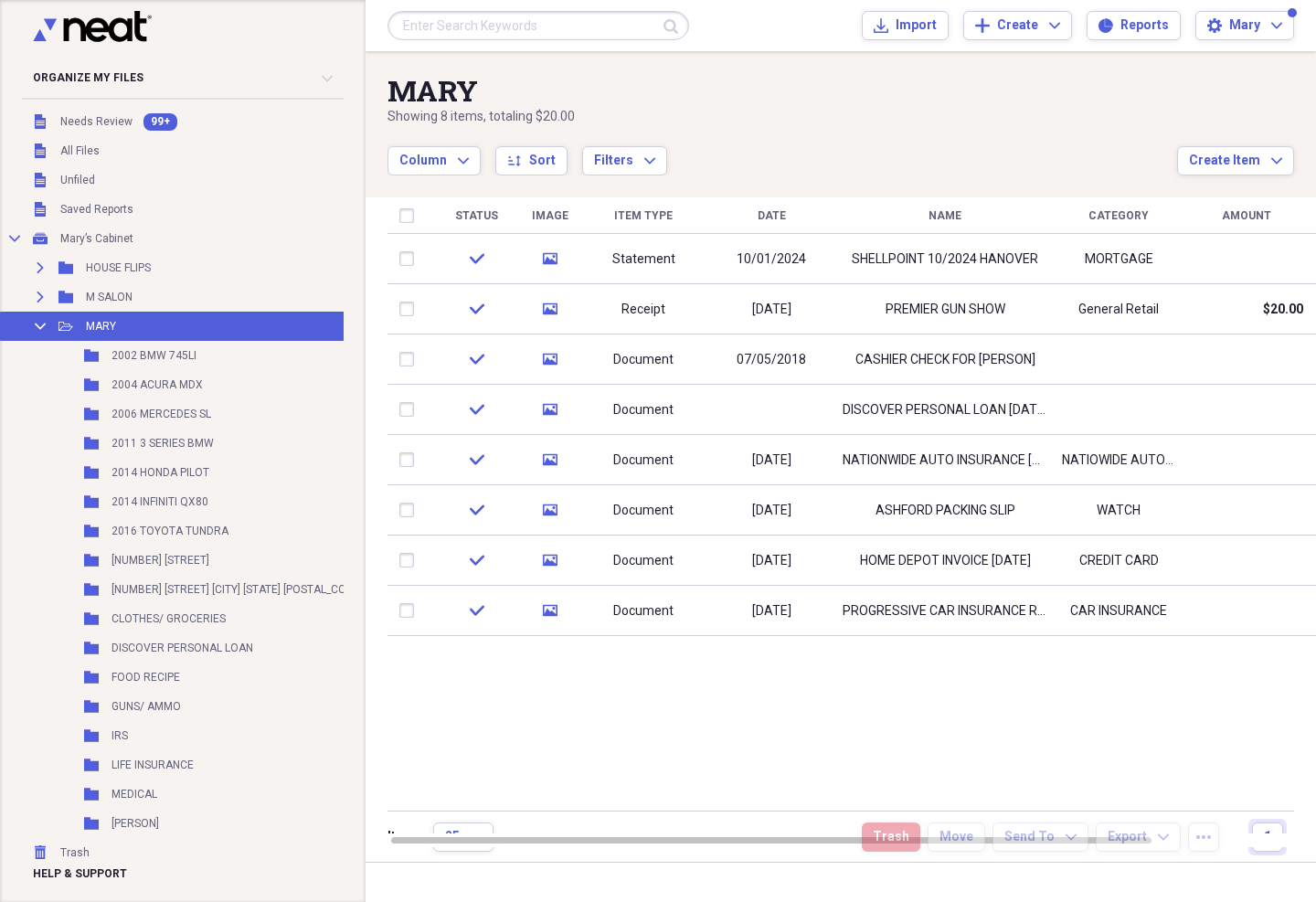 click on "10/01/2024" at bounding box center [771, 259] 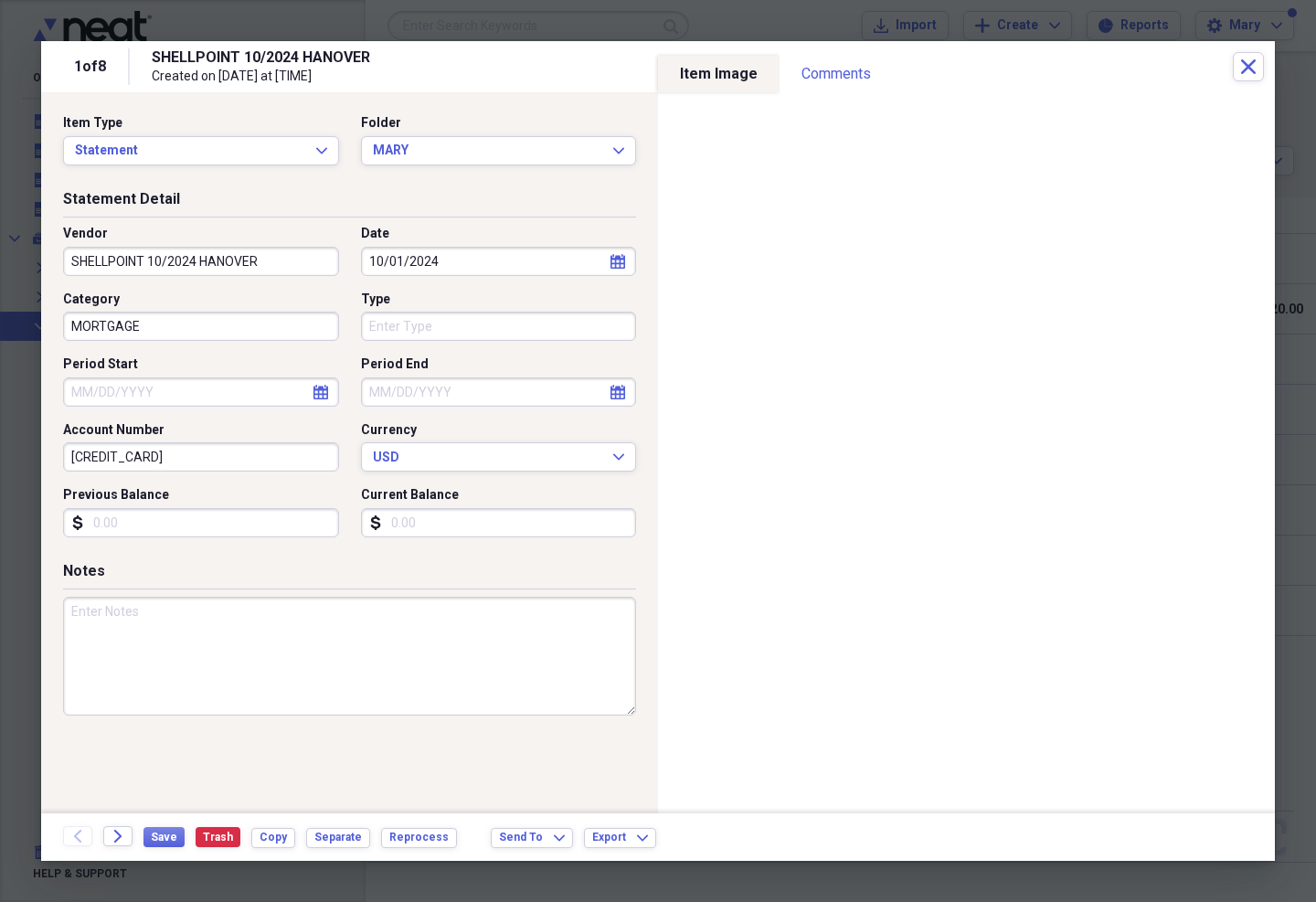 click on "MARY" at bounding box center (488, 151) 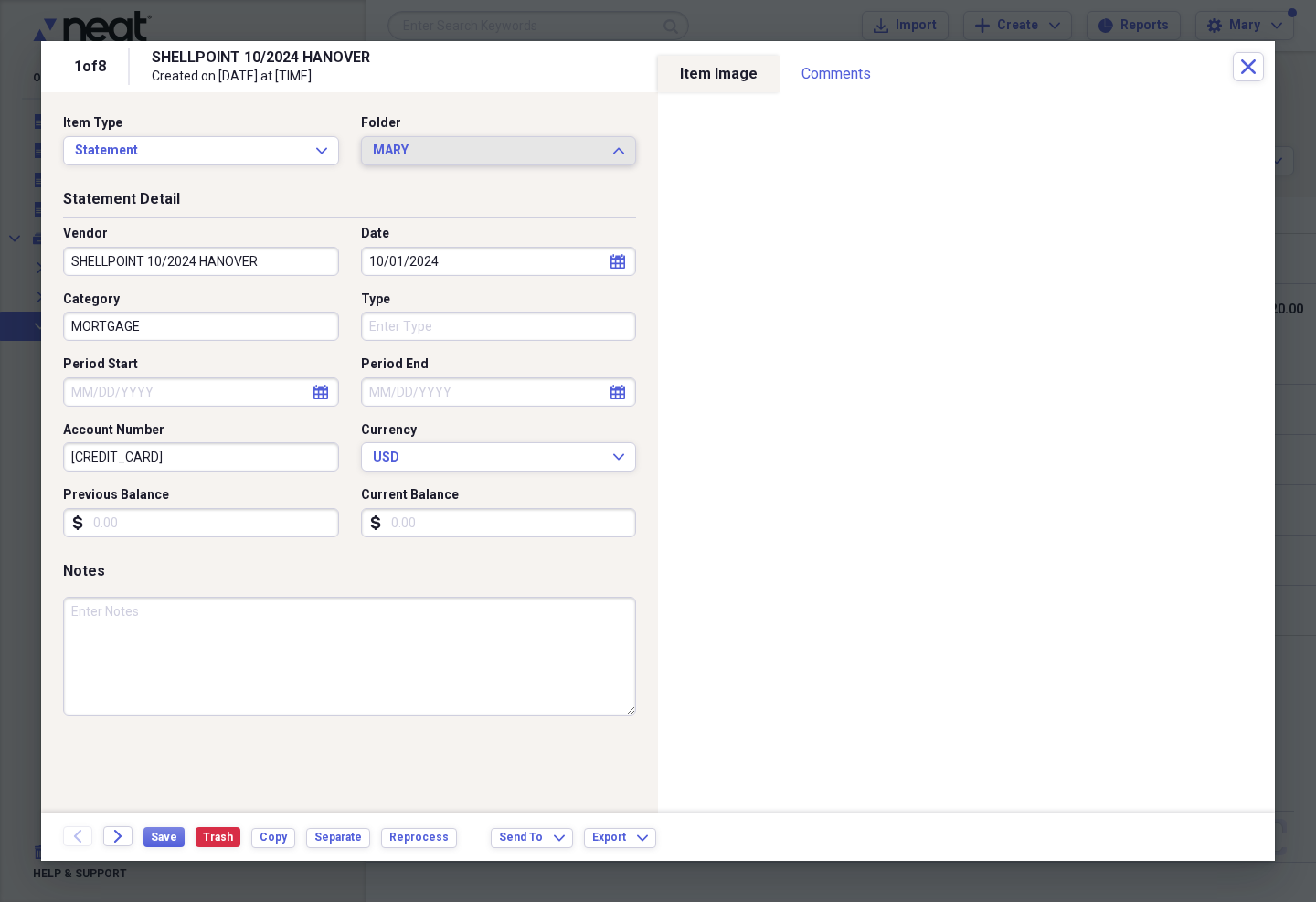 scroll, scrollTop: 0, scrollLeft: 0, axis: both 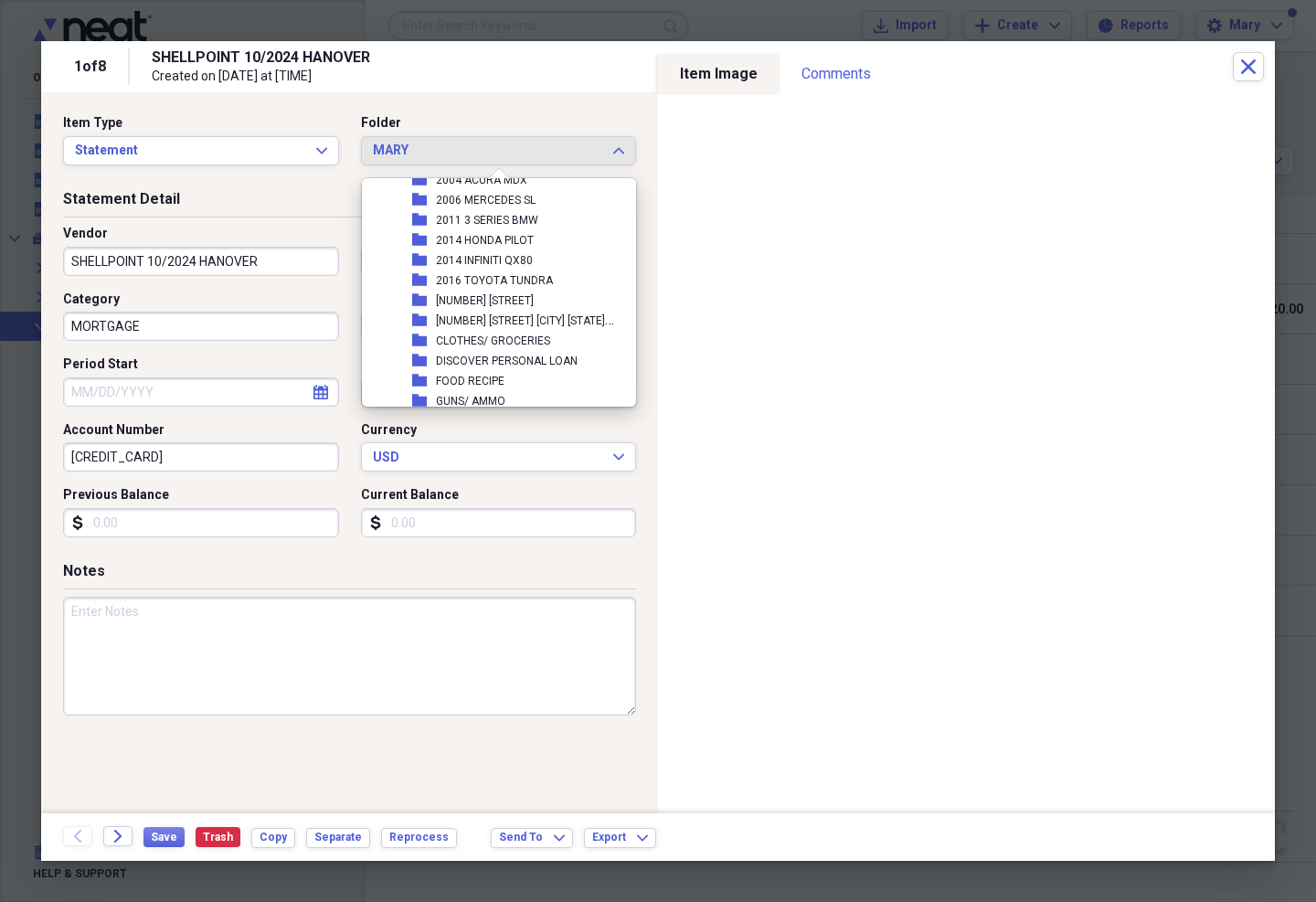 click on "[NUMBER] [STREET] [CITY] [ZIP]" at bounding box center (561, 319) 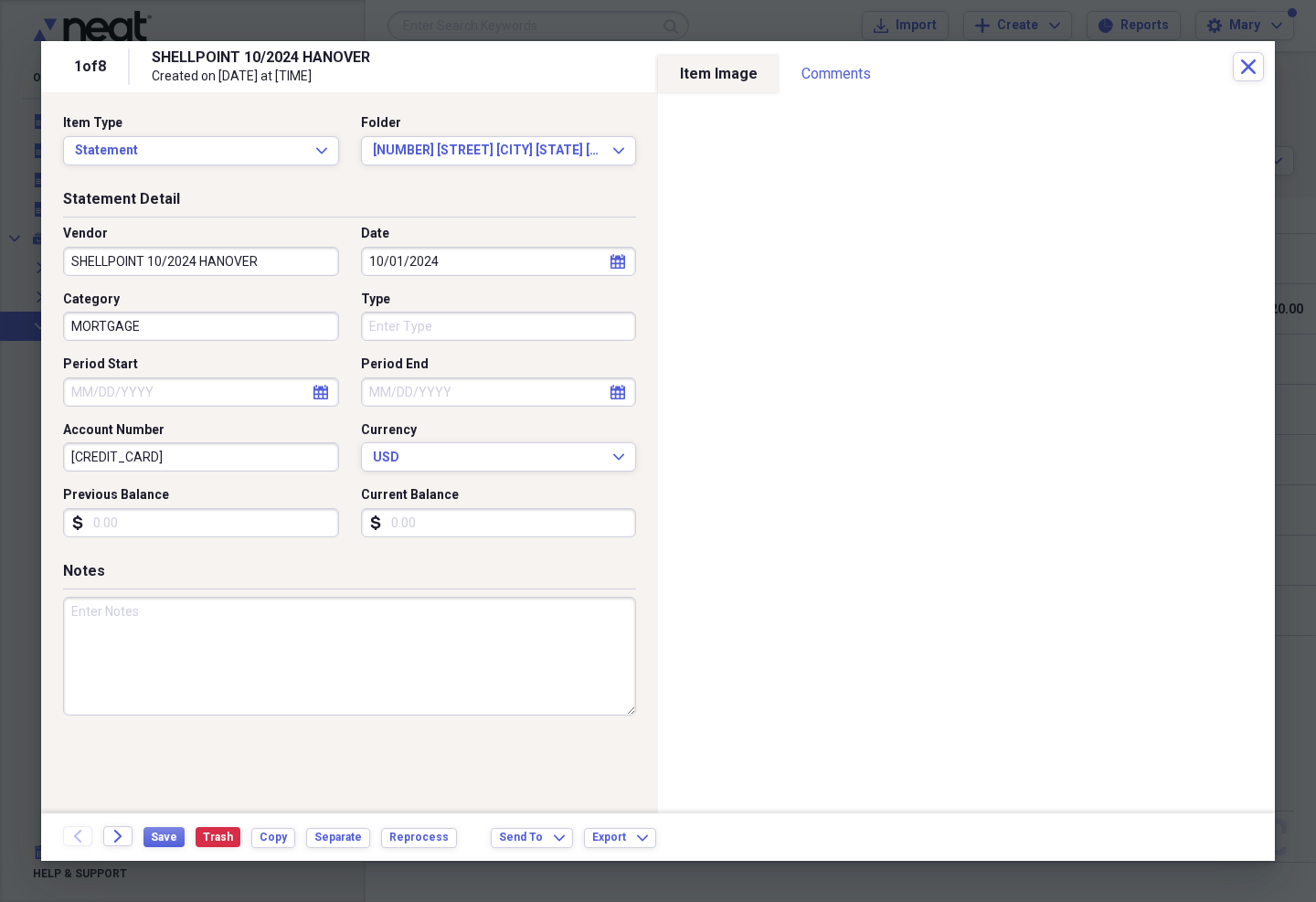 click at bounding box center [658, 451] 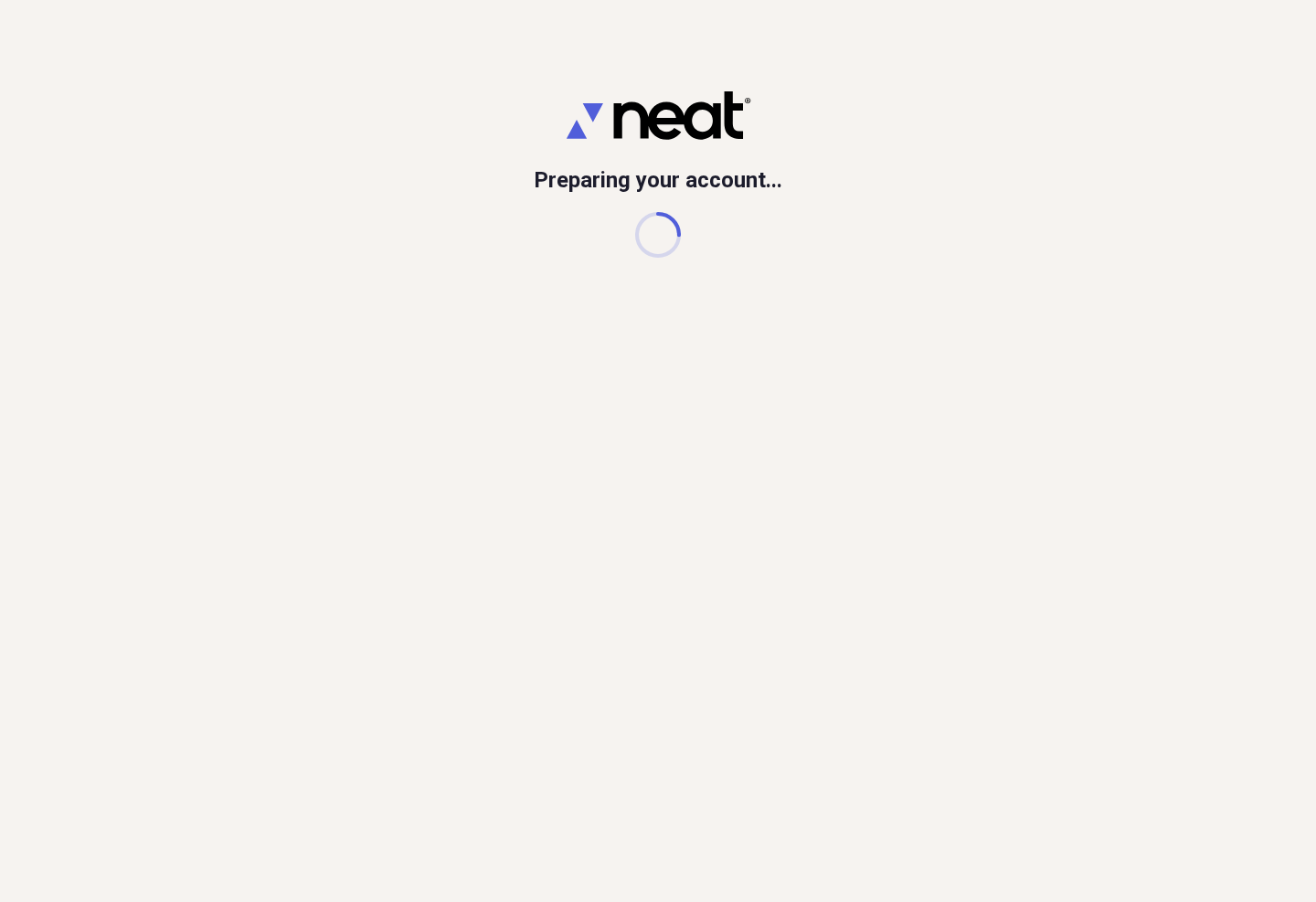 scroll, scrollTop: 0, scrollLeft: 0, axis: both 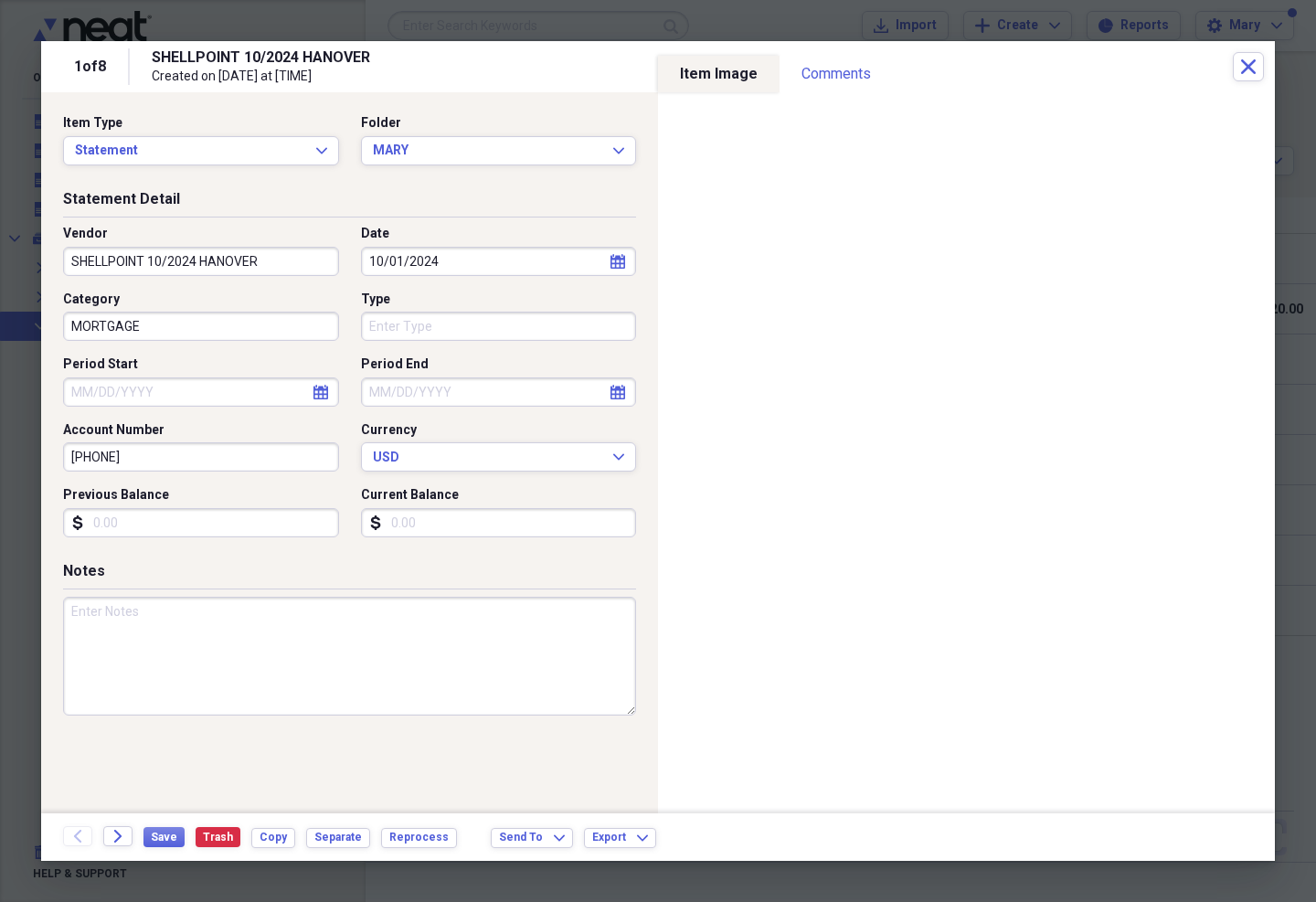 click on "[PERSON] Expand" at bounding box center [499, 151] 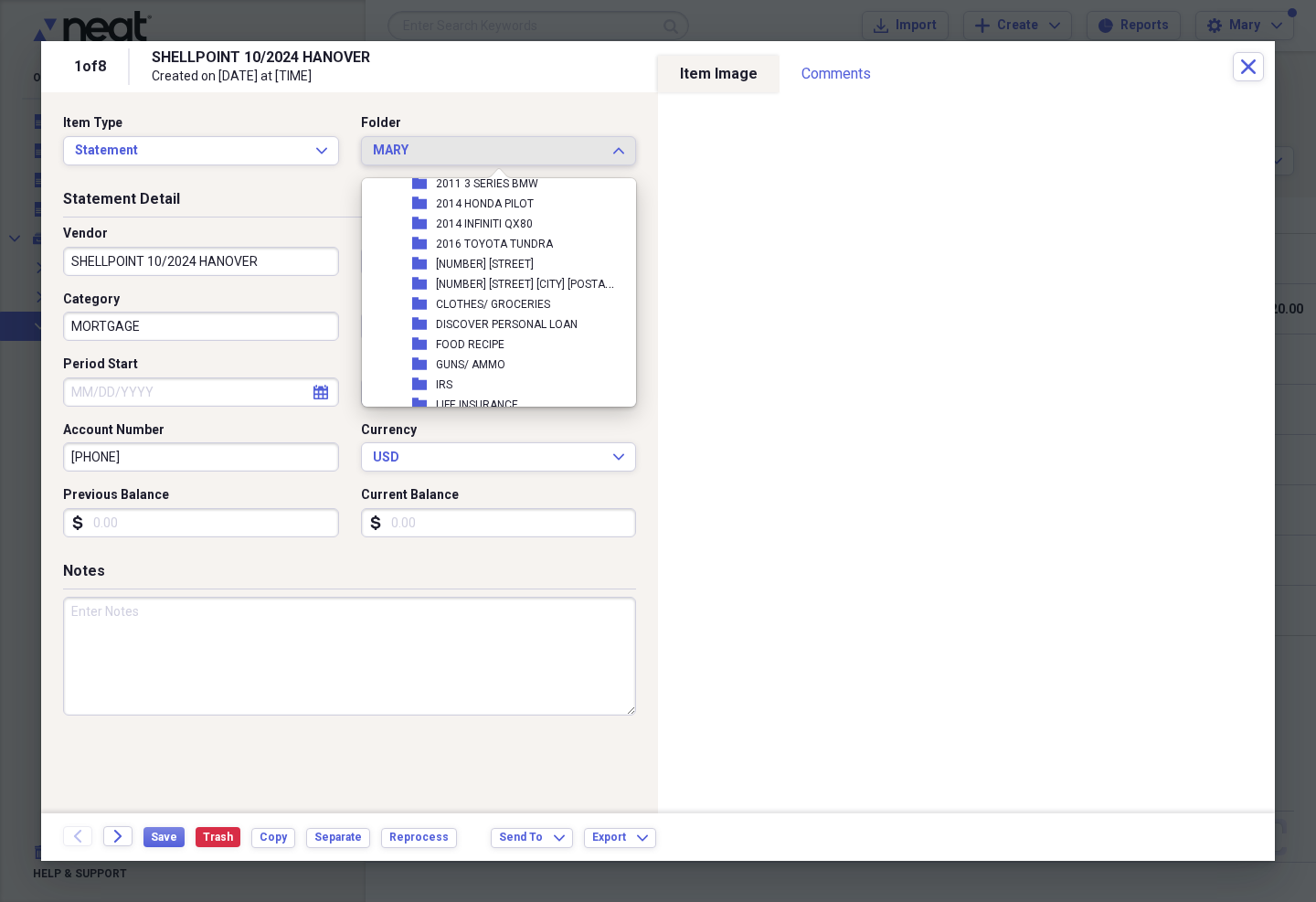 scroll, scrollTop: 686, scrollLeft: 0, axis: vertical 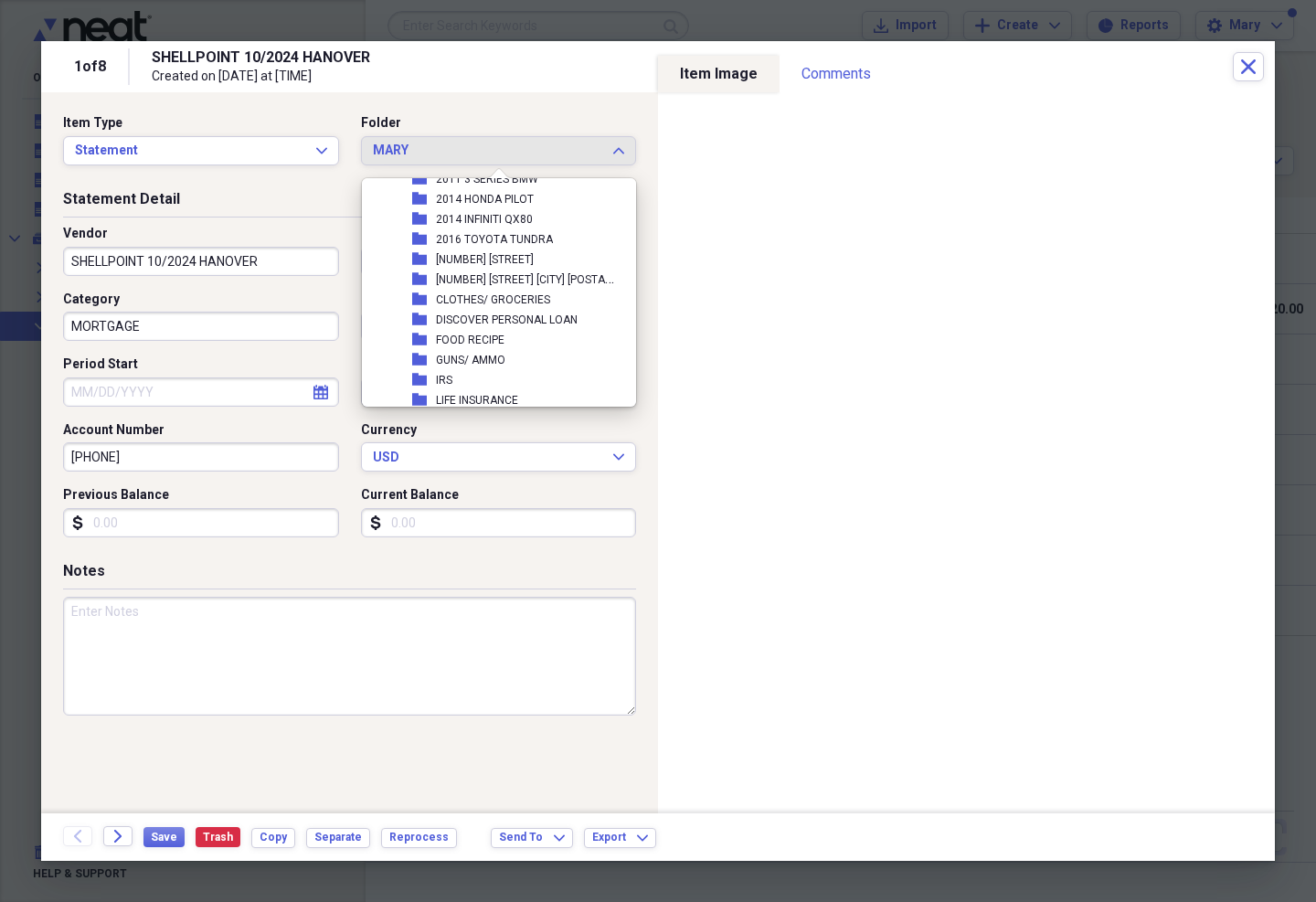 click on "[NUMBER] [STREET] [CITY] [ZIP]" at bounding box center (541, 278) 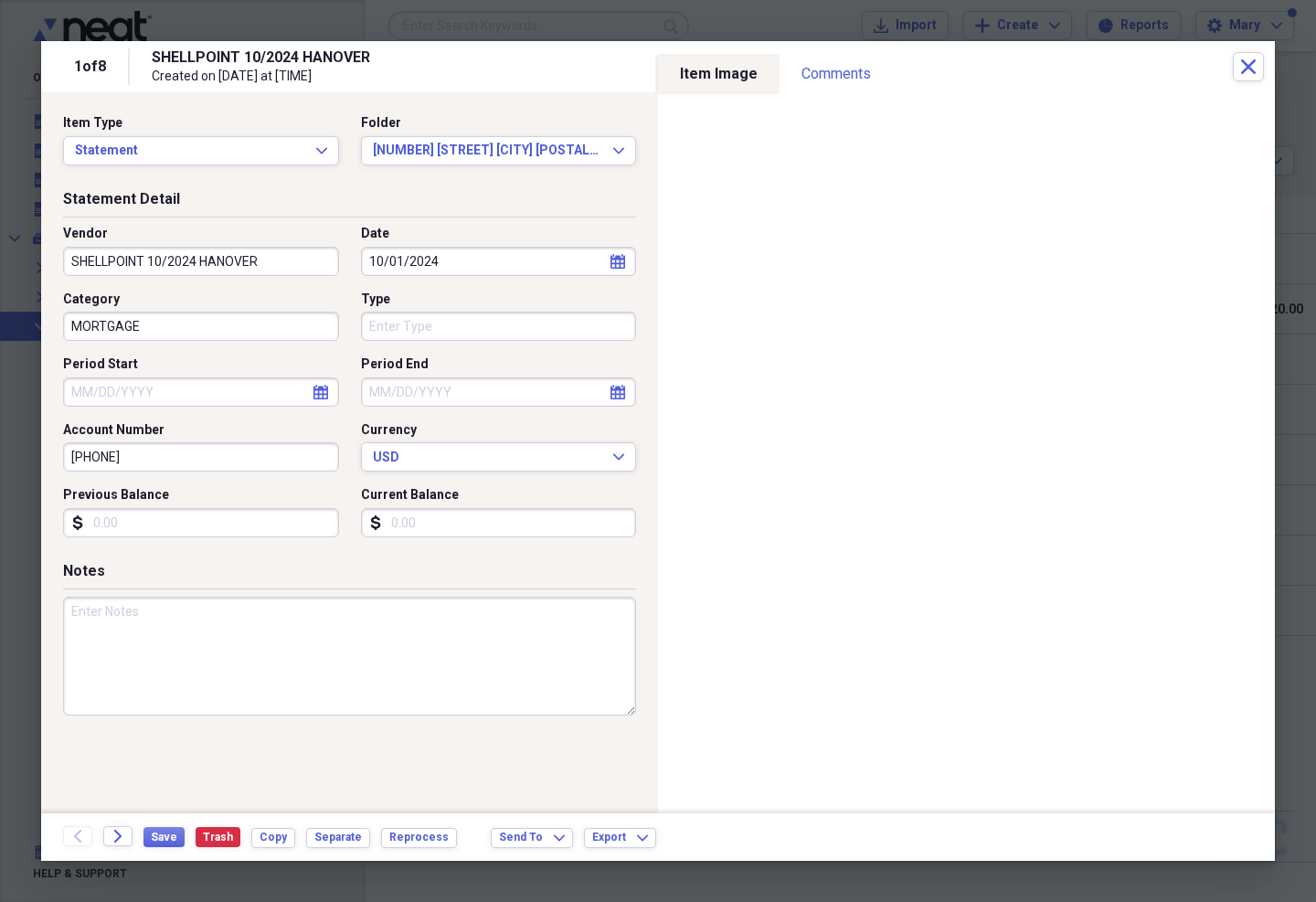 click on "0688347681" at bounding box center [201, 457] 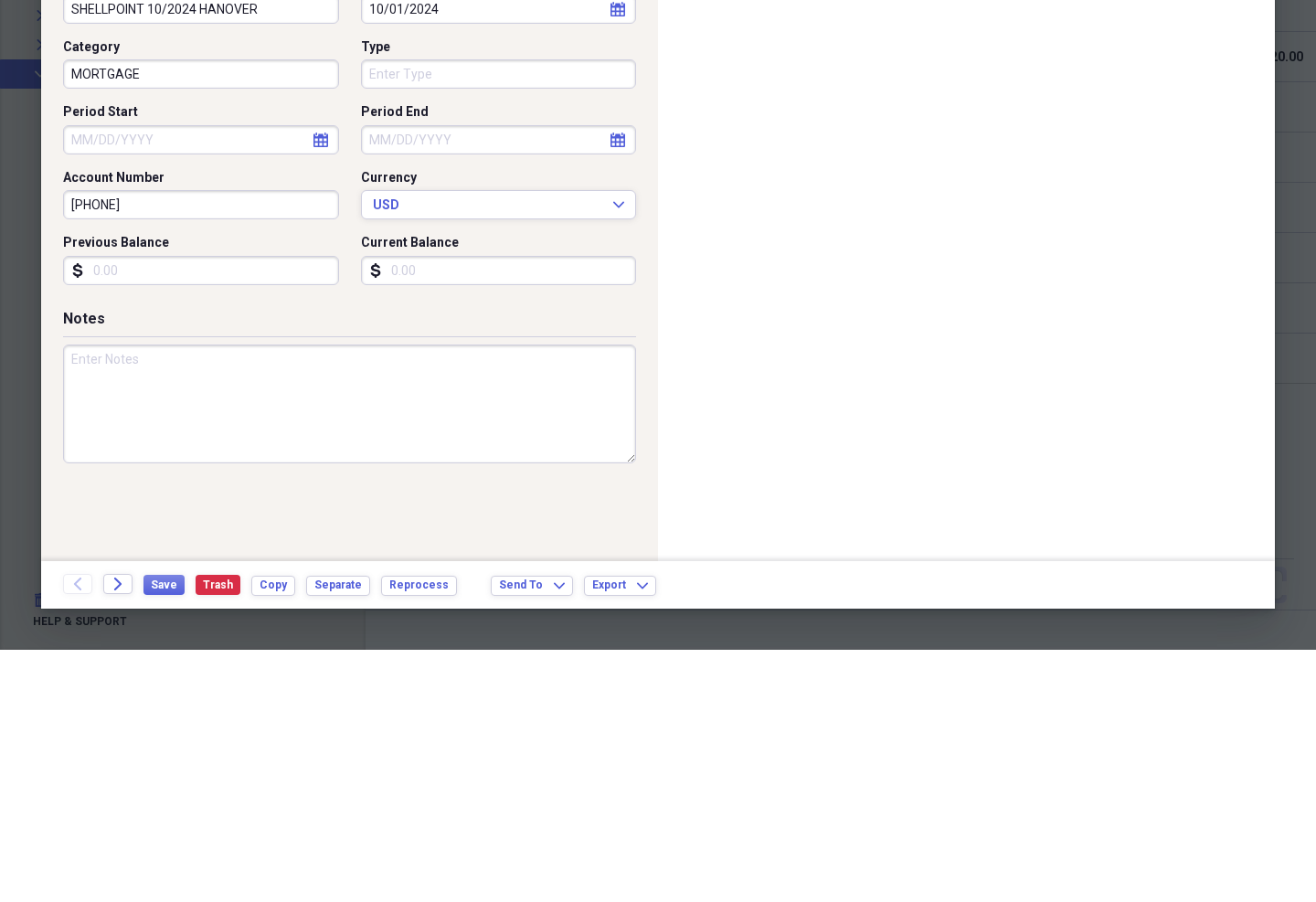 scroll, scrollTop: 37, scrollLeft: 0, axis: vertical 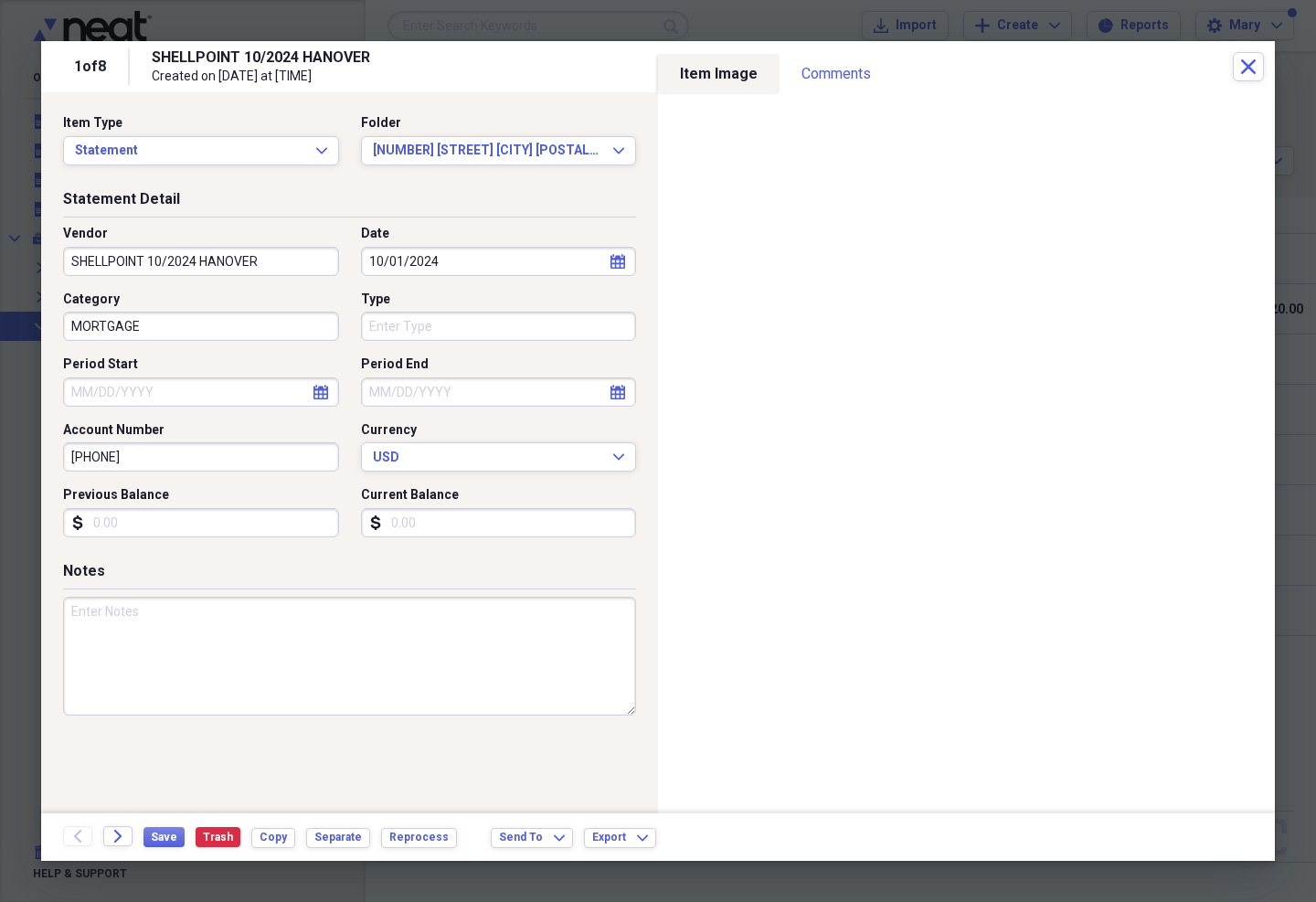 click on "Save" at bounding box center [164, 837] 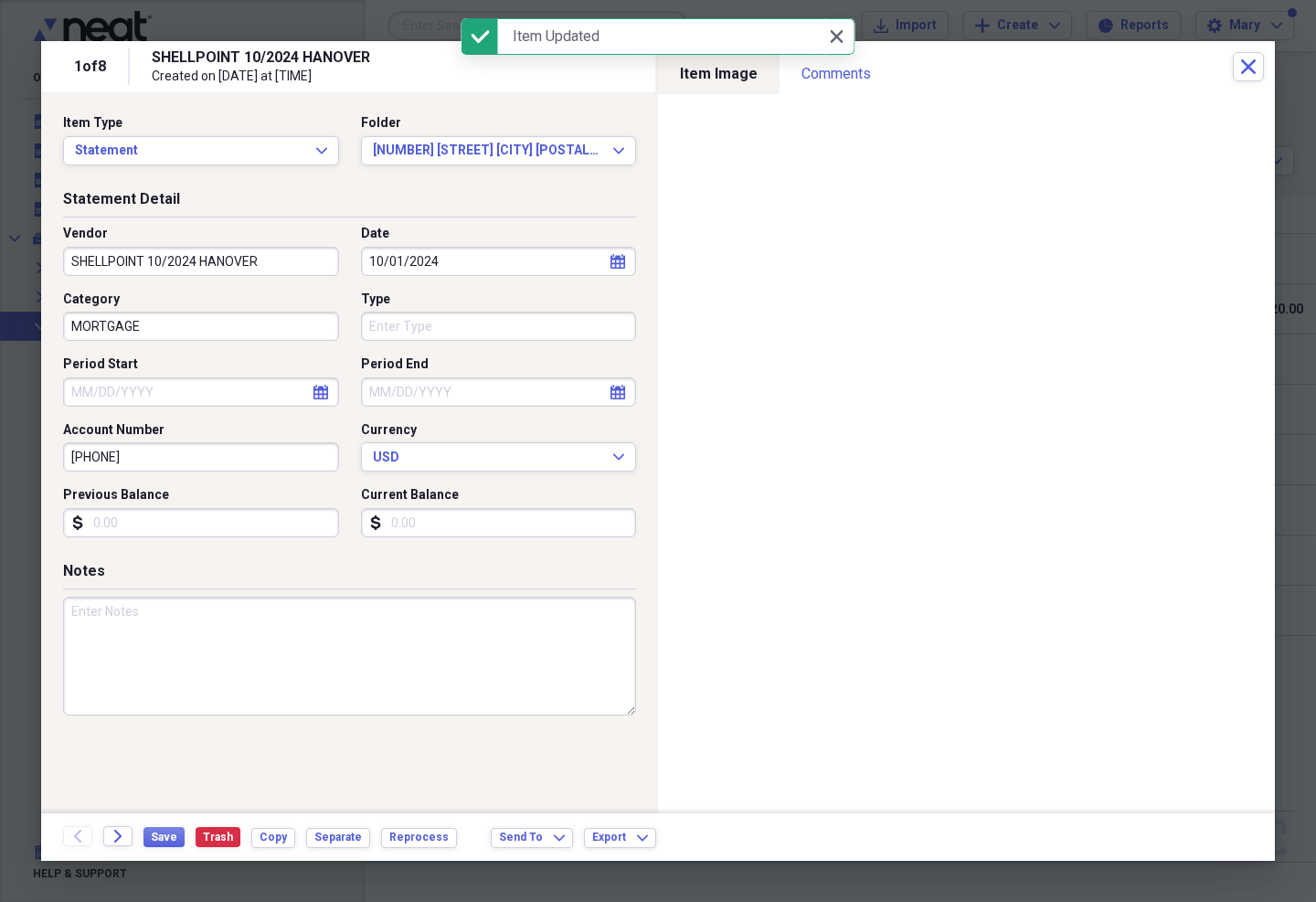 click on "Close Close" at bounding box center (836, 37) 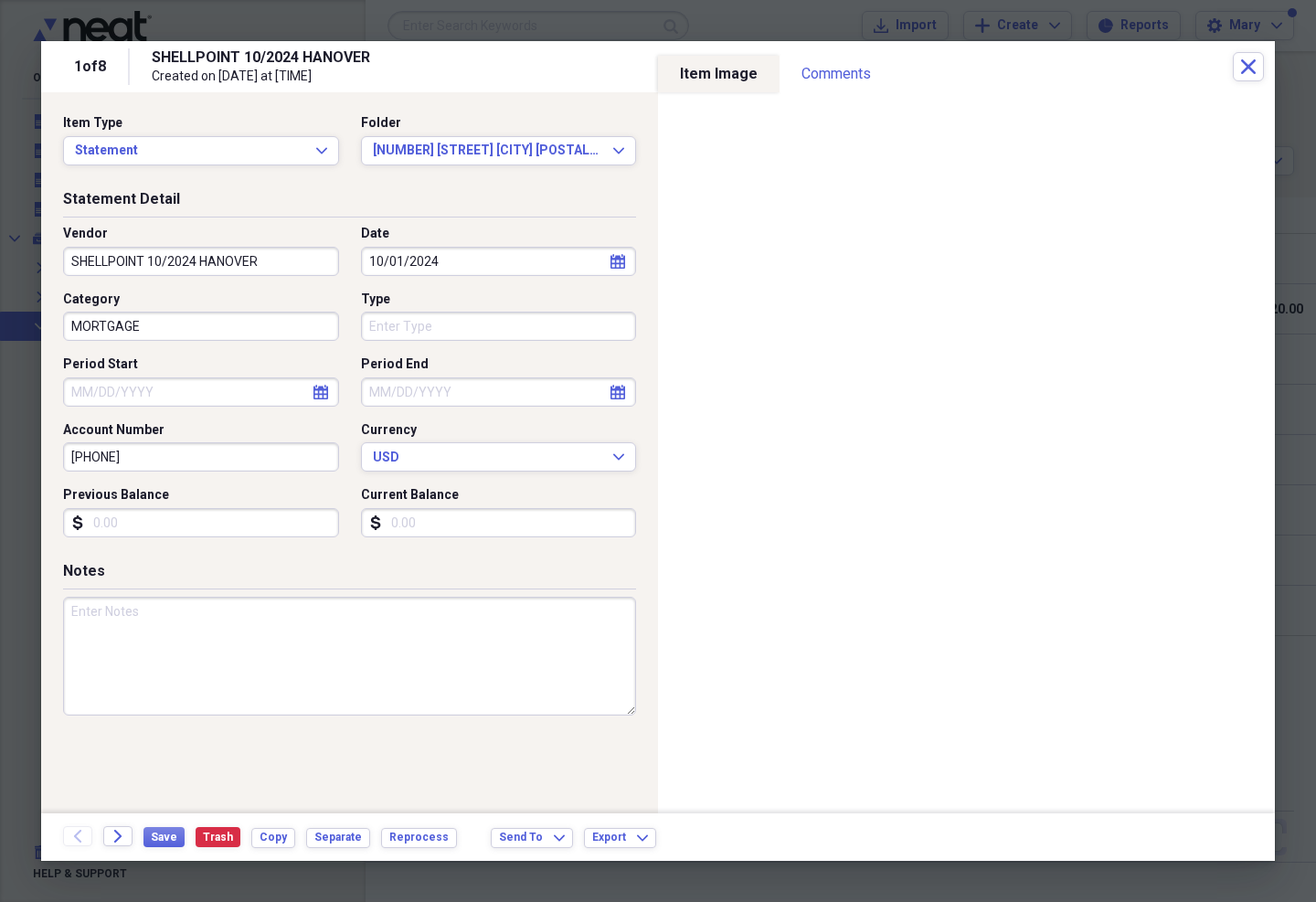 click on "Close" 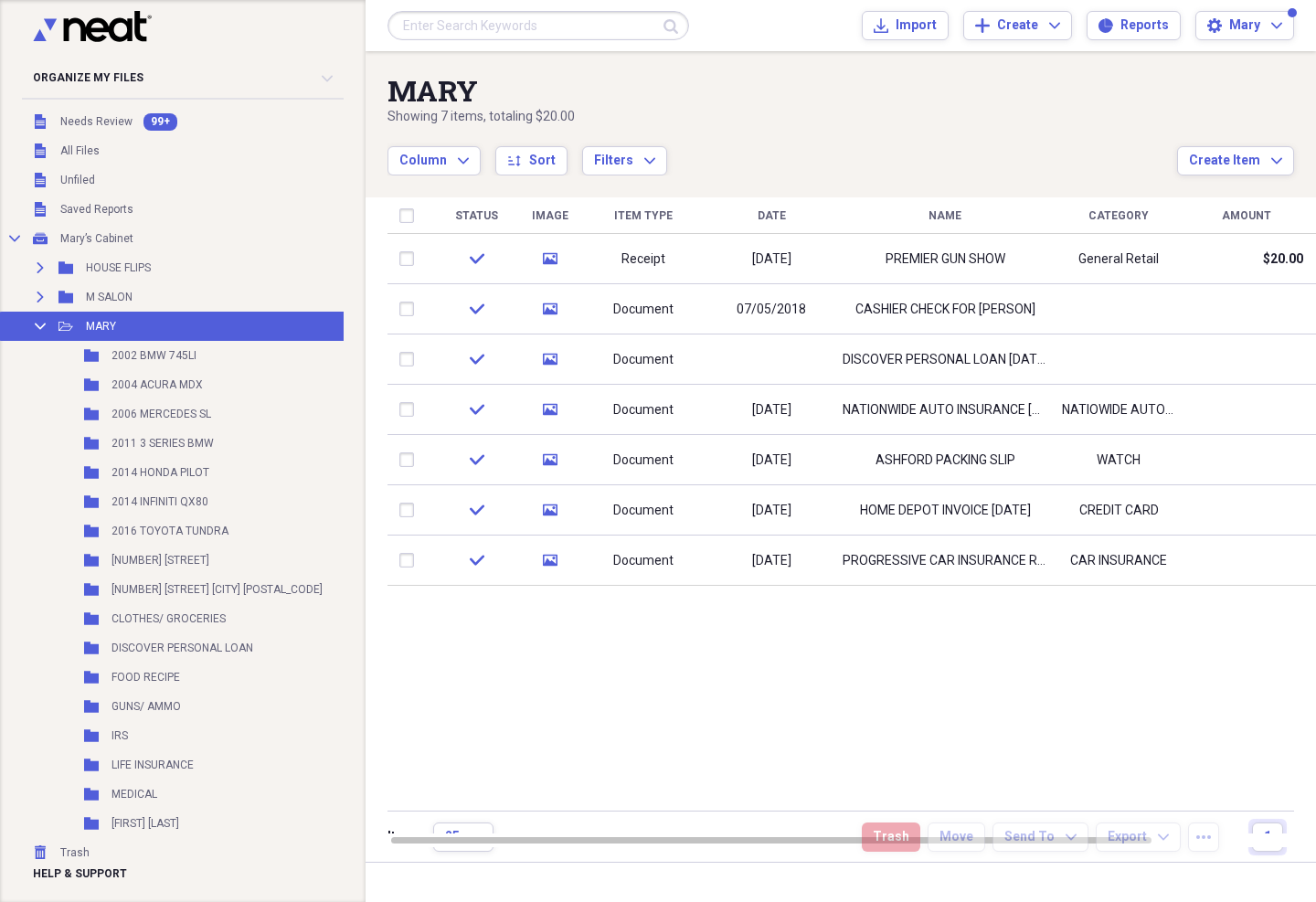click on "Collapse" at bounding box center [15, 239] 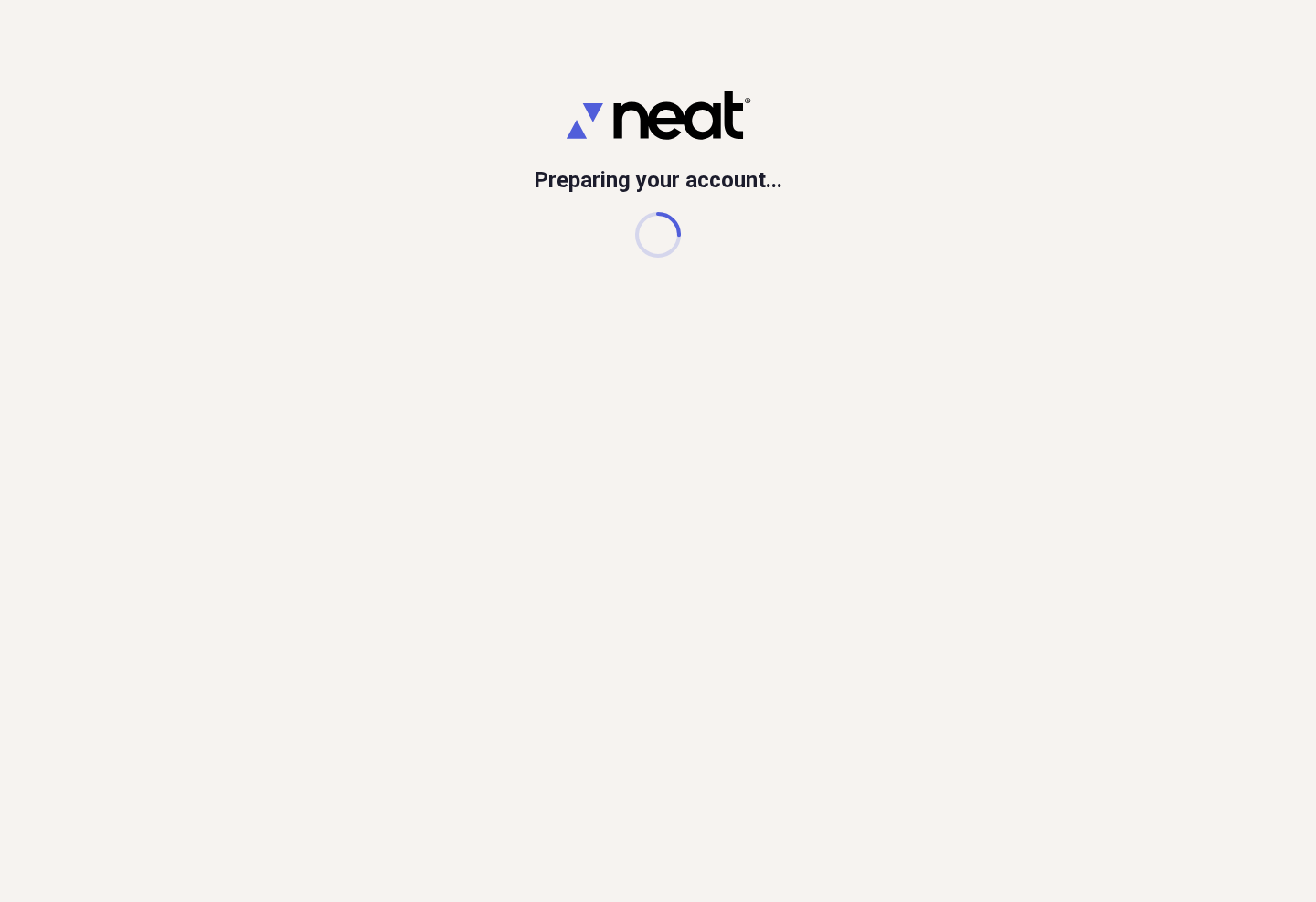 scroll, scrollTop: 0, scrollLeft: 0, axis: both 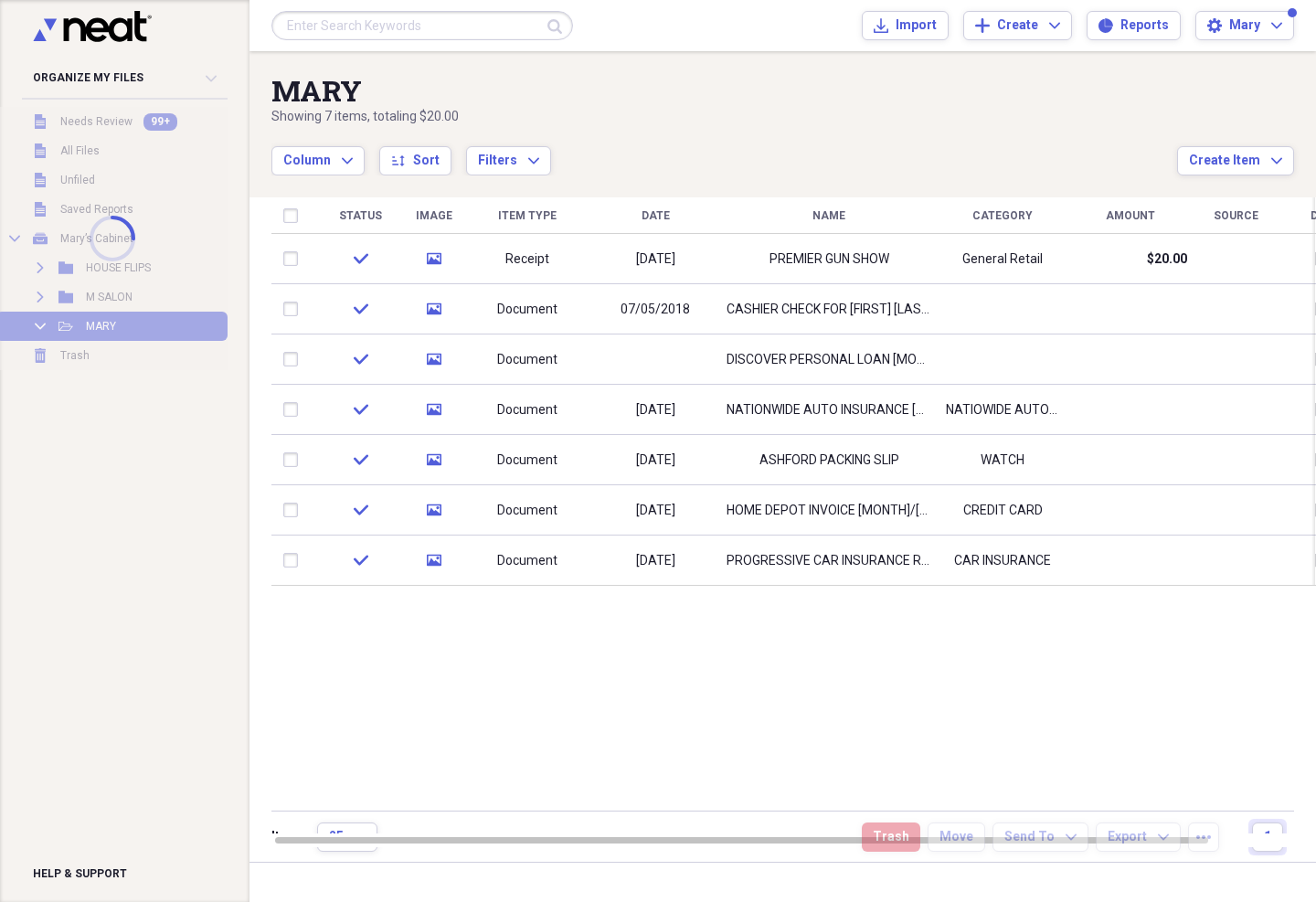 click at bounding box center (422, 26) 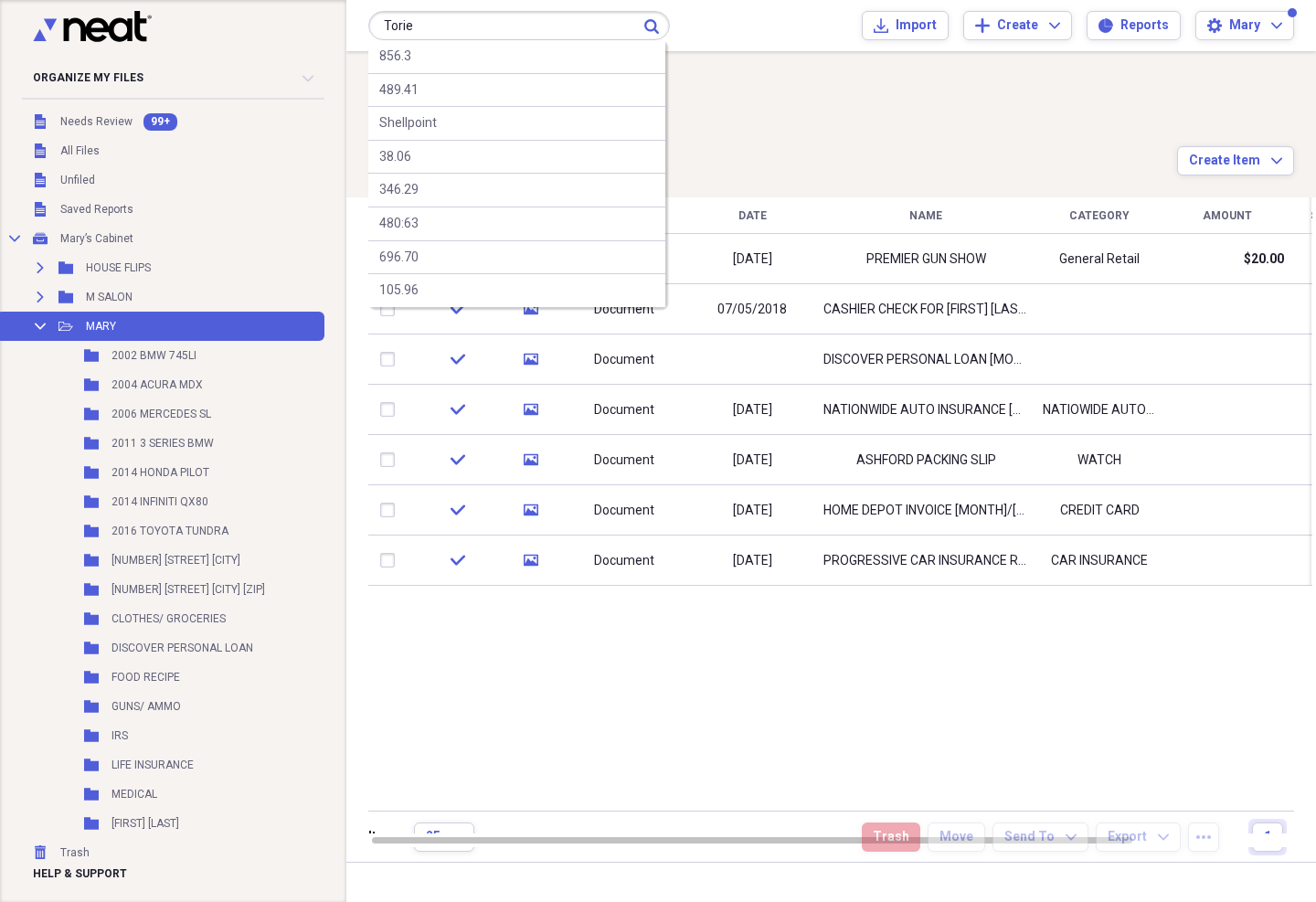 type on "Torie" 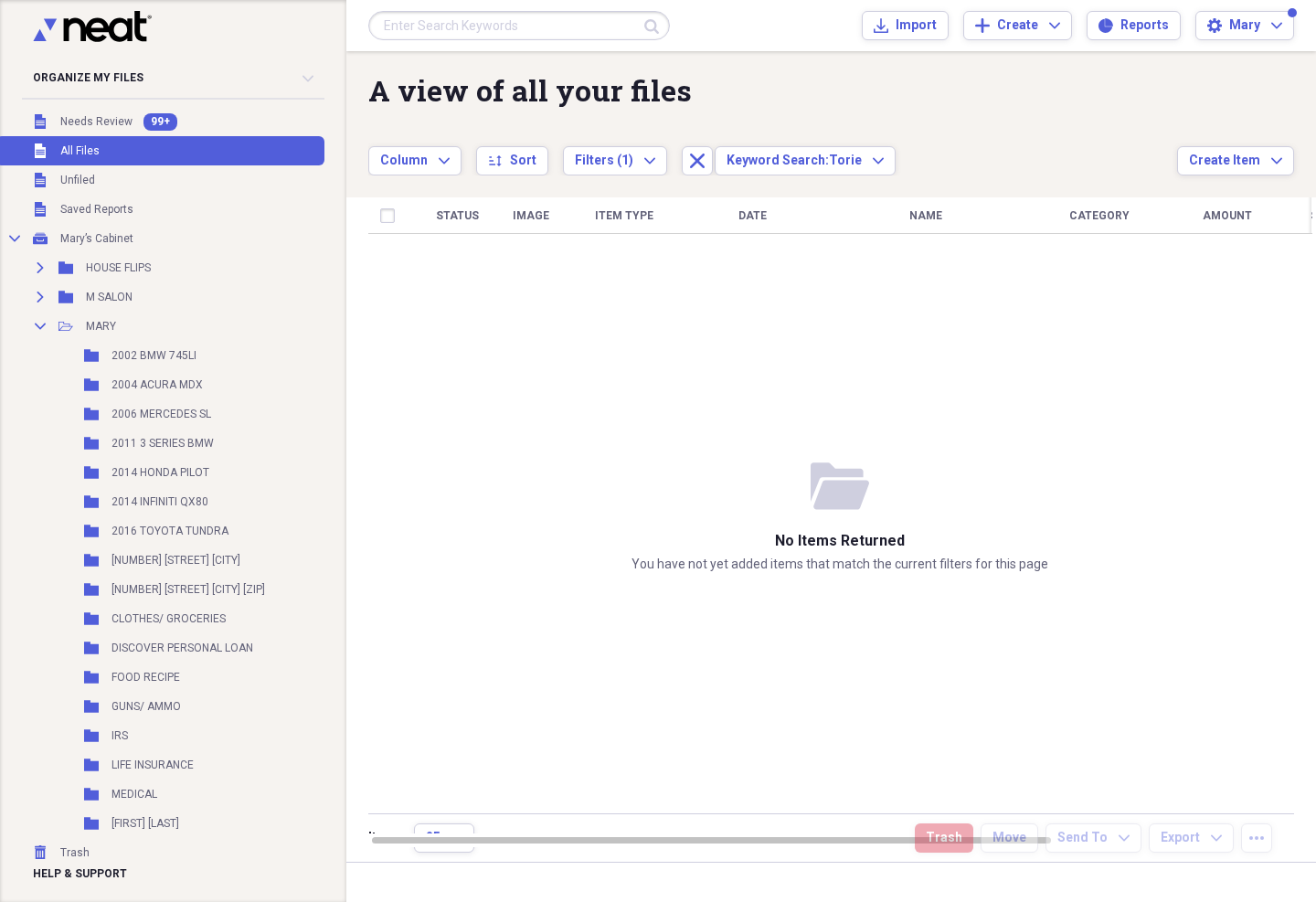 click at bounding box center [519, 26] 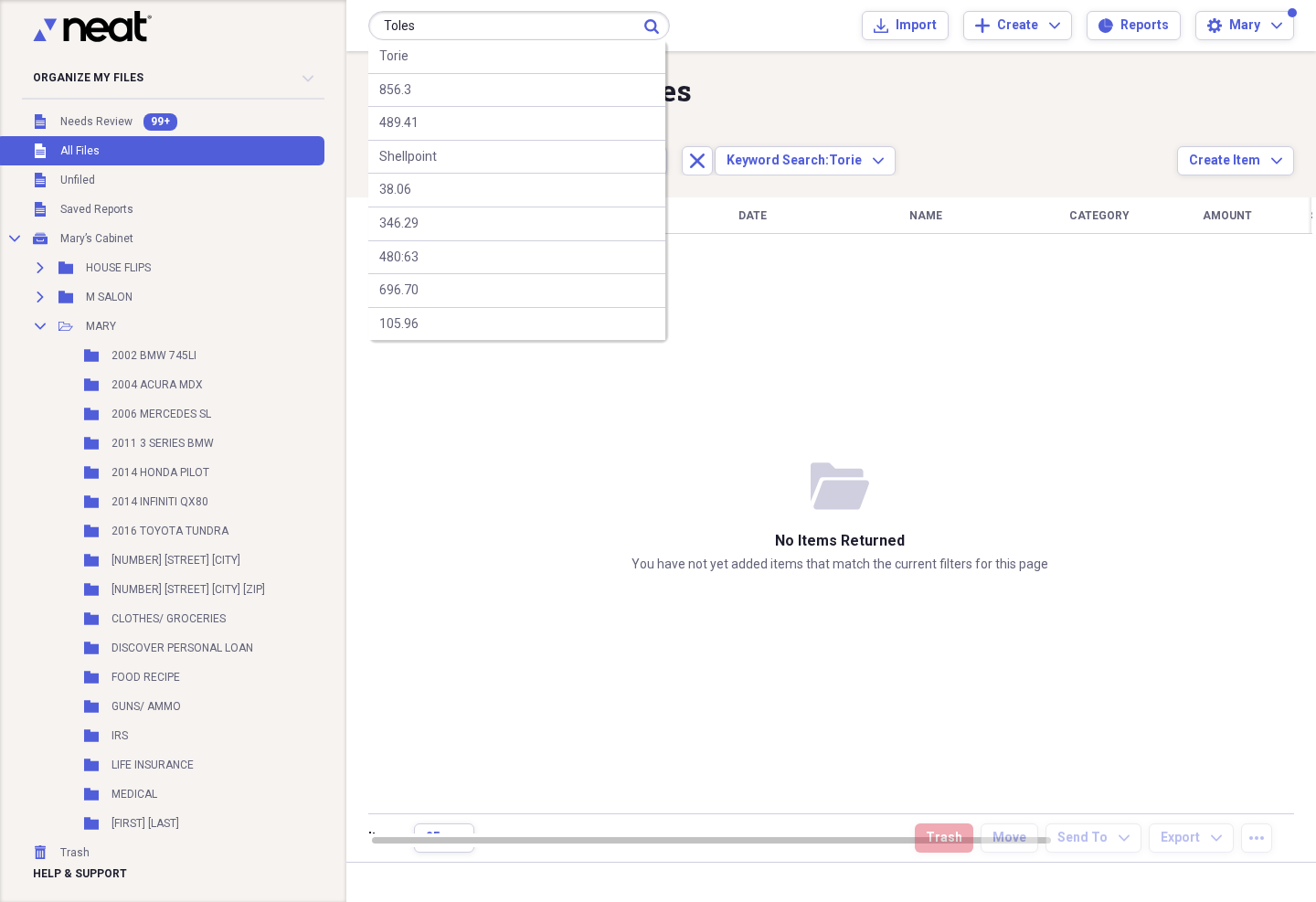 type on "Toles" 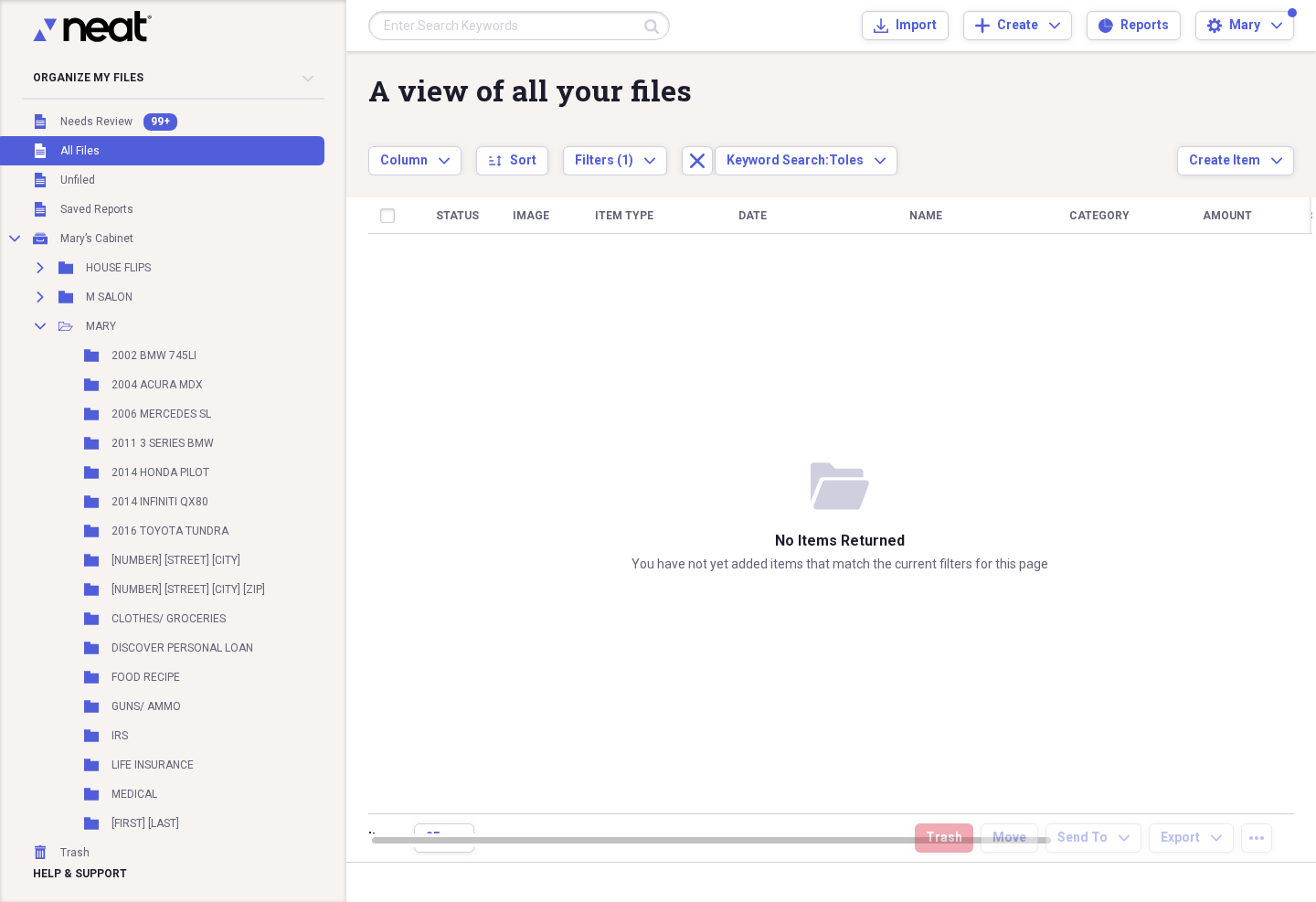 click on "Collapse" at bounding box center [40, 326] 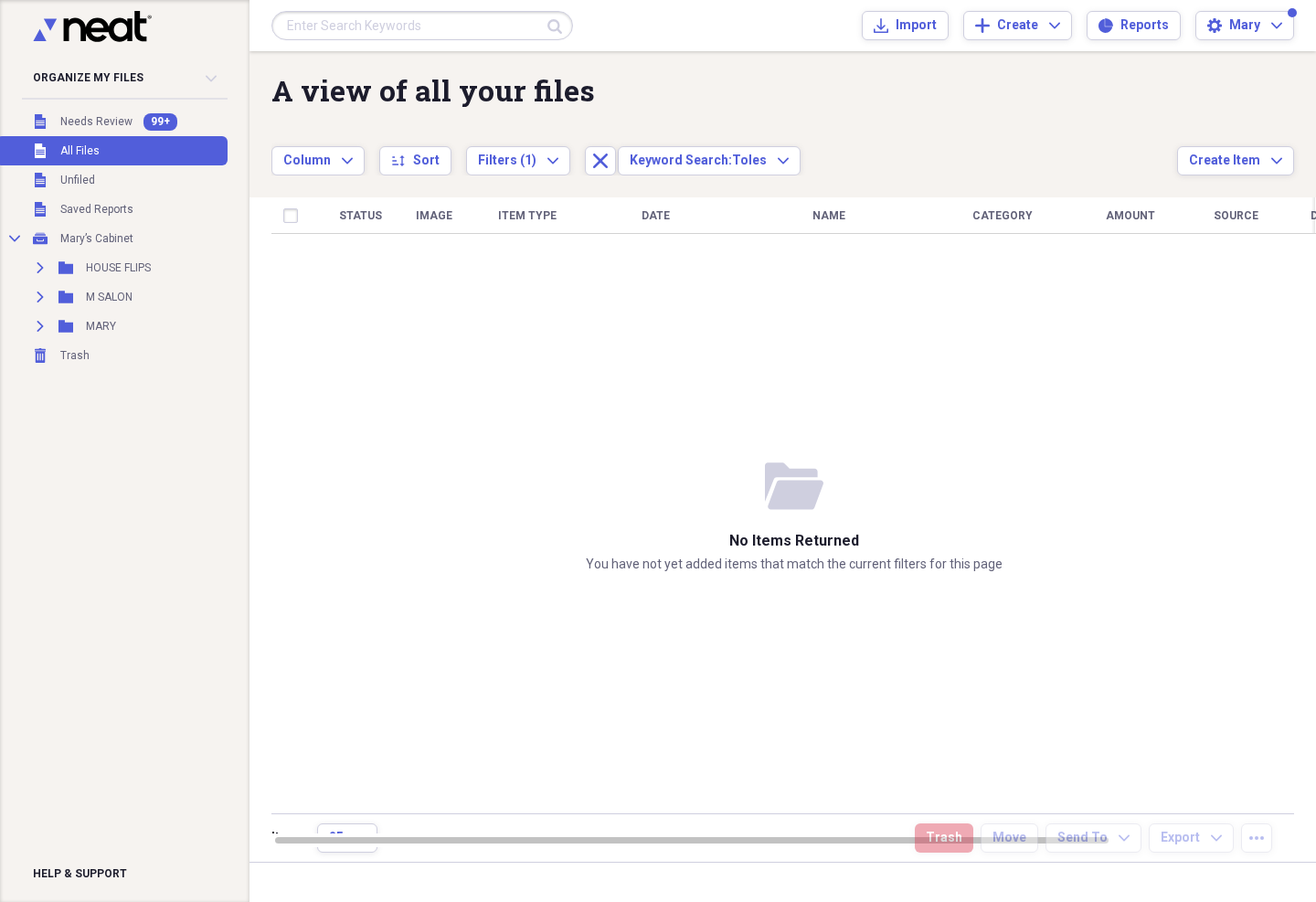 click on "Expand" 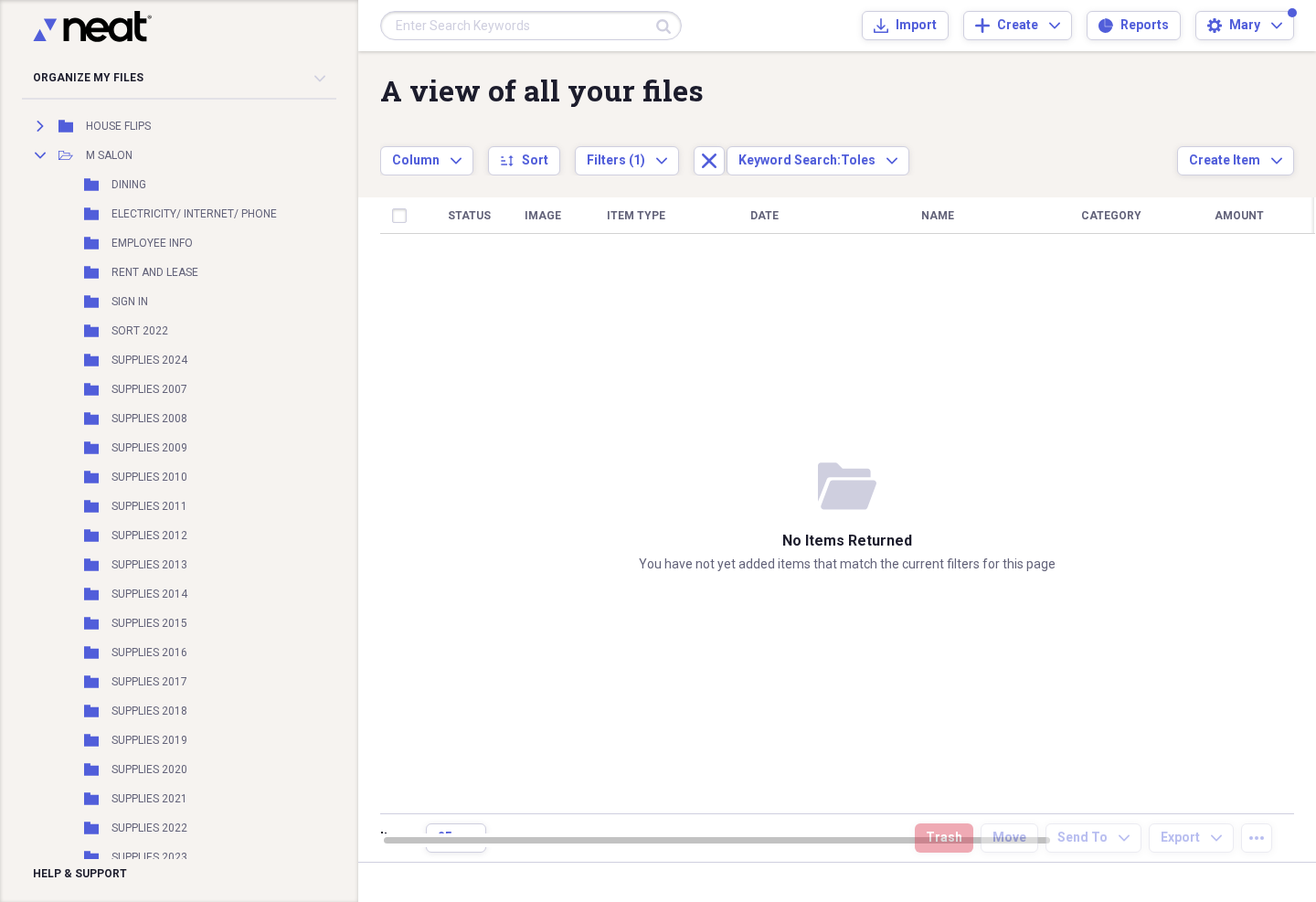 scroll, scrollTop: 140, scrollLeft: 0, axis: vertical 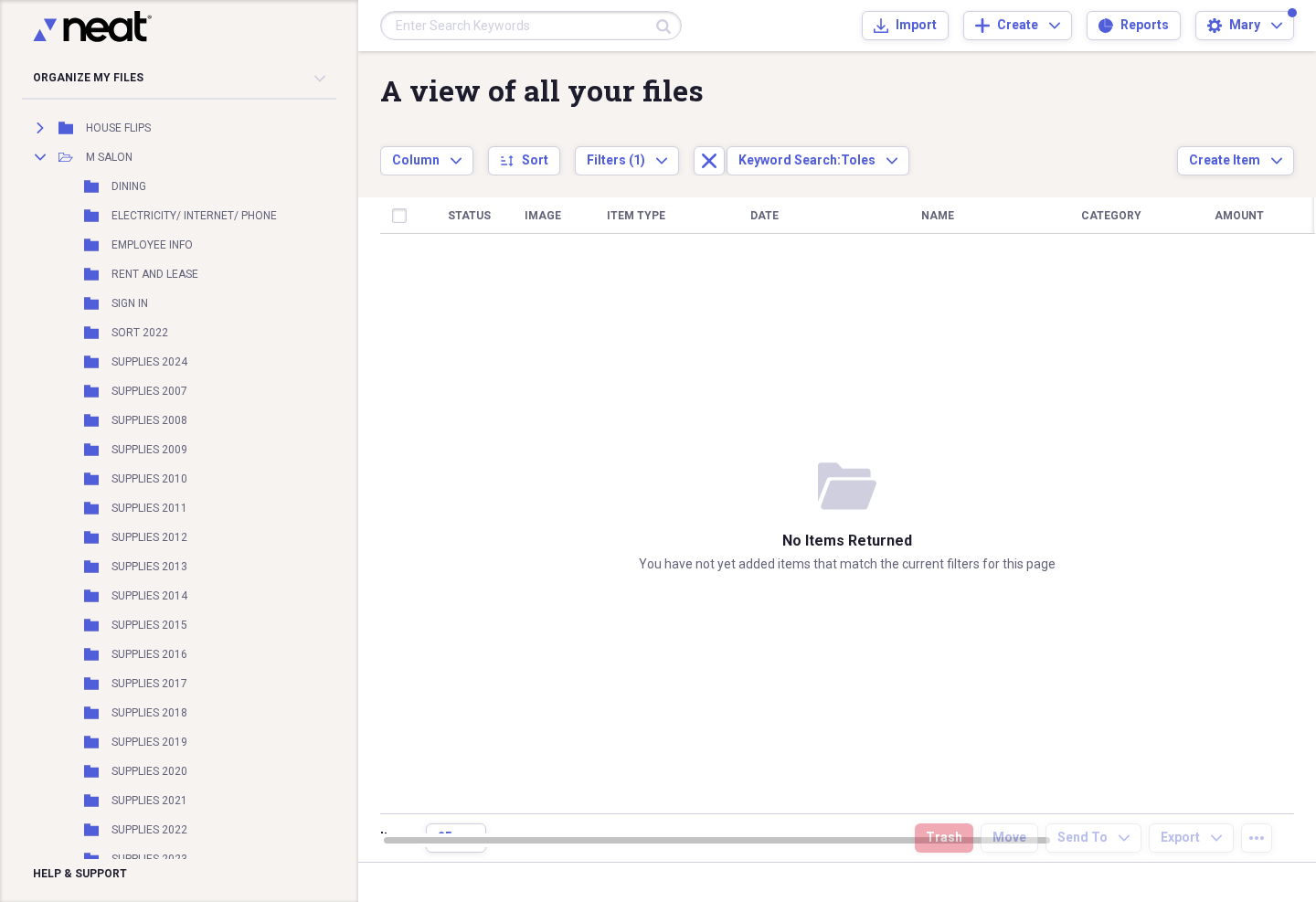 click on "Folder" at bounding box center [92, 245] 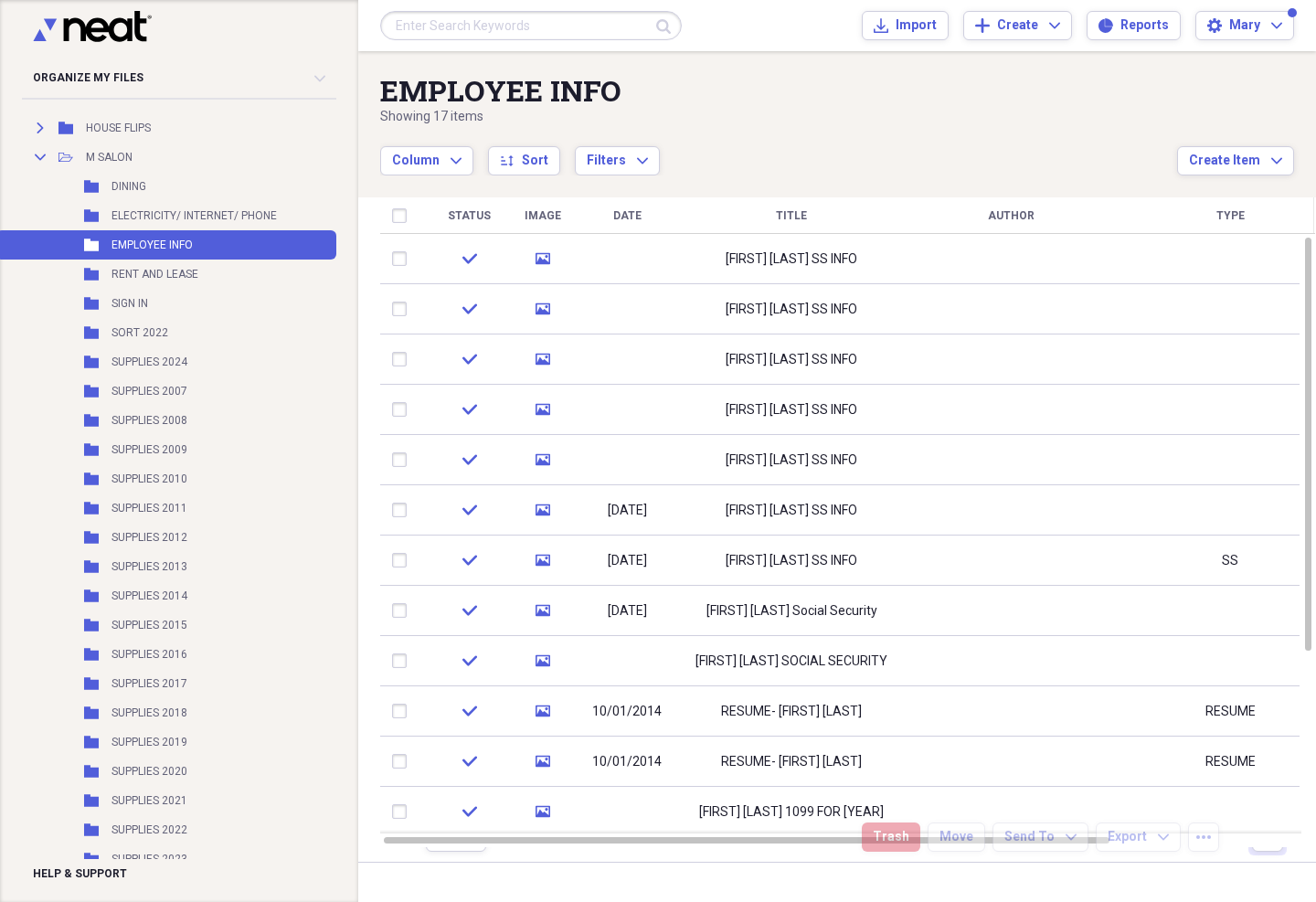 click on "[FIRST] [LAST] SS INFO" at bounding box center [791, 260] 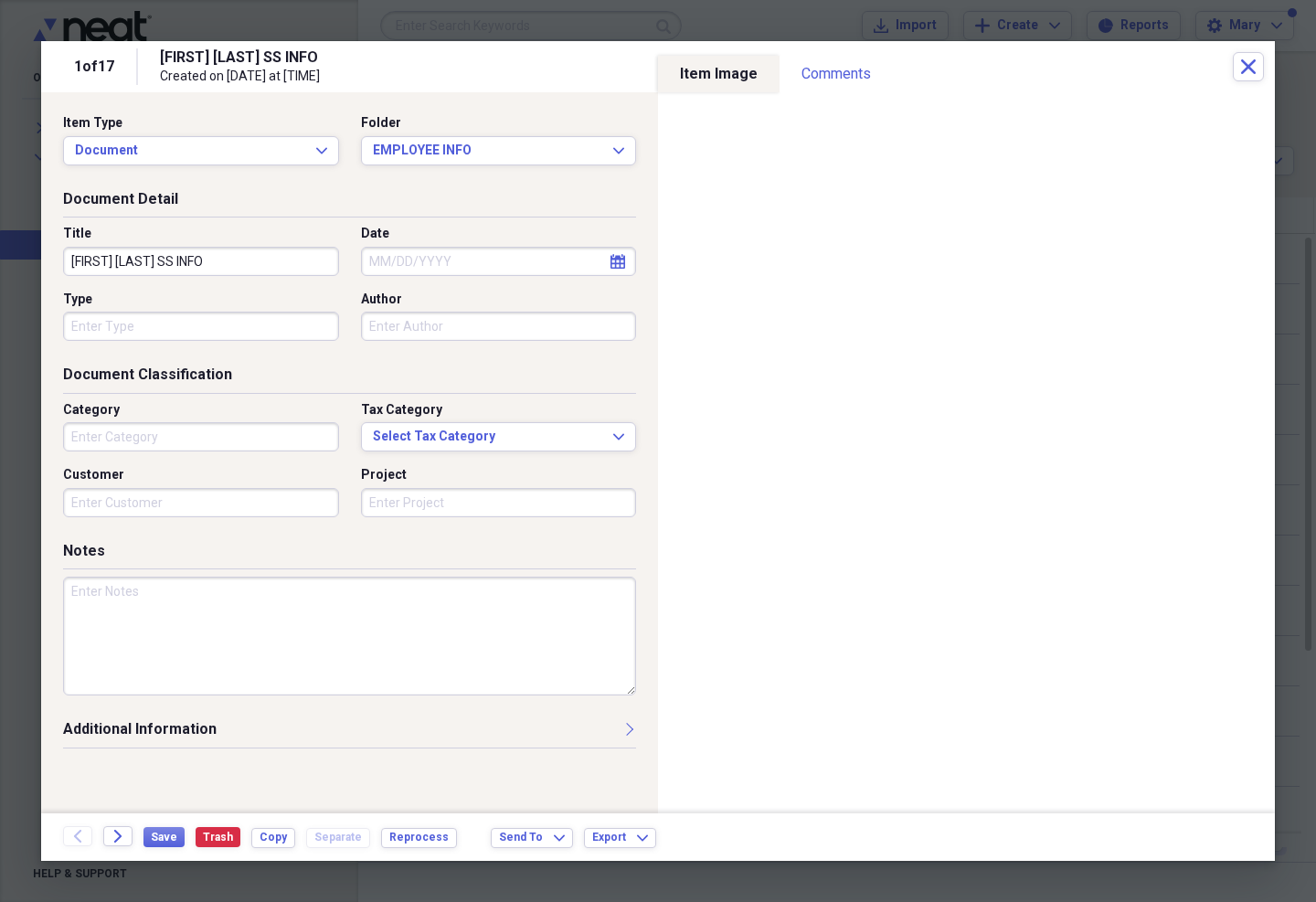 click on "Close" at bounding box center (1248, 67) 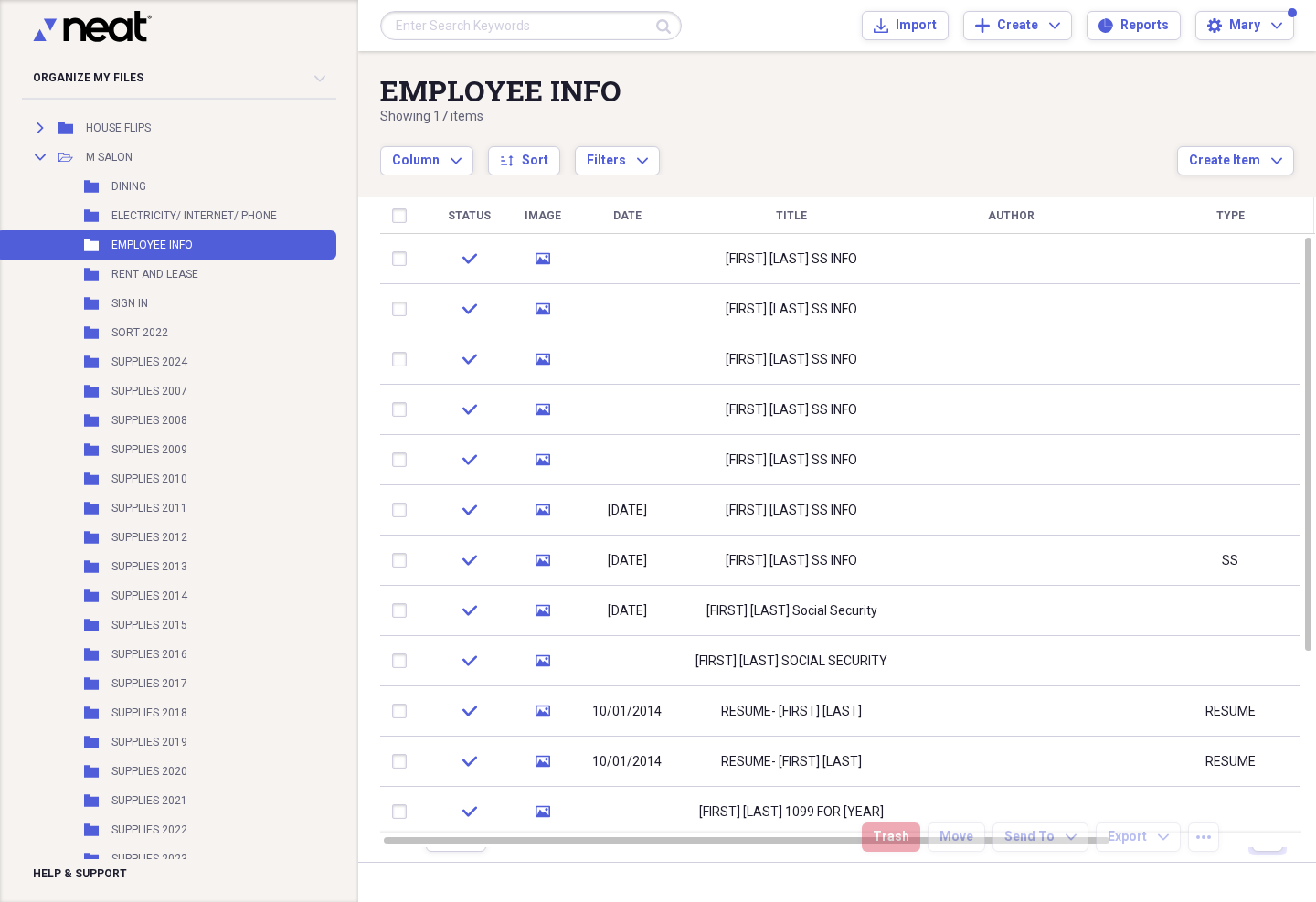 click on "EMPLOYEE INFO" at bounding box center (779, 90) 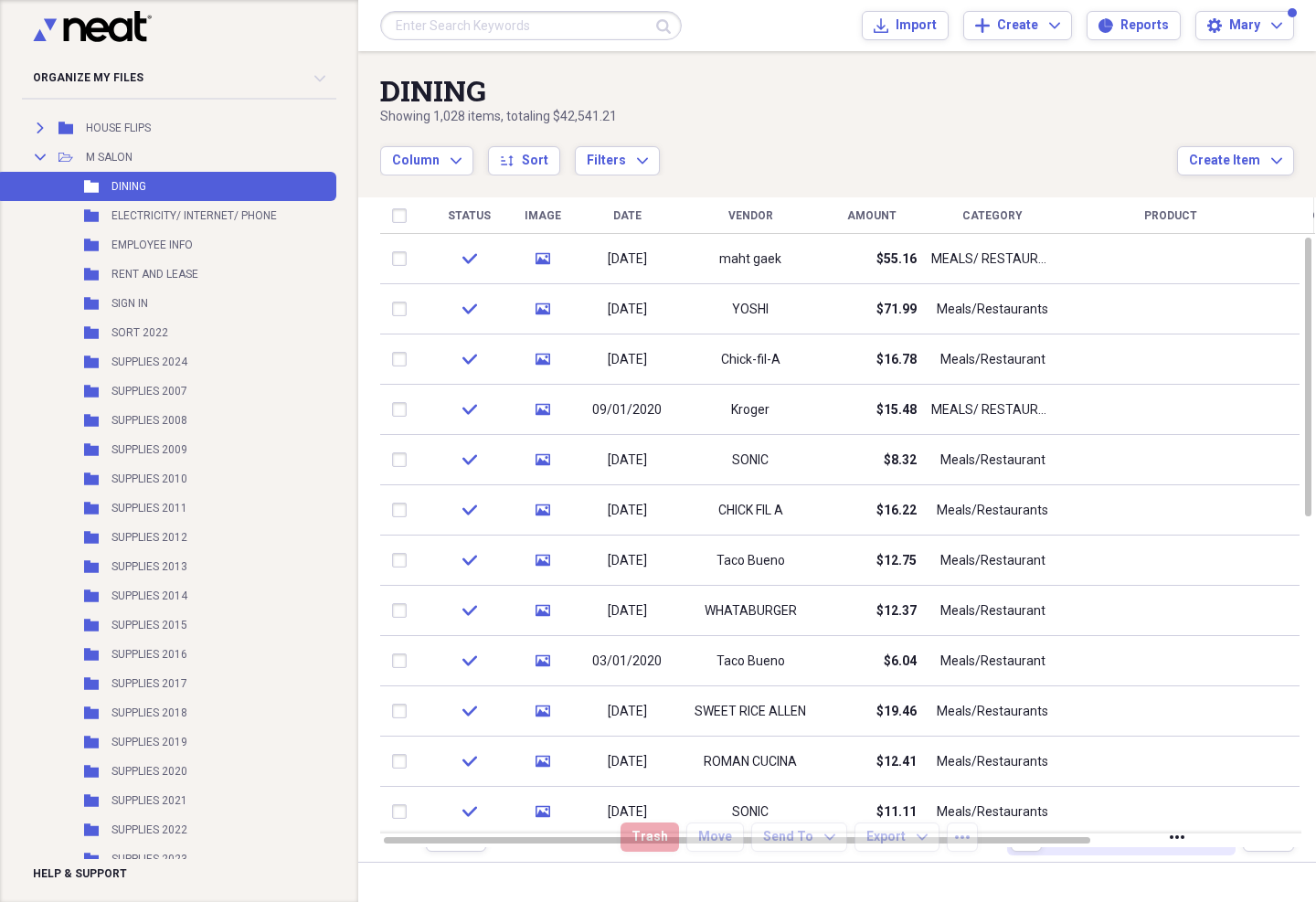 click on "[DATE]" at bounding box center [627, 260] 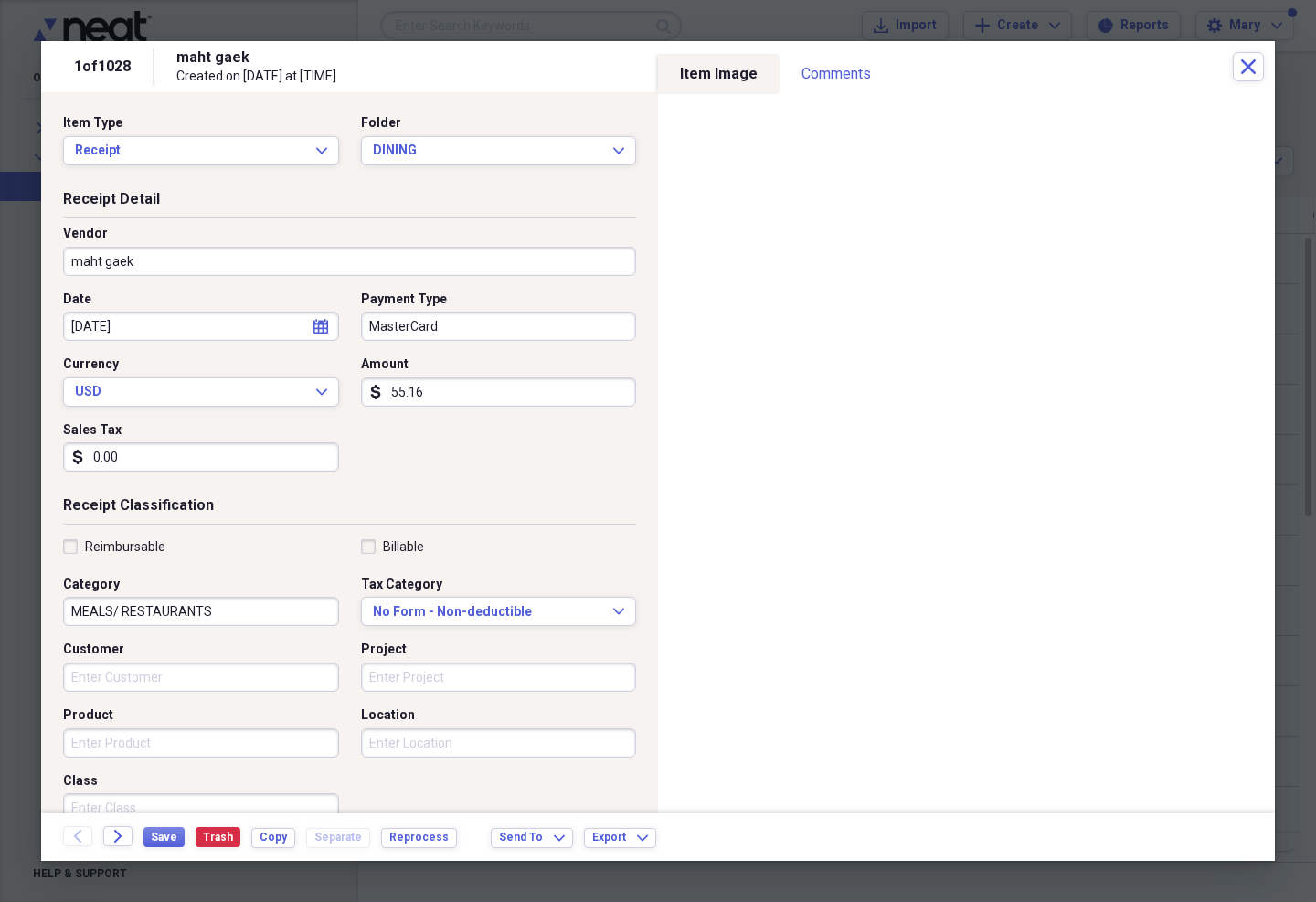 click on "DINING" at bounding box center (488, 151) 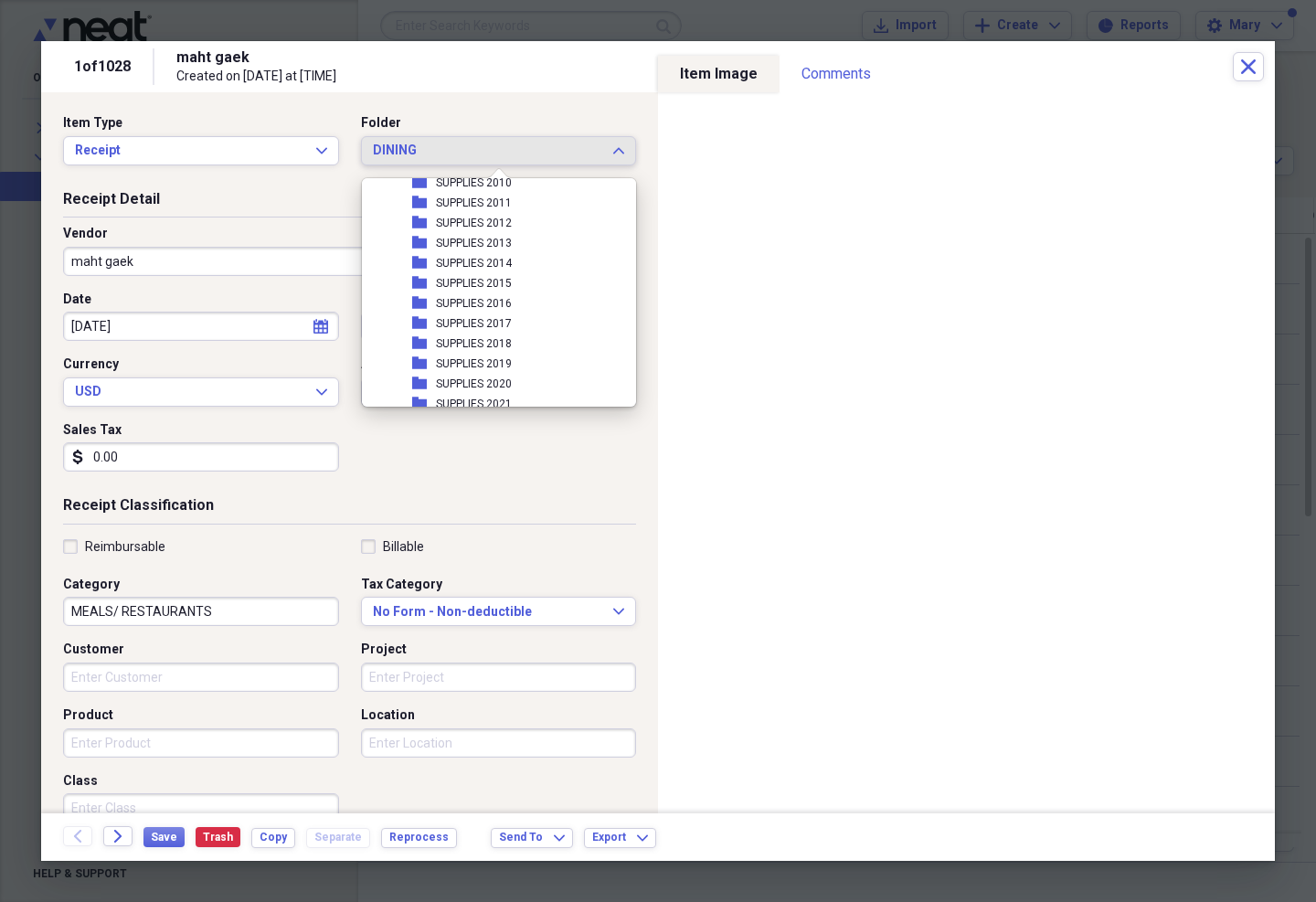 scroll, scrollTop: 345, scrollLeft: 0, axis: vertical 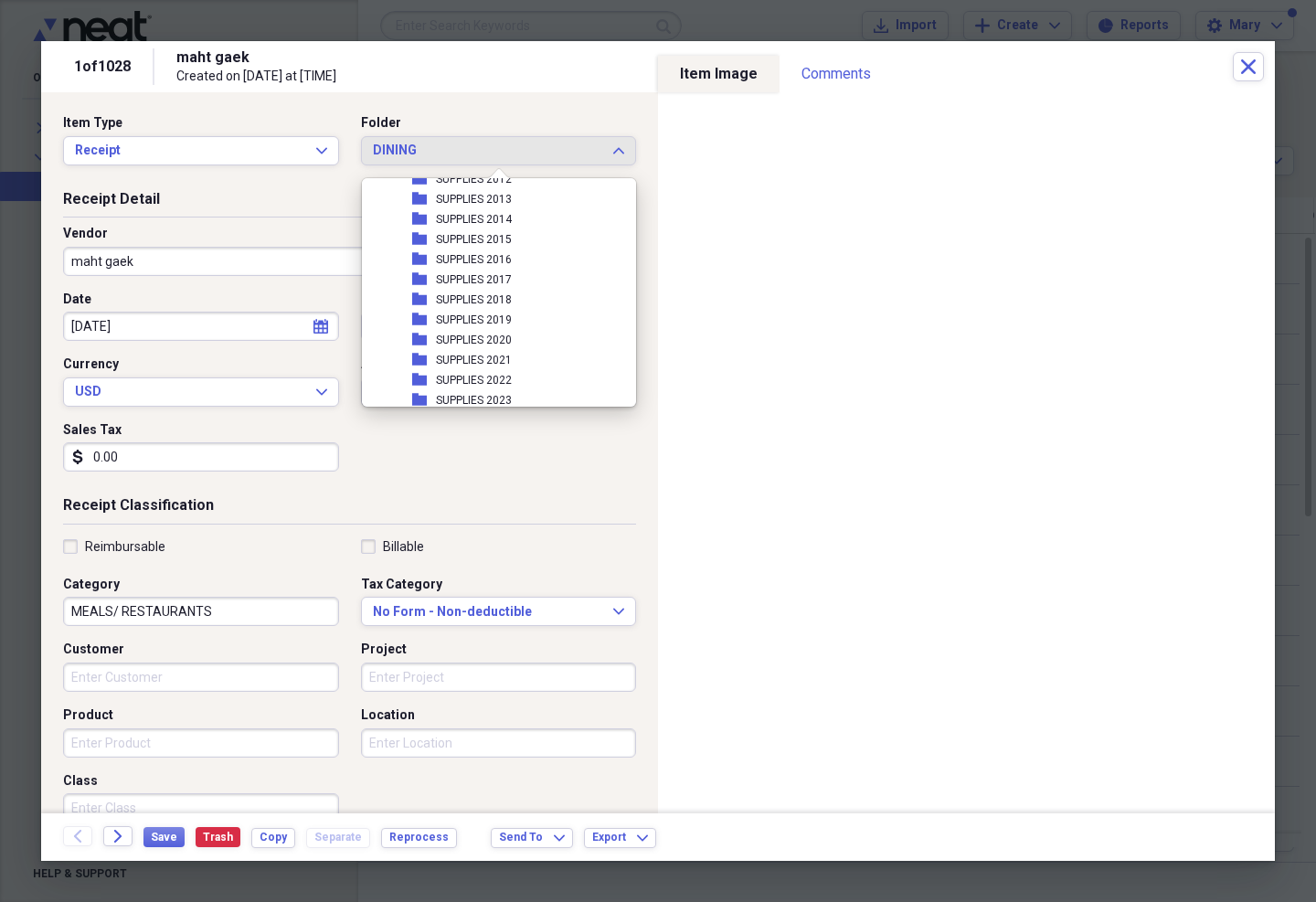 click on "SUPPLIES 2020" at bounding box center (473, 340) 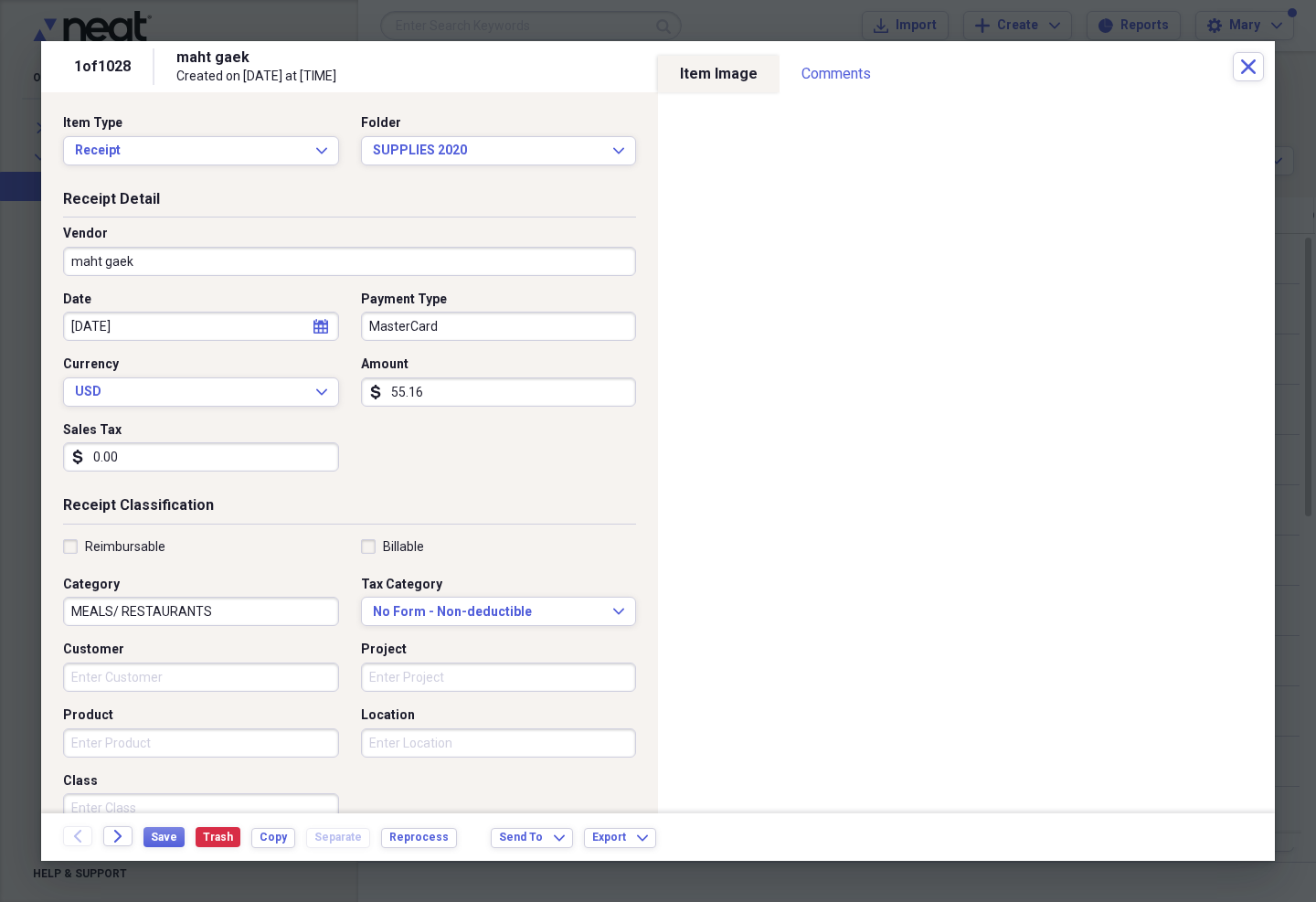 click on "Save" at bounding box center [164, 837] 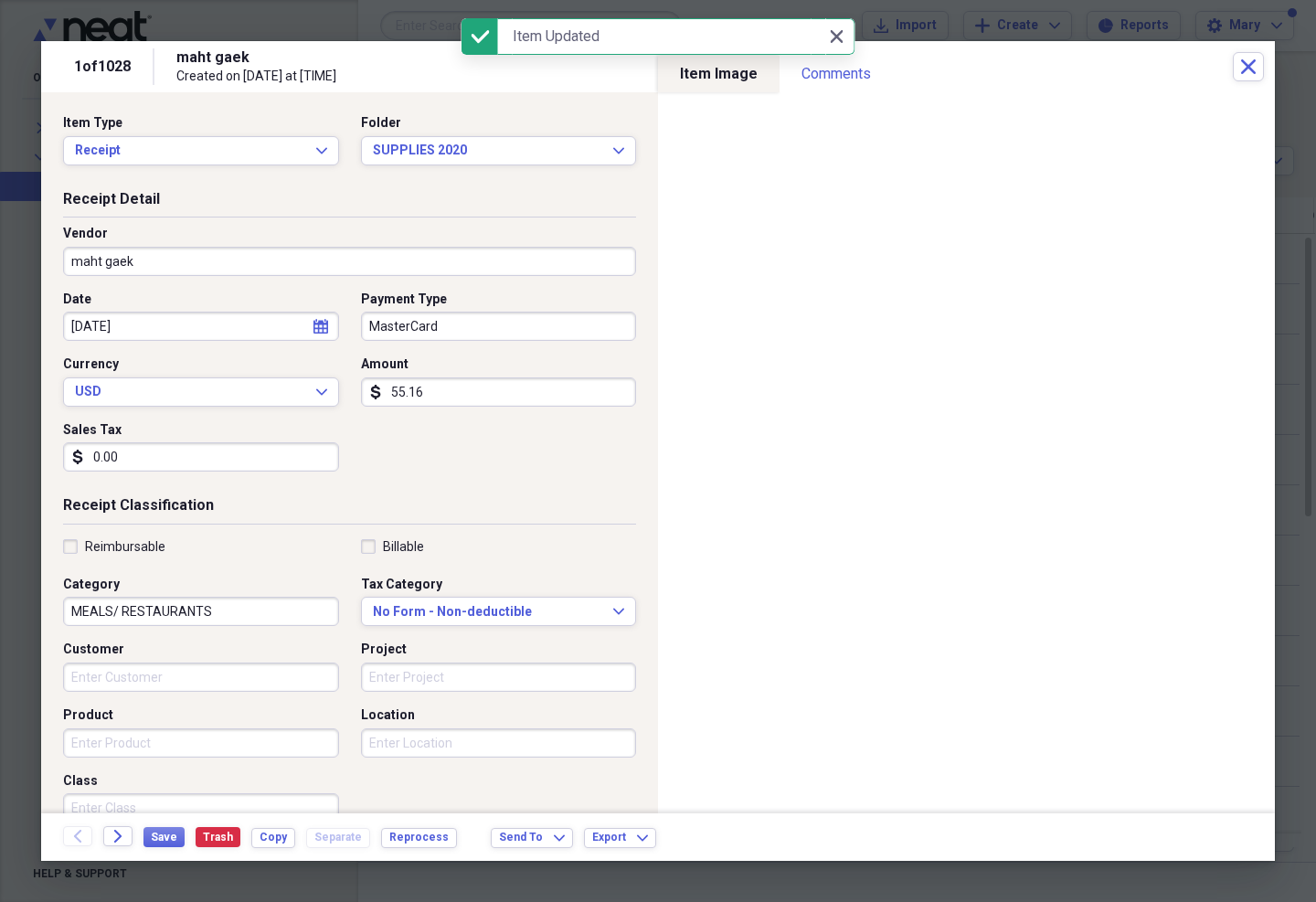 click on "Close Close" at bounding box center [836, 37] 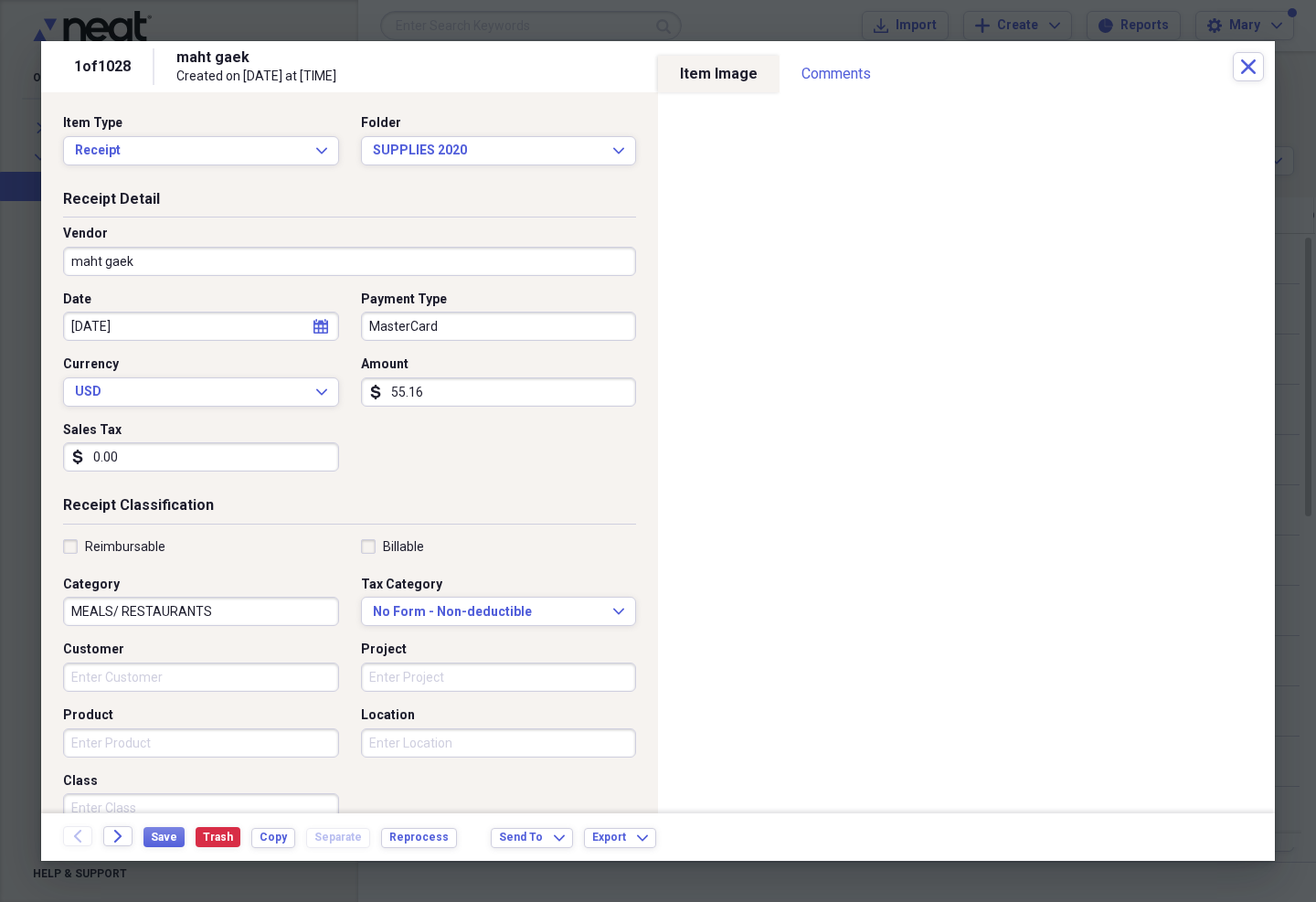 click on "Close" 